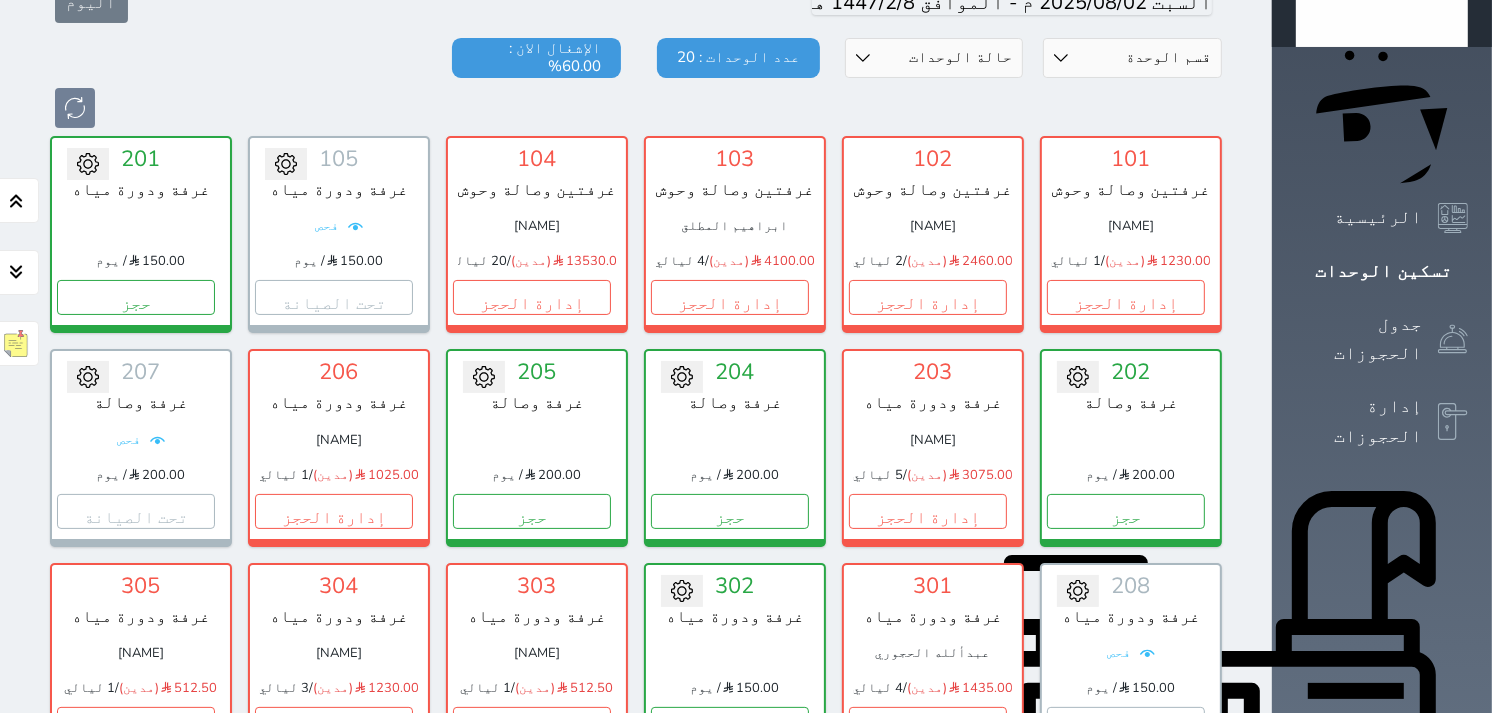 scroll, scrollTop: 290, scrollLeft: 0, axis: vertical 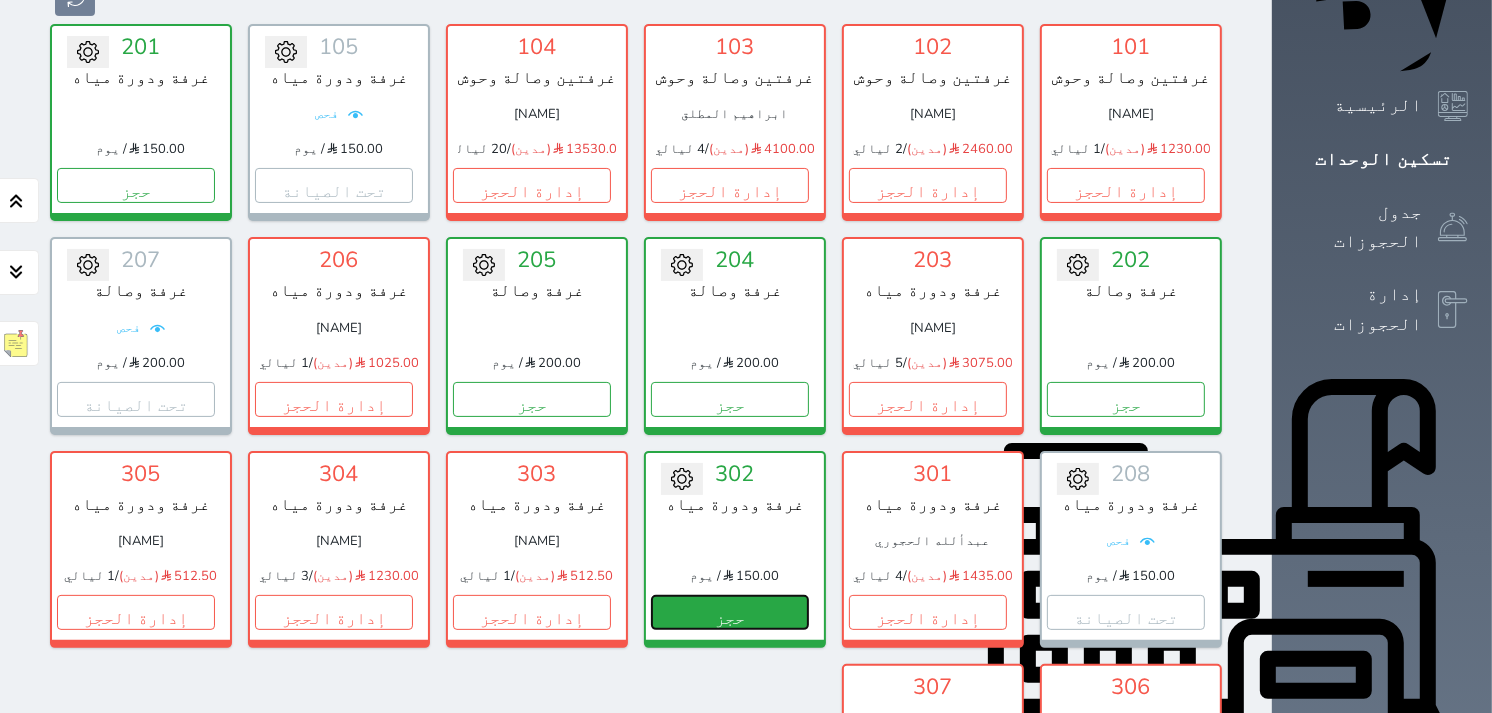click on "حجز" at bounding box center (730, 612) 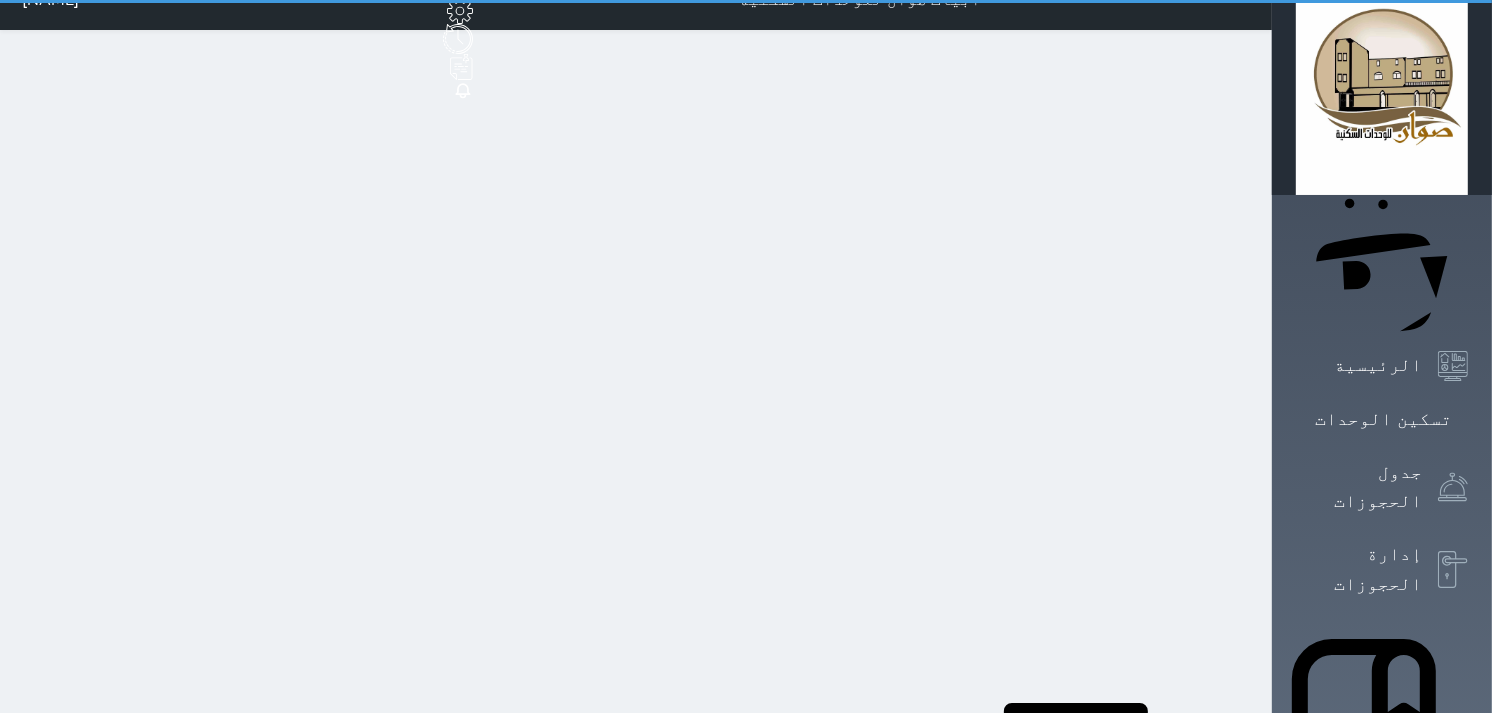 scroll, scrollTop: 0, scrollLeft: 0, axis: both 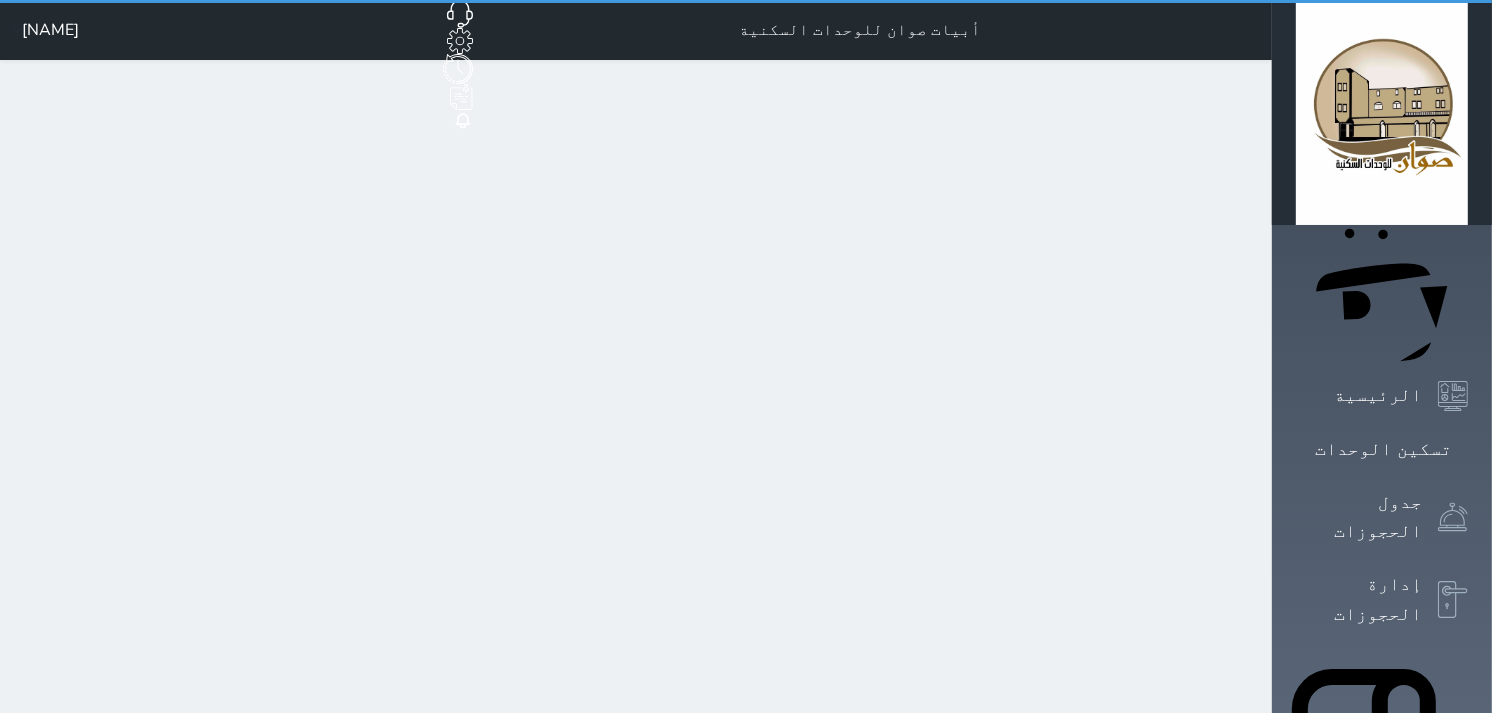 select on "1" 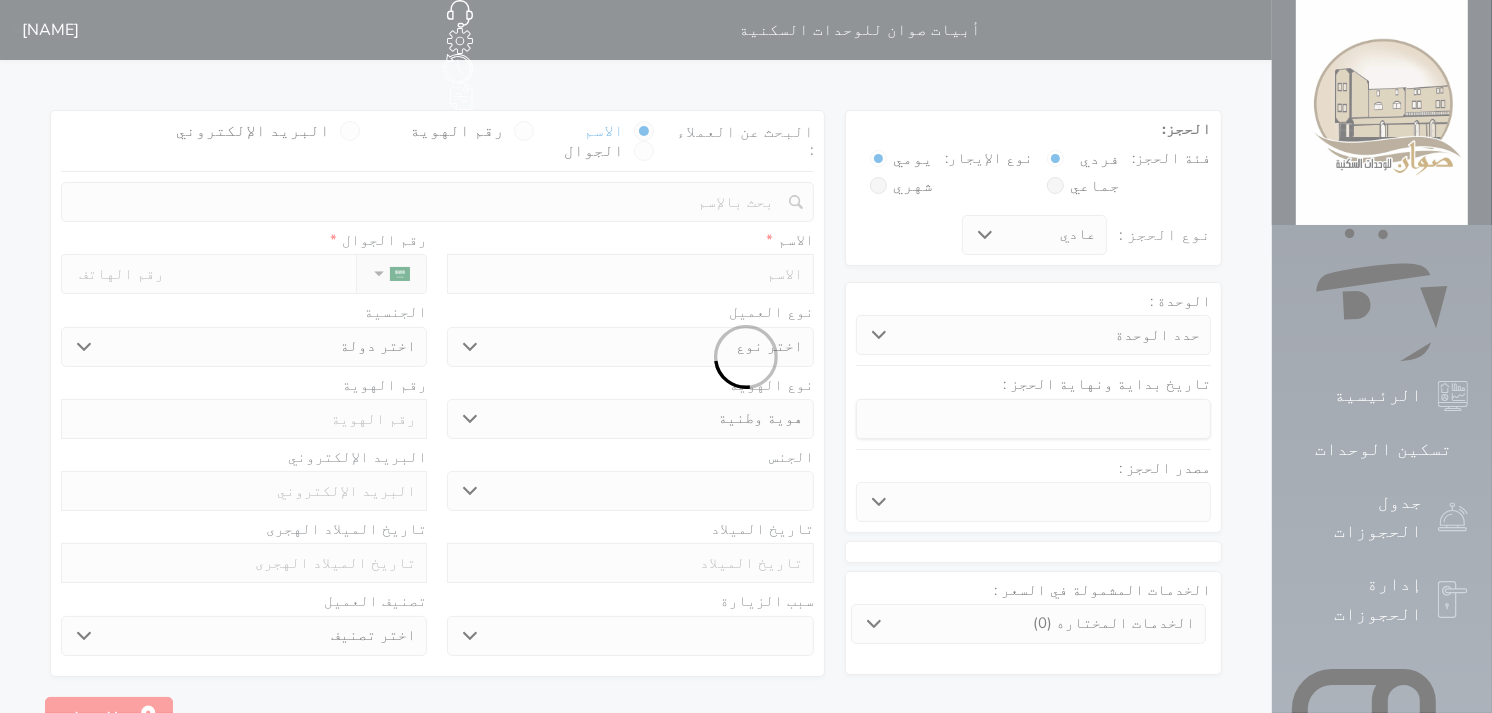 select 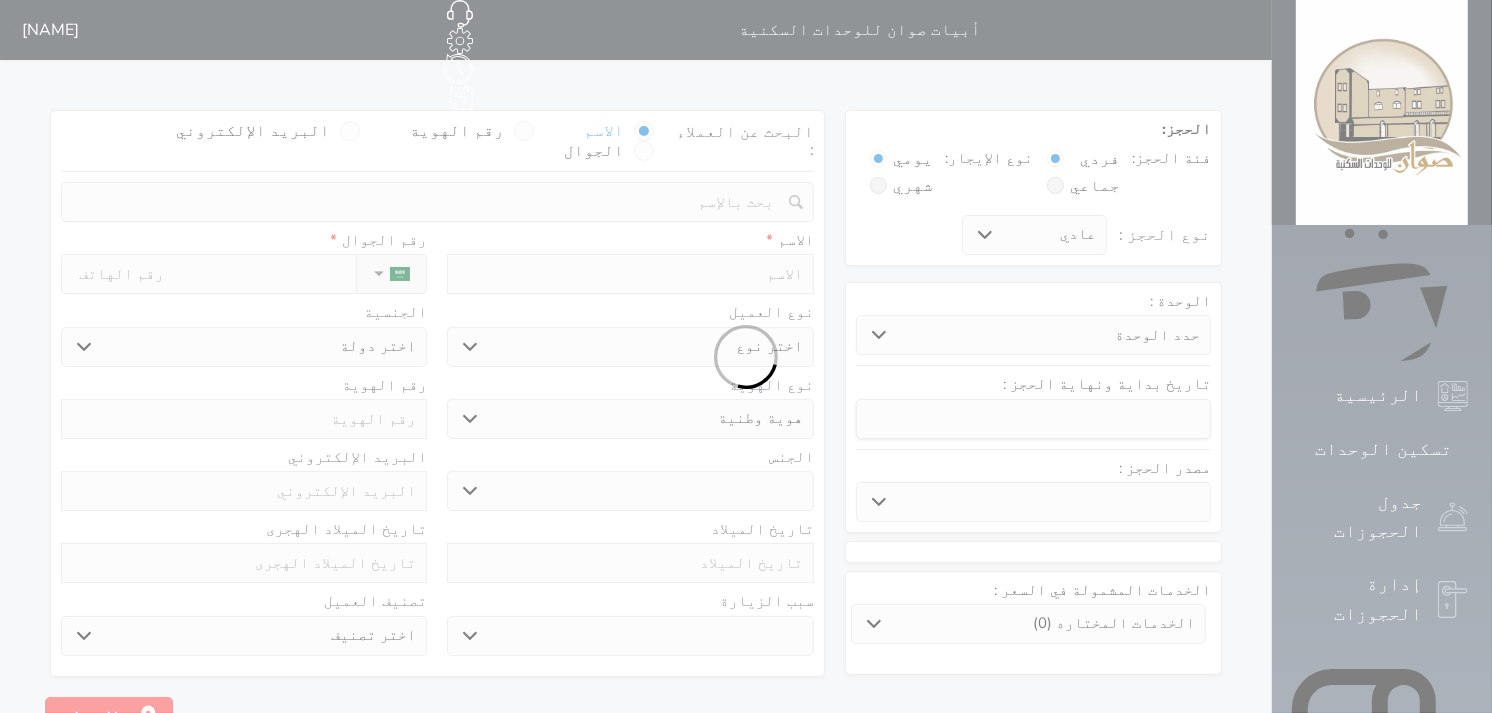 select 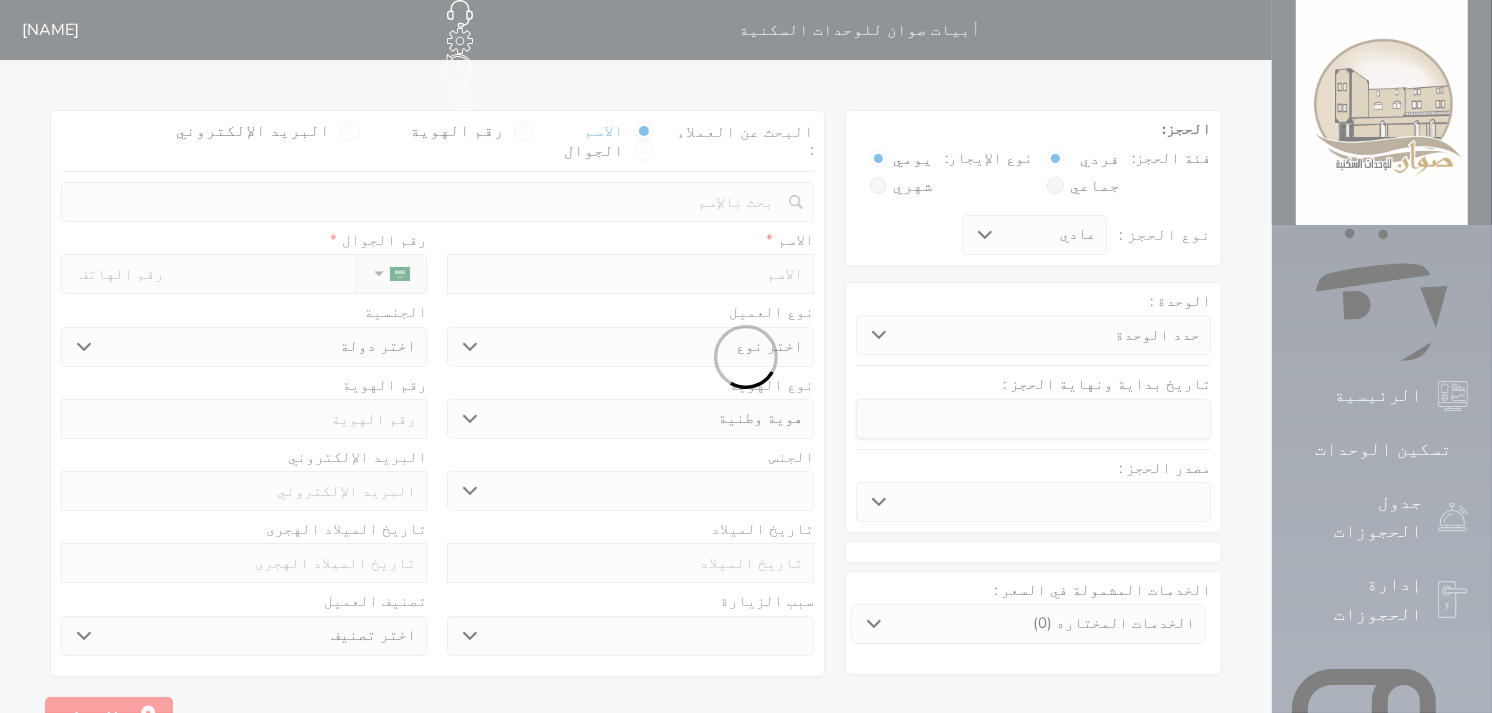 select 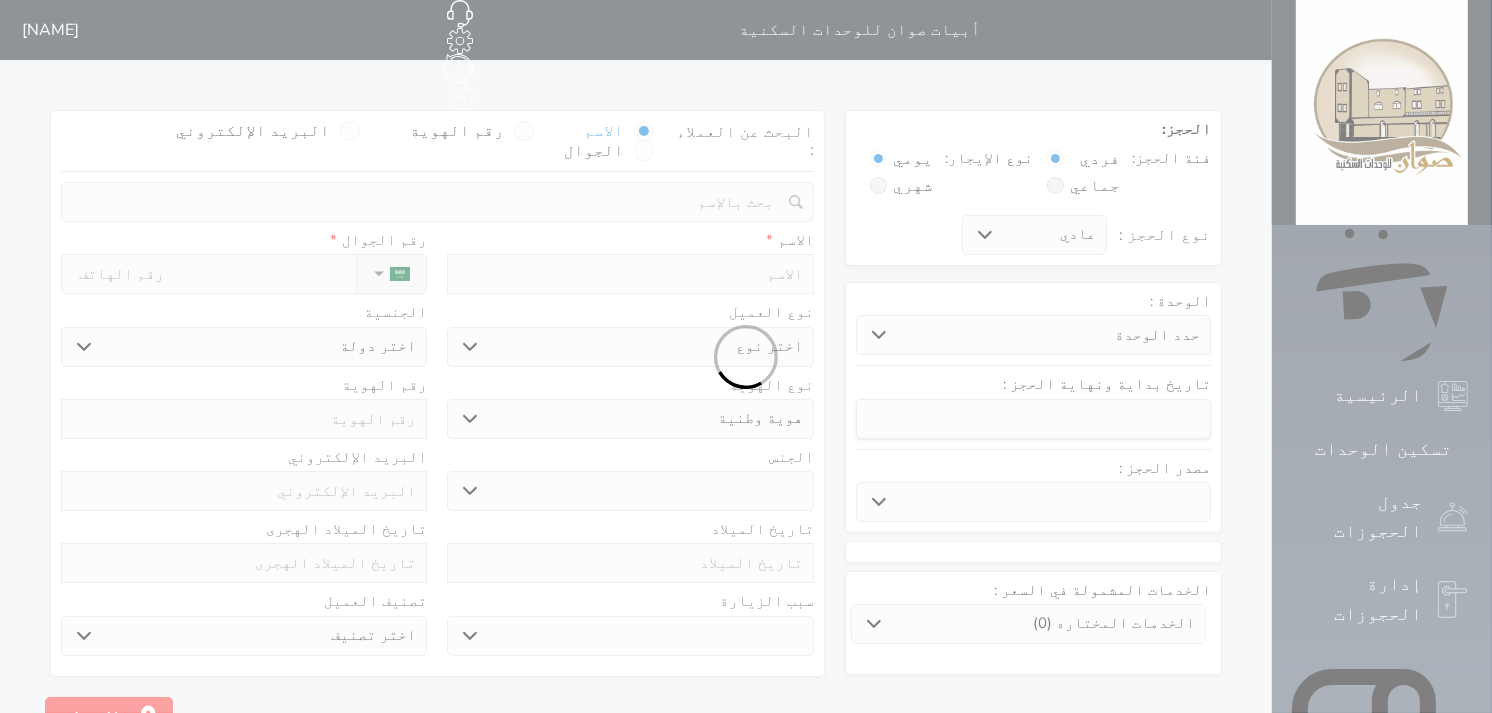 select 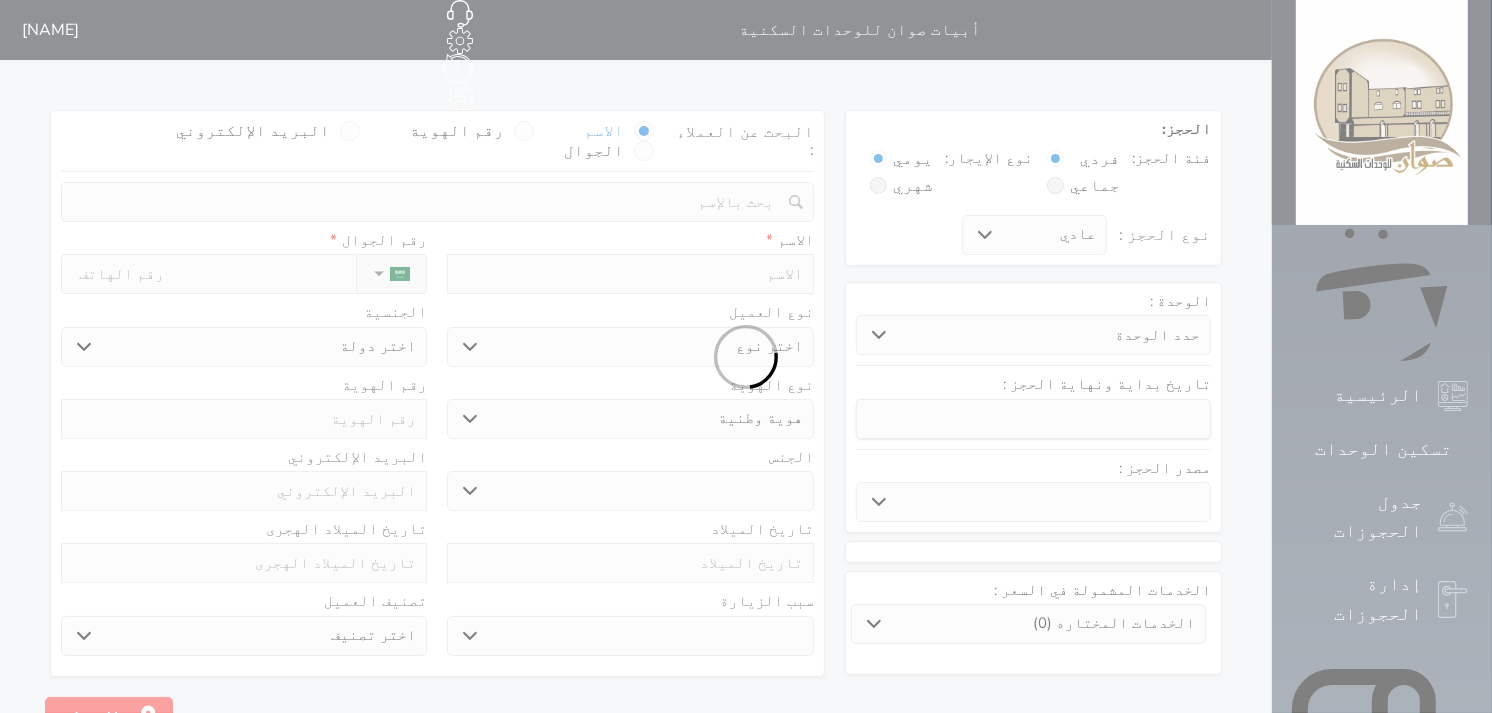 select 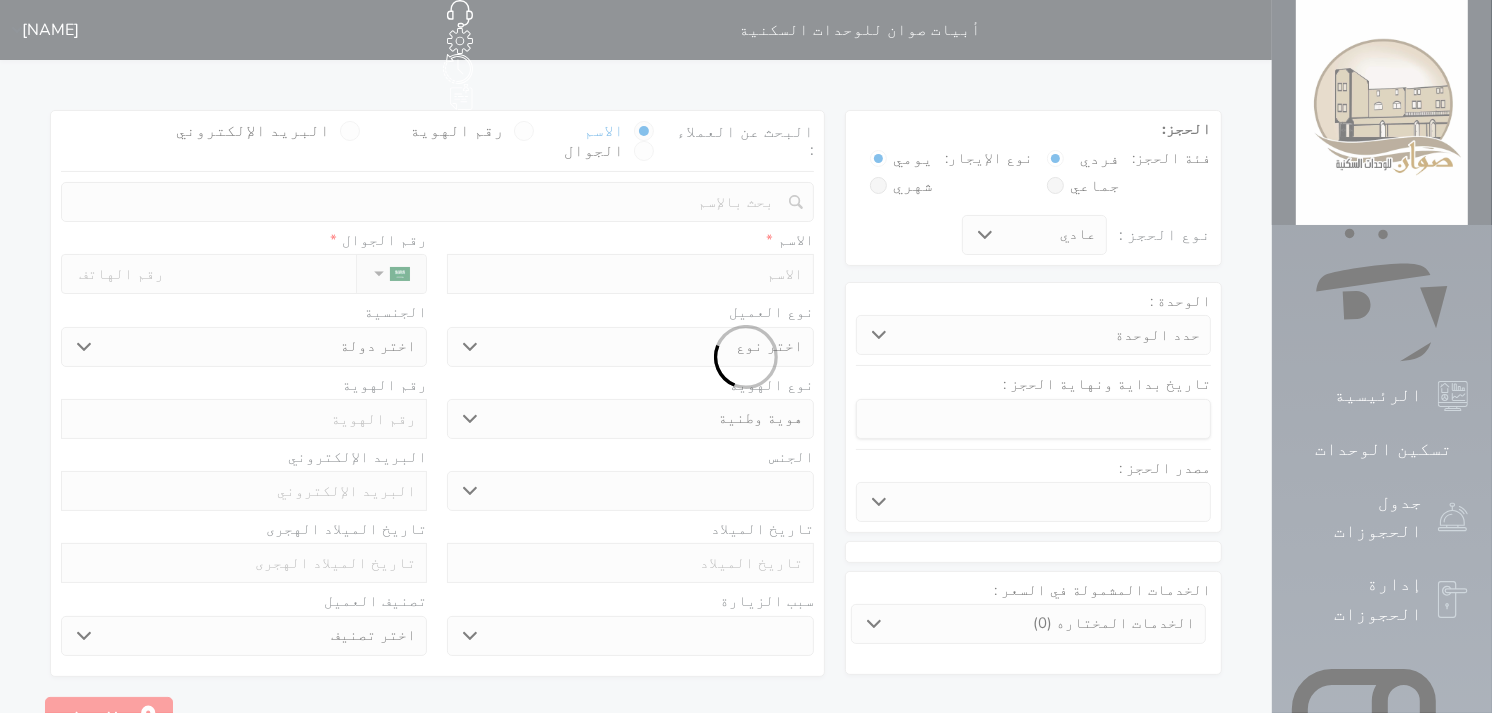 select 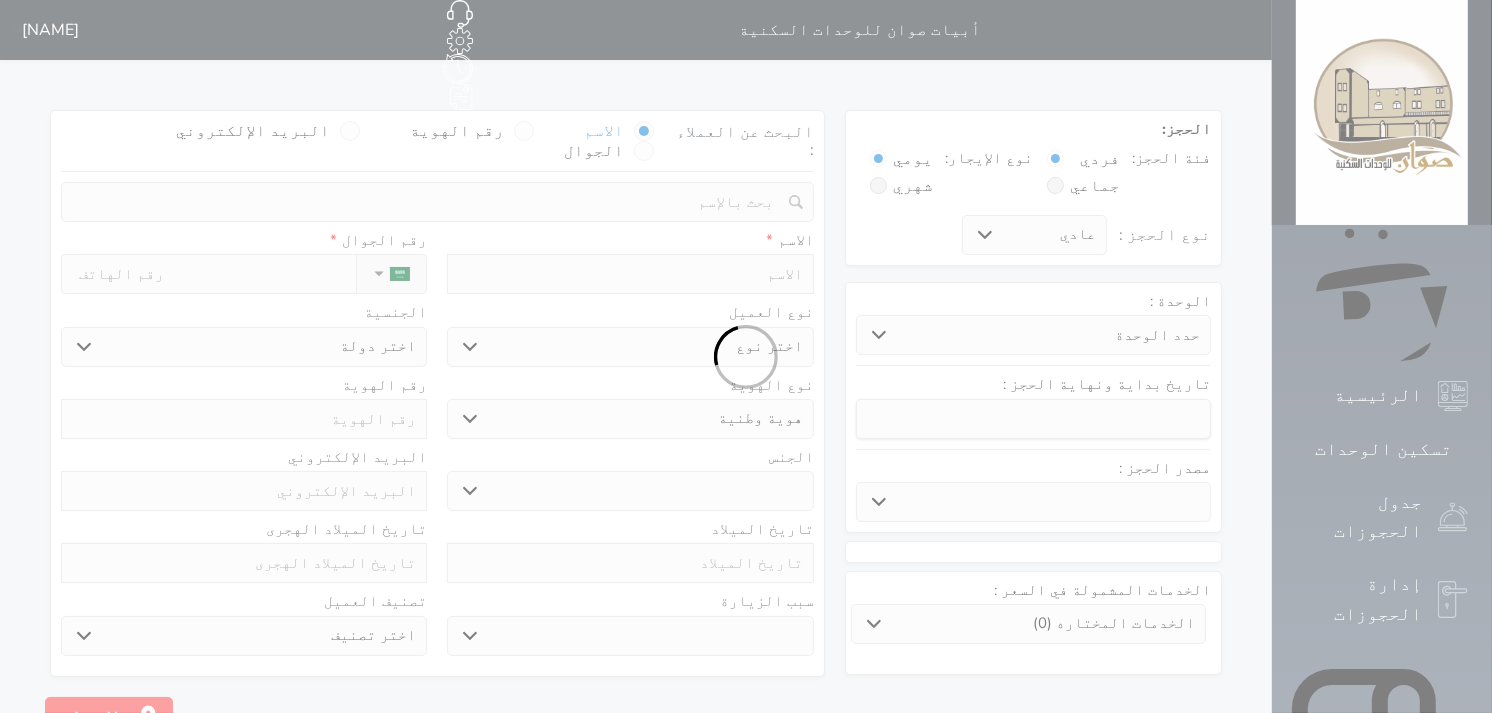select 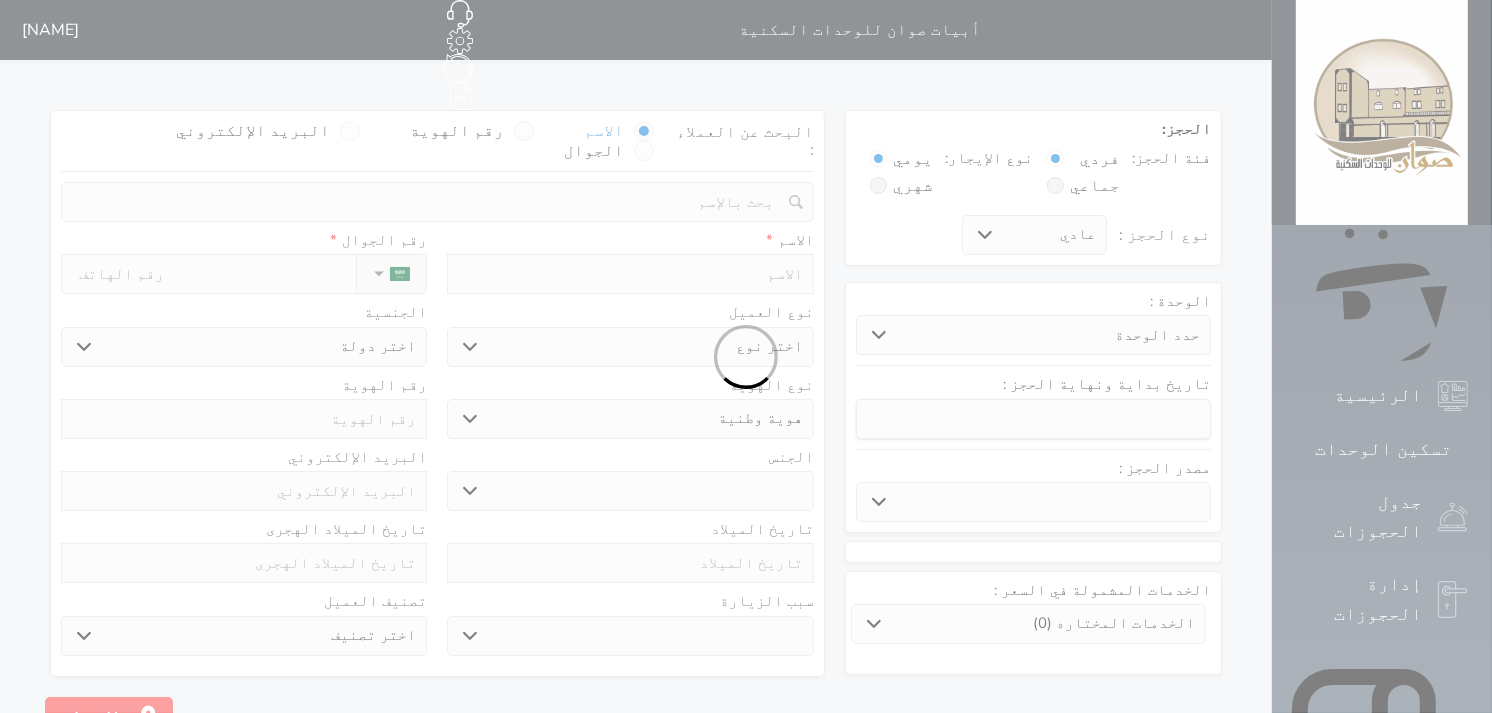 select 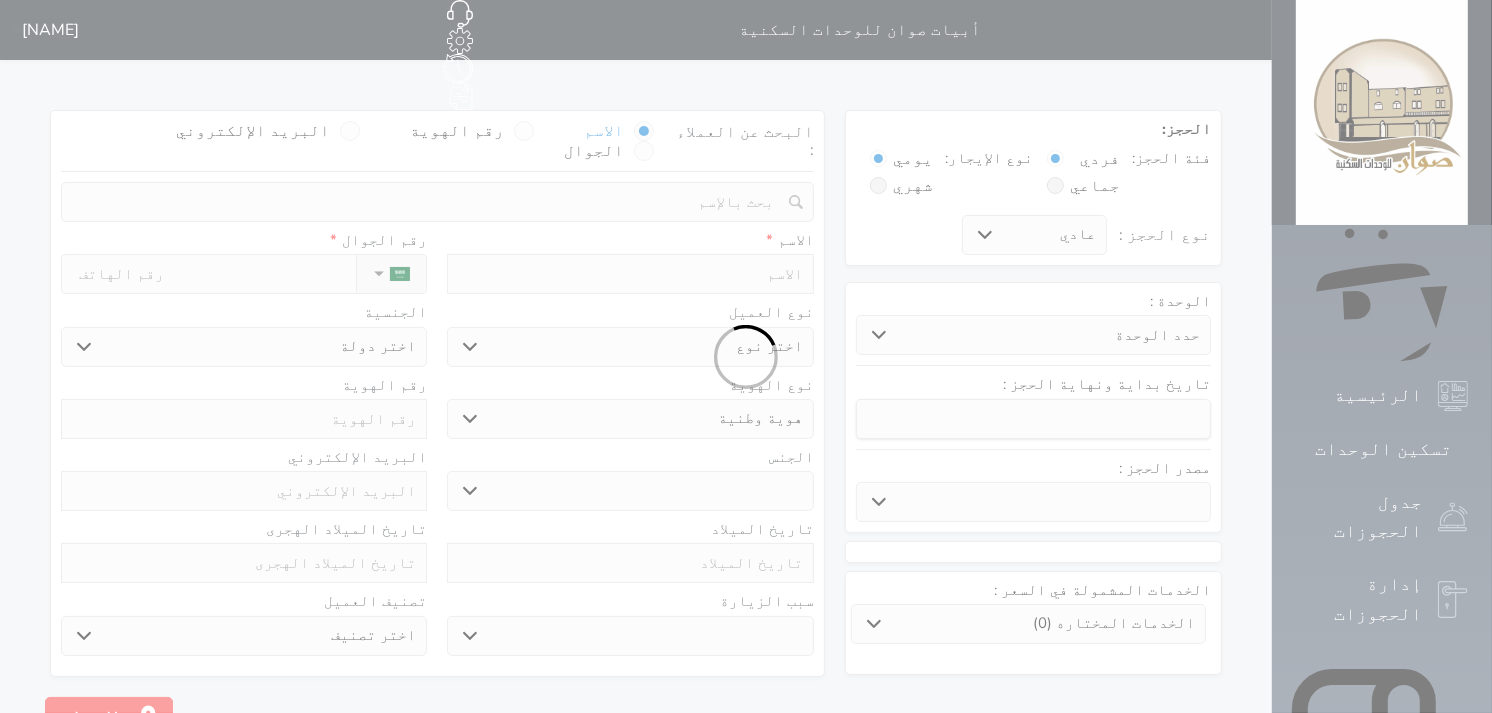 select on "113" 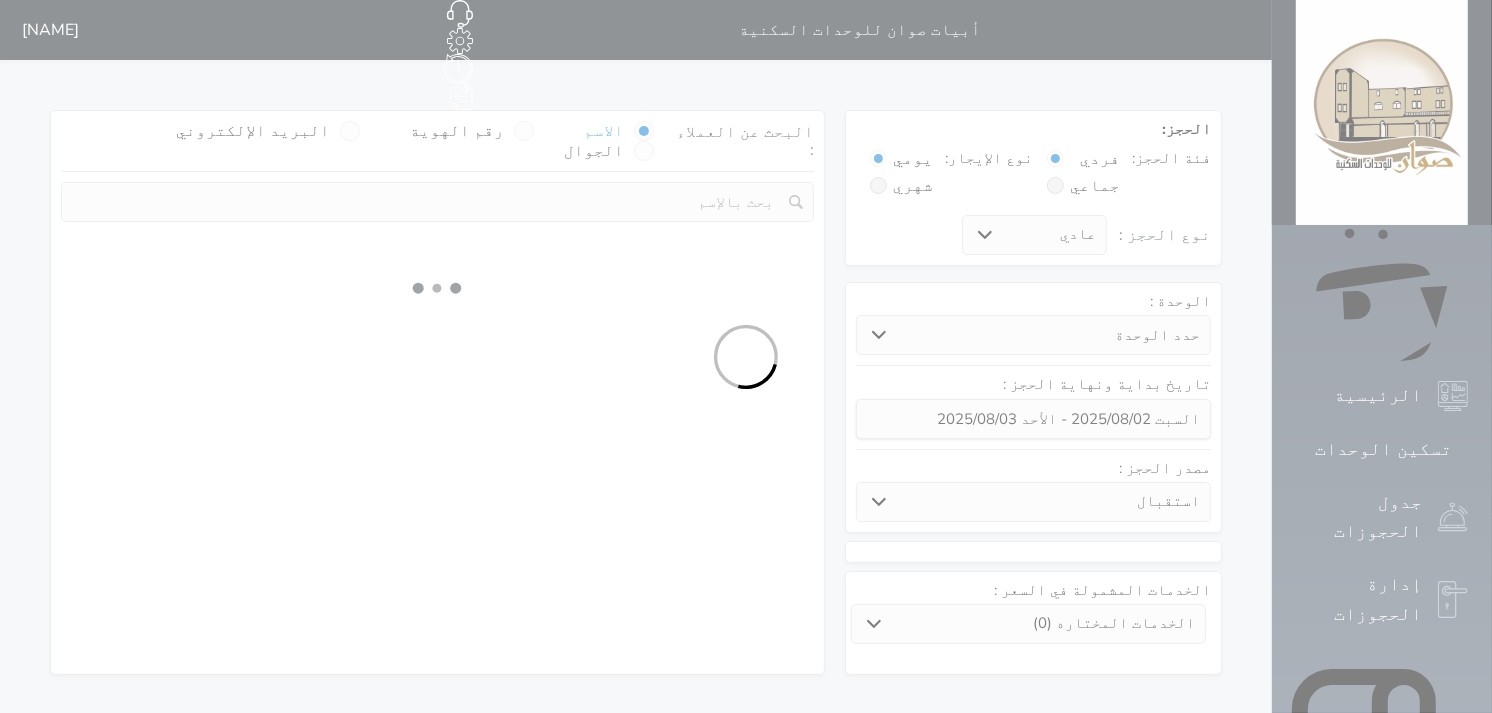 select 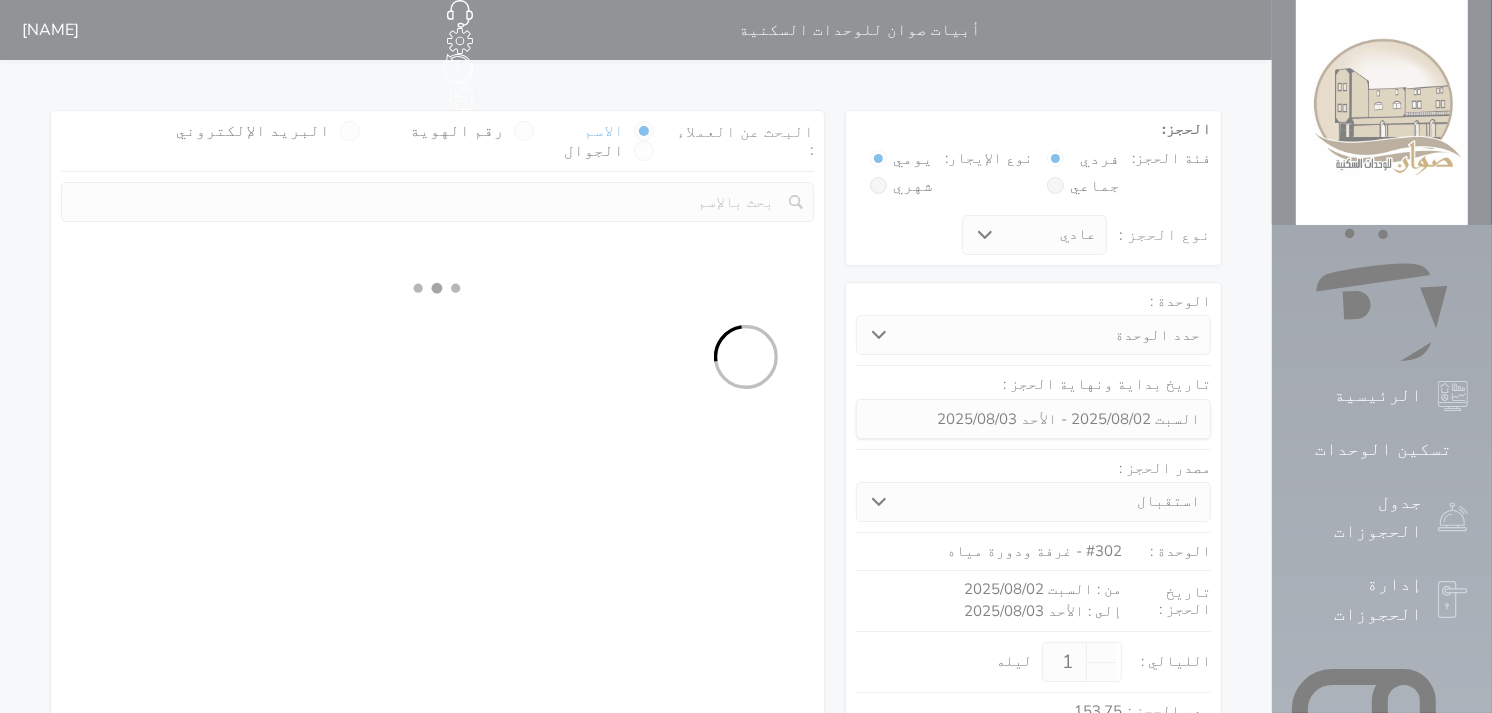 select on "1" 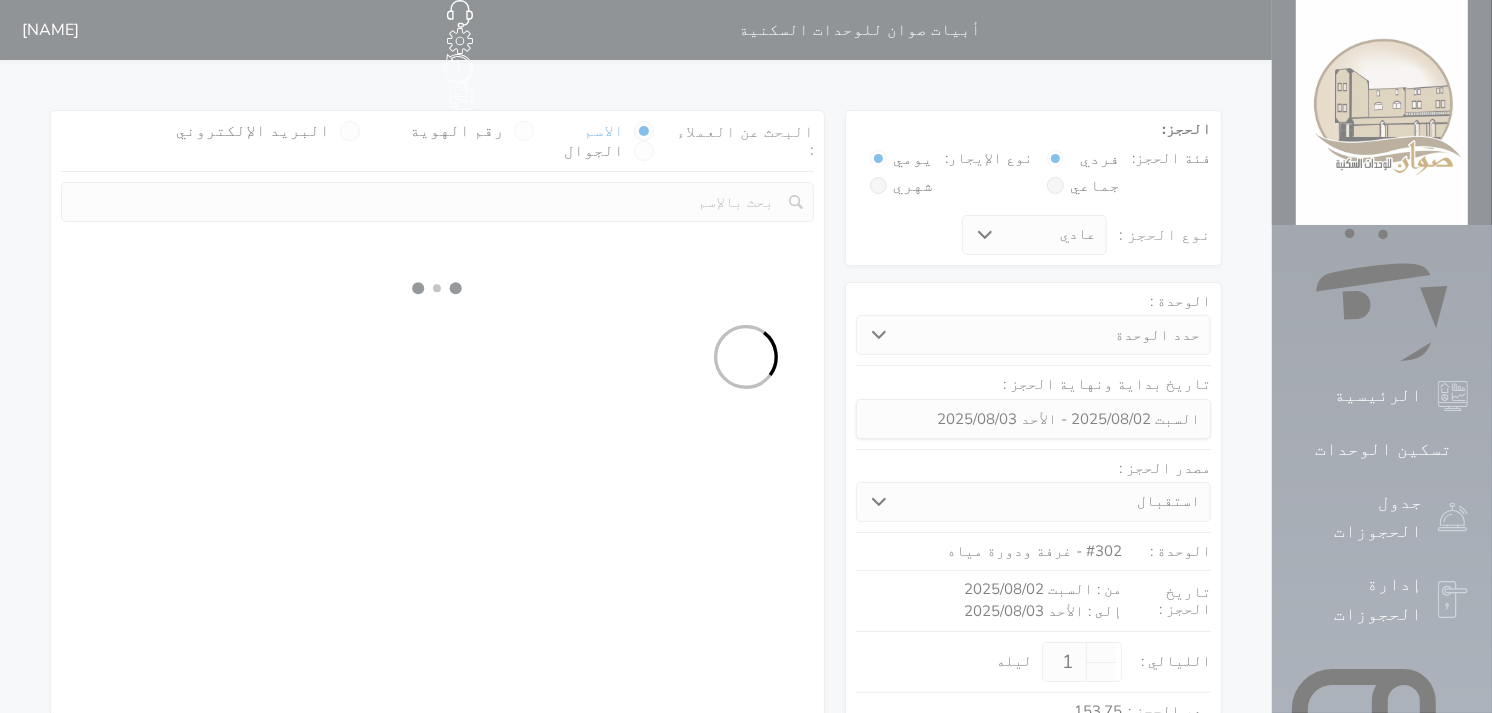 select on "113" 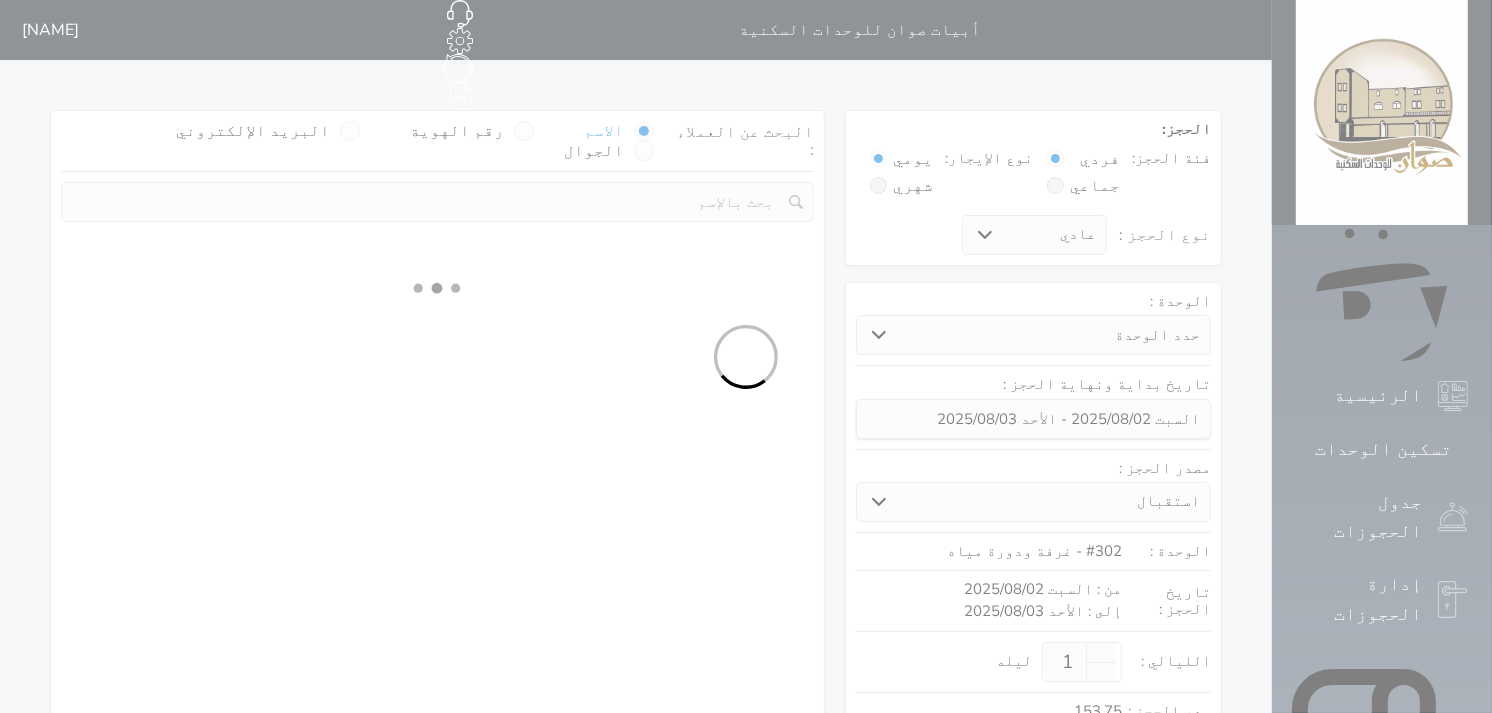 select on "1" 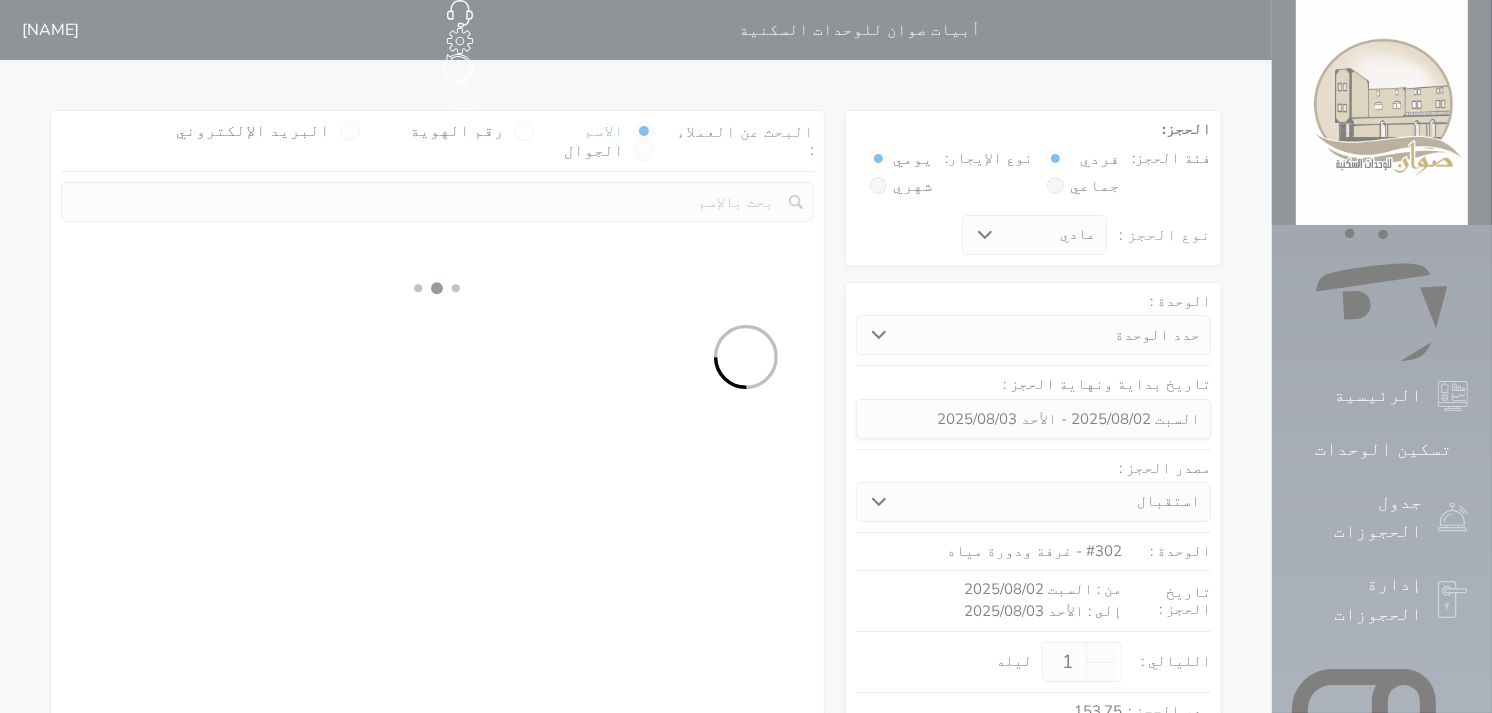select 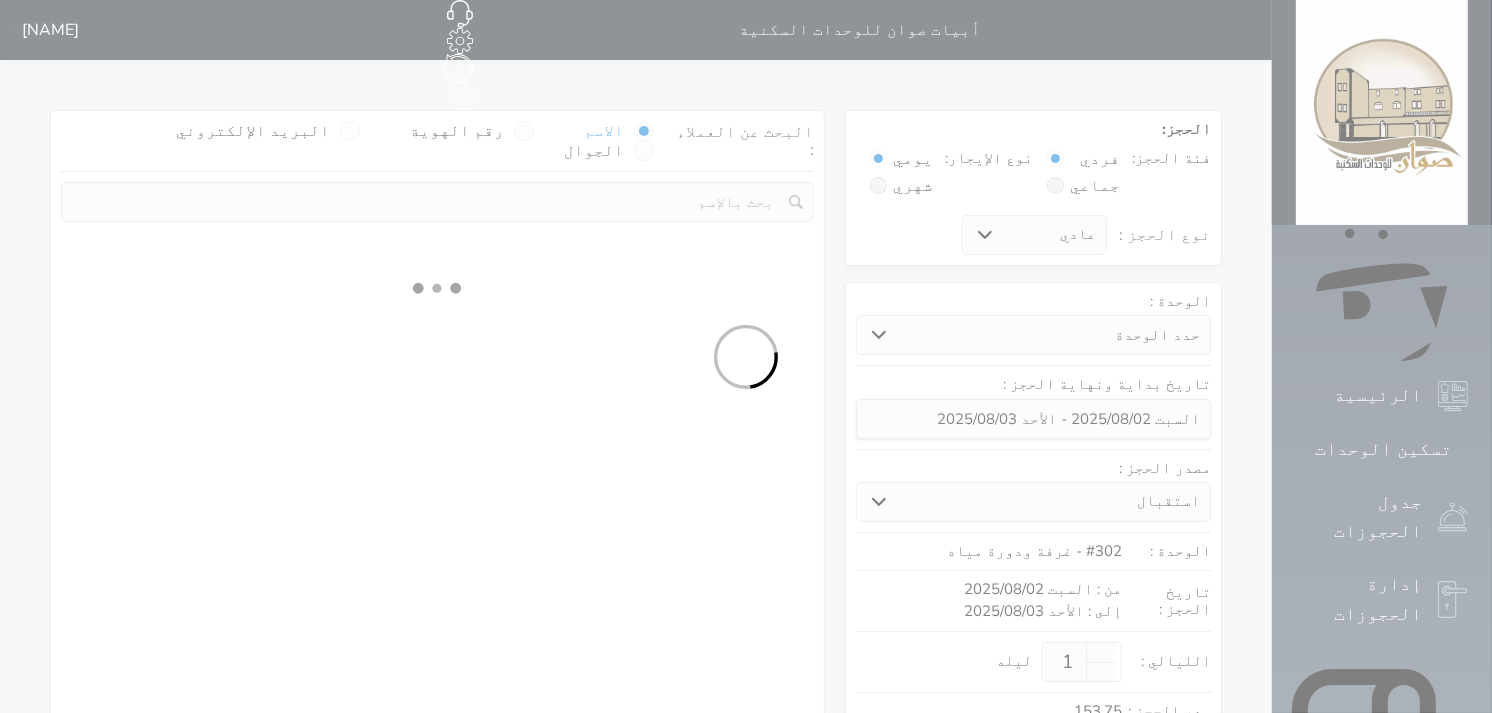 select on "7" 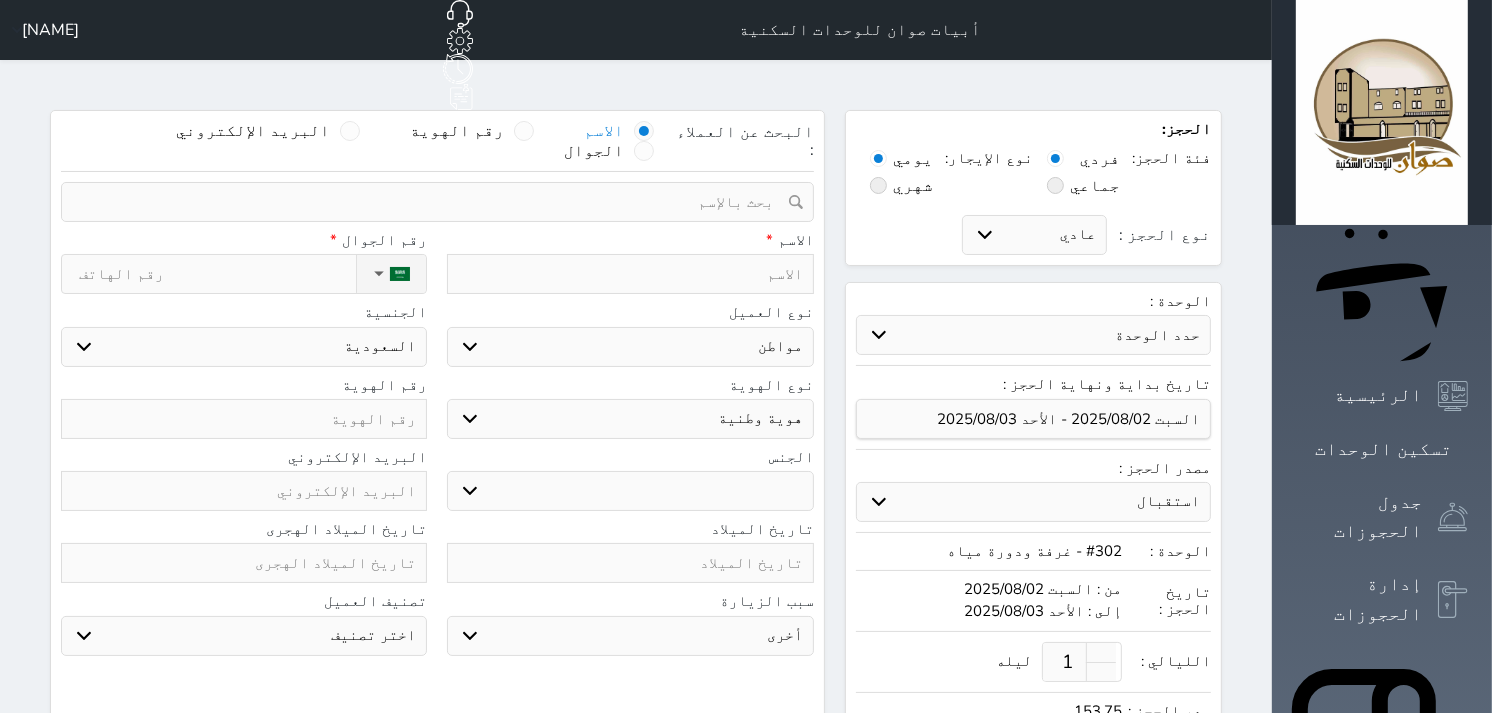 click on "البحث عن العملاء :        الاسم       رقم الهوية       البريد الإلكتروني       الجوال           تغيير العميل                      ملاحظات                           سجل حجوزات العميل undefined                   إجمالى رصيد العميل : 0 ريال     رقم الحجز   الوحدة   من   إلى   نوع الحجز   الرصيد   الاجرائات         النتائج  : من (  ) - إلى  (  )   العدد  :              سجل الكمبيالات الغير محصلة على العميل undefined                 رقم الحجز   المبلغ الكلى    المبلغ المحصل    المبلغ المتبقى    تاريخ الإستحقاق         النتائج  : من (  ) - إلى  (  )   العدد  :      الاسم *     رقم الجوال *       ▼     Afghanistan (‫افغانستان‬‎)   +93   Albania (Shqipëri)   +355   Algeria (‫الجزائر‬‎)   +213   American Samoa" at bounding box center (437, 506) 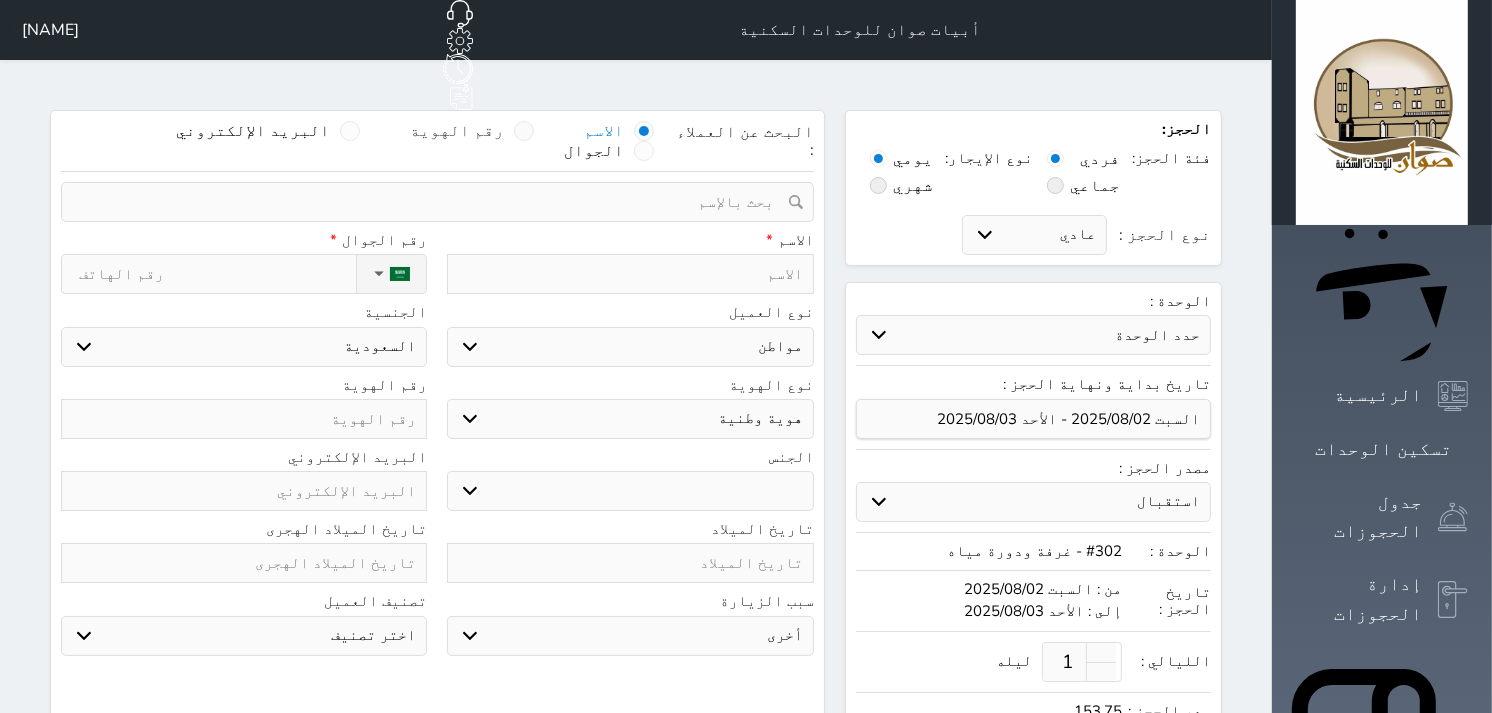 click on "رقم الهوية" at bounding box center [457, 131] 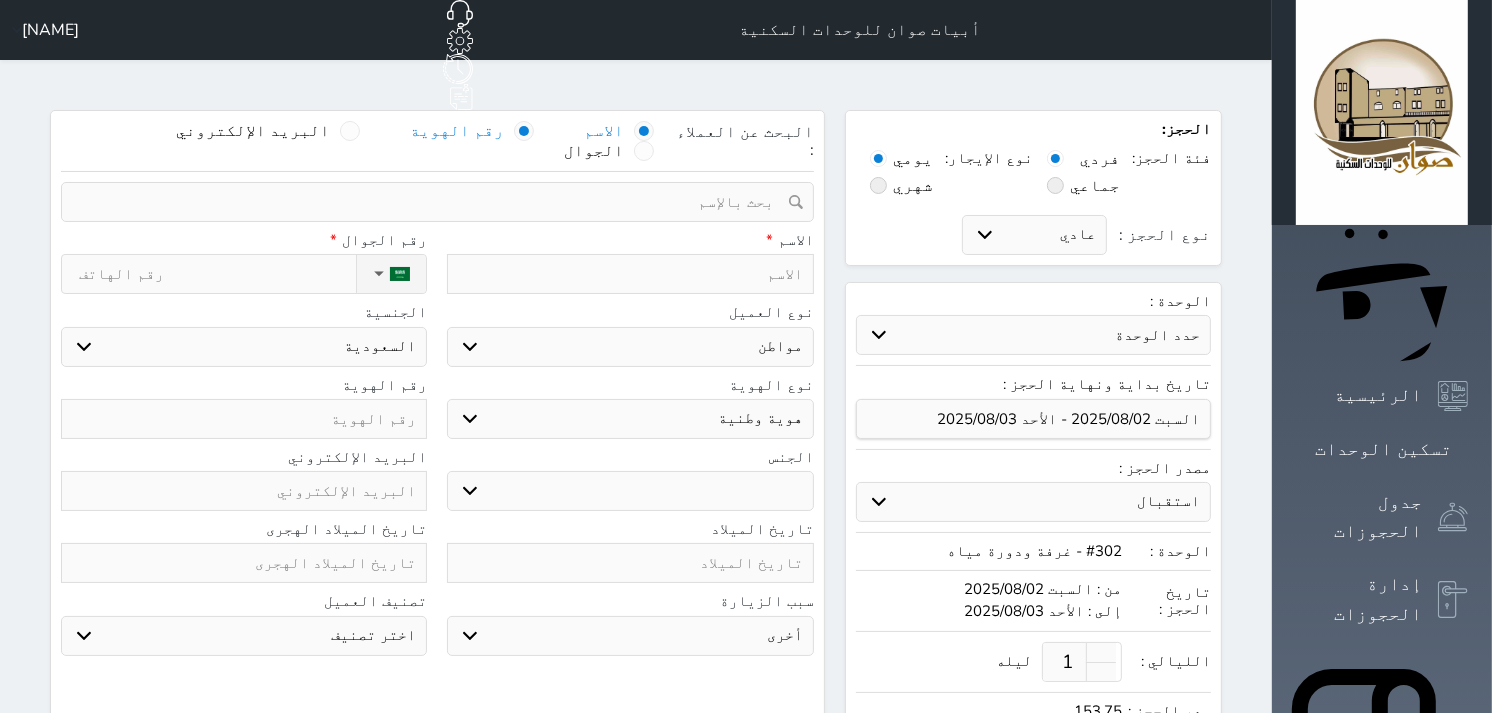 select 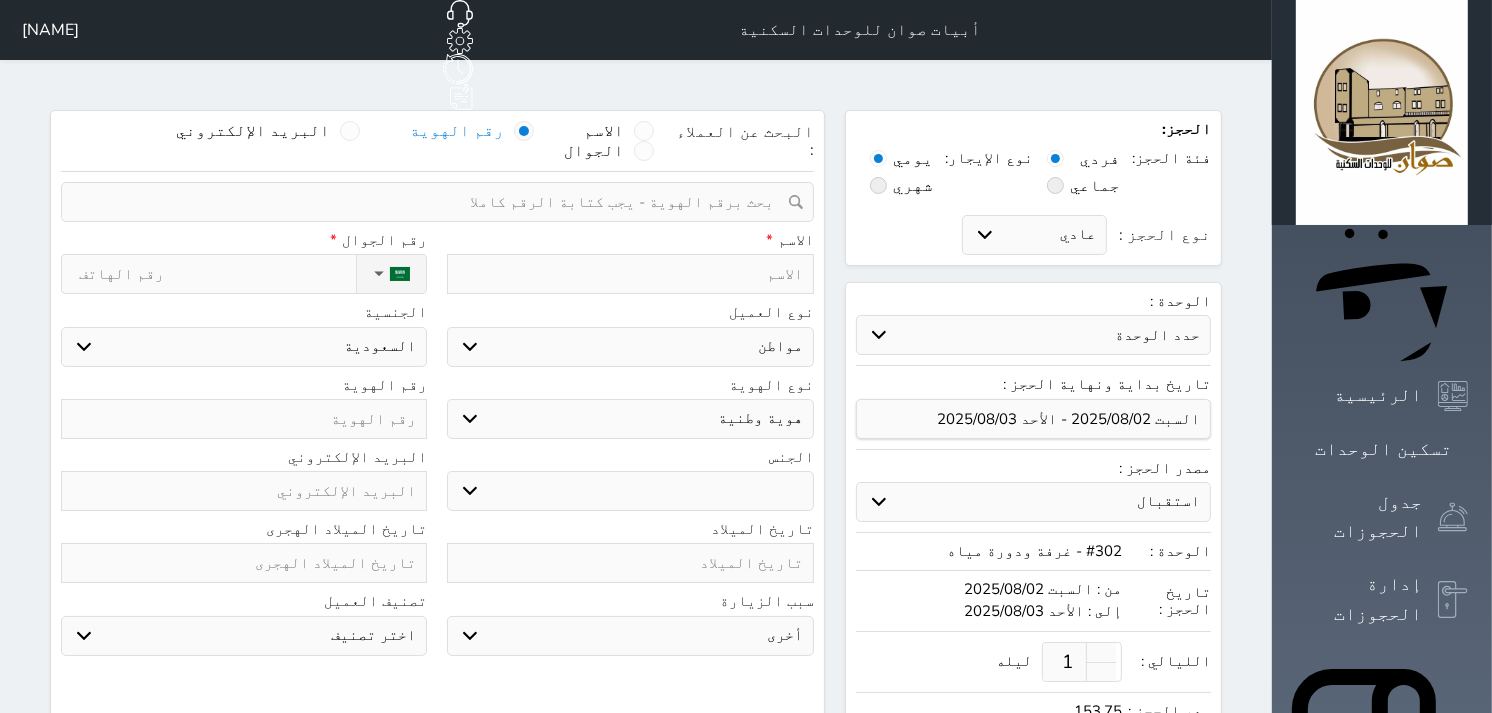 click at bounding box center [430, 202] 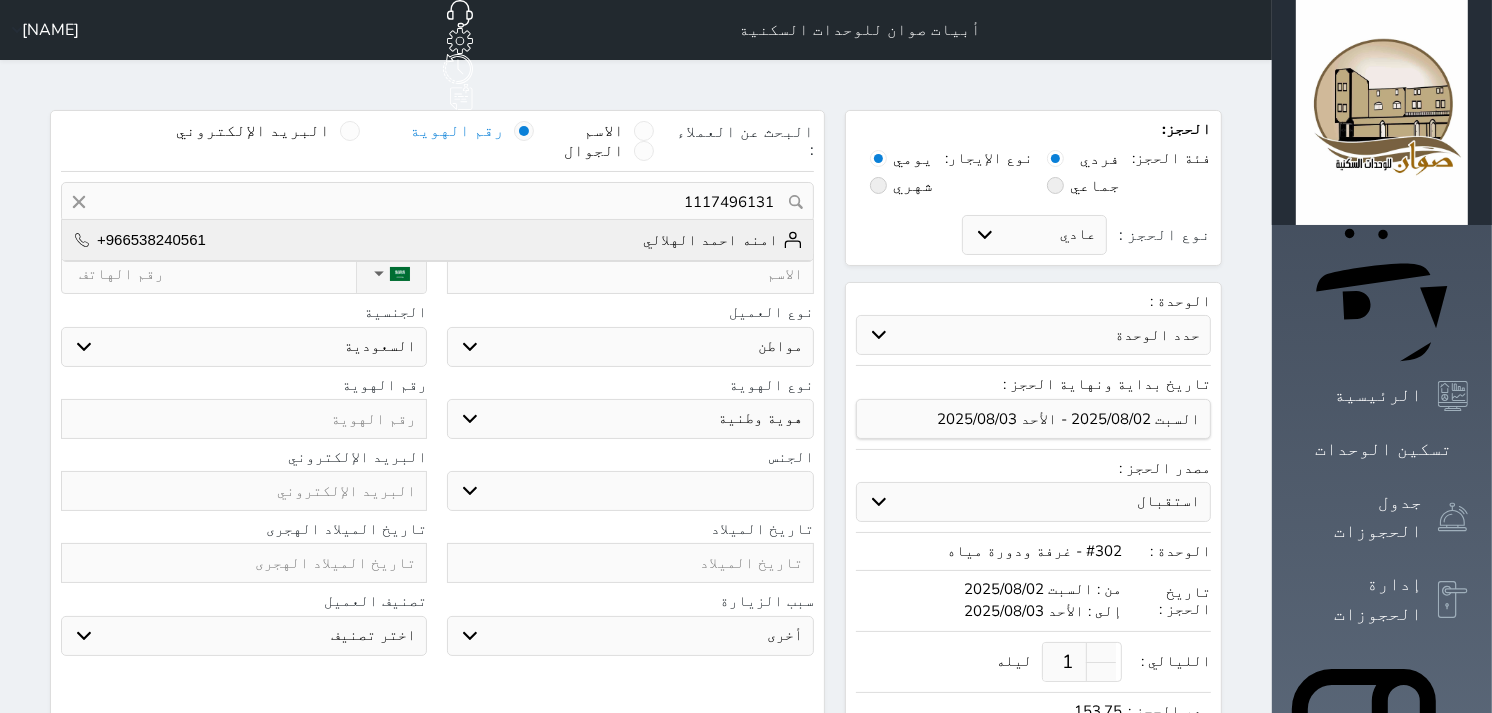 click on "امنه احمد الهلالي   +[PHONE]" at bounding box center [437, 240] 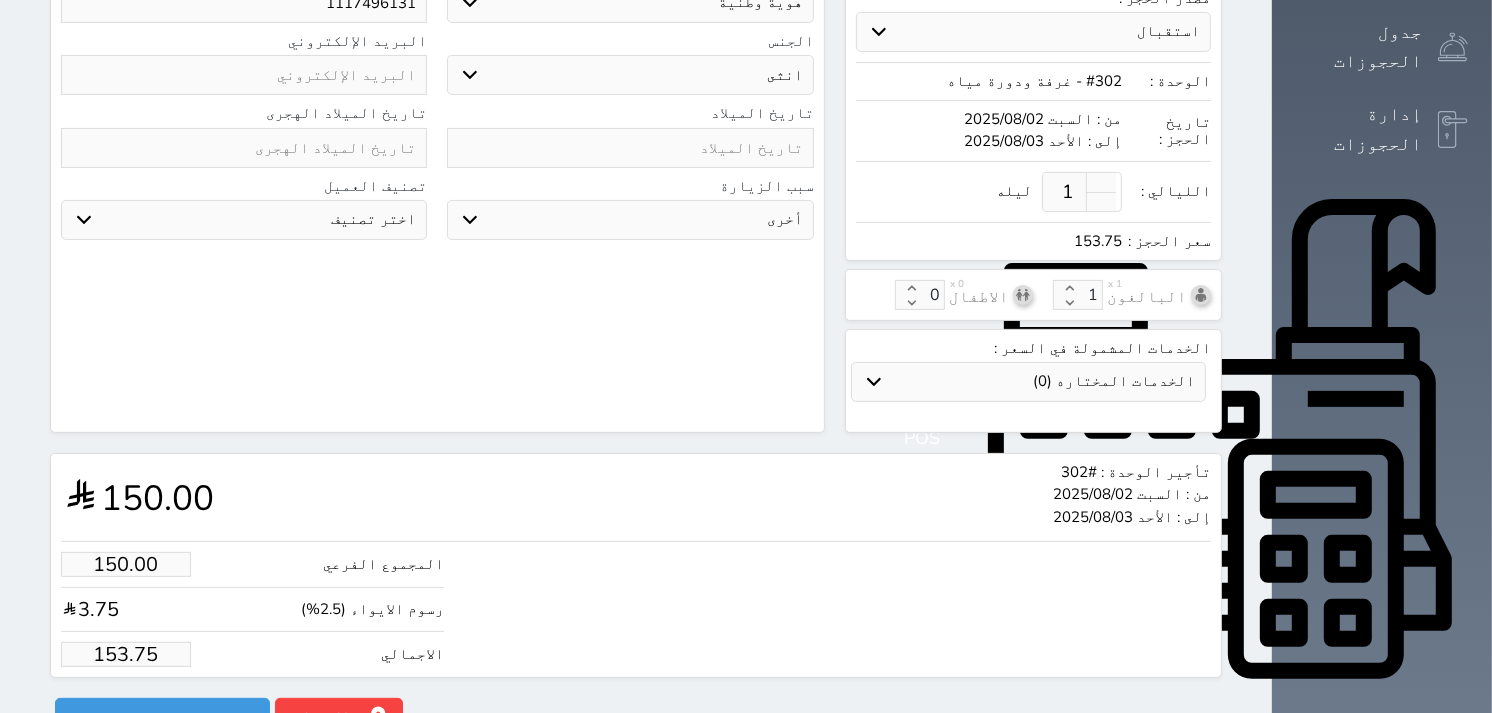 scroll, scrollTop: 477, scrollLeft: 0, axis: vertical 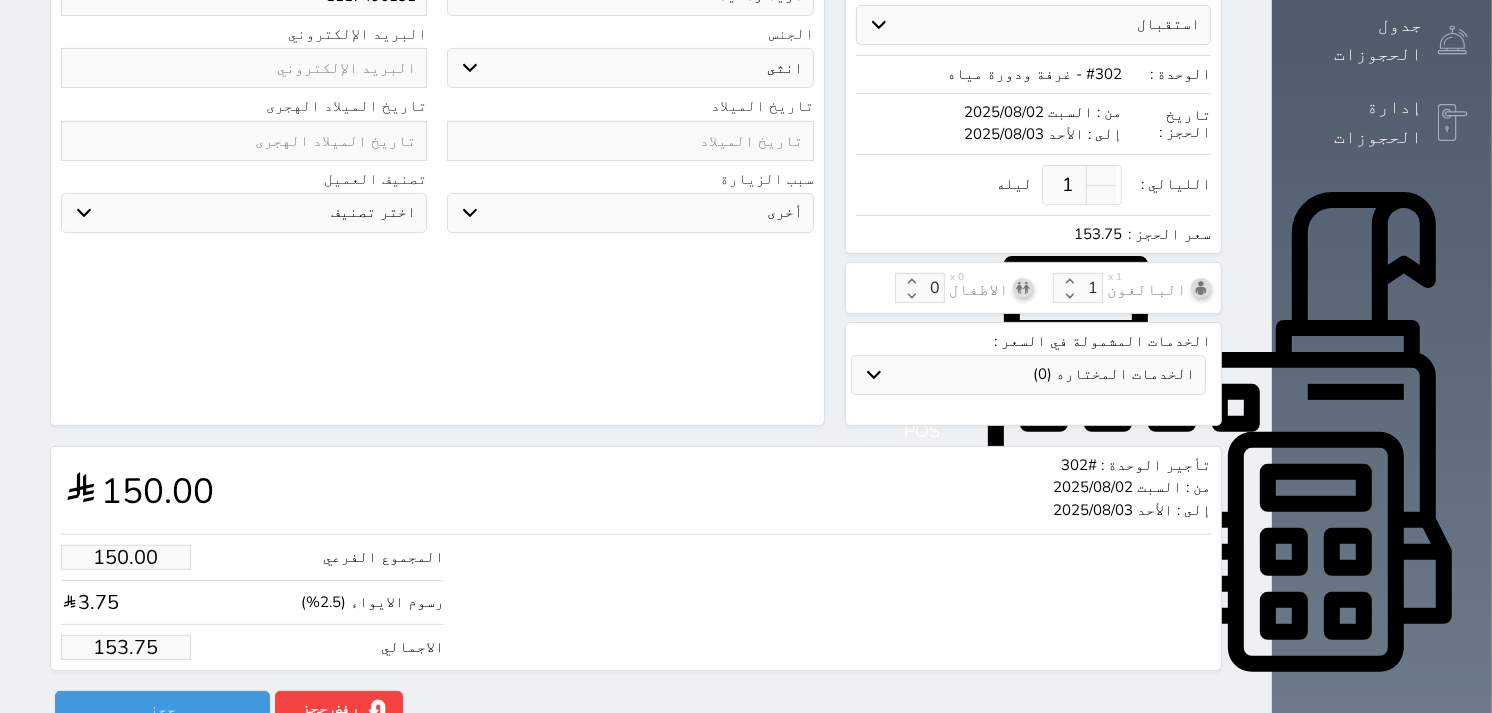 drag, startPoint x: 35, startPoint y: 588, endPoint x: 140, endPoint y: 581, distance: 105.23308 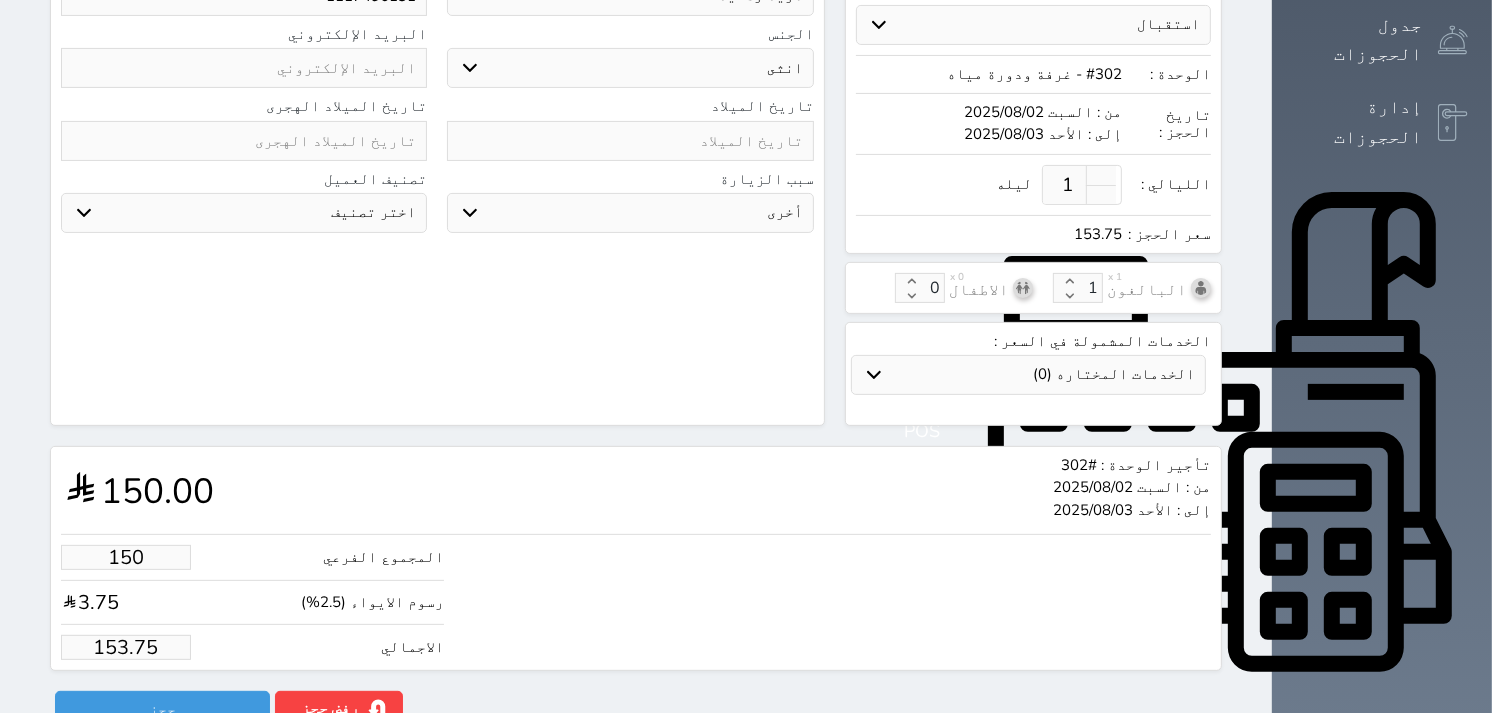 scroll, scrollTop: 4, scrollLeft: 0, axis: vertical 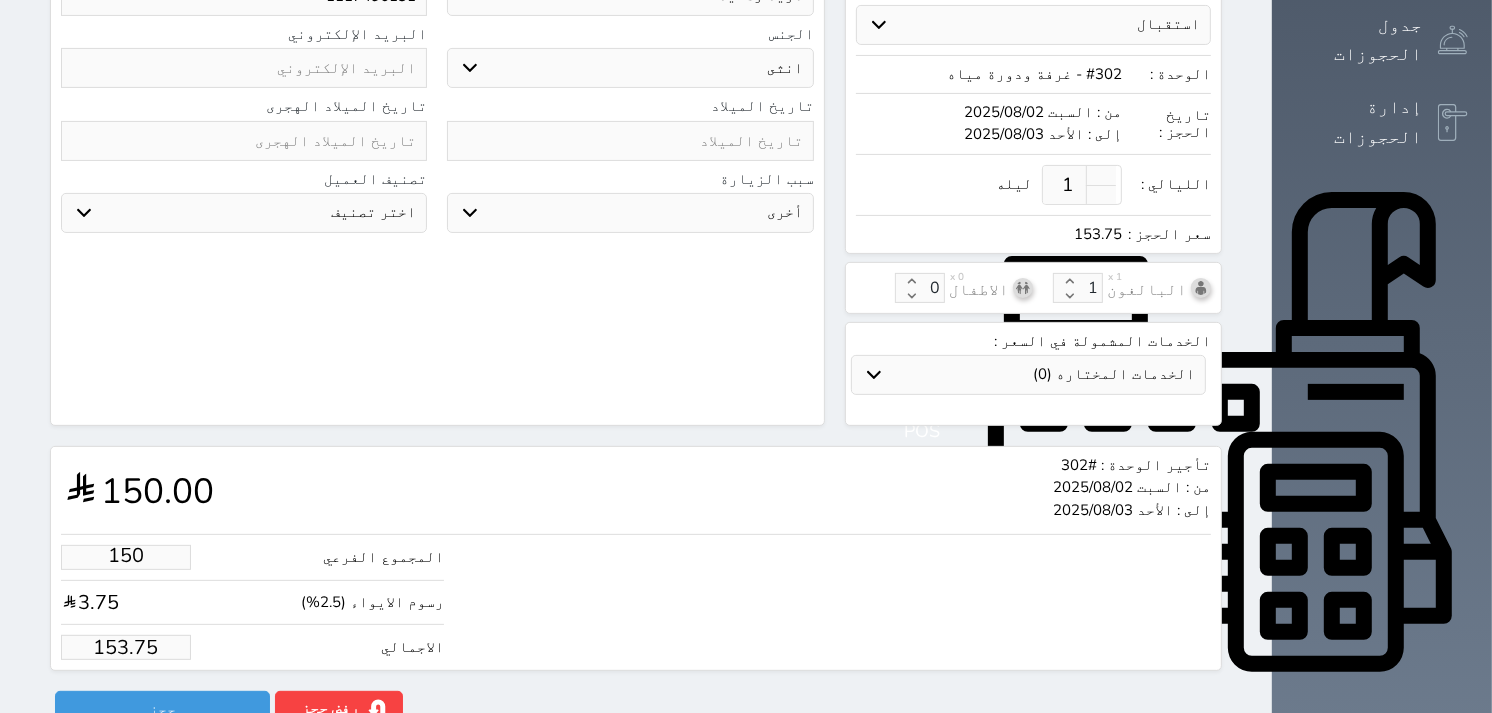 drag, startPoint x: 36, startPoint y: 522, endPoint x: 122, endPoint y: 542, distance: 88.29496 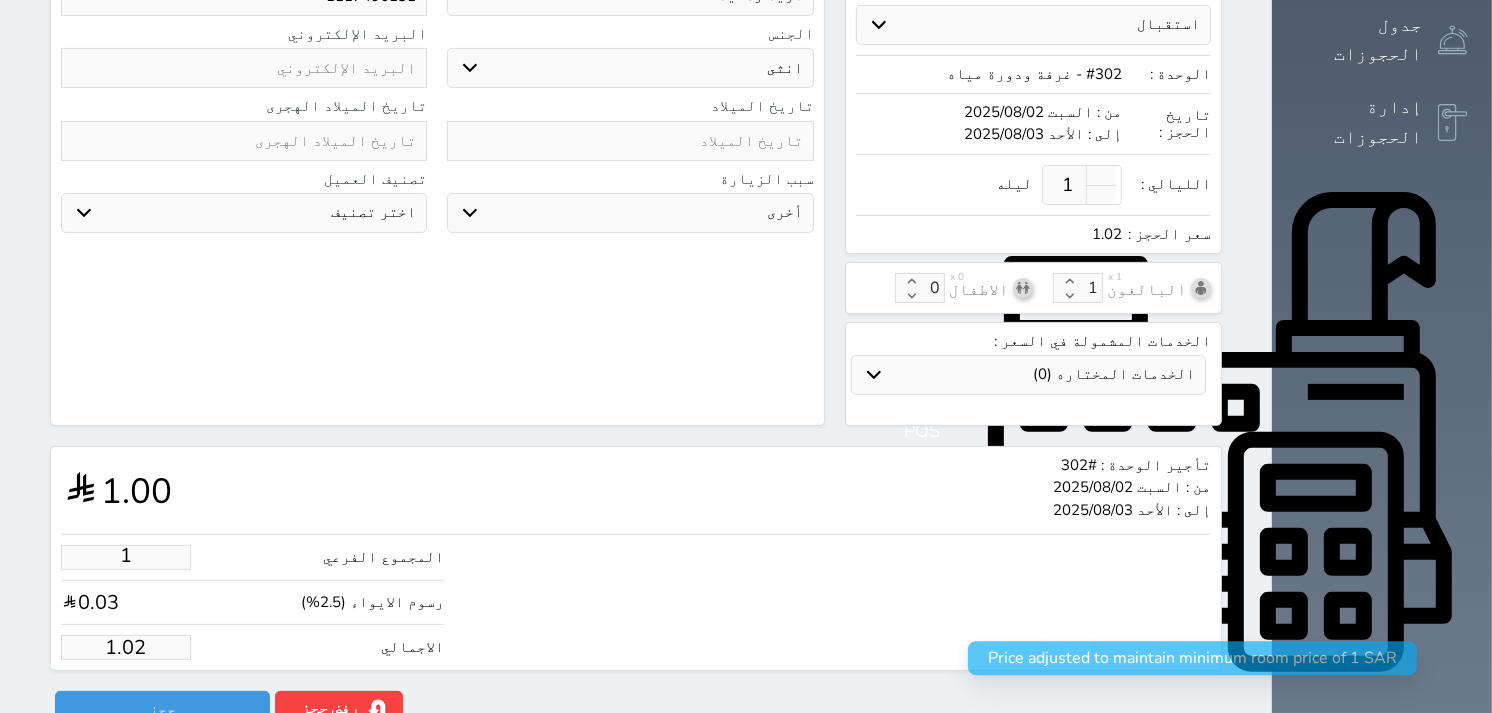 scroll, scrollTop: 0, scrollLeft: 0, axis: both 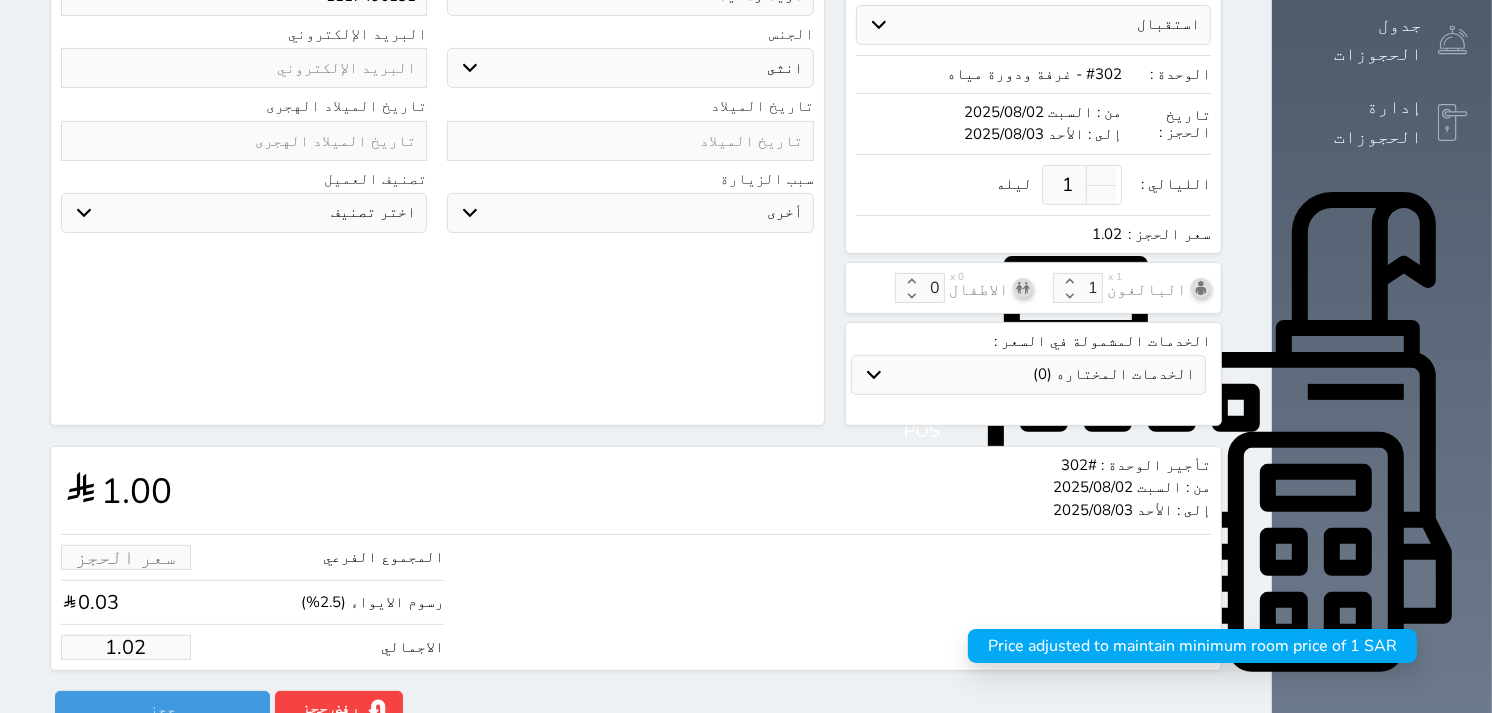 type on "4" 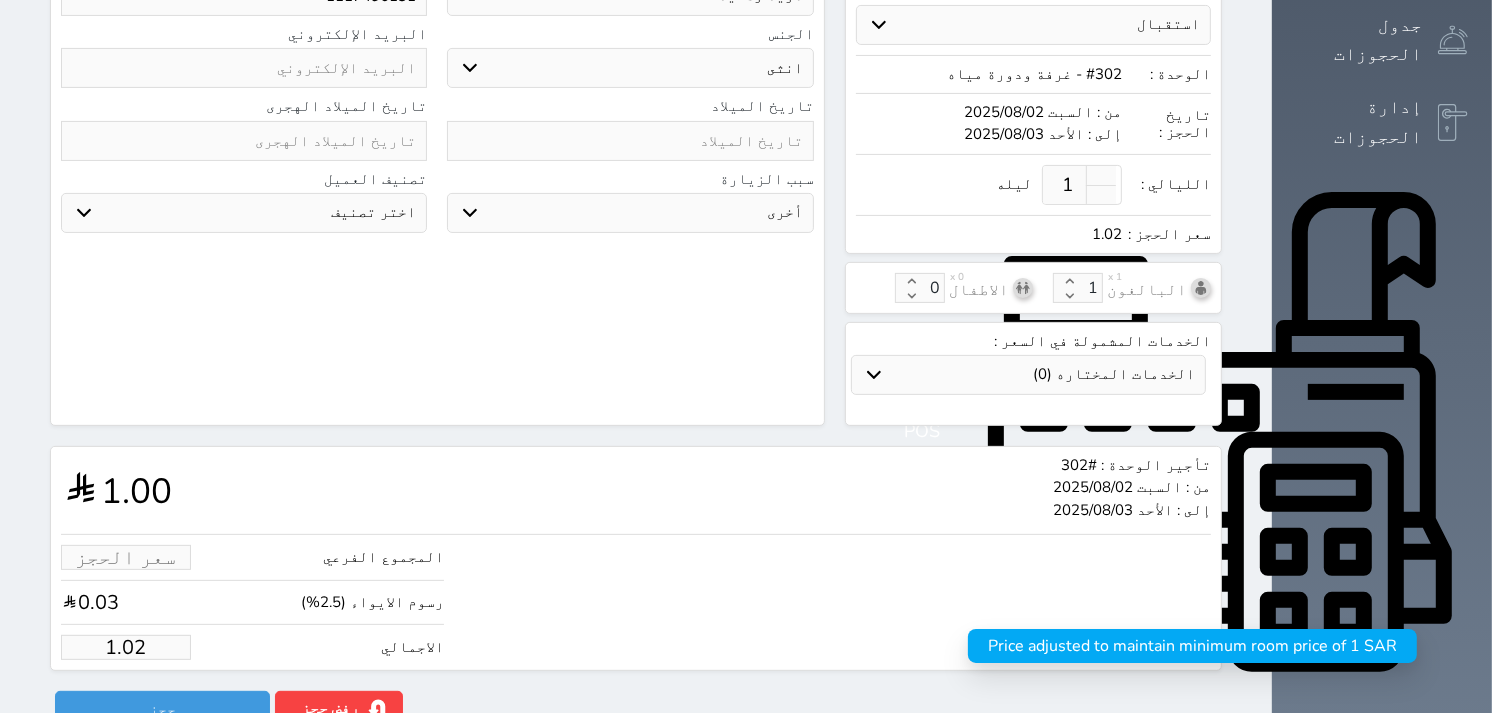 type on "4.10" 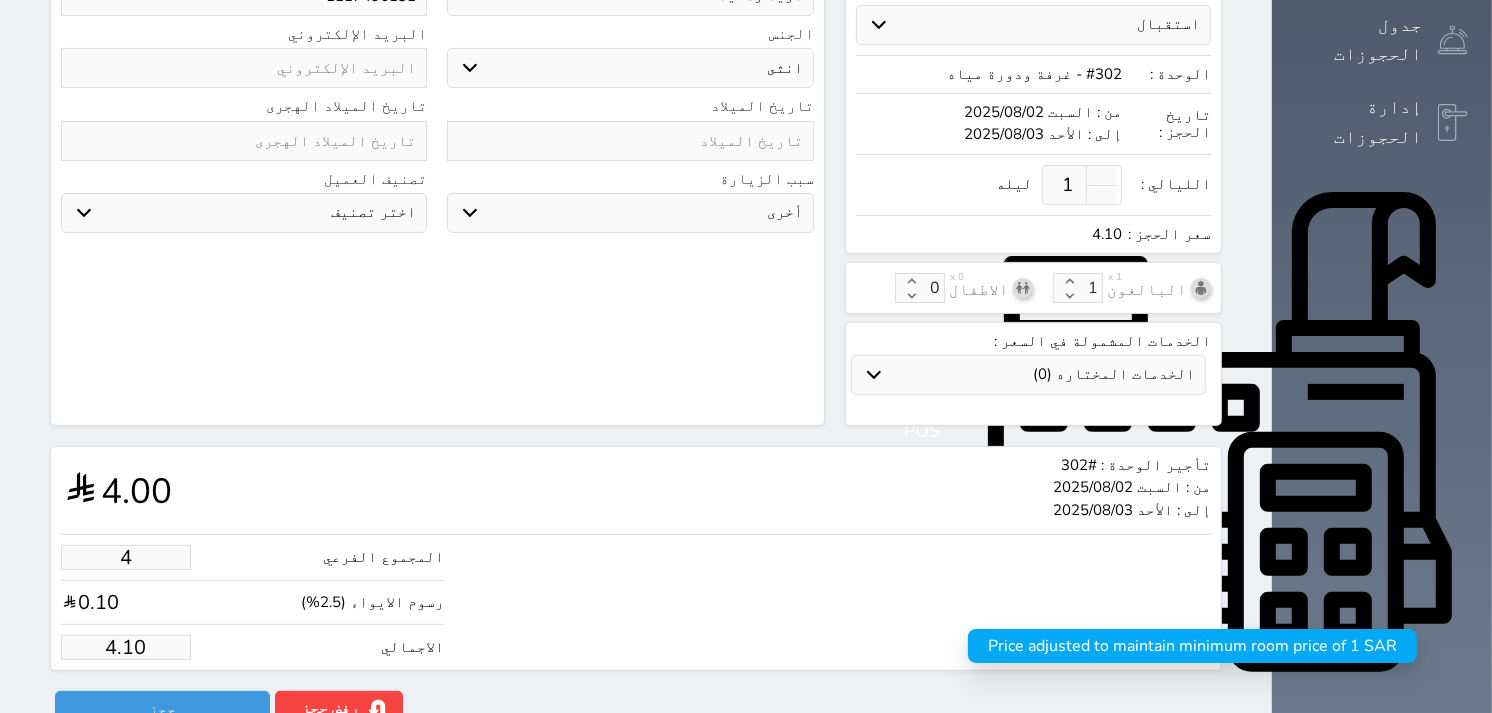 type on "45" 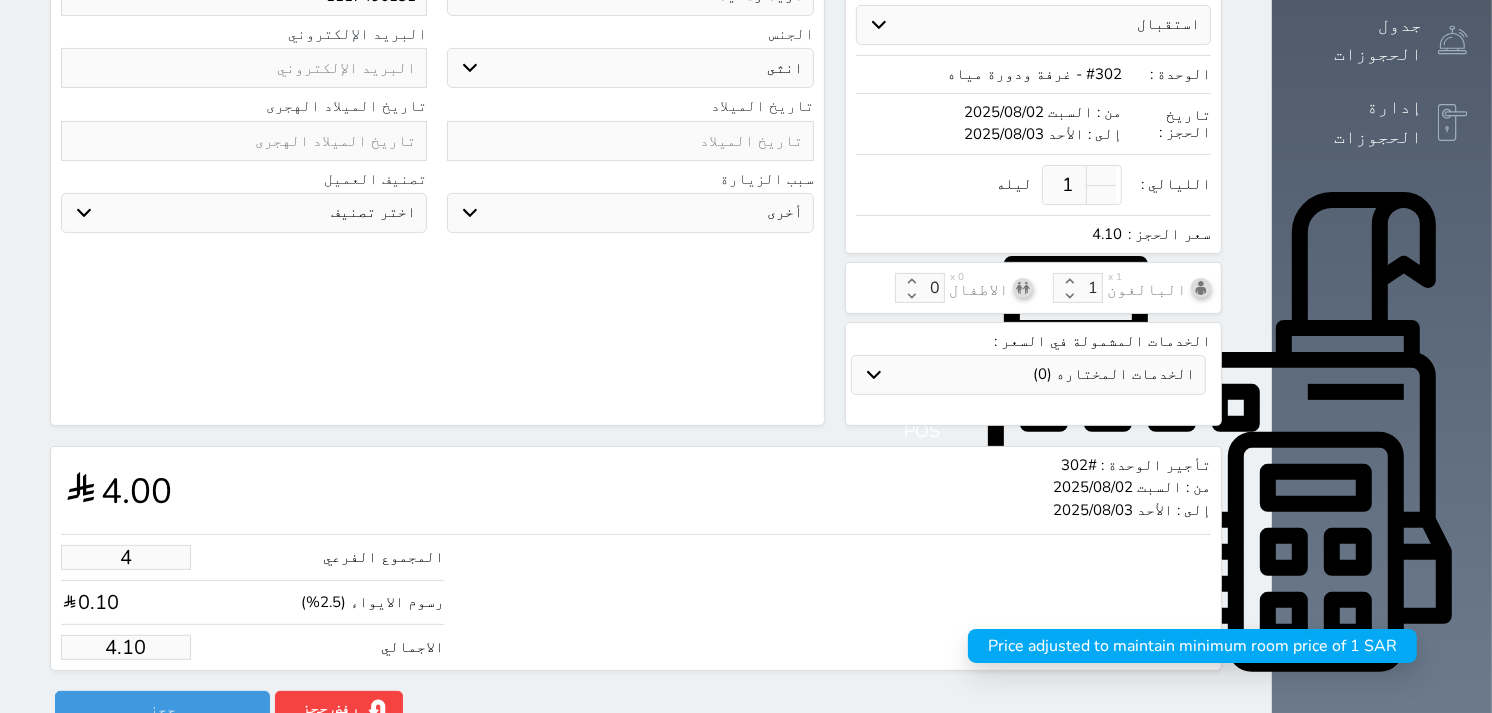type on "46.13" 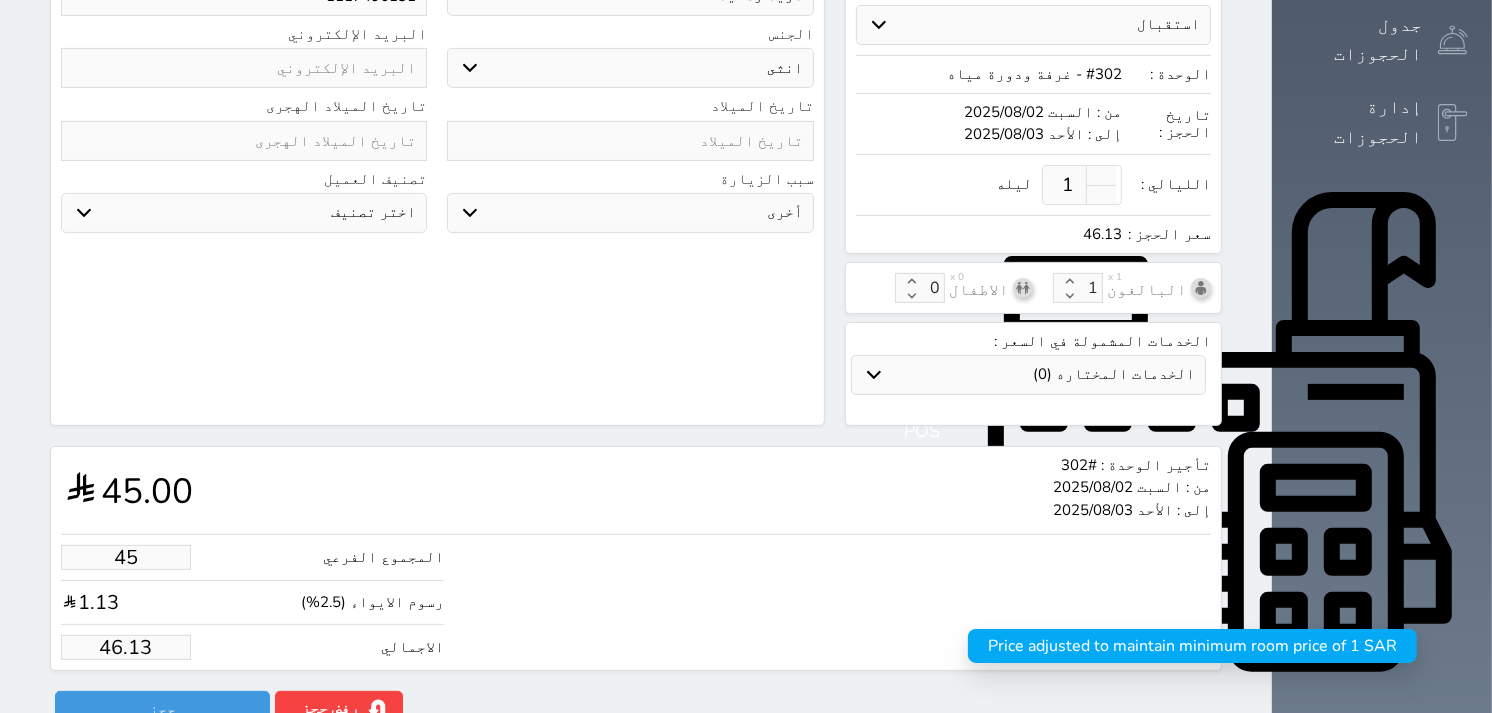 type on "450" 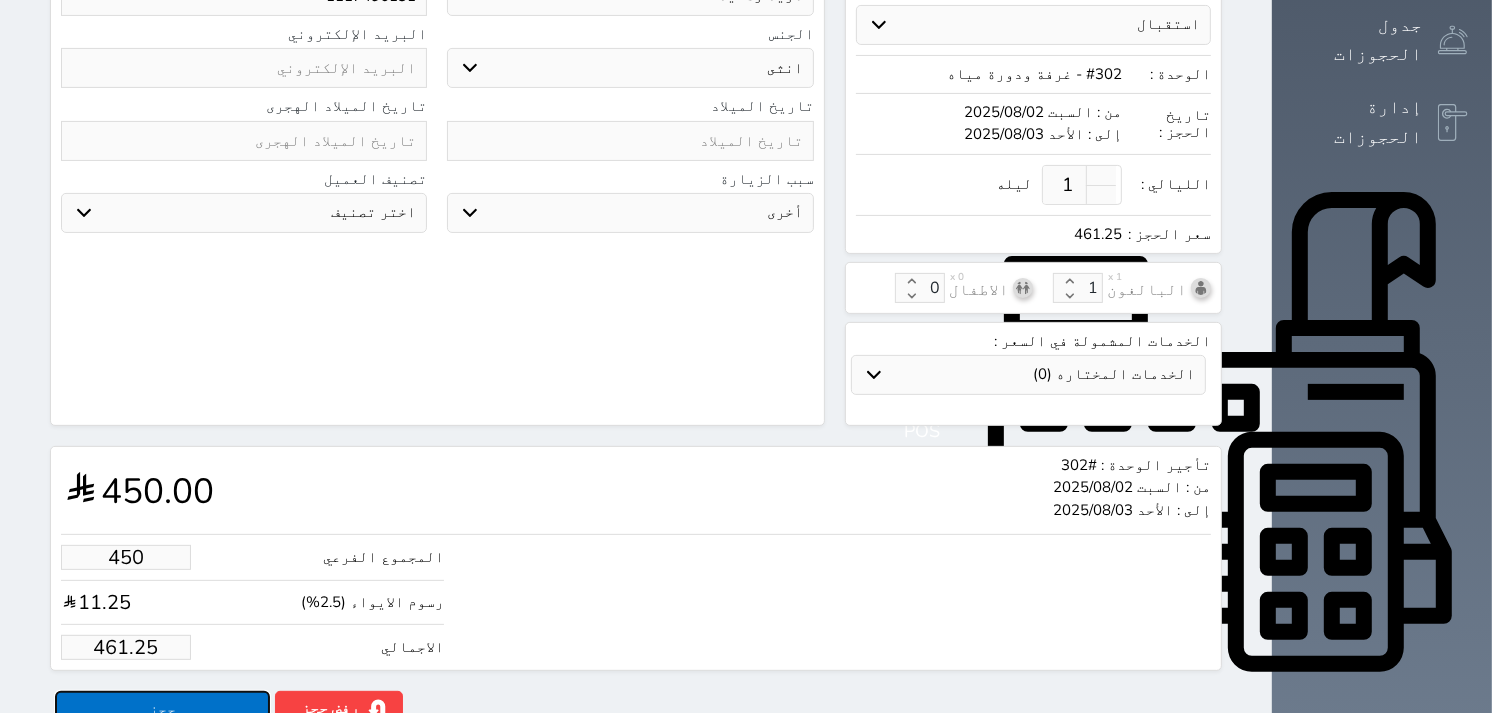 type on "450.00" 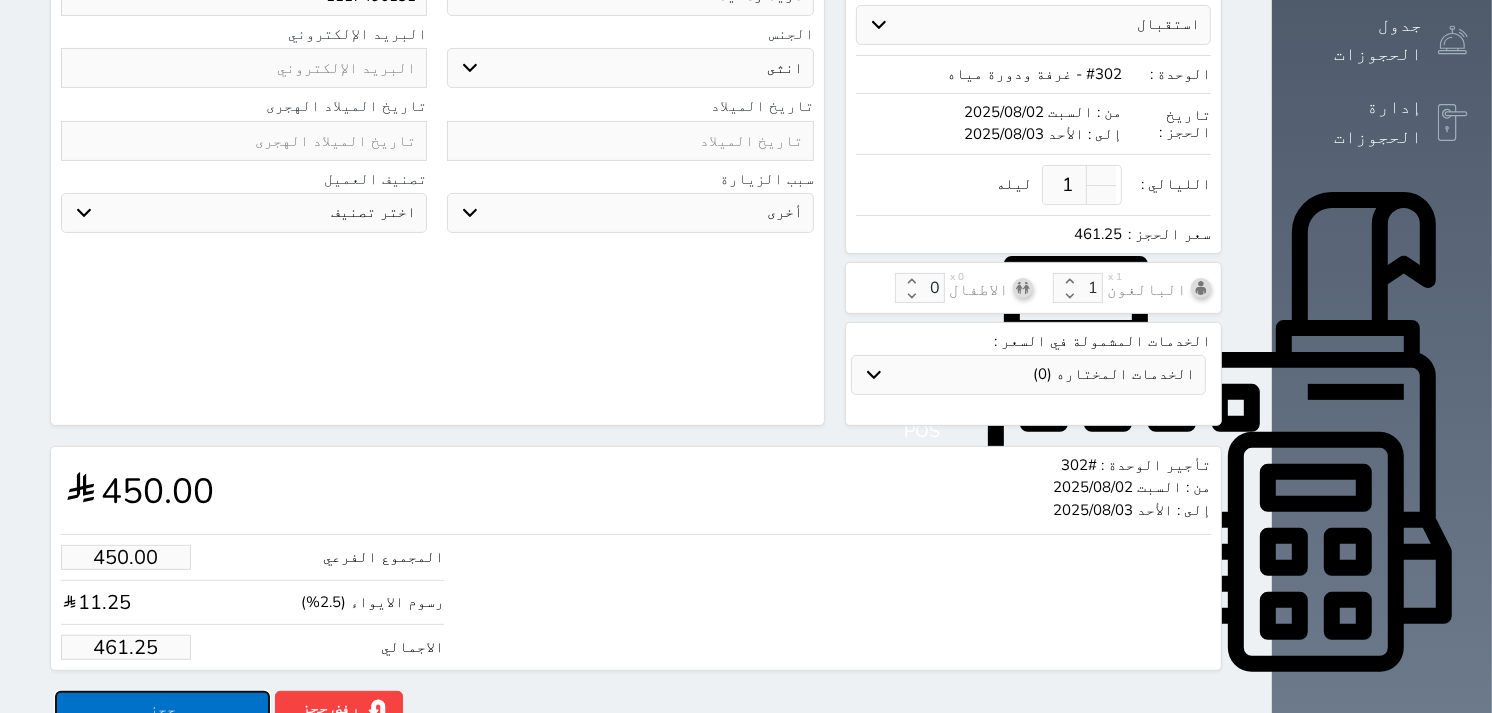 click on "حجز" at bounding box center [162, 708] 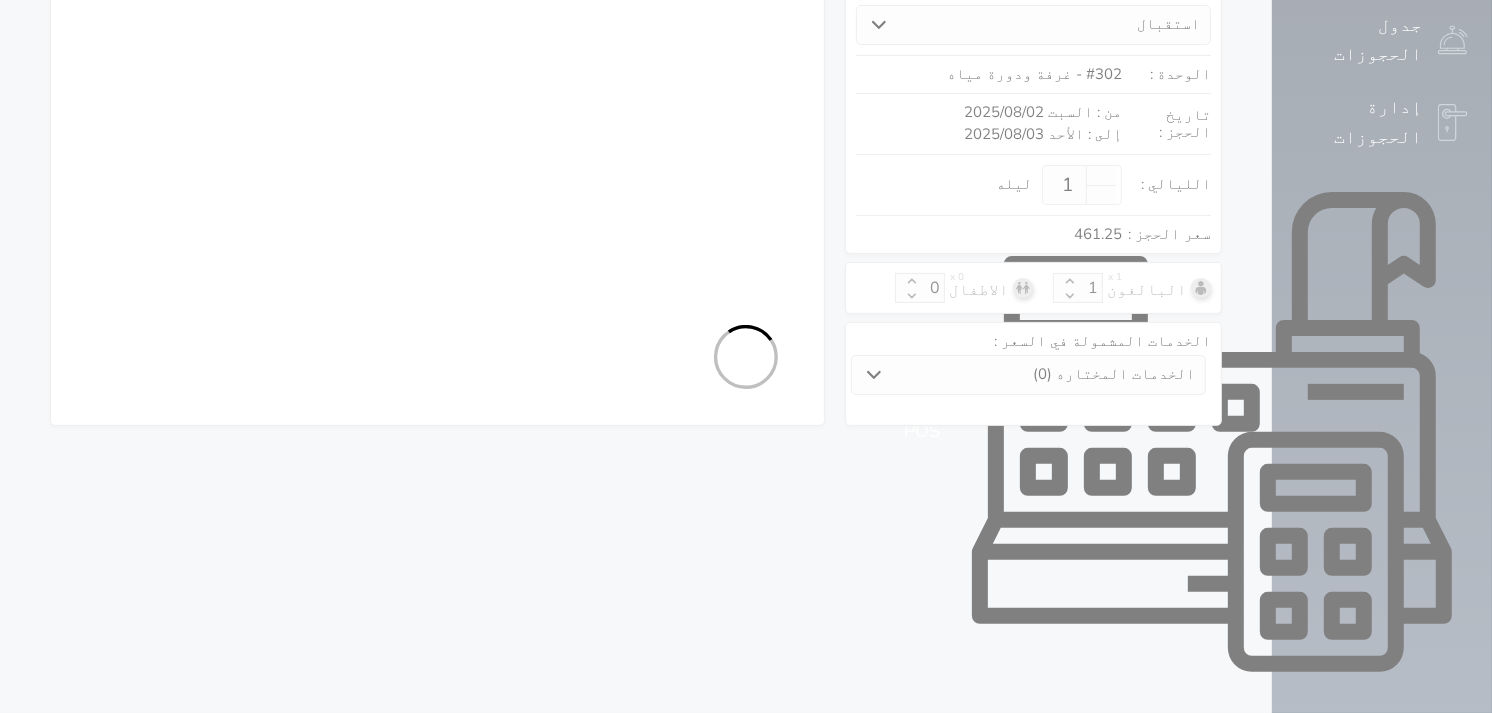 scroll, scrollTop: 472, scrollLeft: 0, axis: vertical 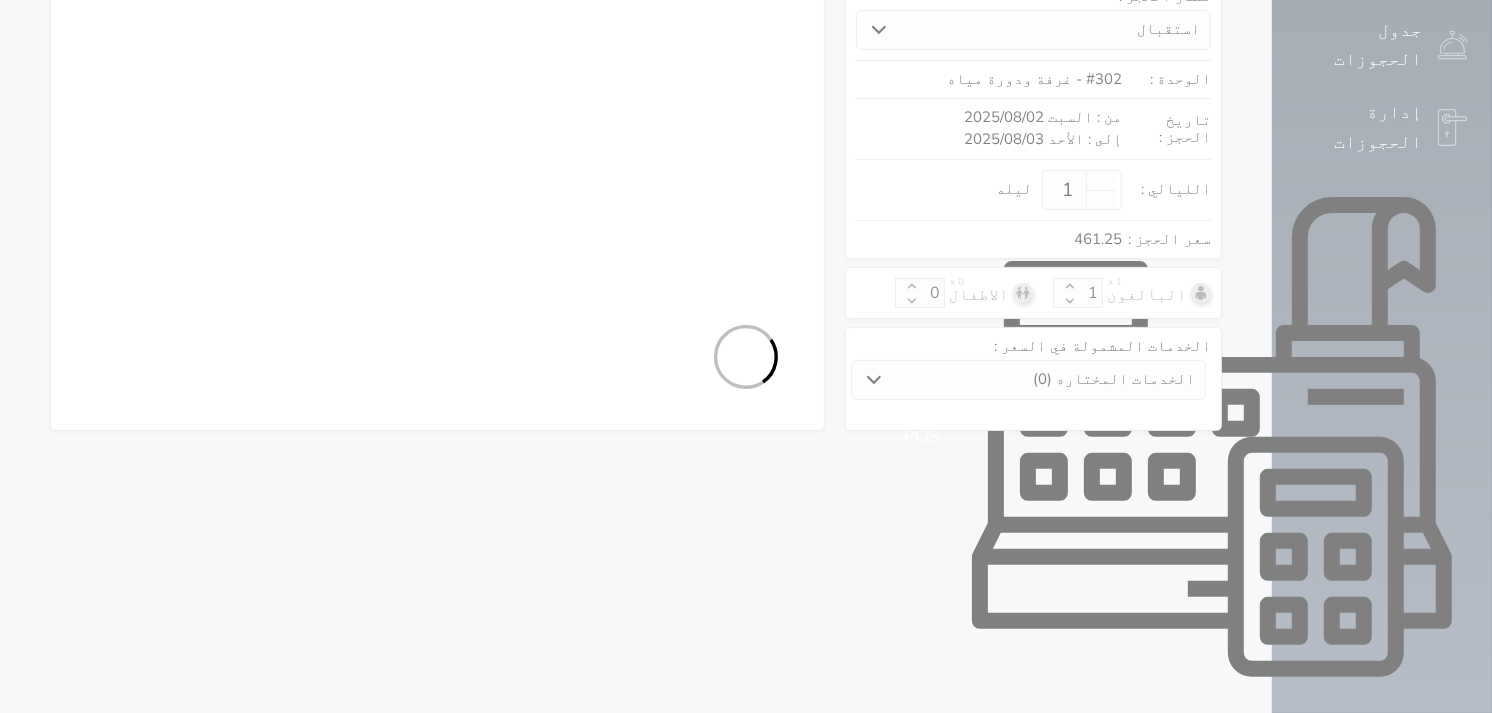 select on "1" 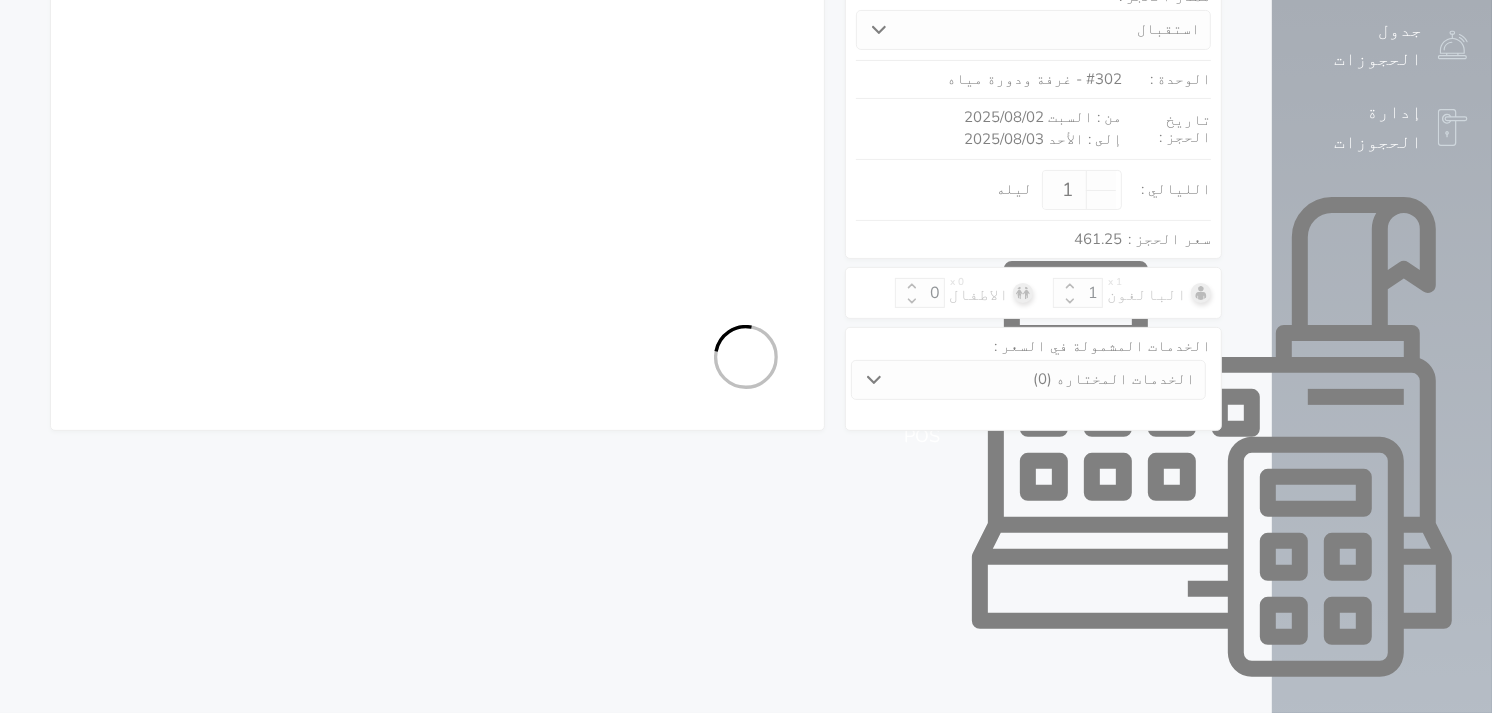 select on "113" 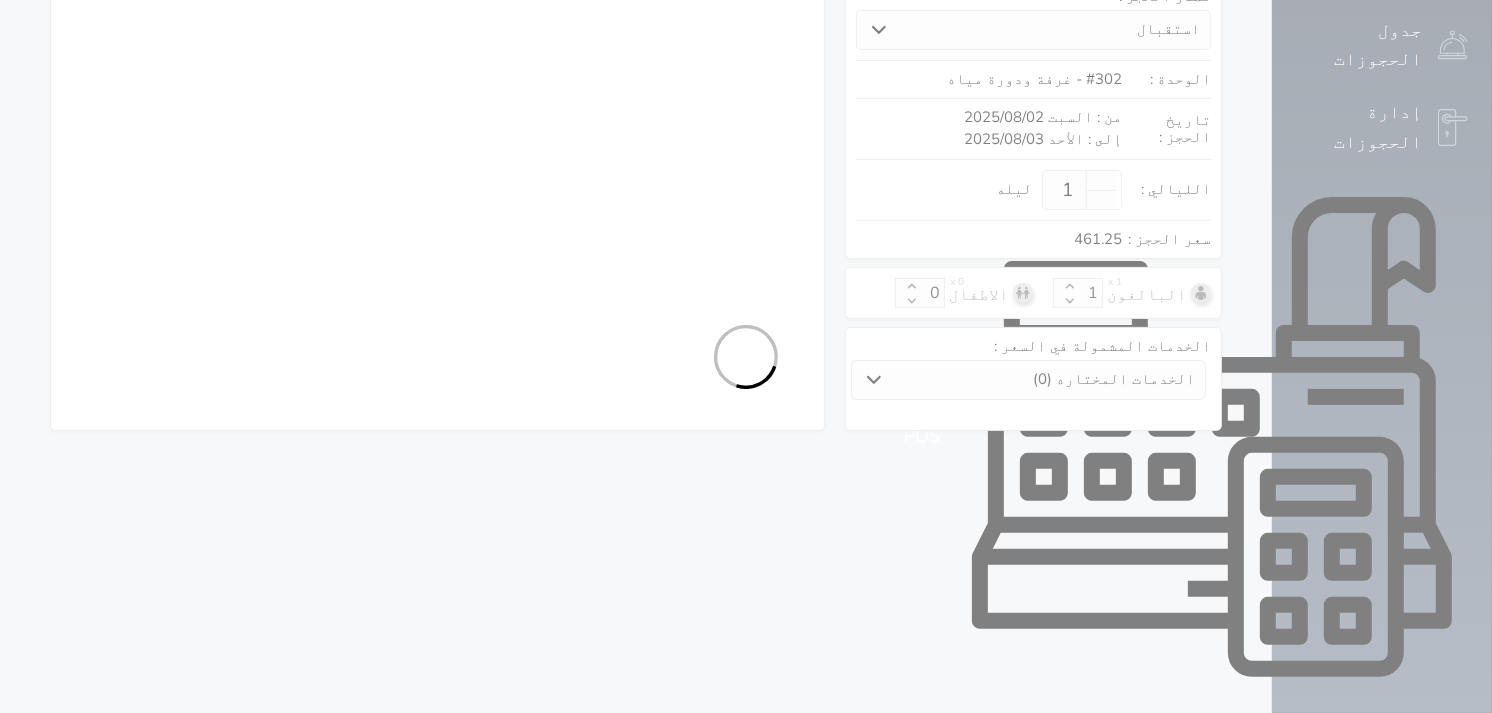 select on "1" 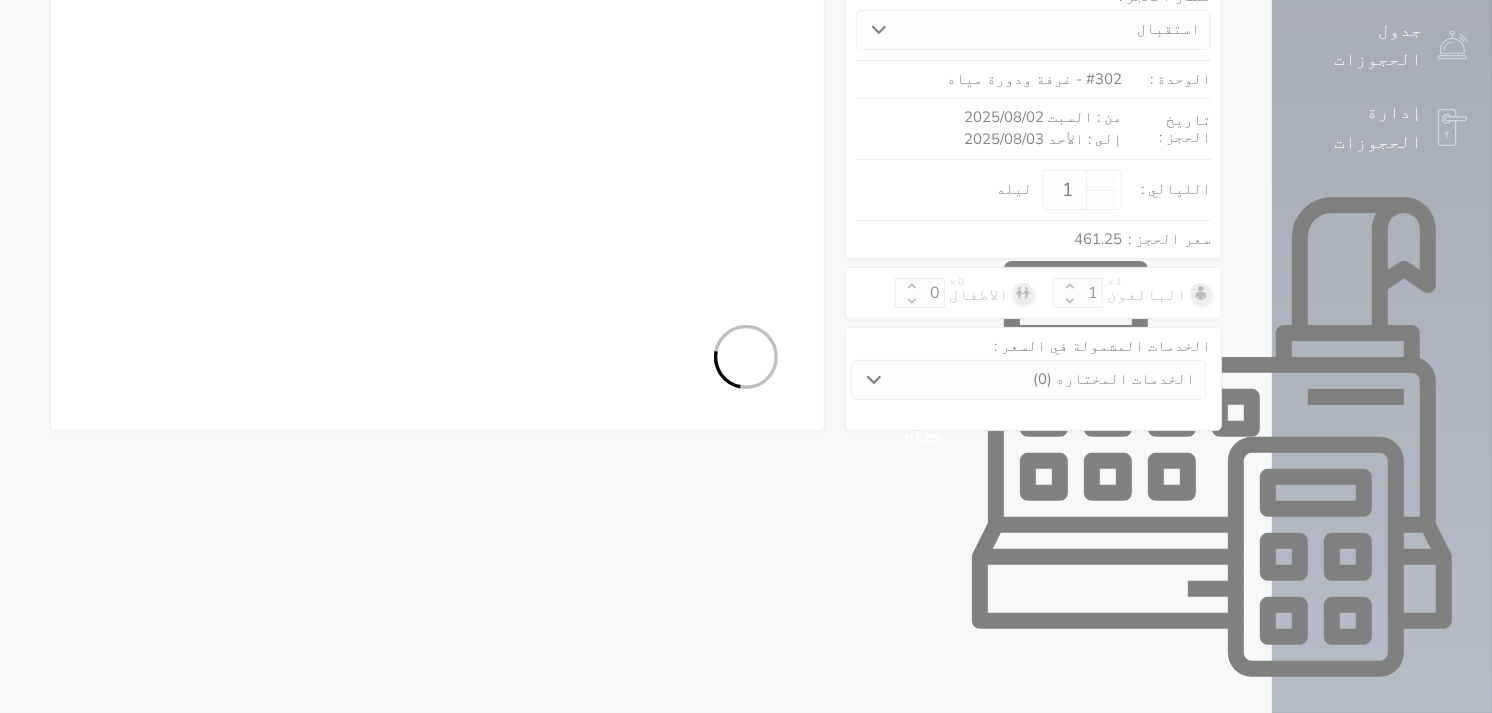 select on "female" 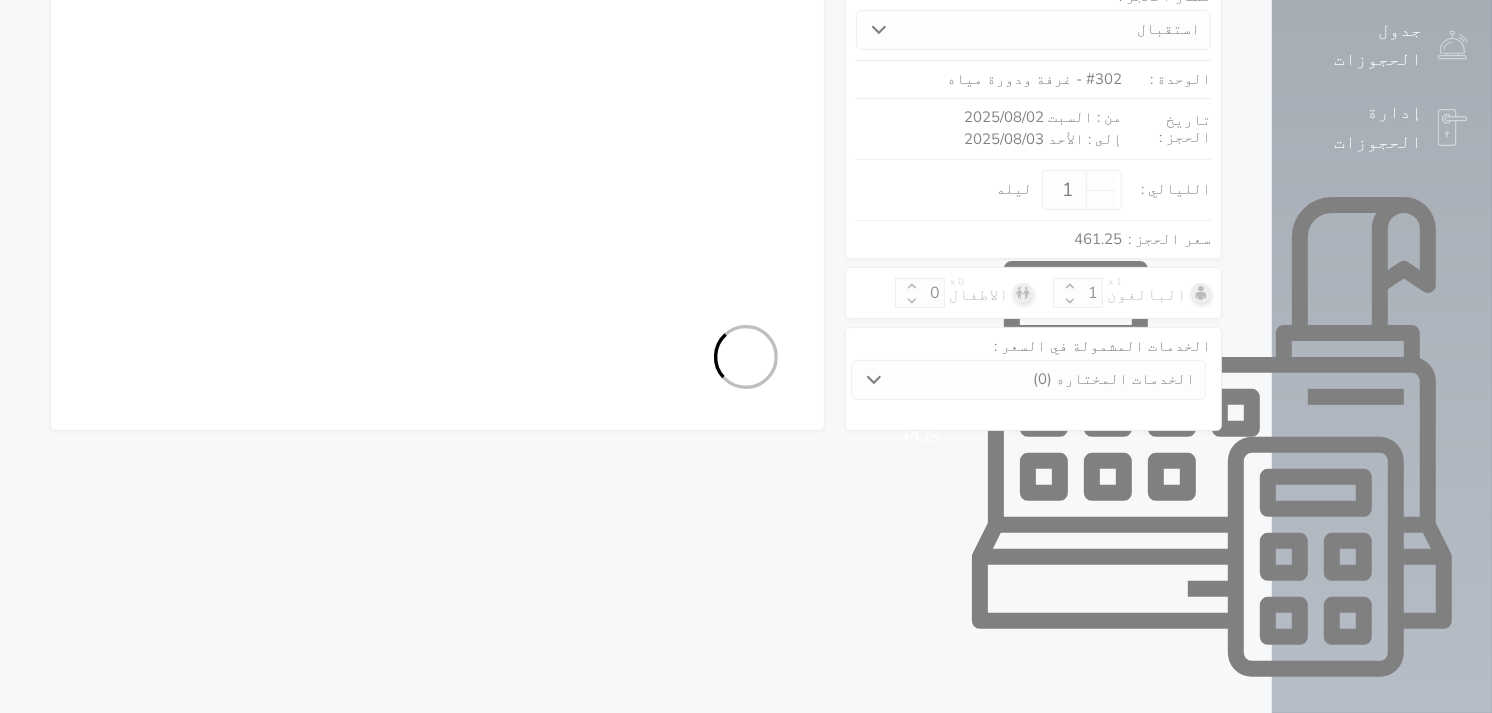 select on "7" 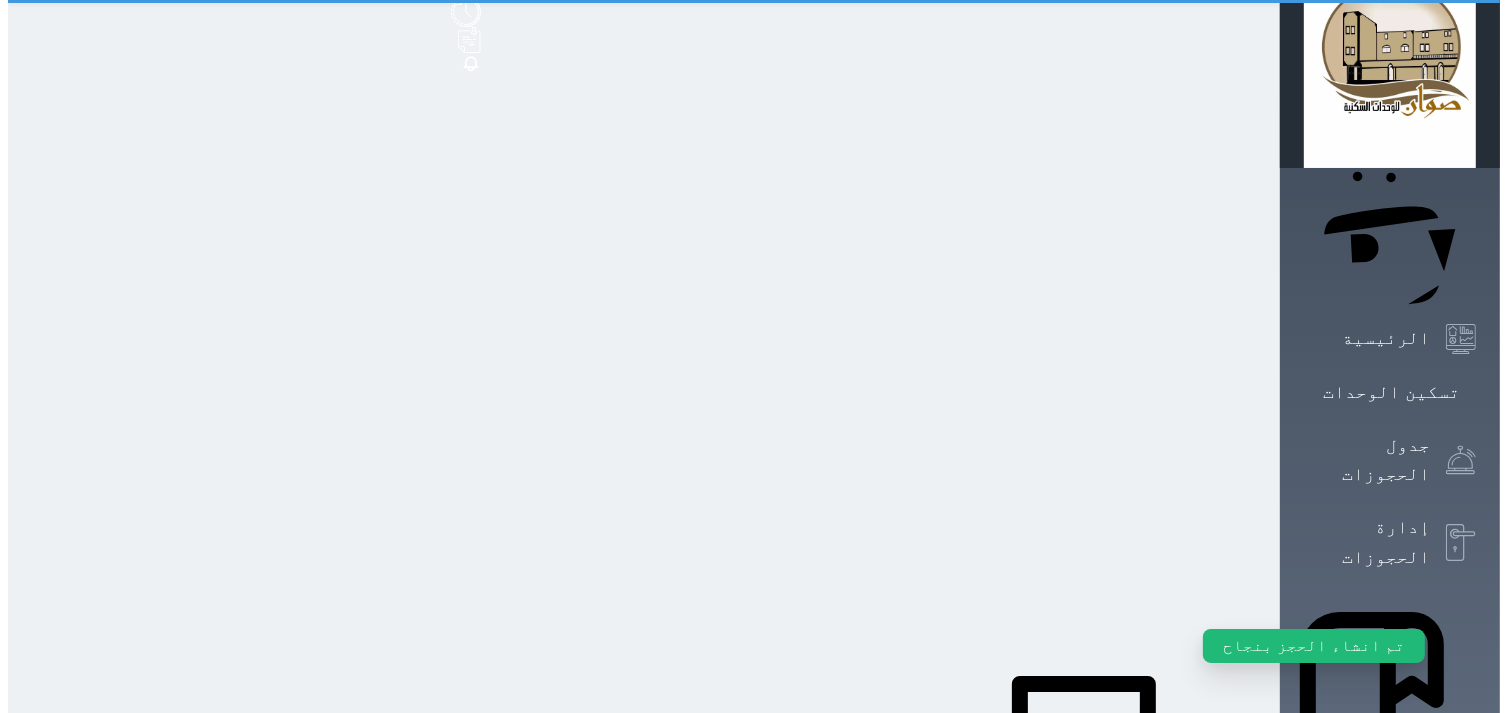 scroll, scrollTop: 0, scrollLeft: 0, axis: both 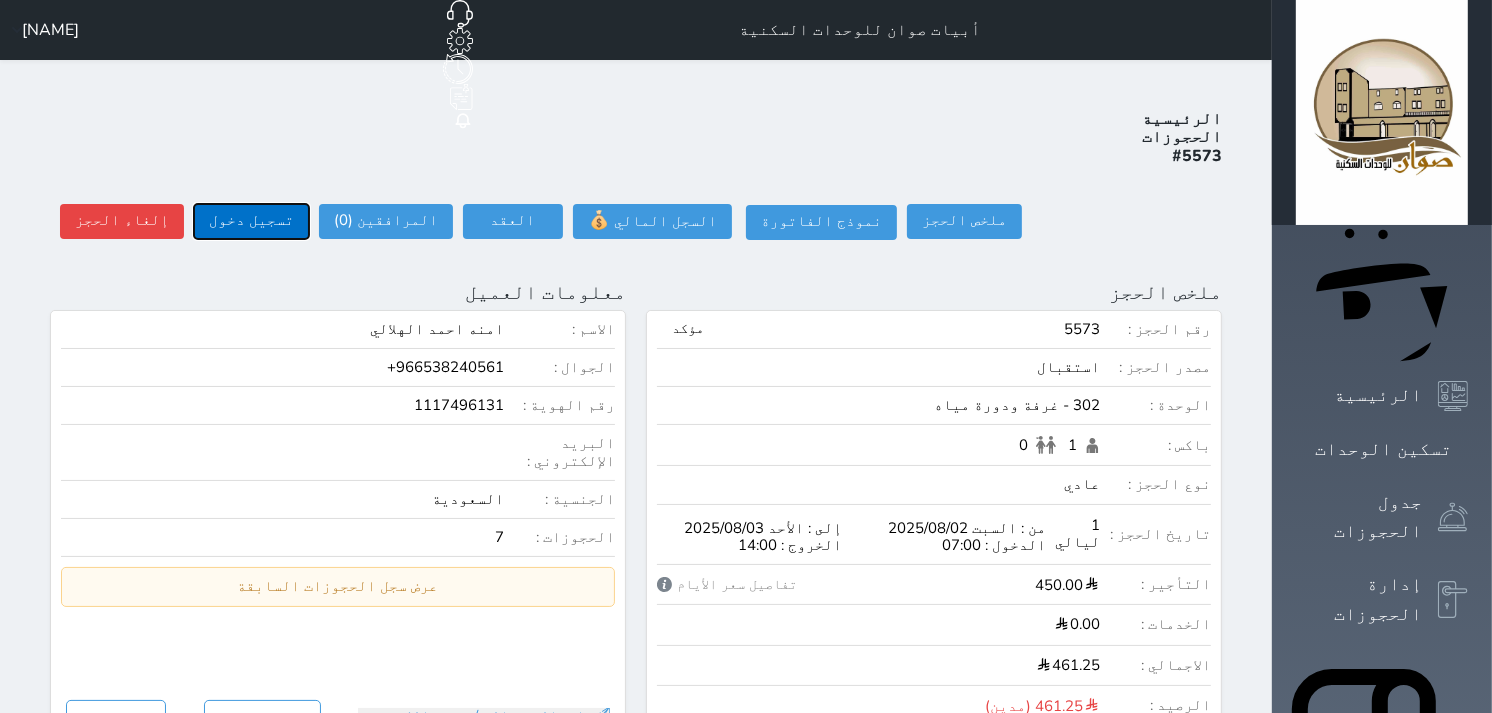 click on "تسجيل دخول" at bounding box center [251, 221] 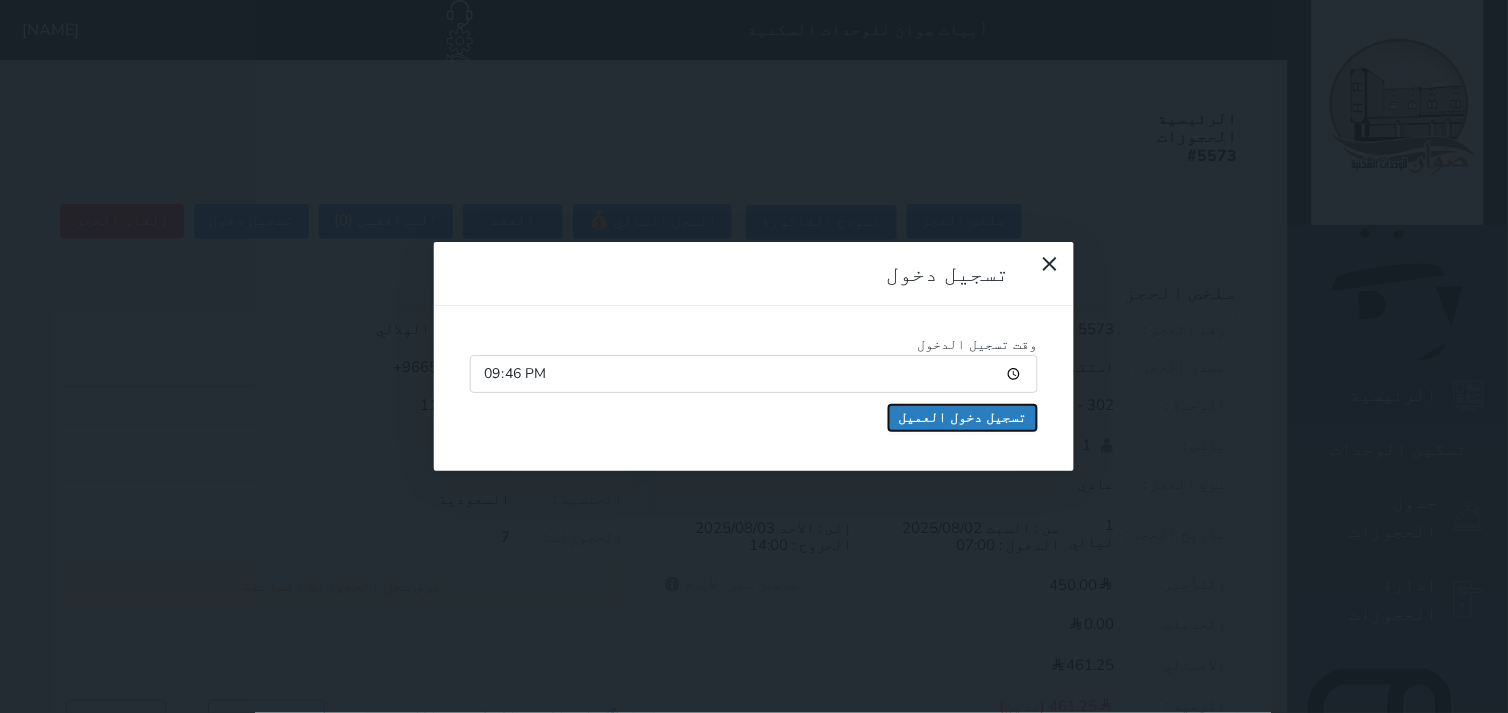 click on "تسجيل دخول العميل" at bounding box center [963, 418] 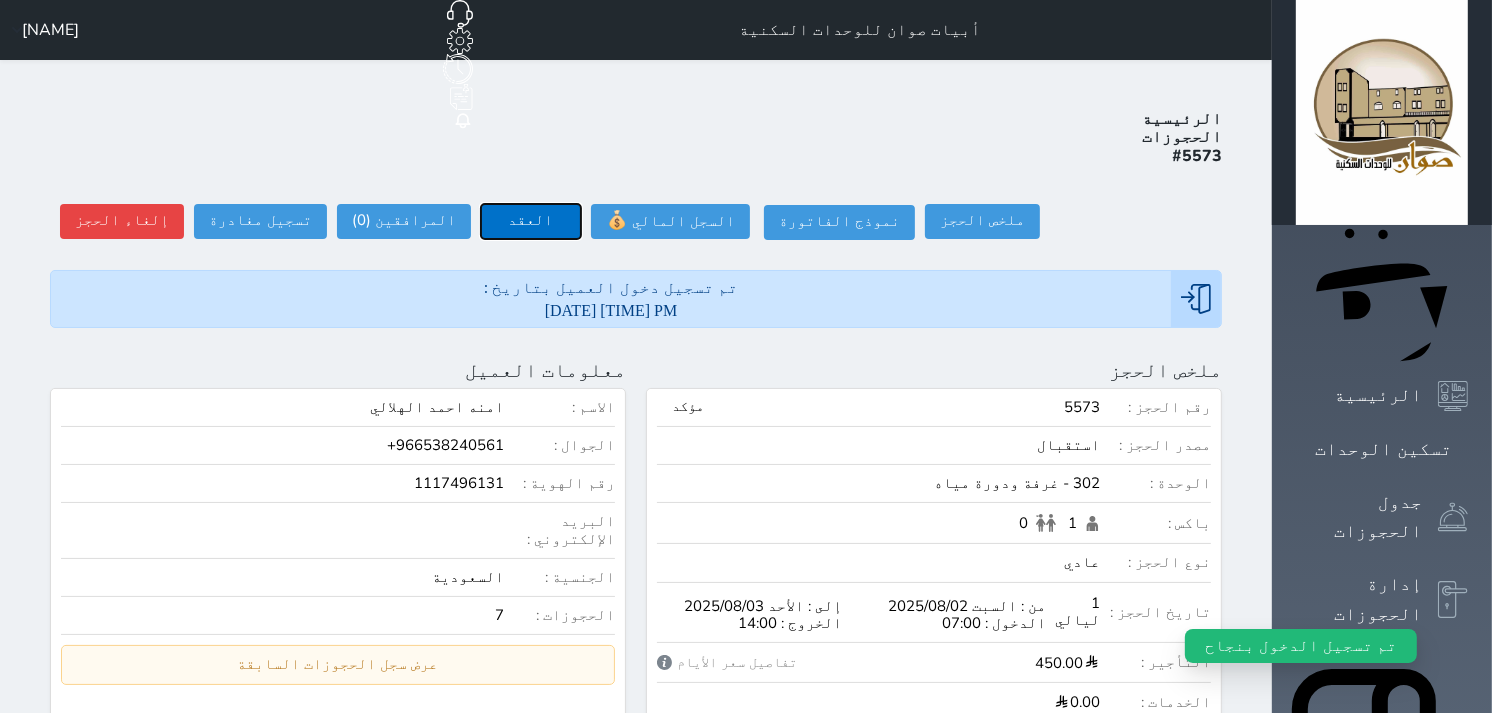 click on "العقد" at bounding box center [531, 221] 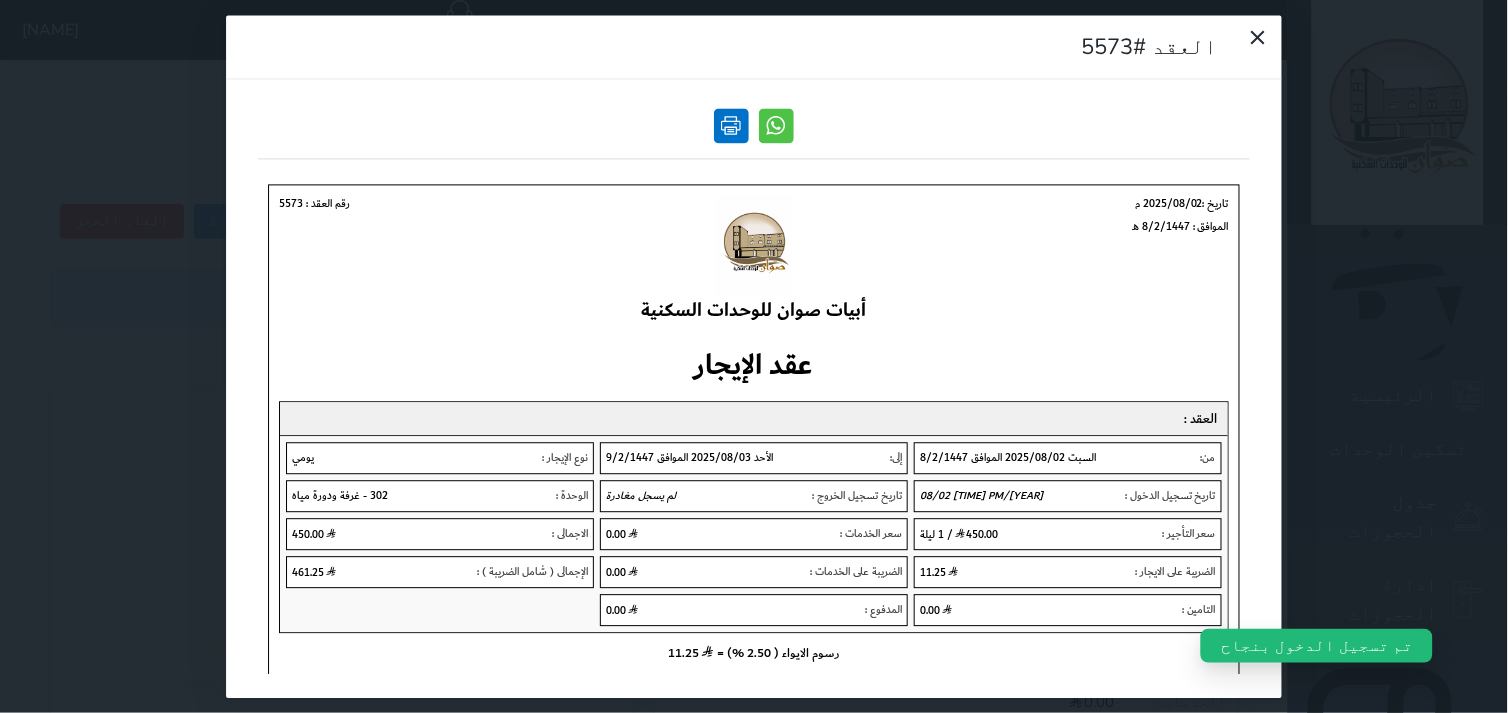 scroll, scrollTop: 0, scrollLeft: 0, axis: both 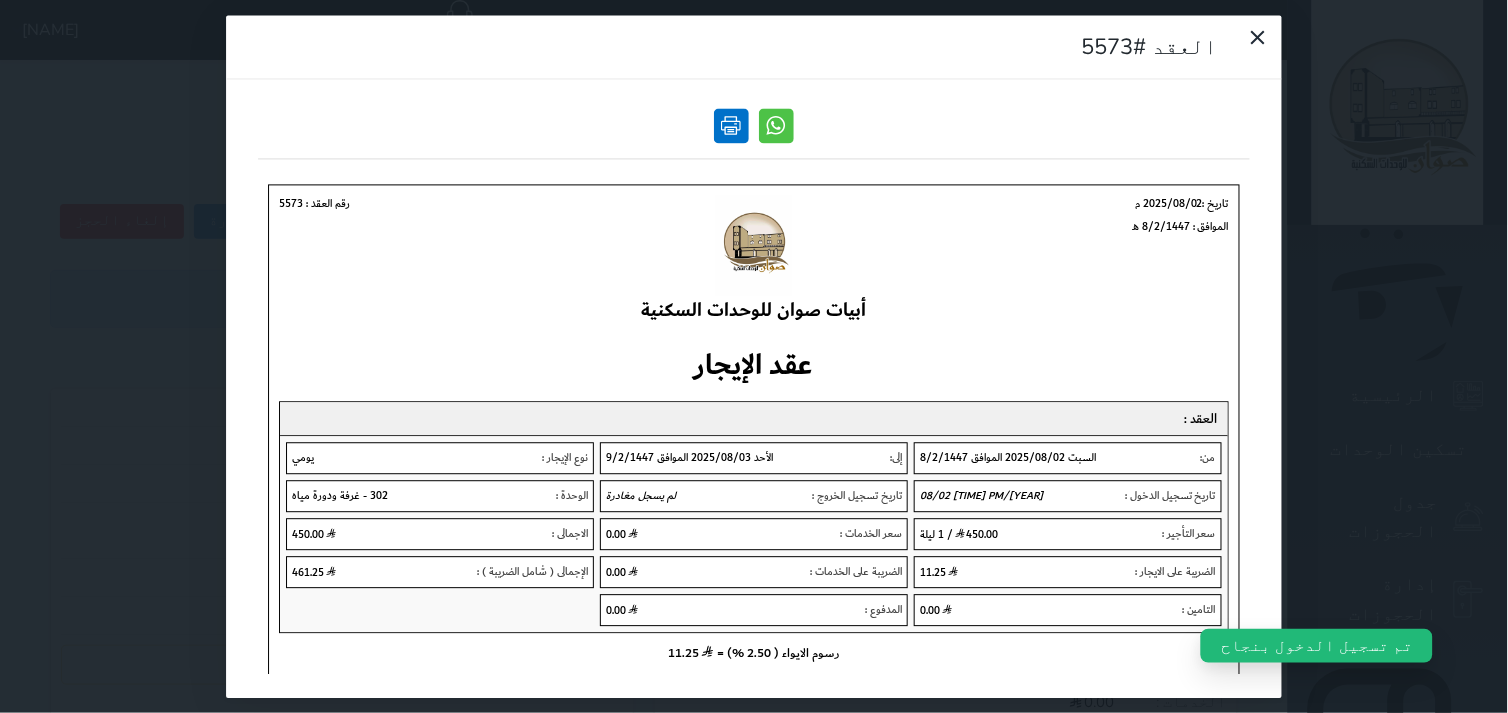 click at bounding box center [731, 125] 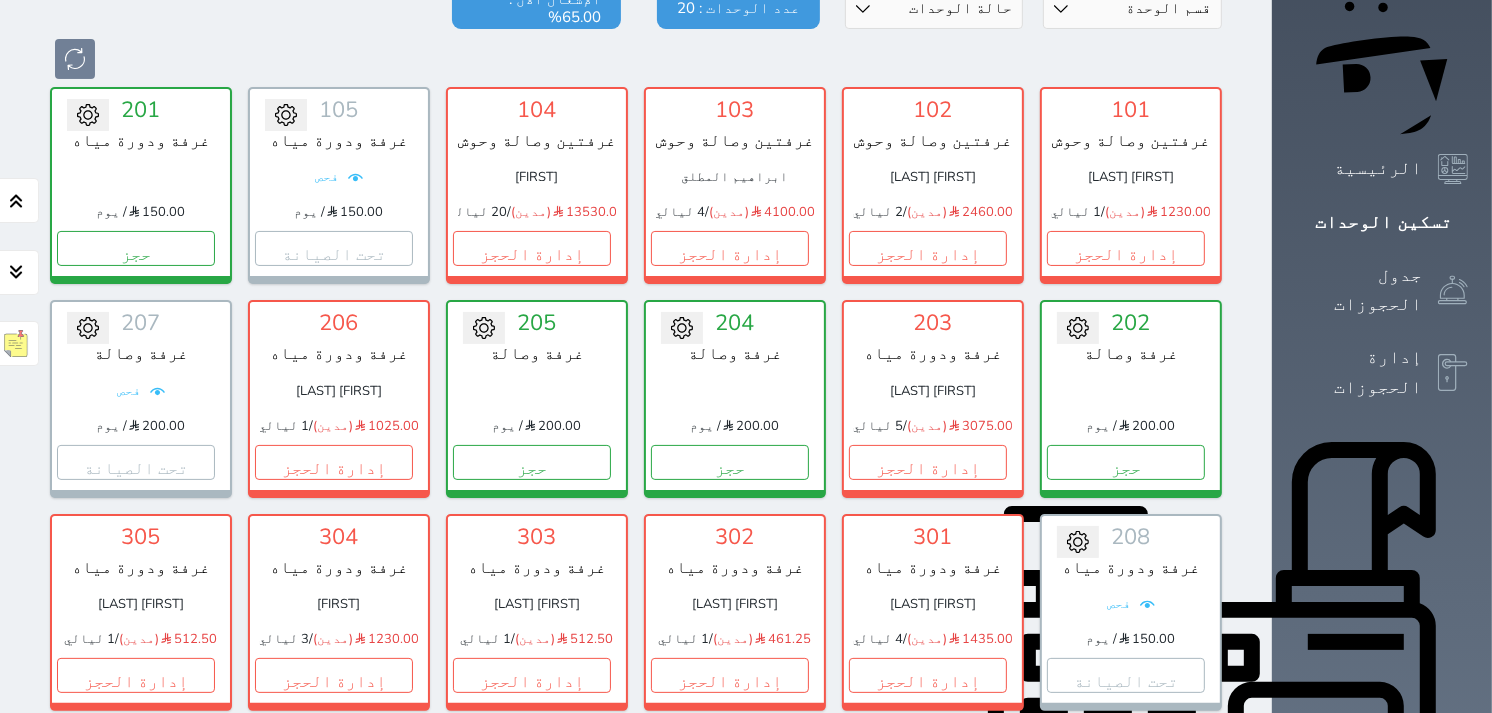 scroll, scrollTop: 188, scrollLeft: 0, axis: vertical 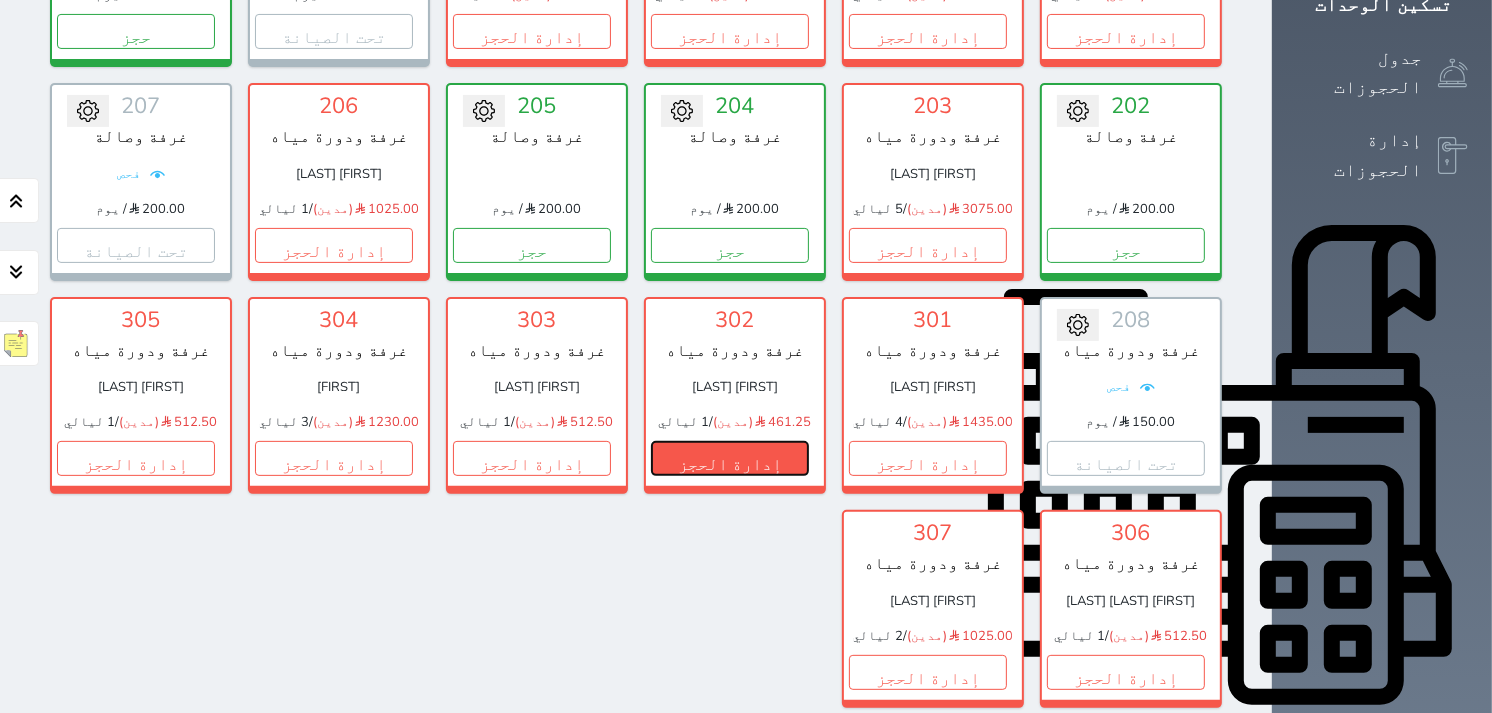 click on "إدارة الحجز" at bounding box center (730, 458) 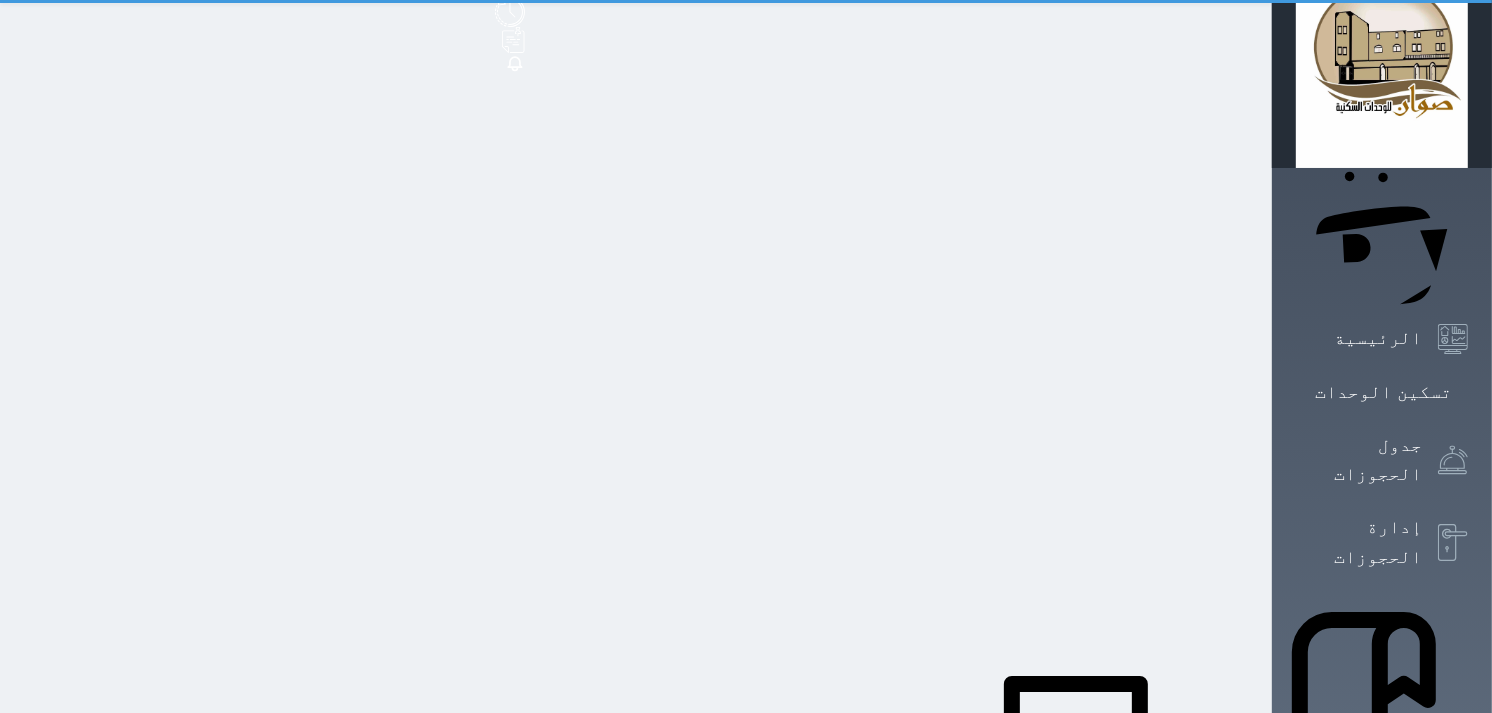 scroll, scrollTop: 0, scrollLeft: 0, axis: both 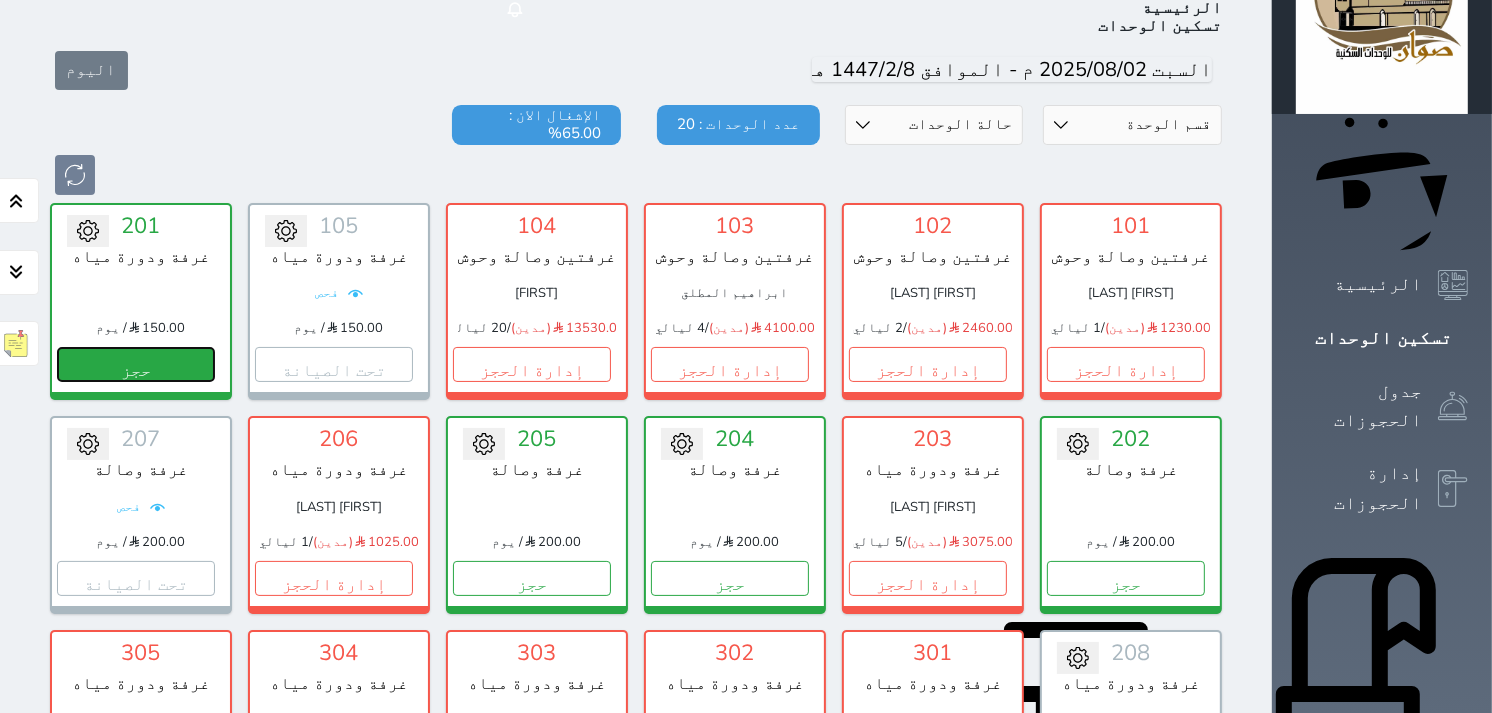 click on "حجز" at bounding box center [136, 364] 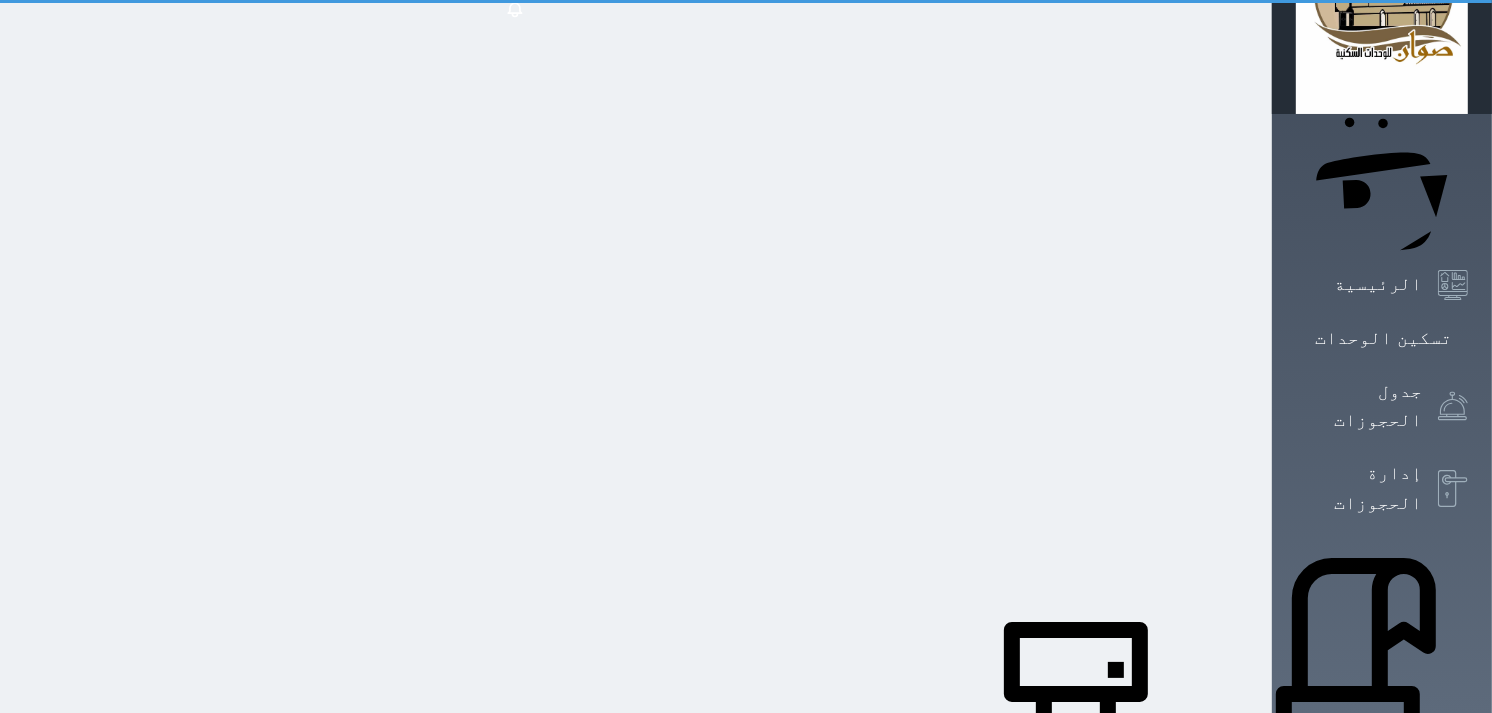 scroll, scrollTop: 0, scrollLeft: 0, axis: both 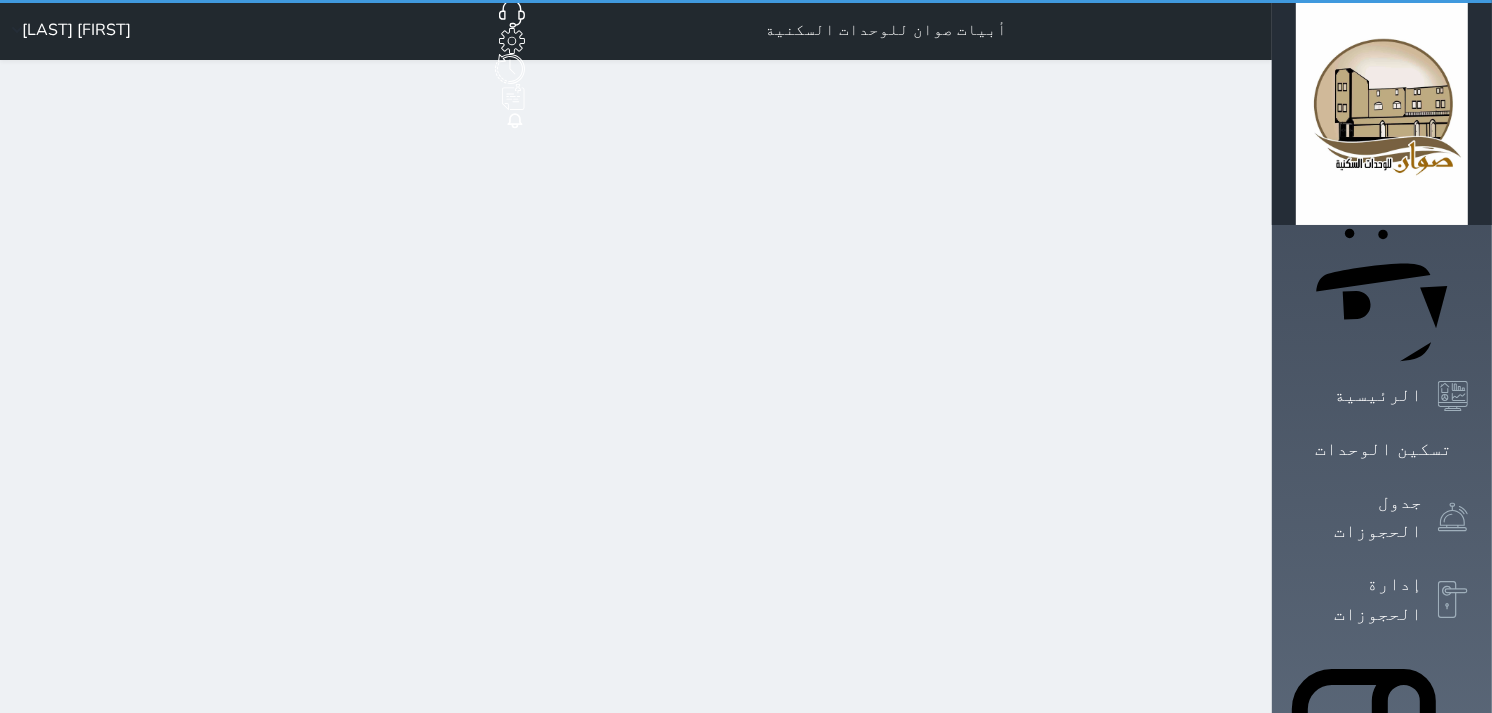 select on "1" 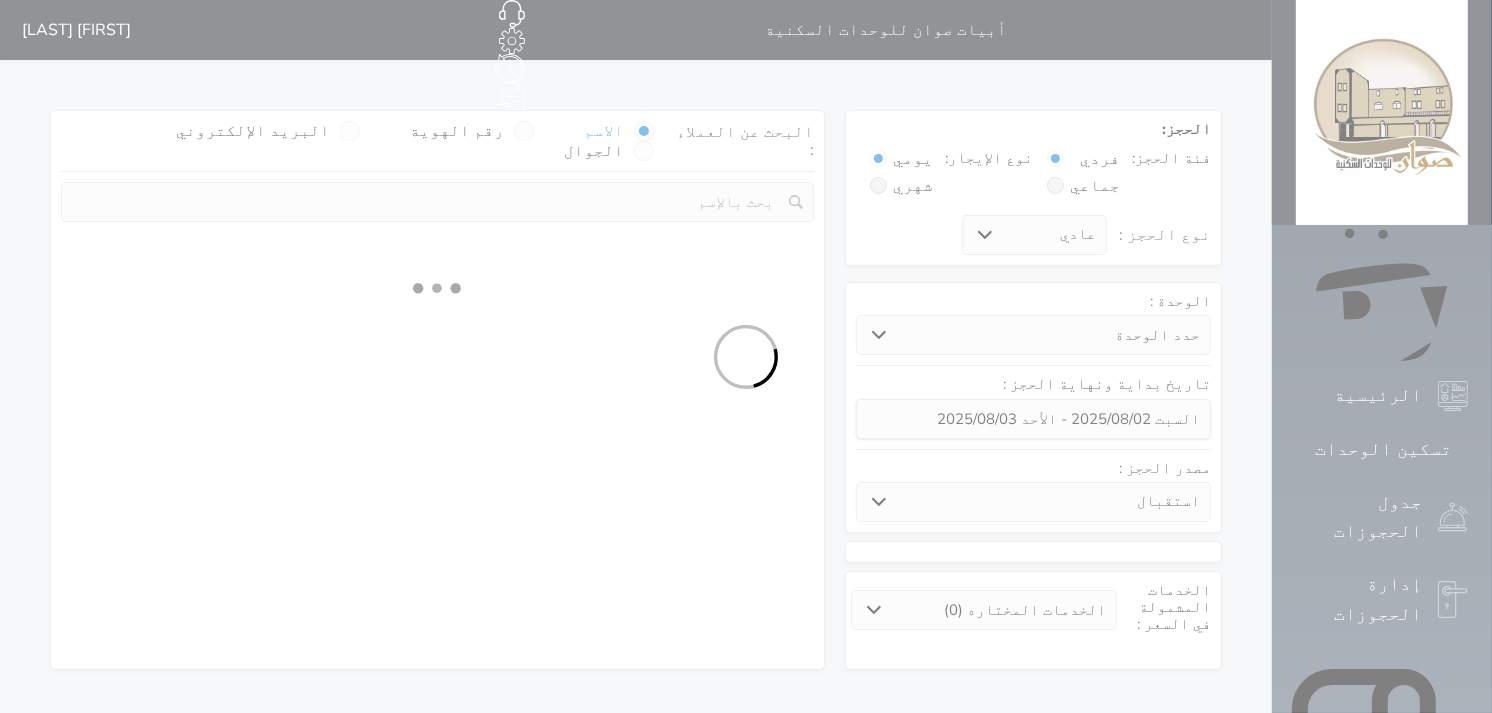 select 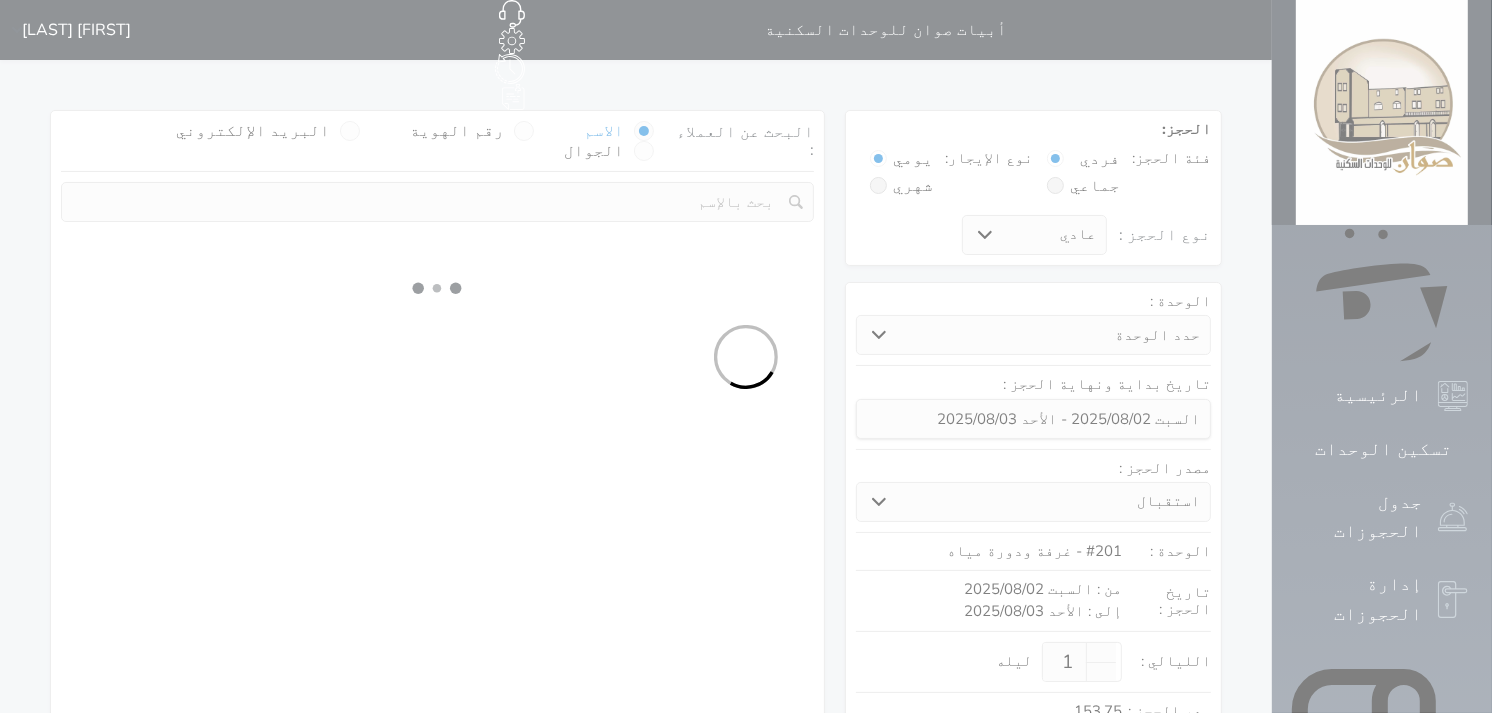 select on "1" 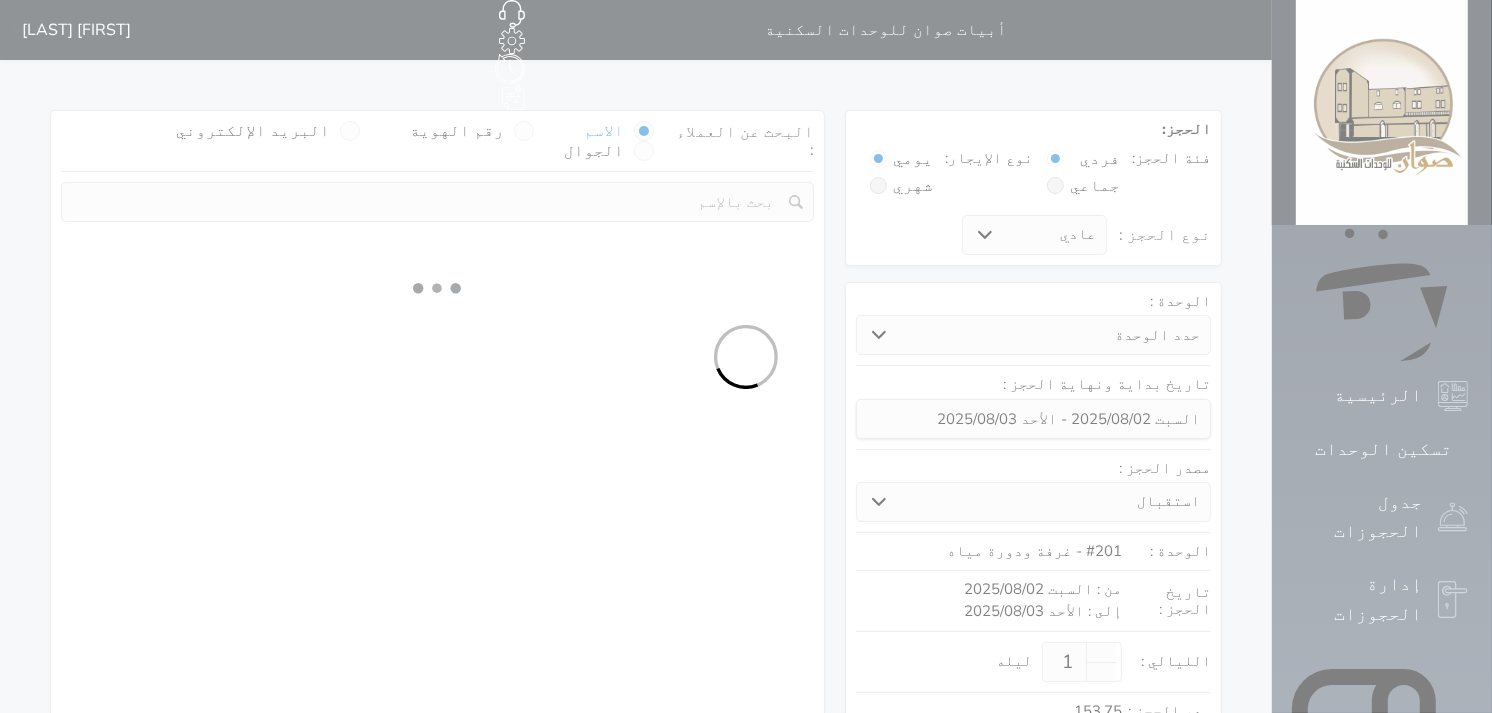 select on "113" 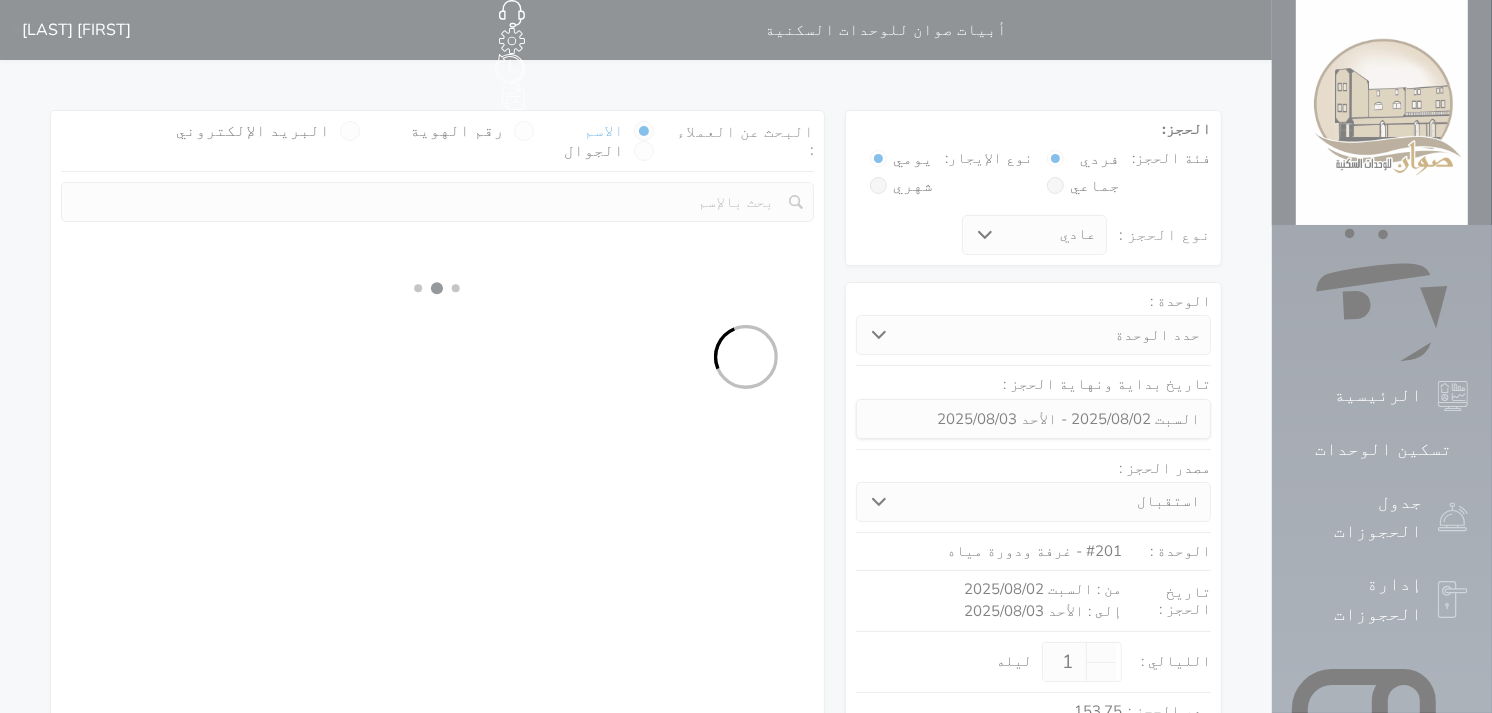 select on "1" 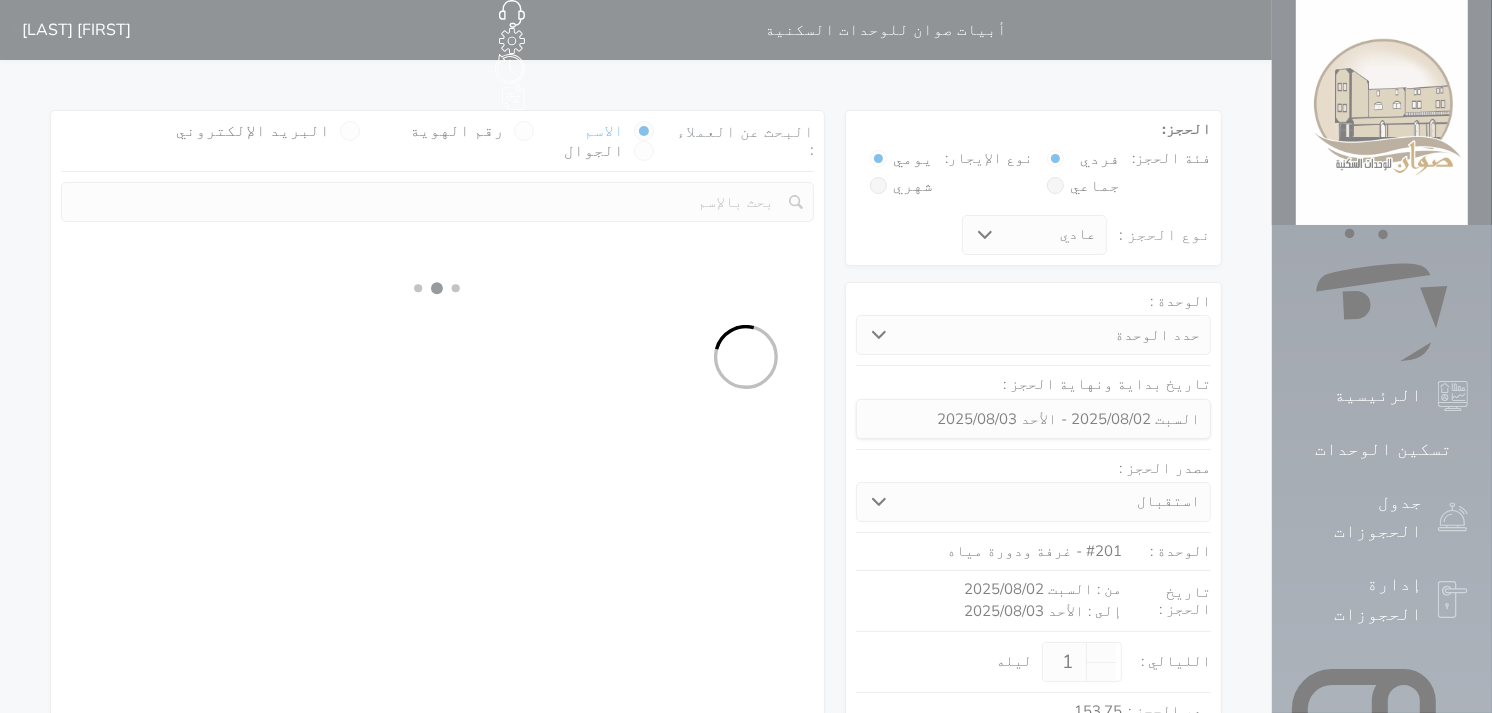 select 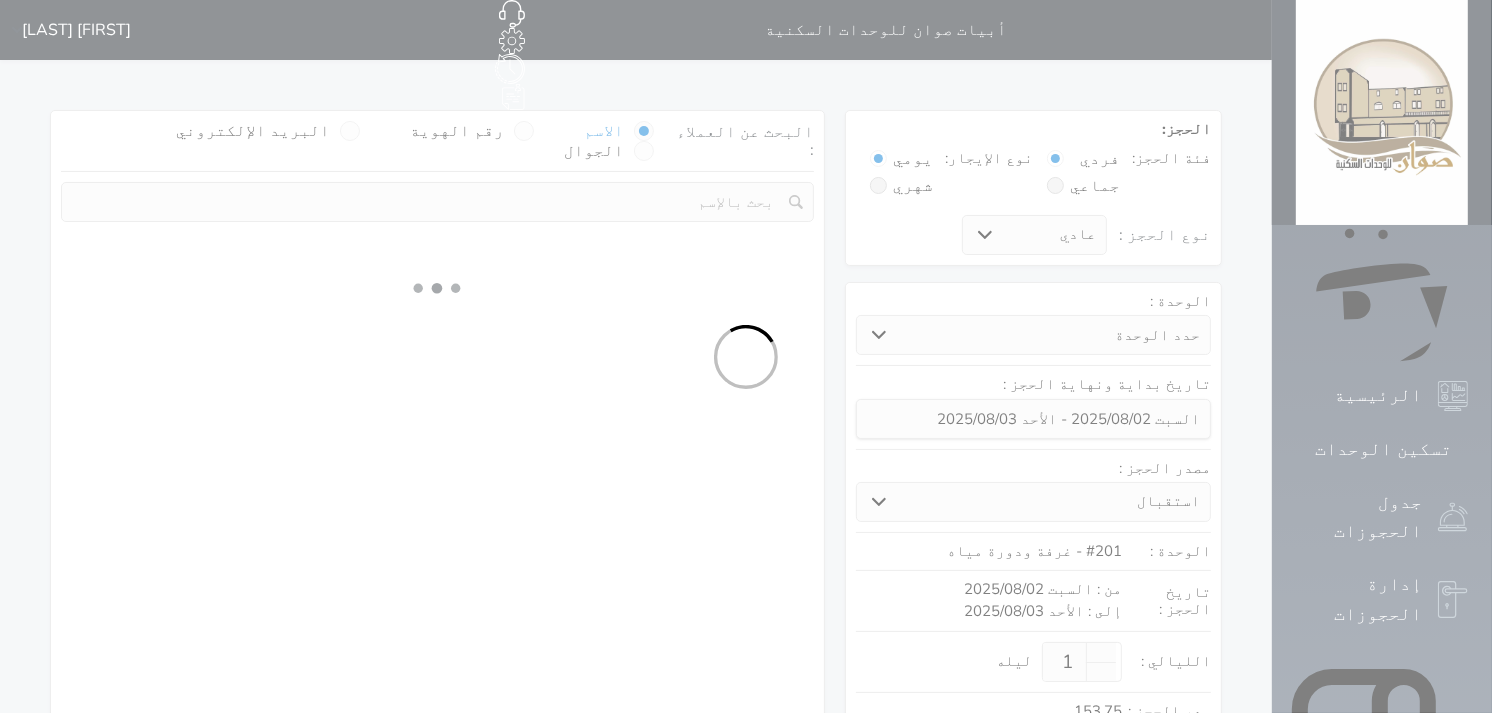 select on "7" 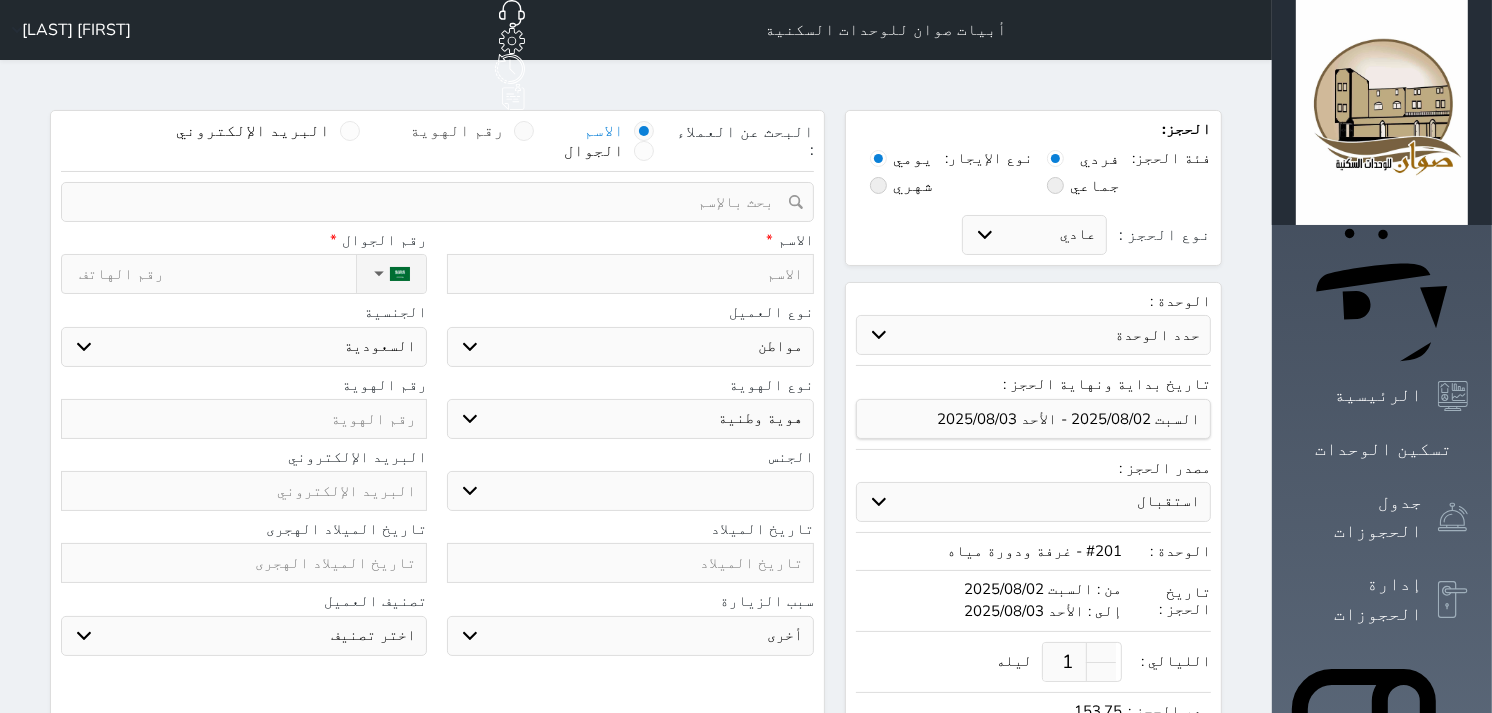 click on "رقم الهوية" at bounding box center [472, 131] 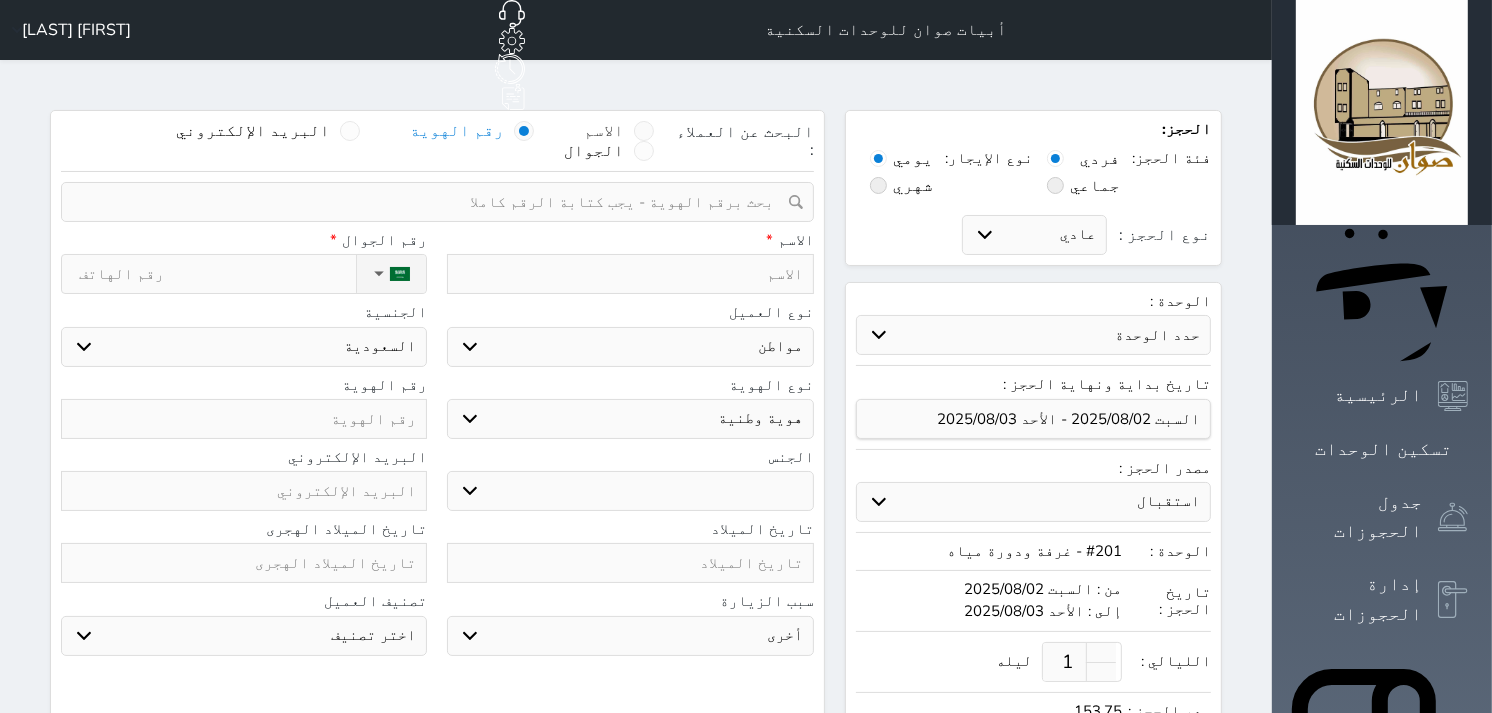 click on "الاسم" at bounding box center (604, 131) 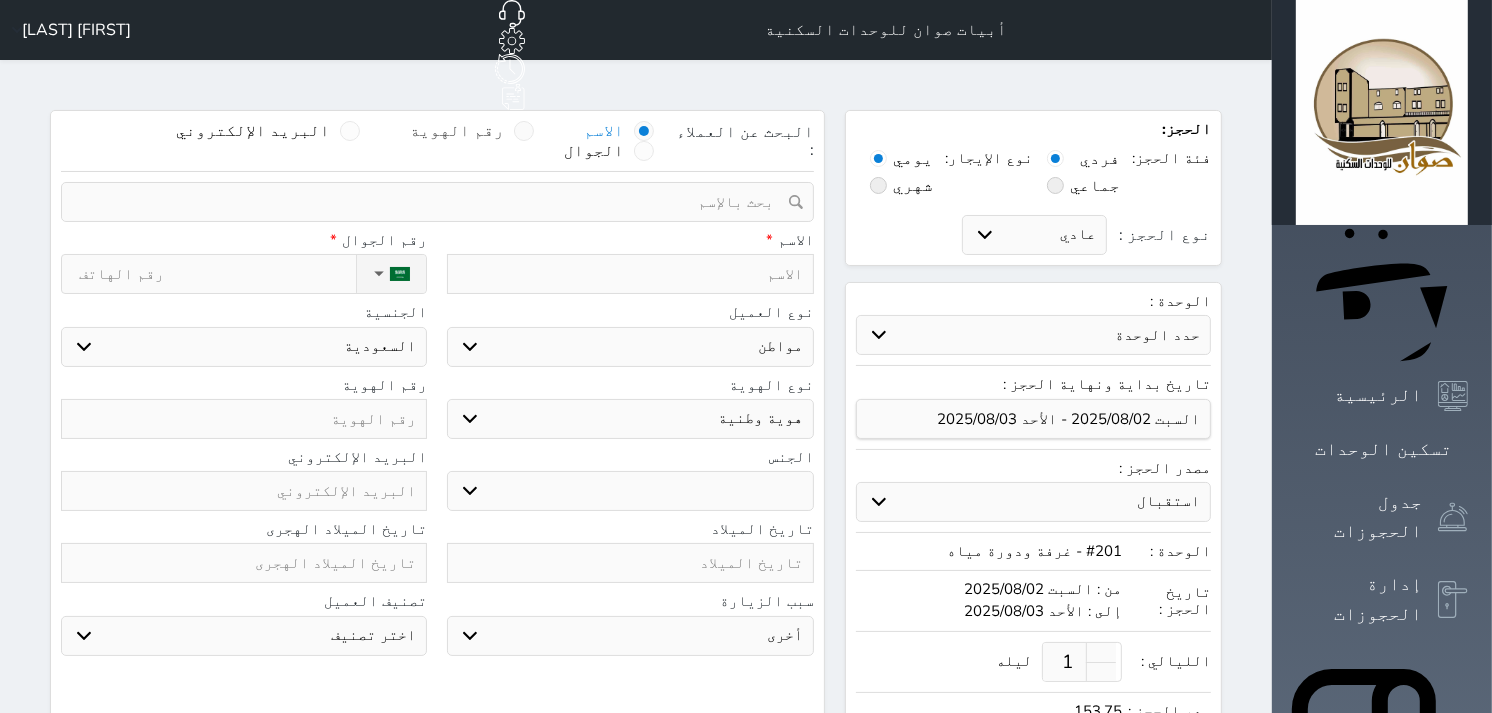 click at bounding box center [524, 131] 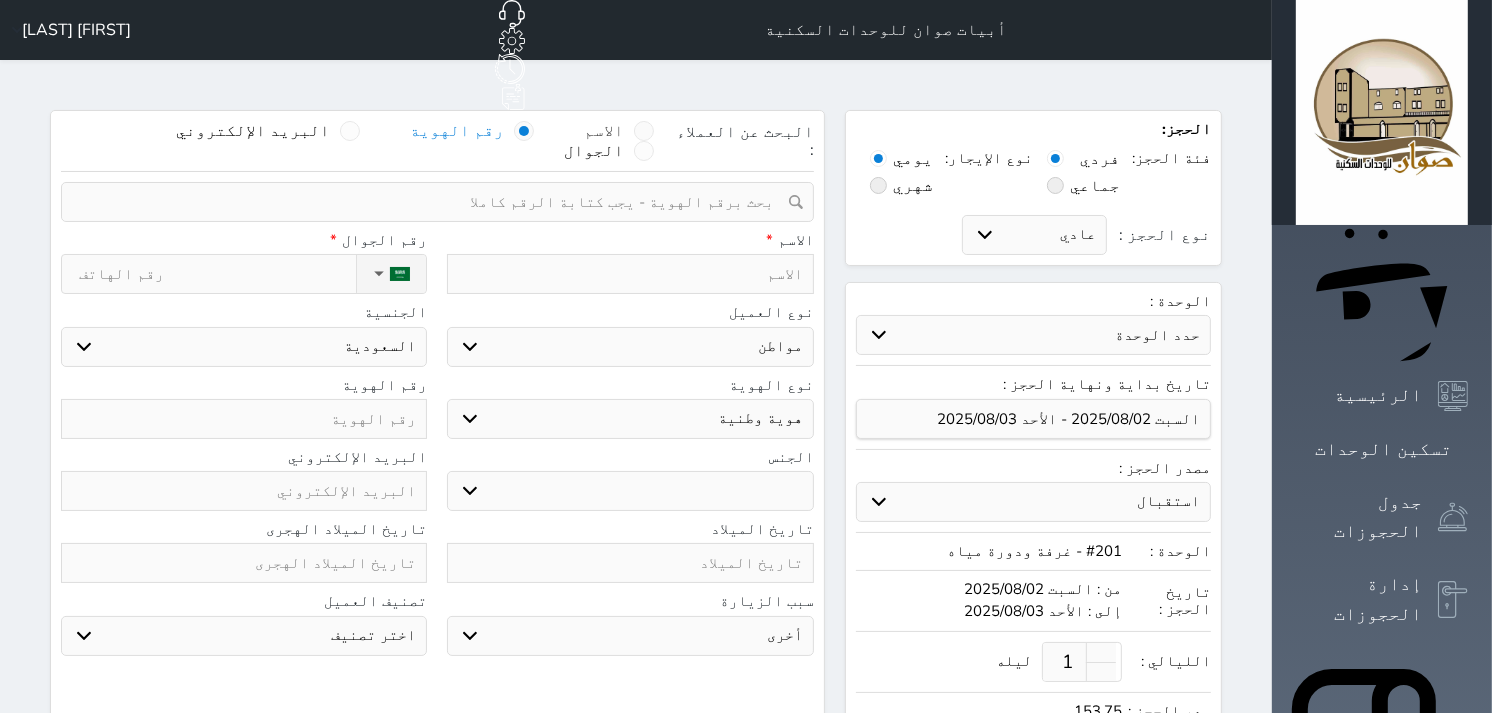 click at bounding box center [644, 131] 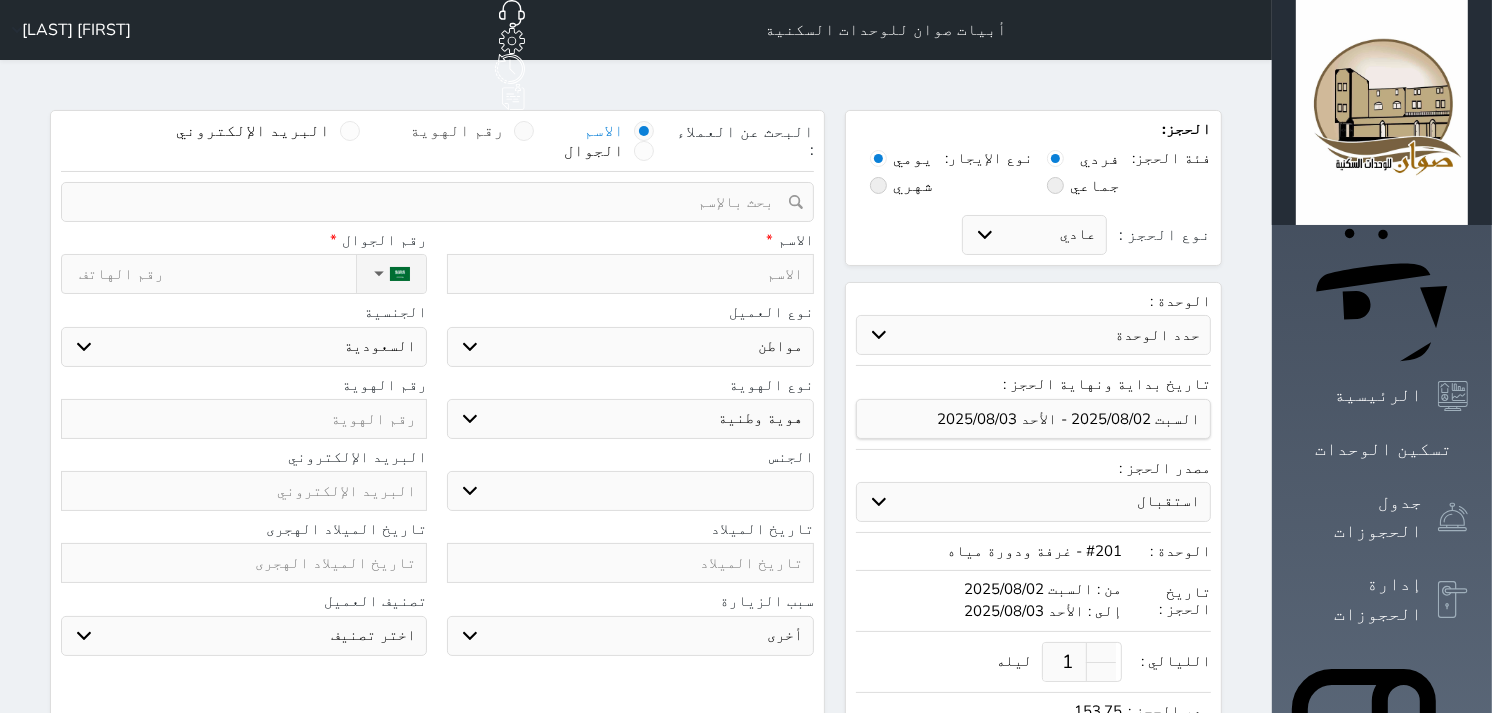 click at bounding box center (524, 131) 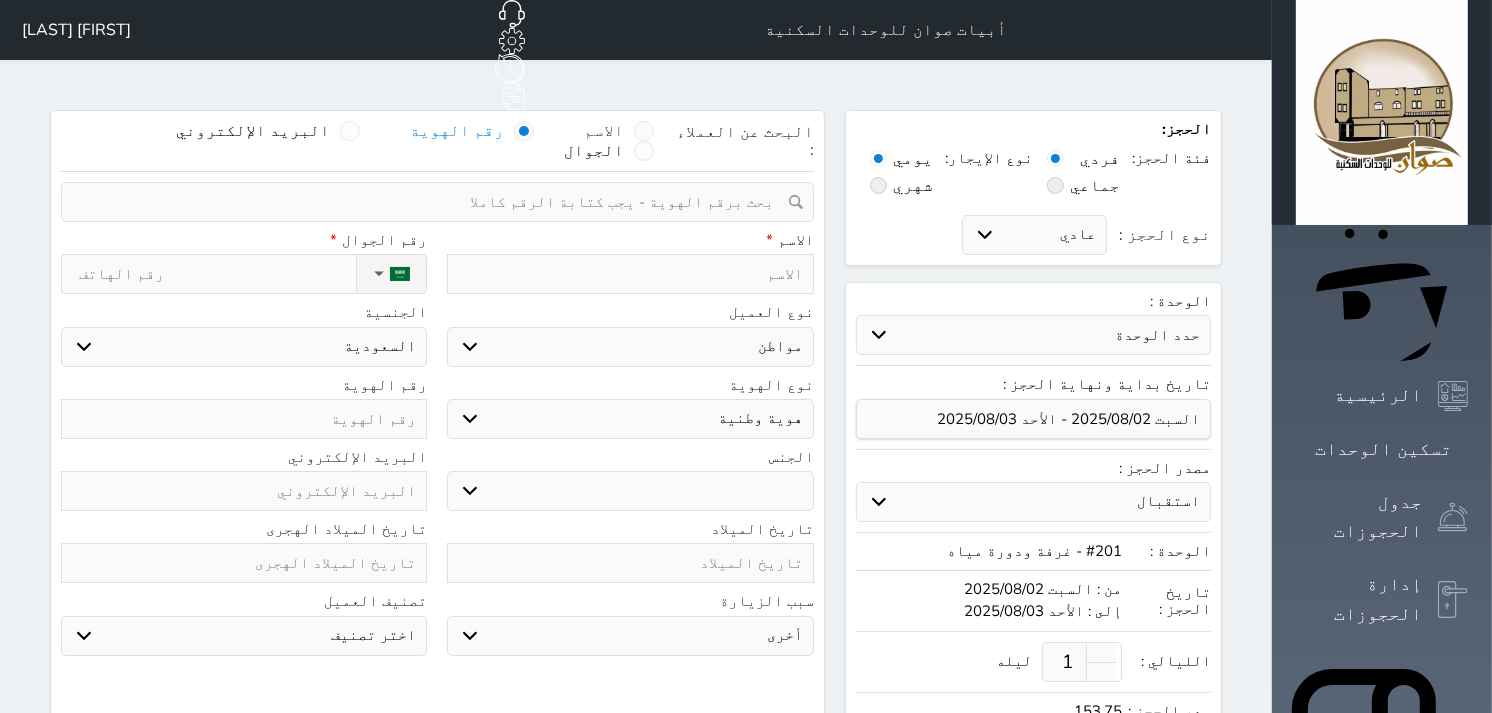 click at bounding box center [644, 131] 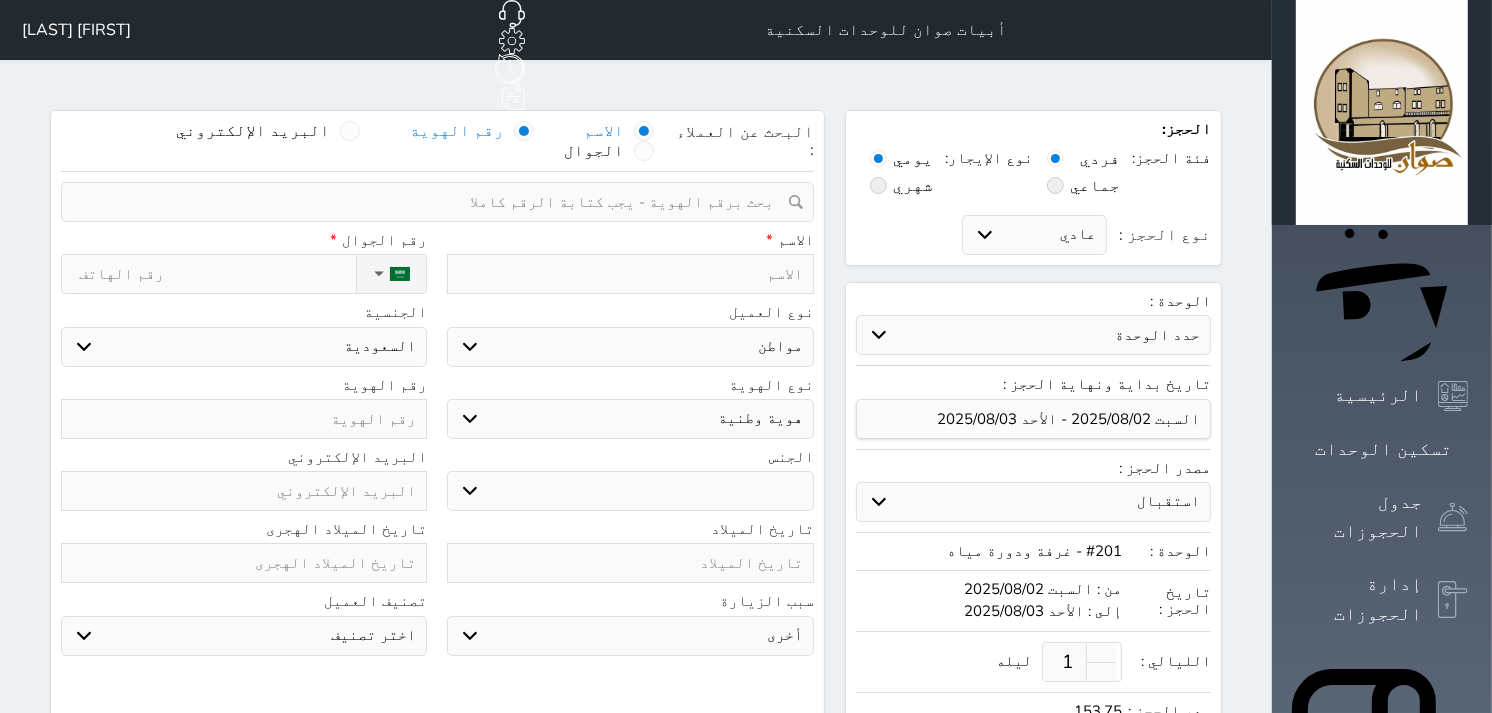 select 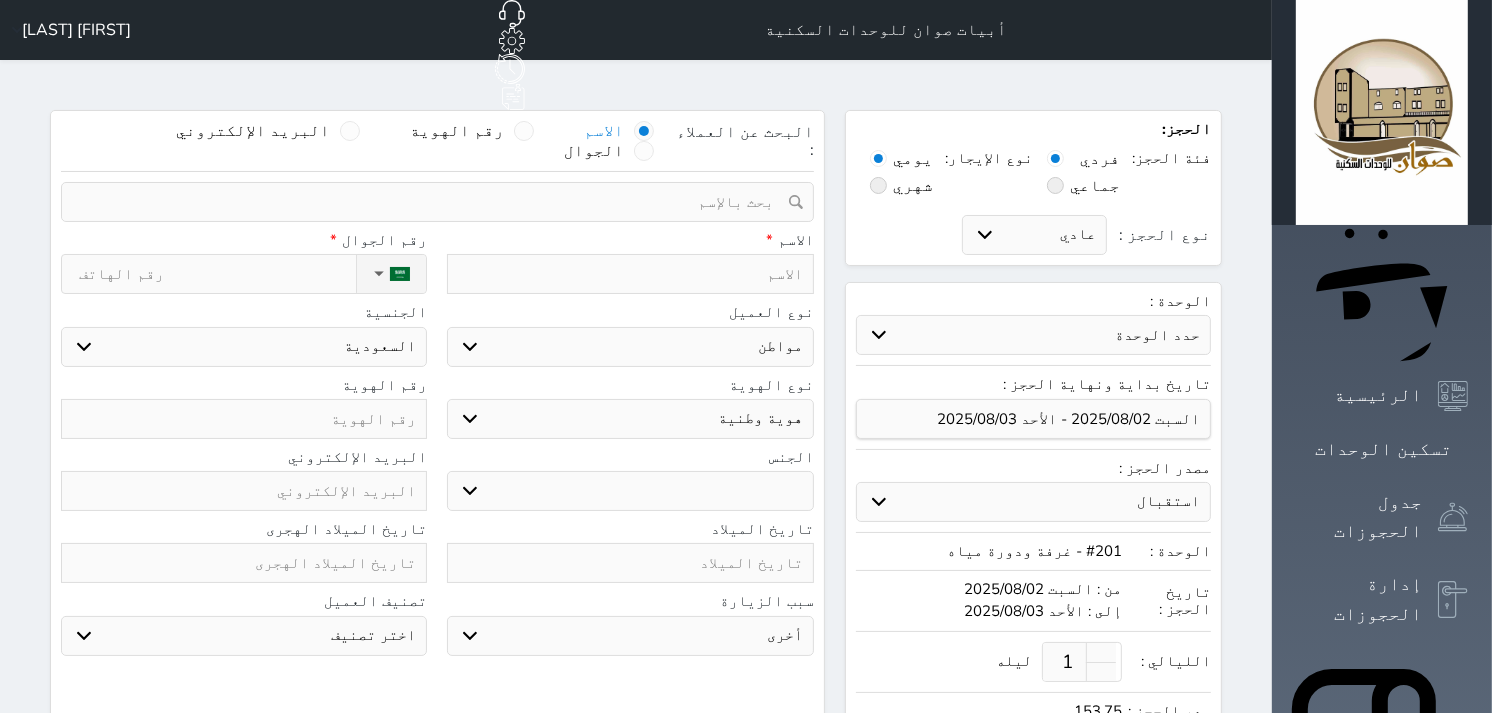 drag, startPoint x: 395, startPoint y: 362, endPoint x: 398, endPoint y: 383, distance: 21.213203 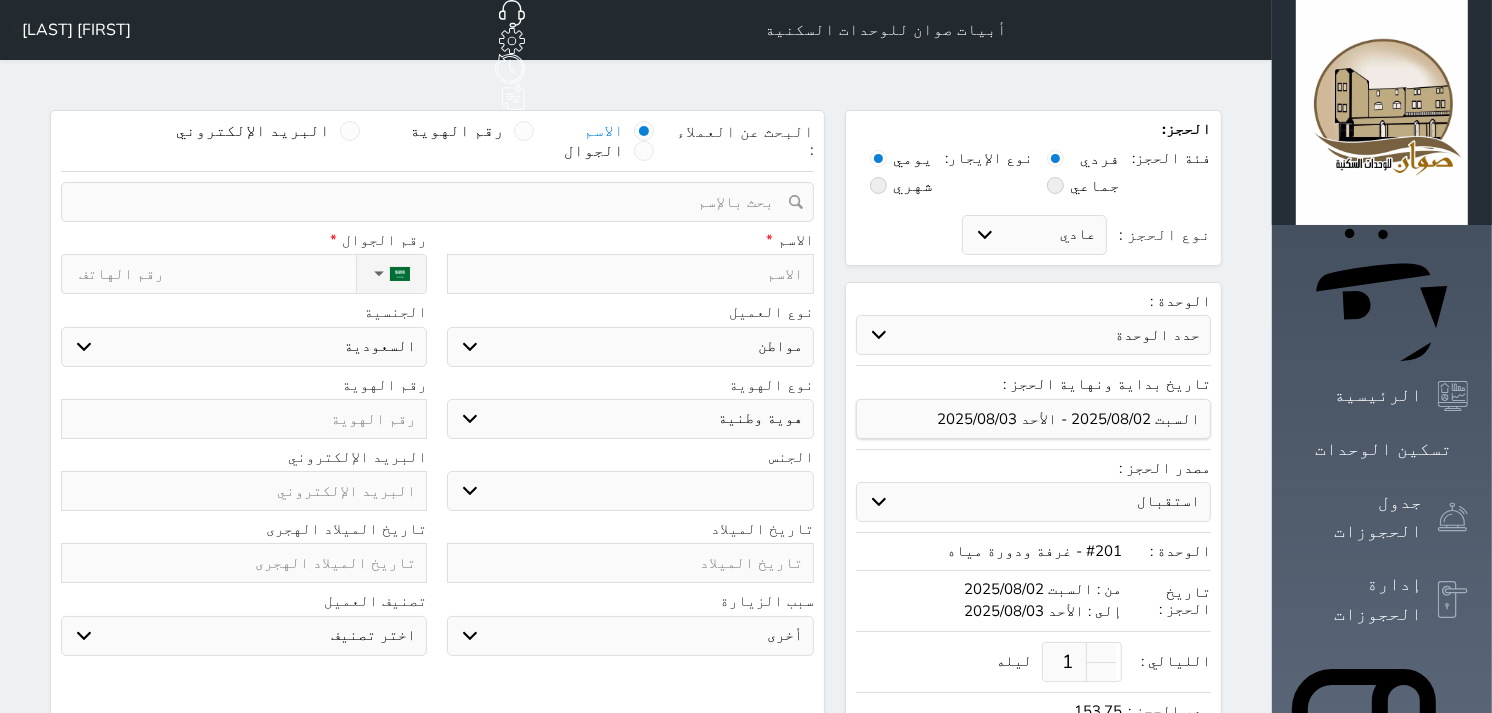 type on "2" 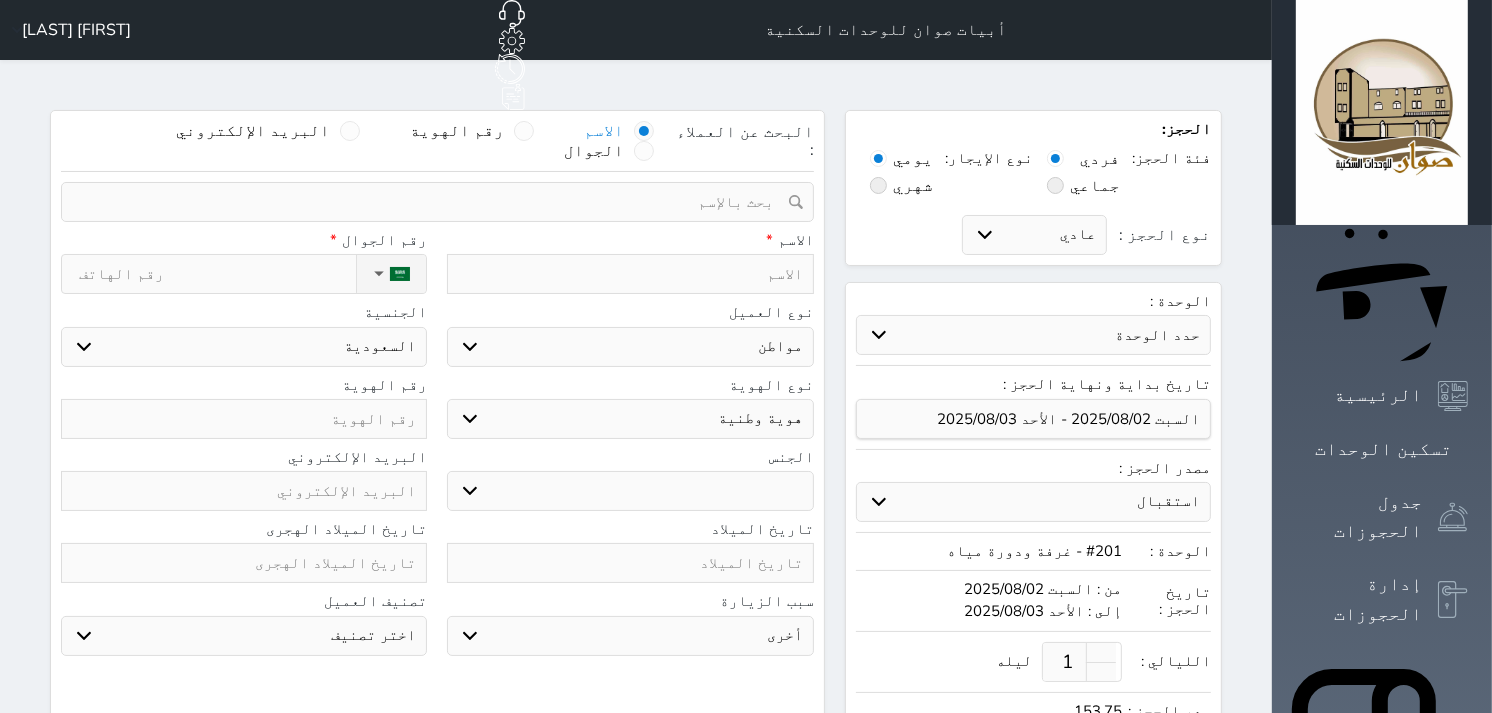 select 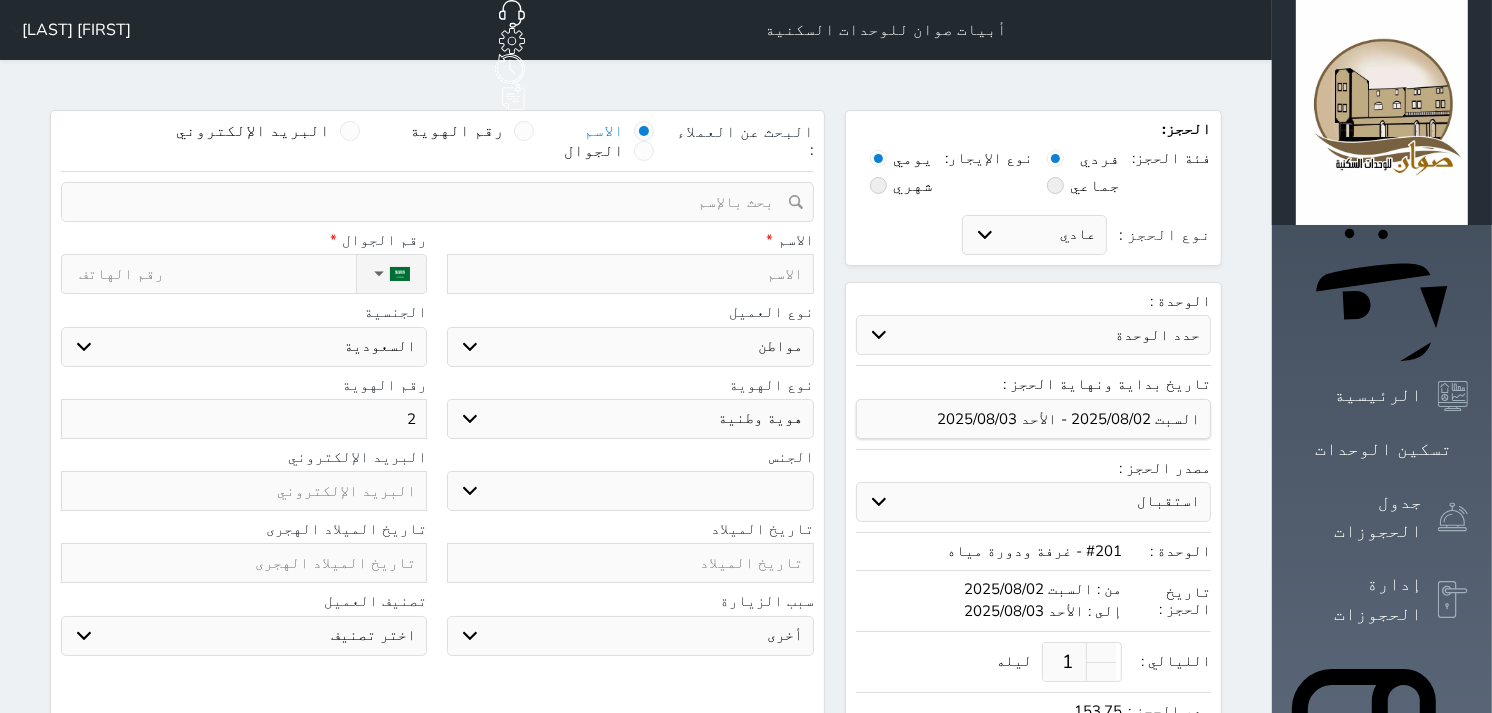 type on "20" 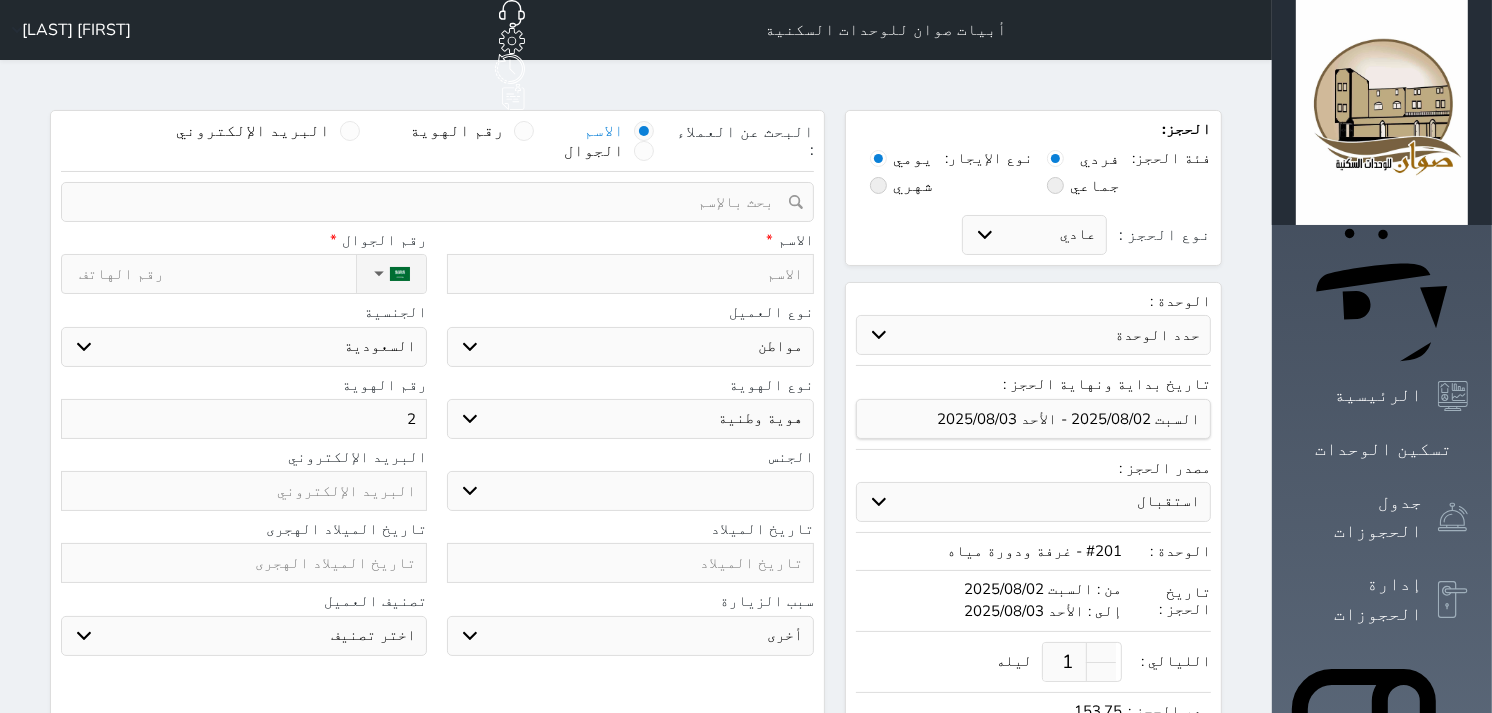 select 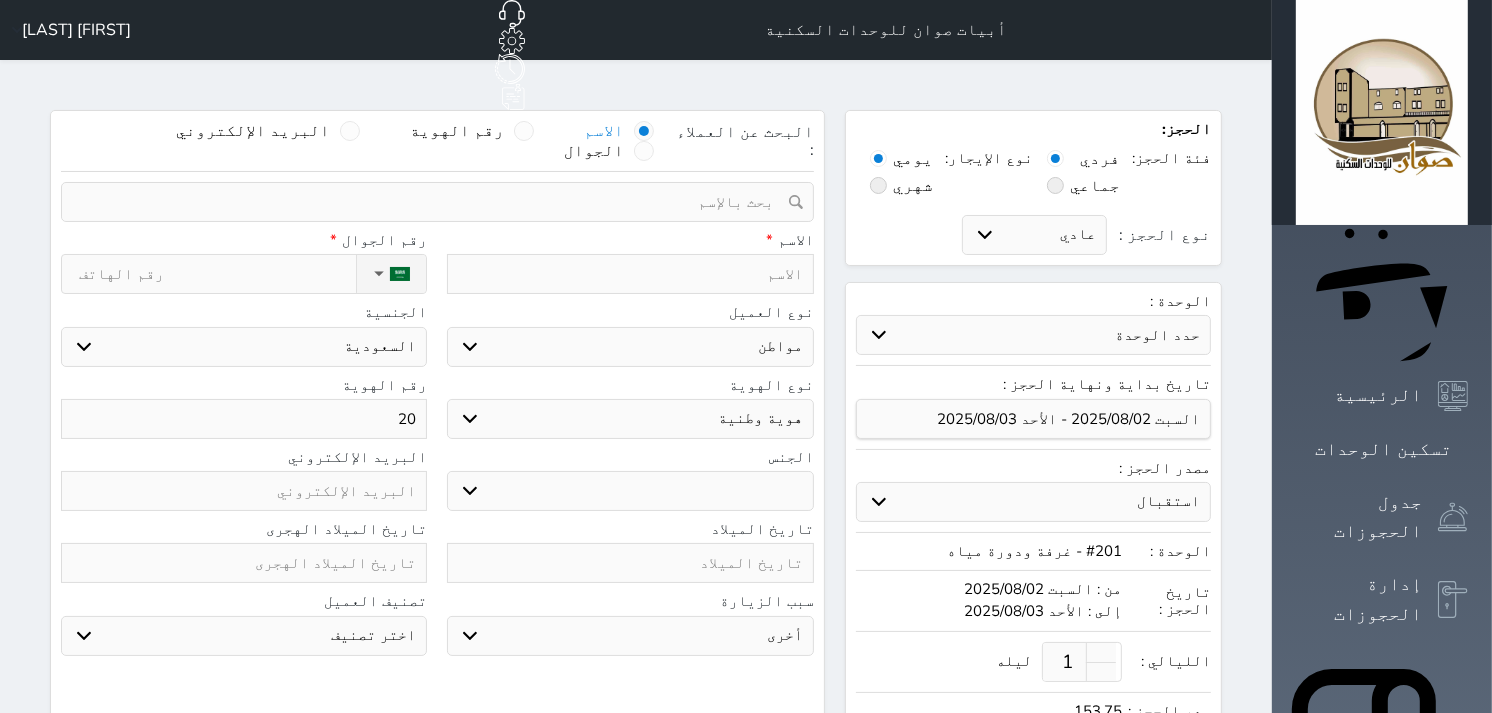 type on "2" 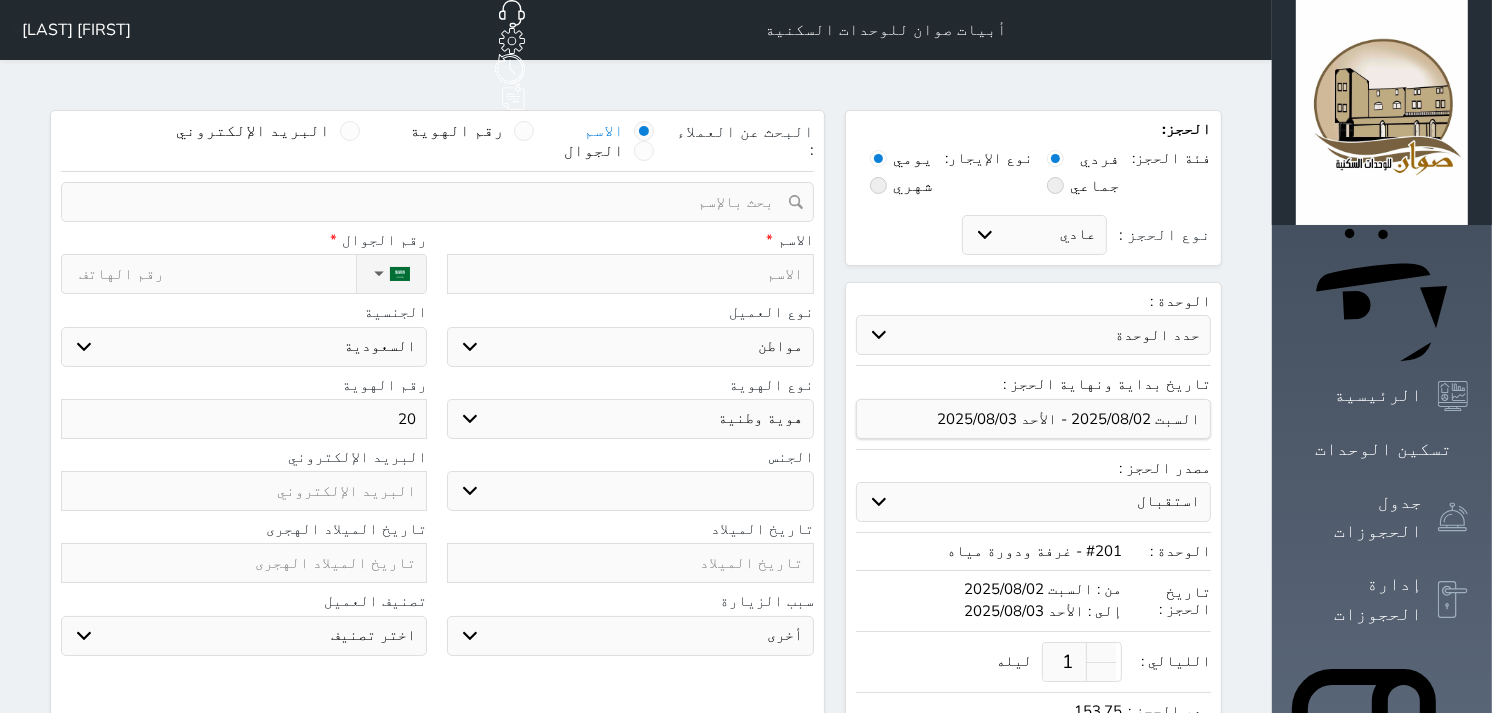 select 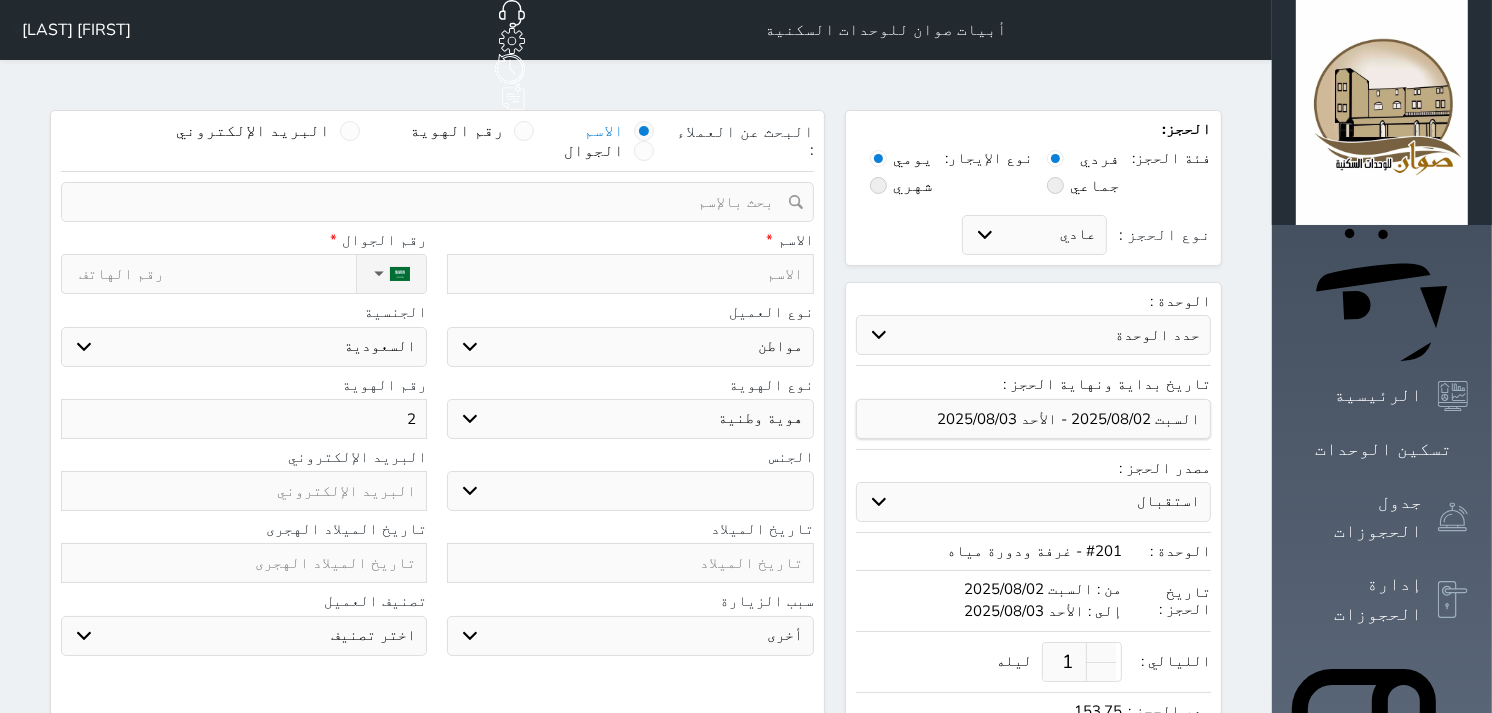 type on "28" 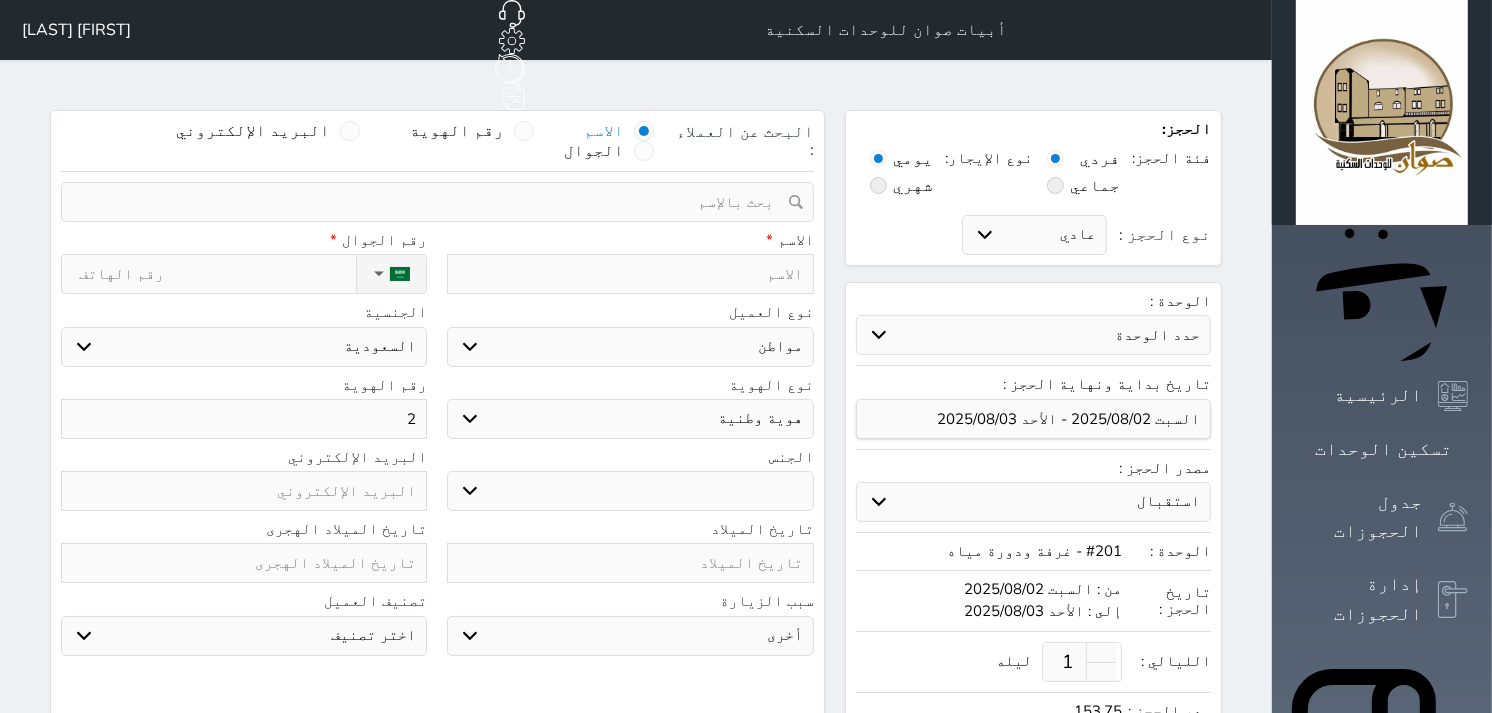 select 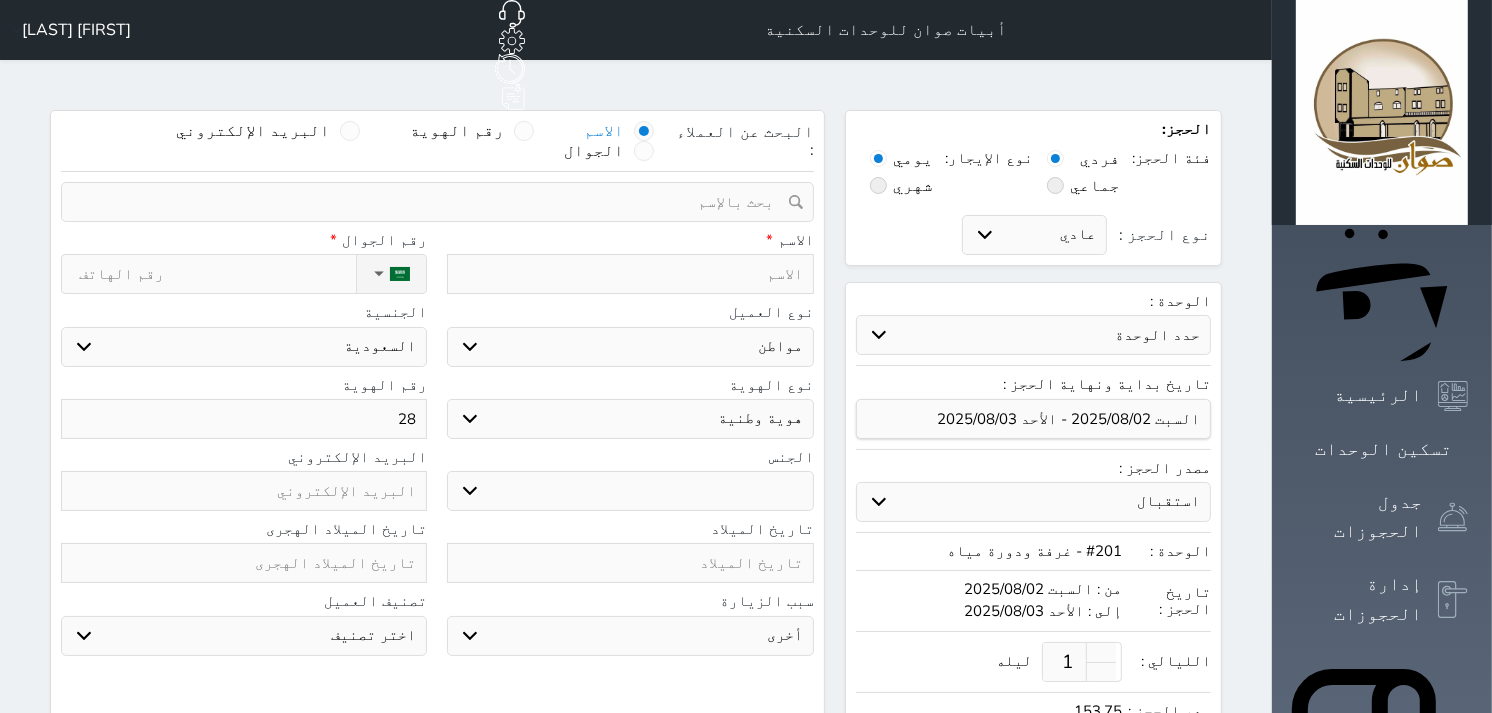 type on "282" 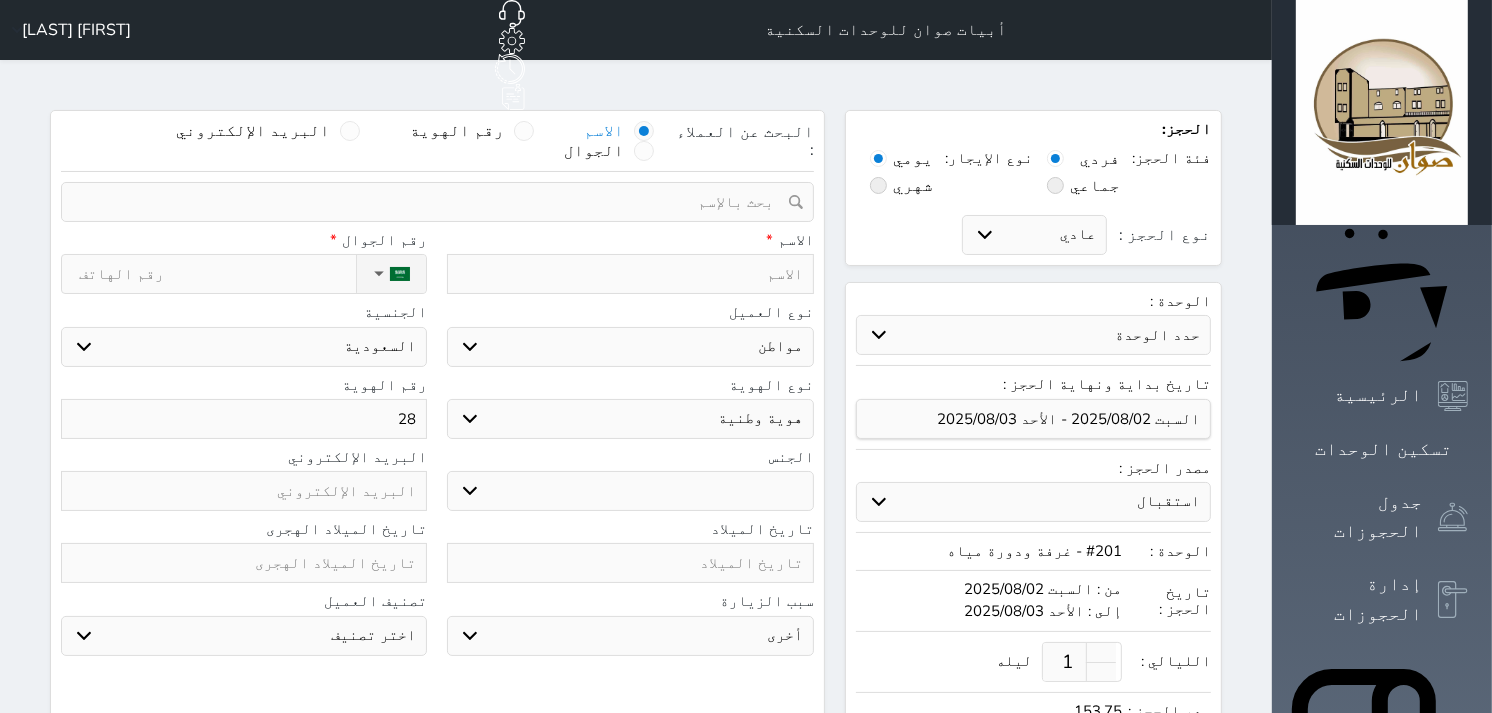 select 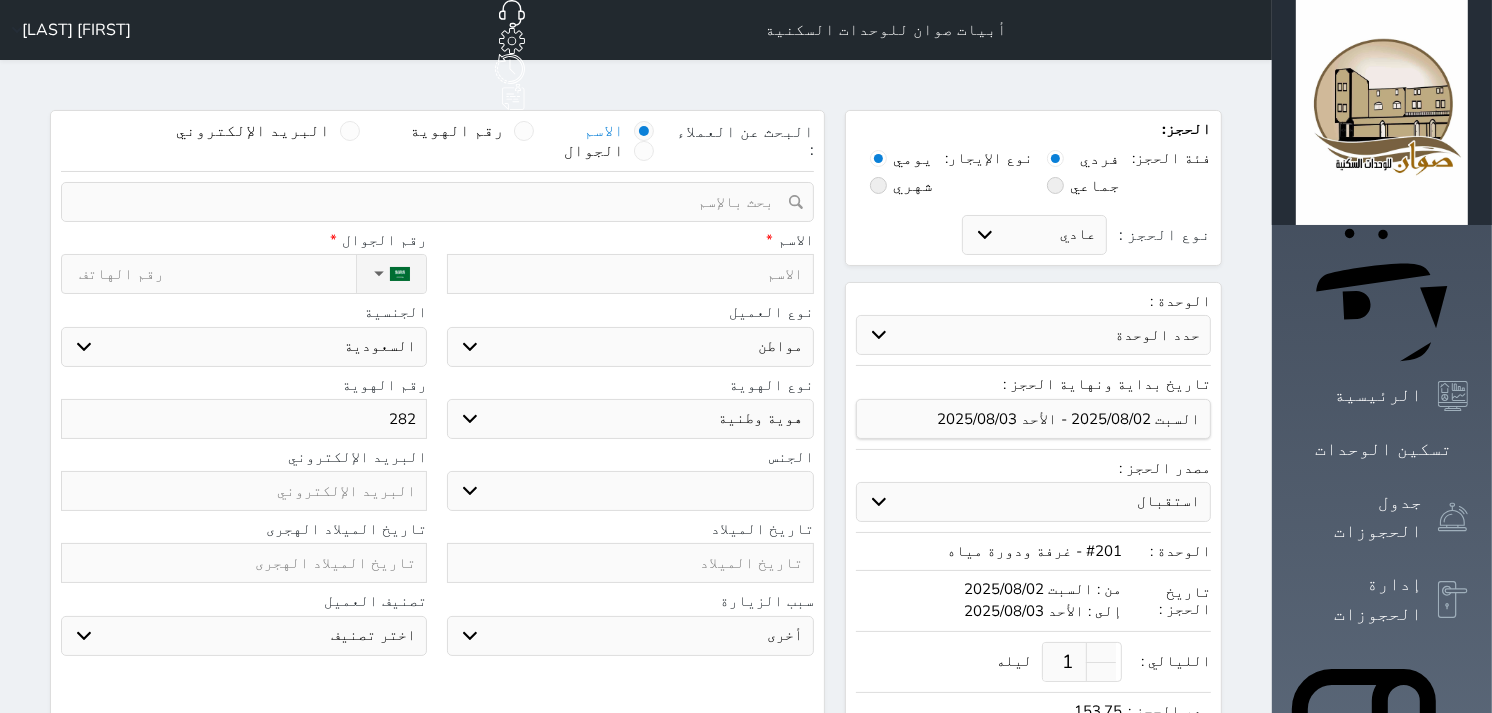 type on "2820" 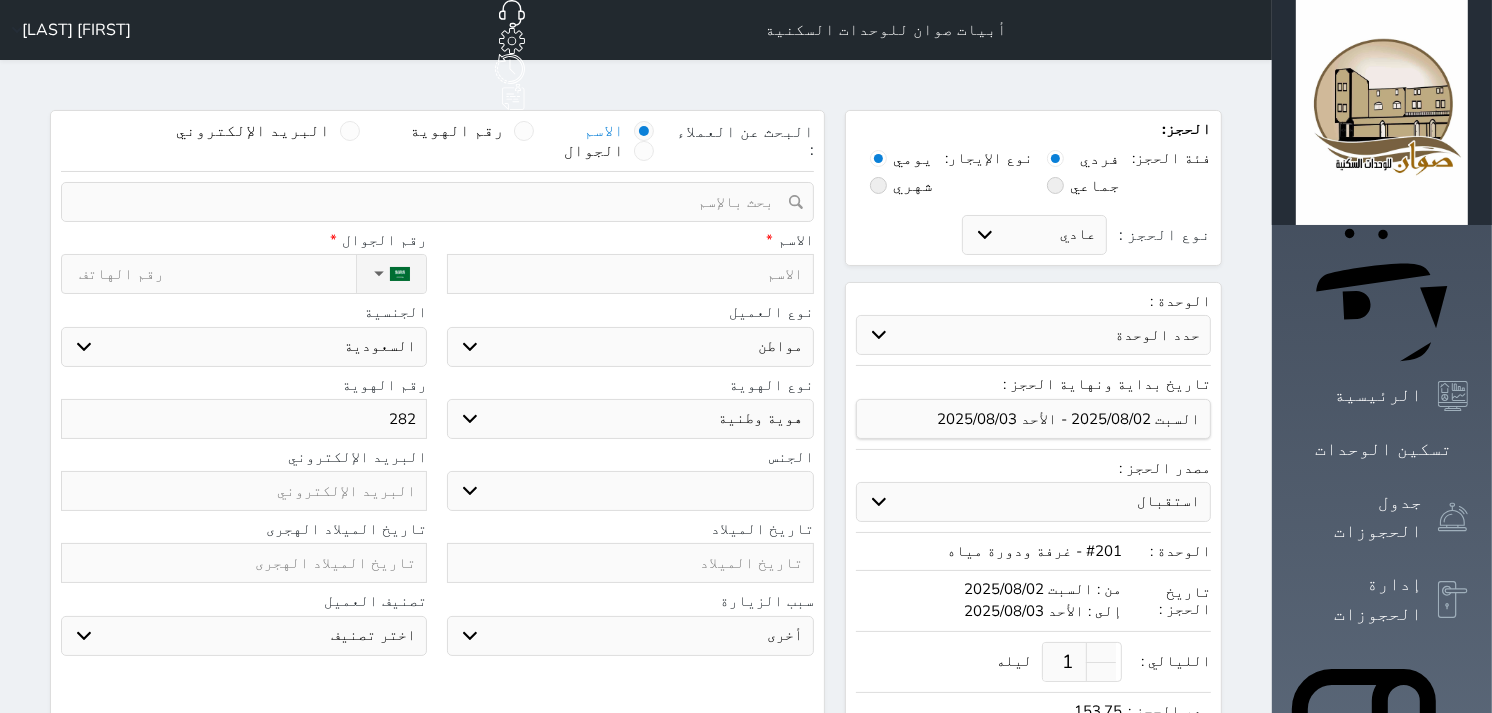 select 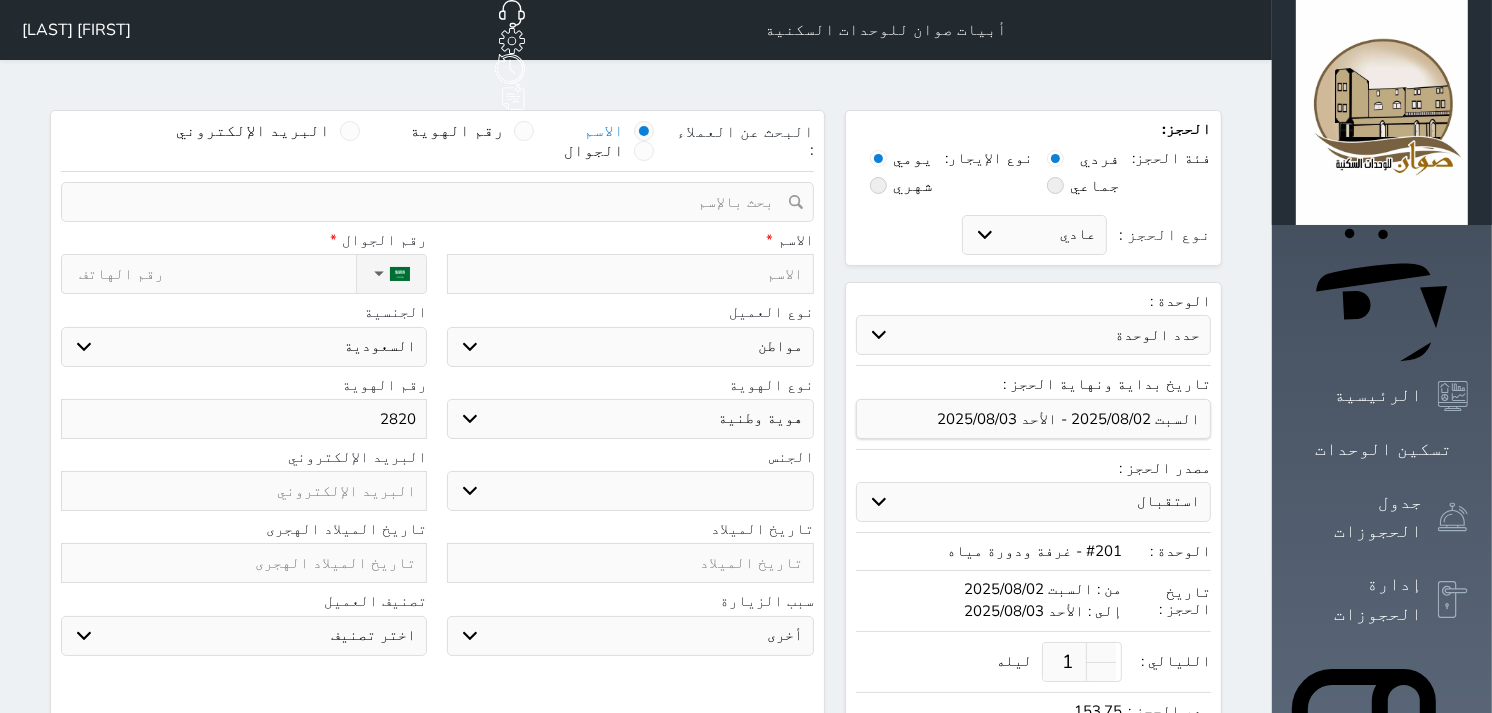 type on "28208" 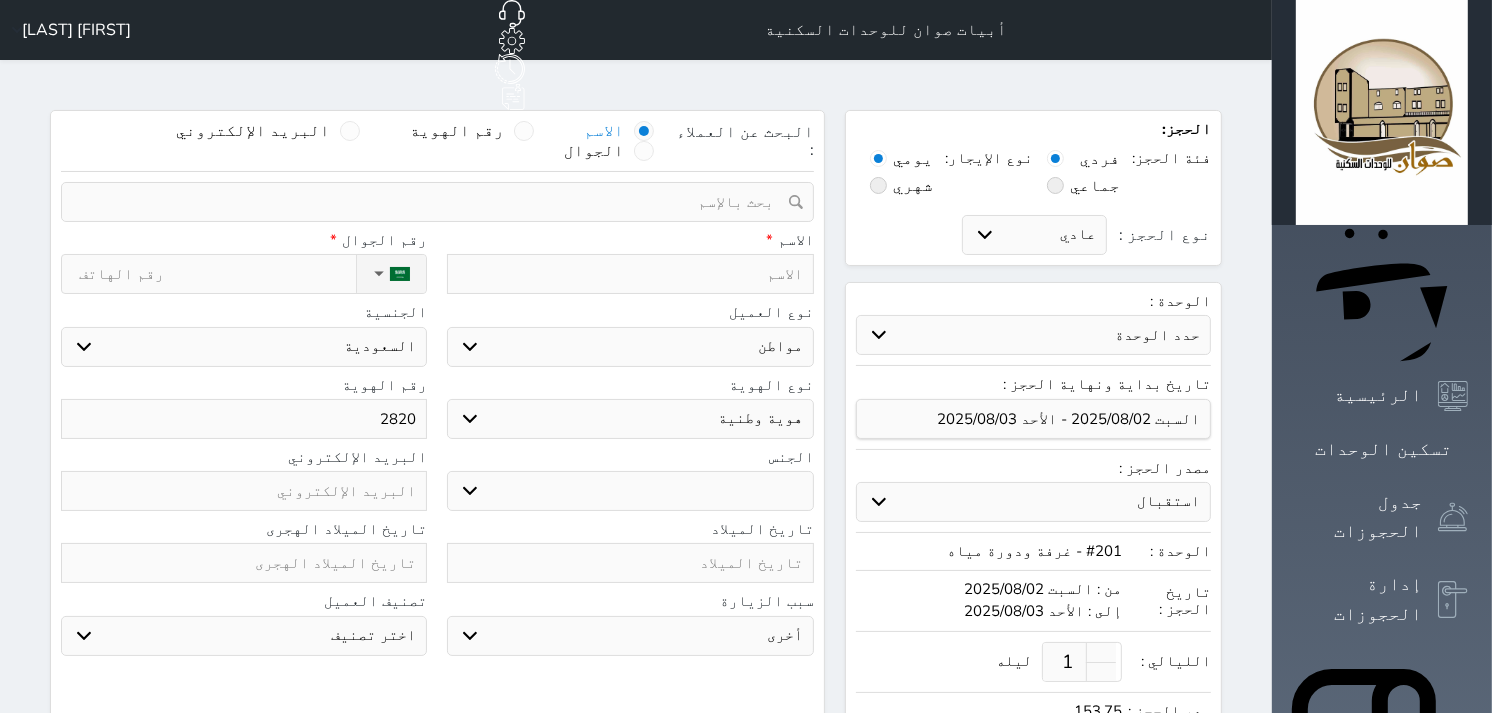 select 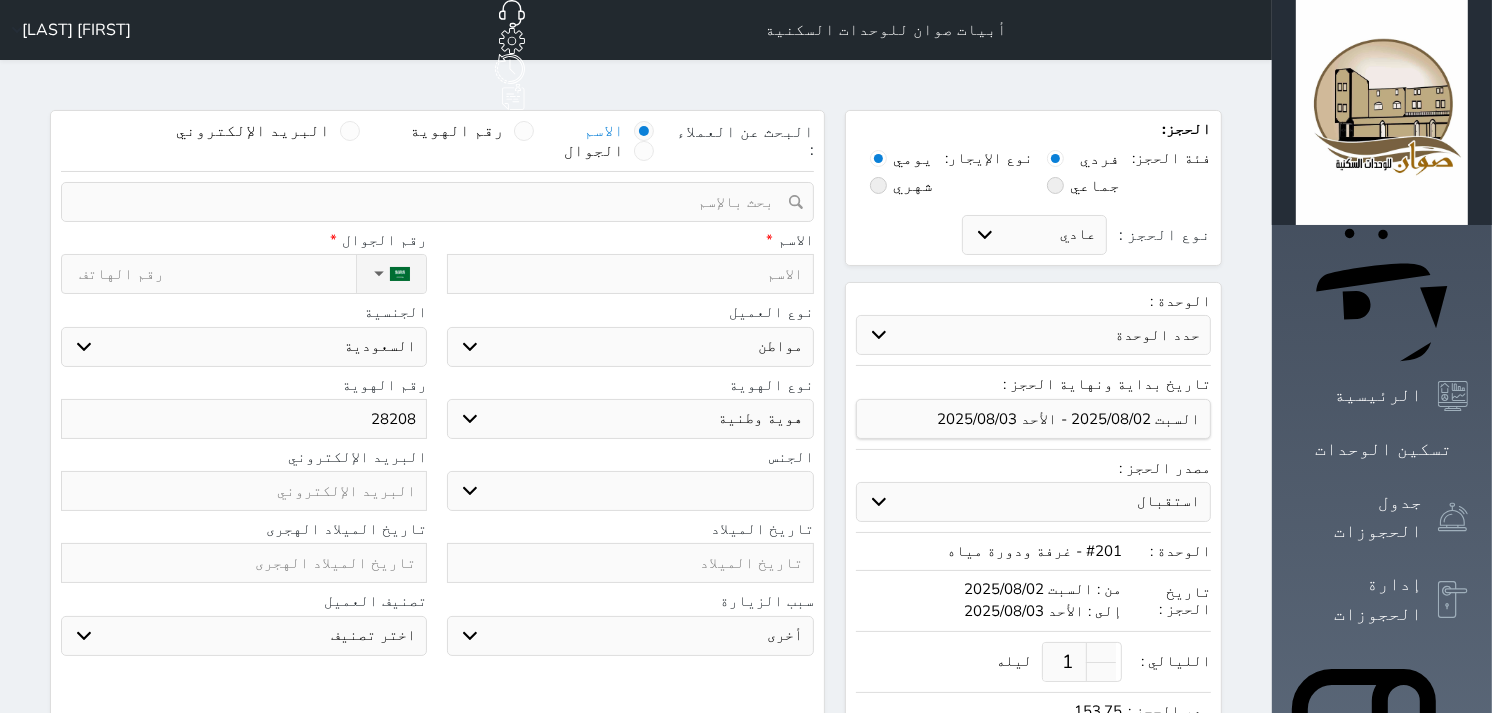 type on "282080" 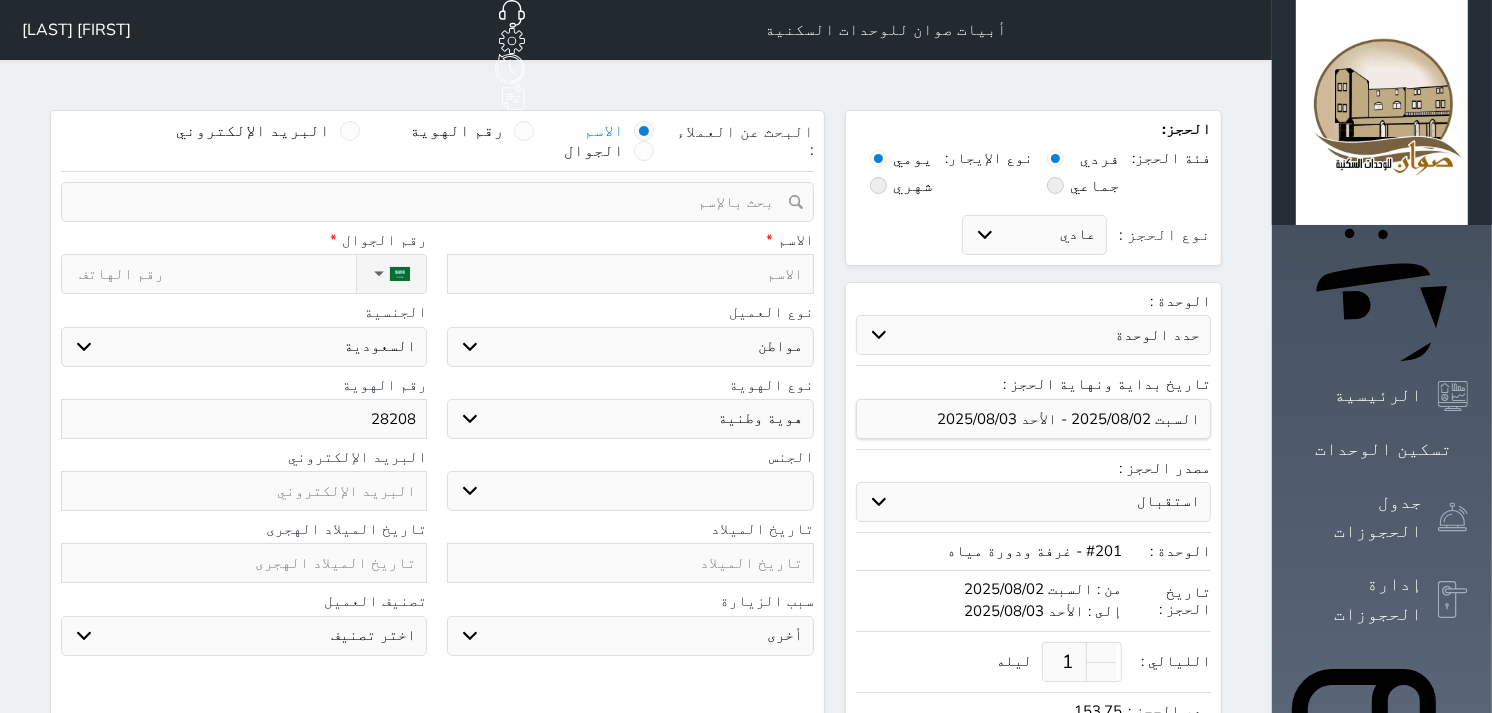 select 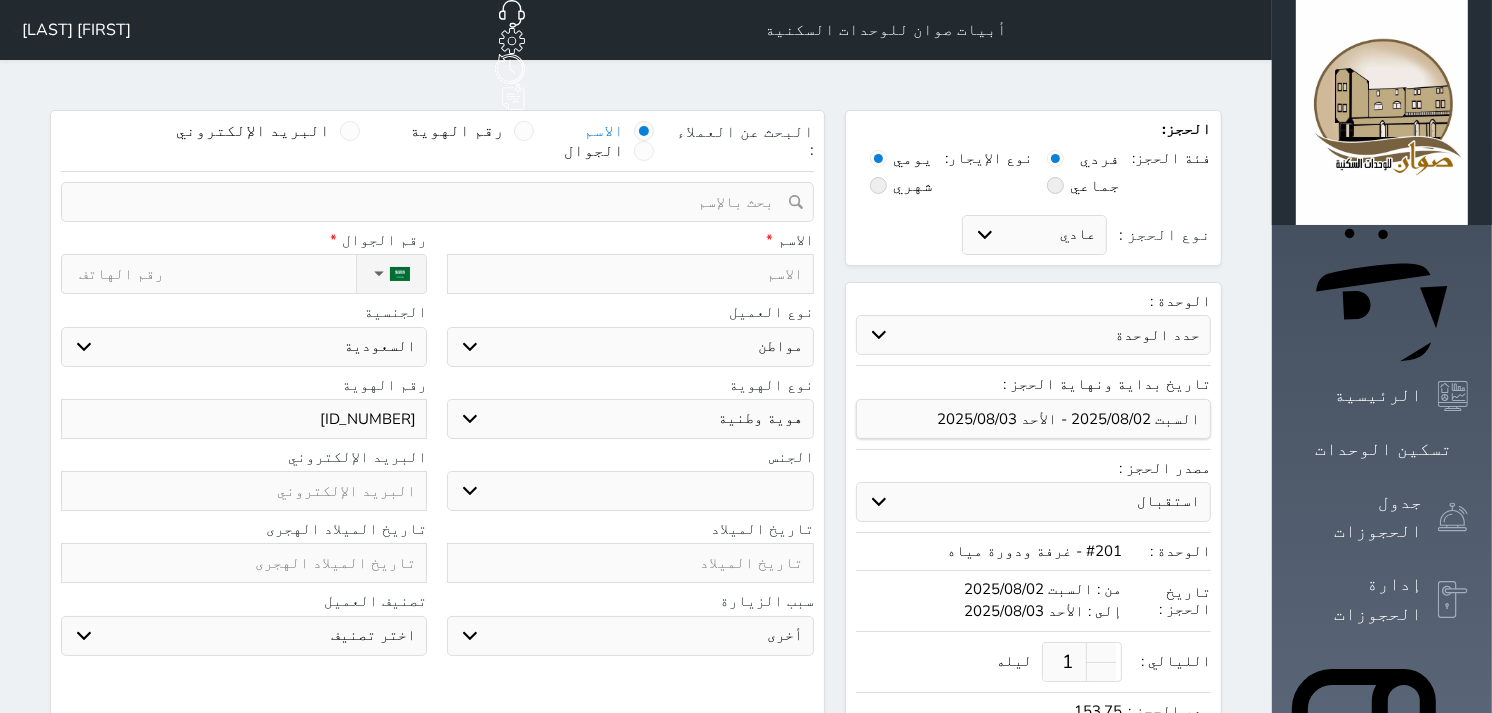 type on "2820808" 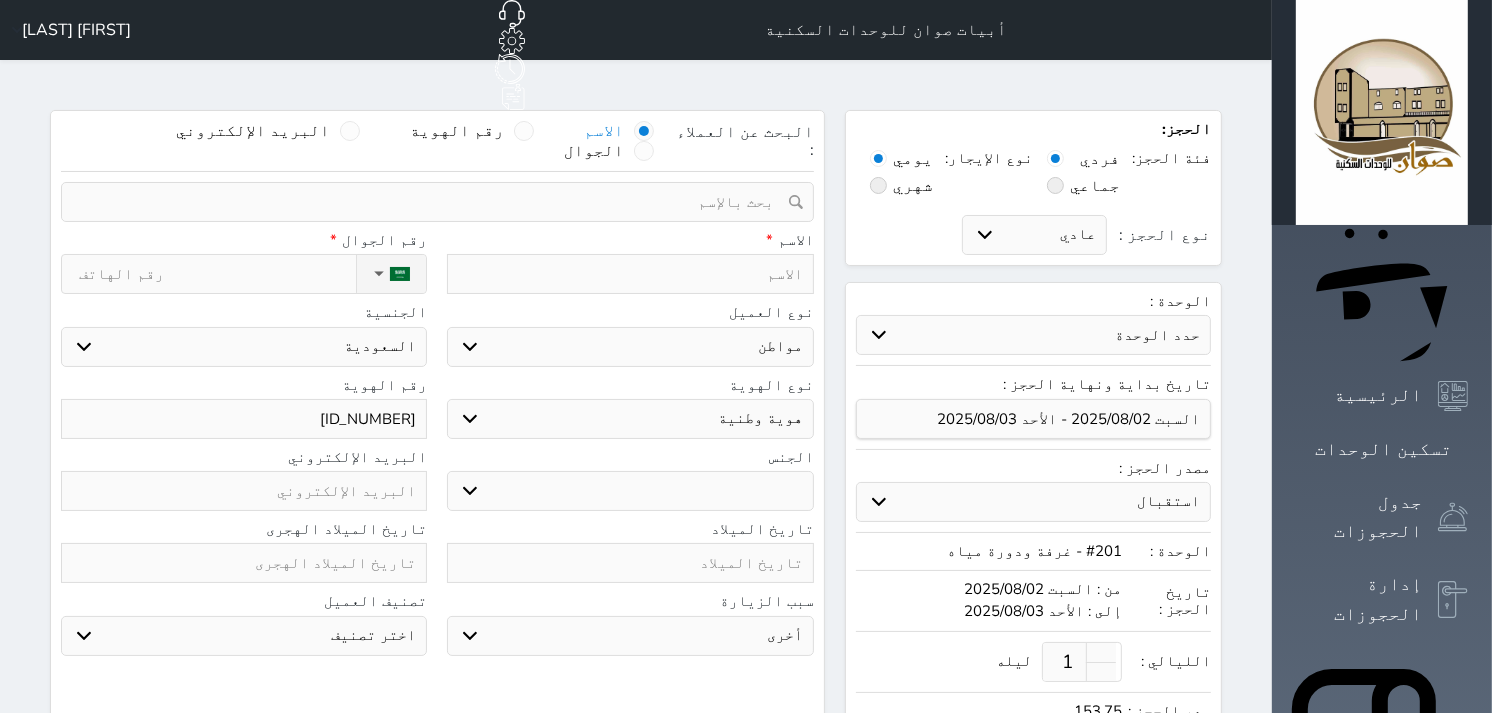 select 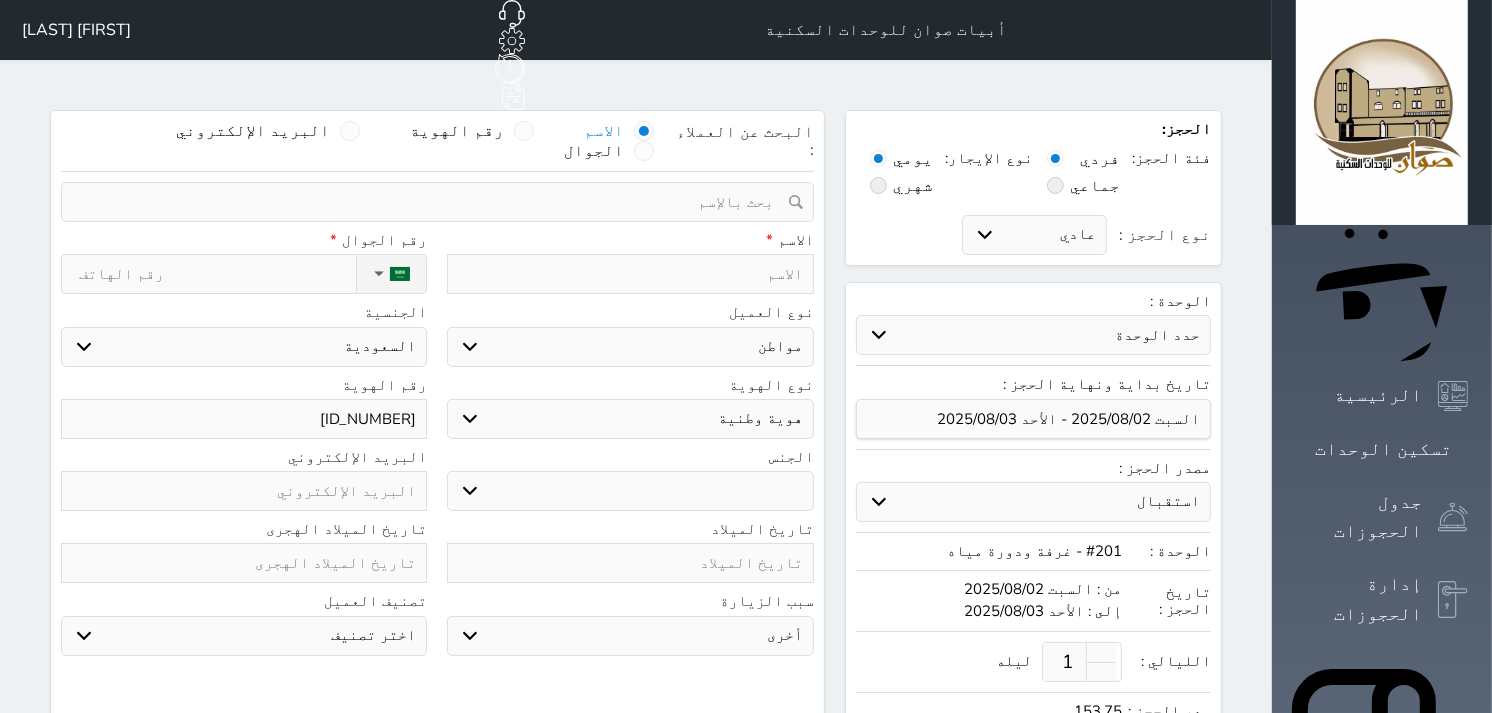 type on "28208080" 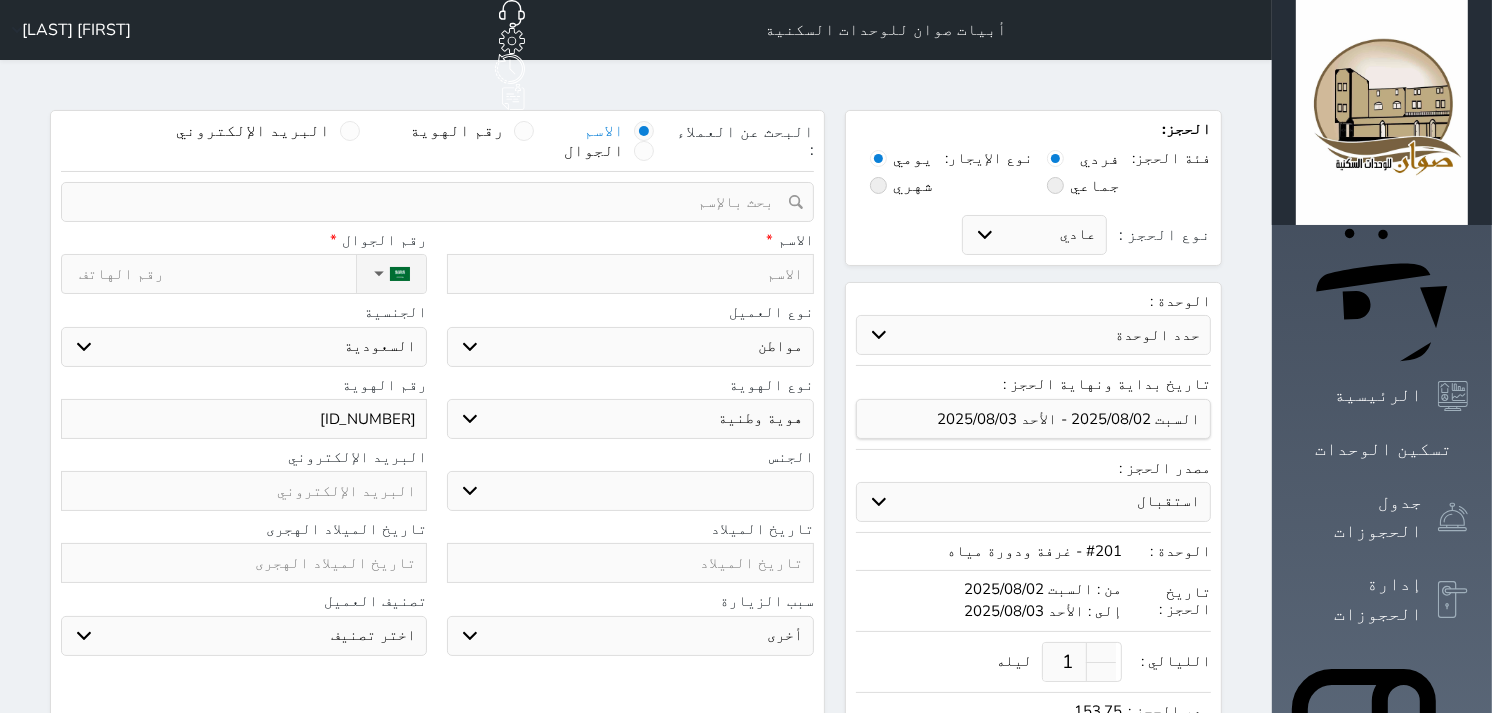 select 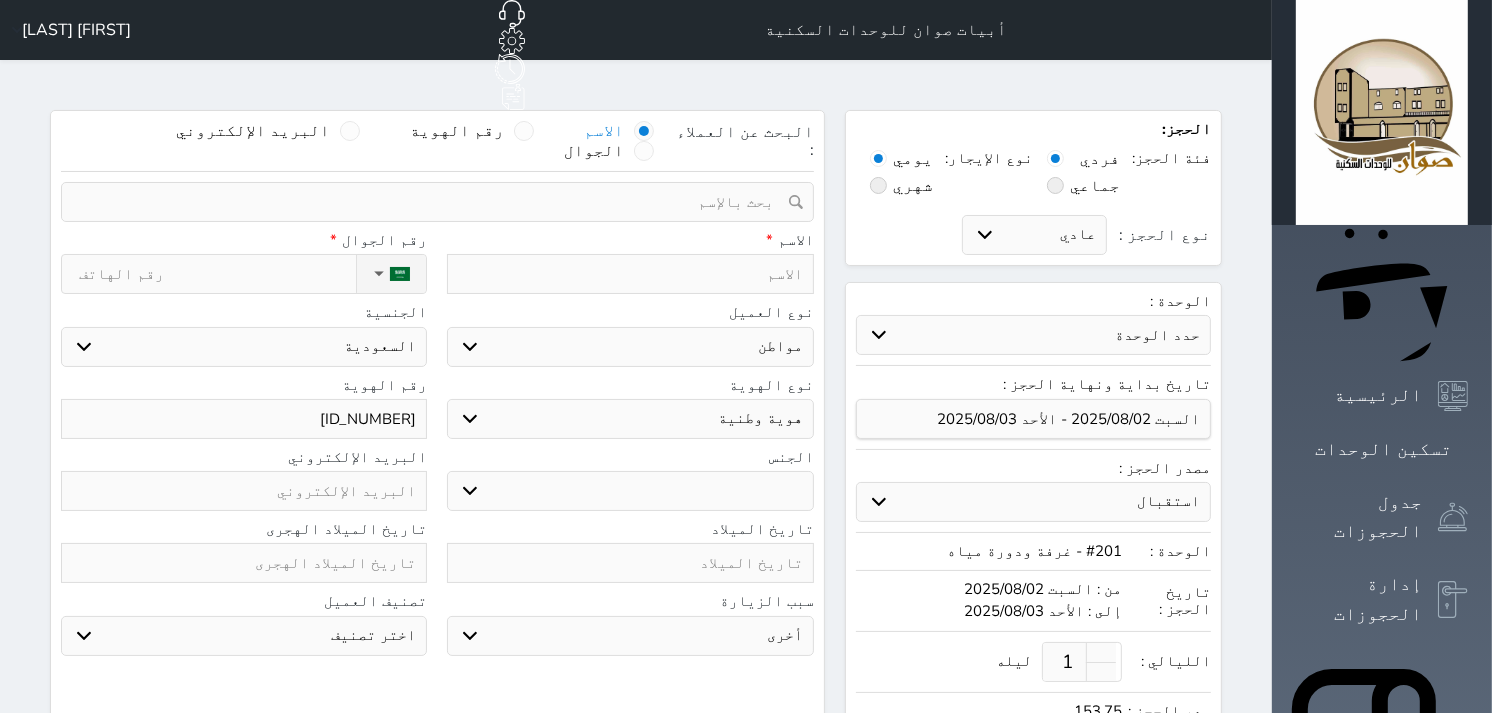 type on "282080800" 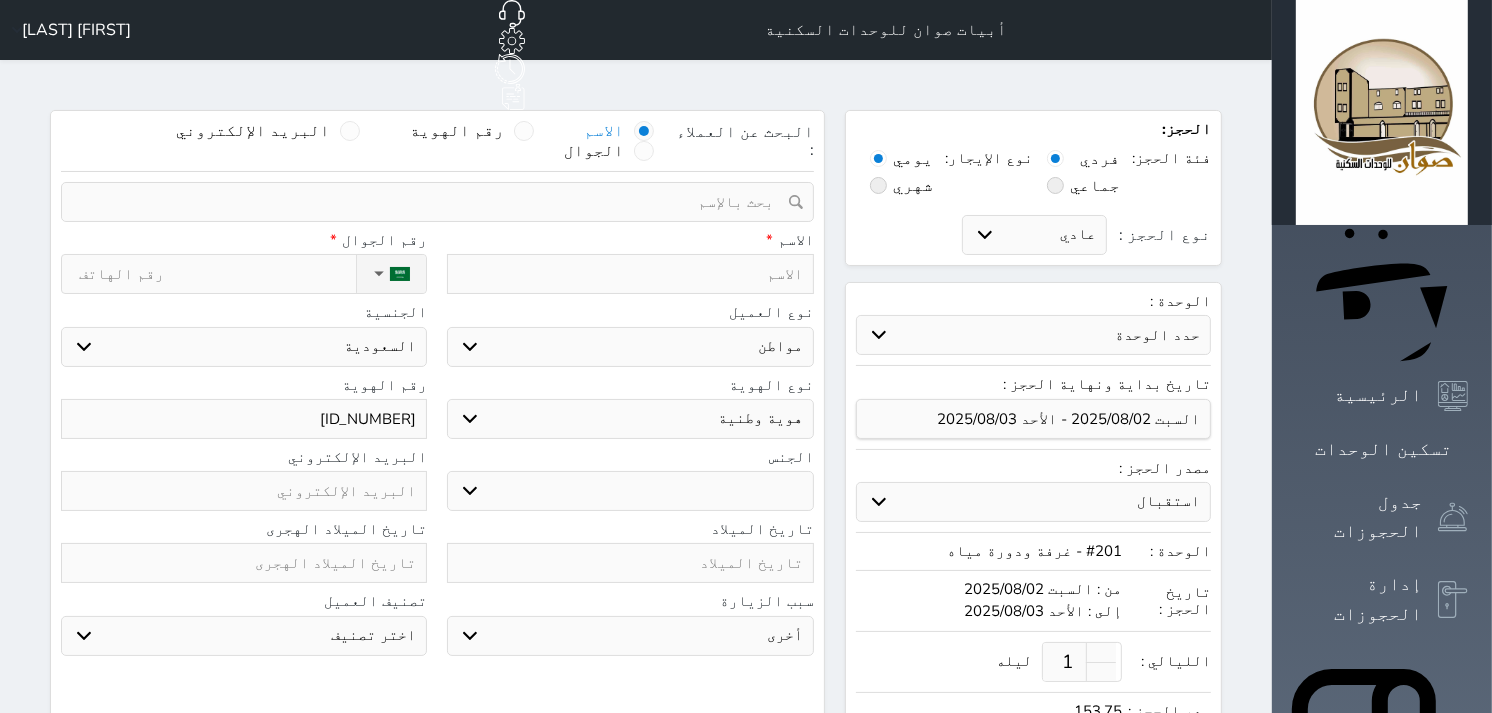 select 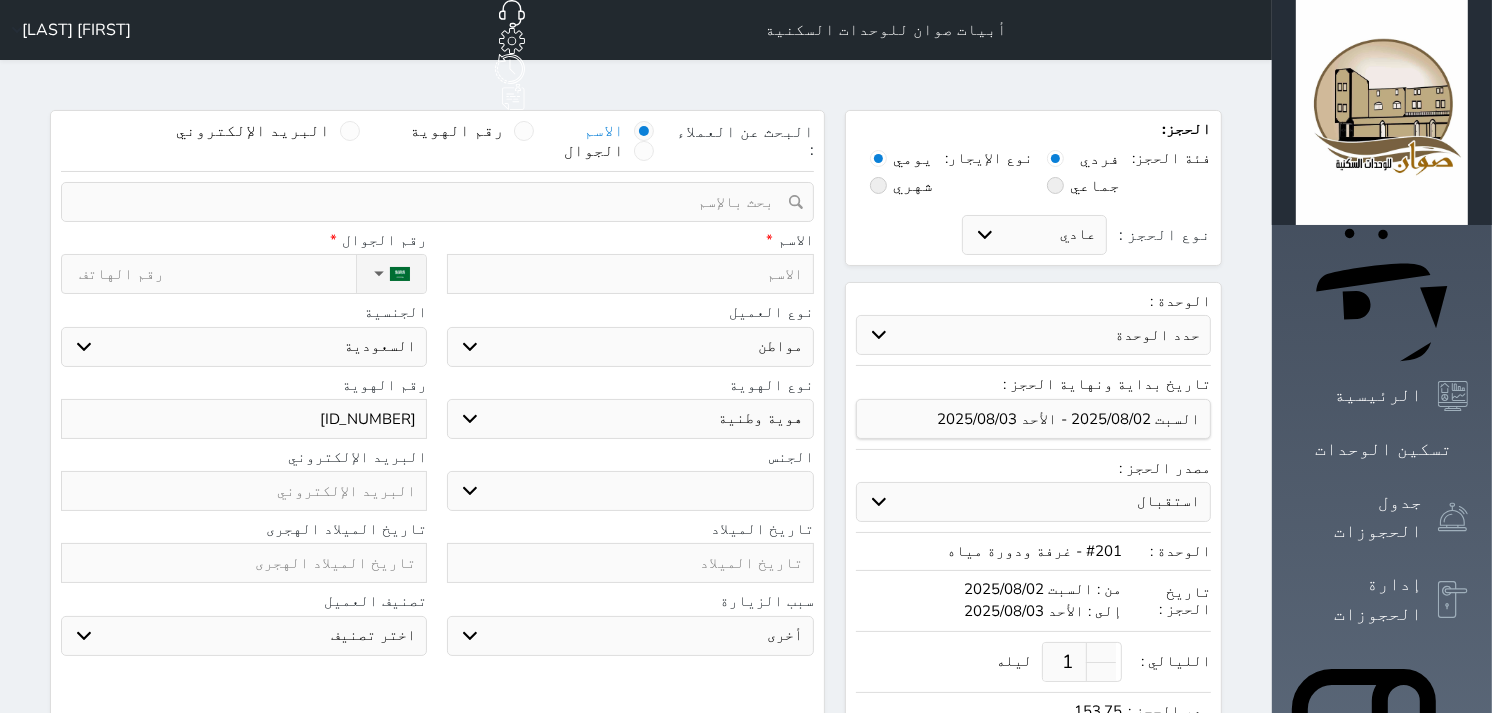 type on "2820808009" 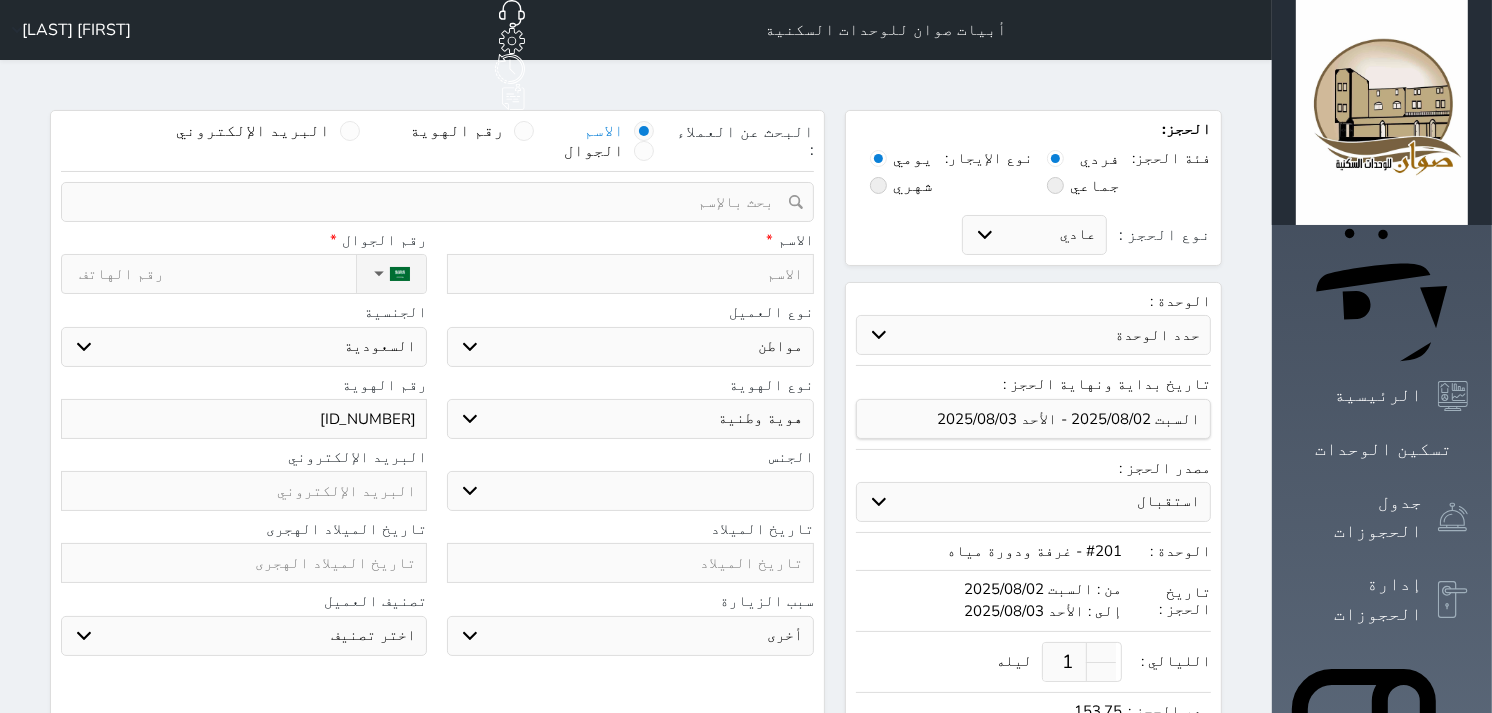 select 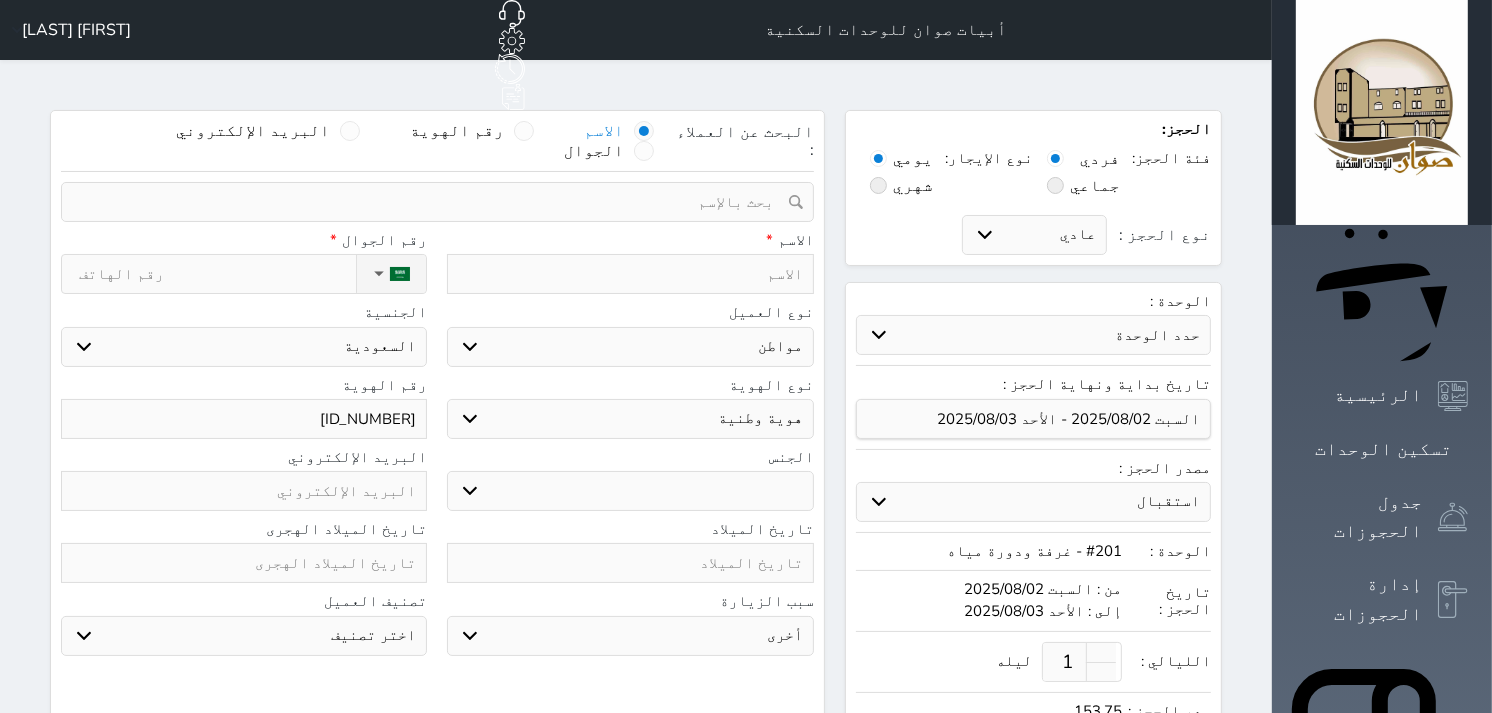 type on "28208080094" 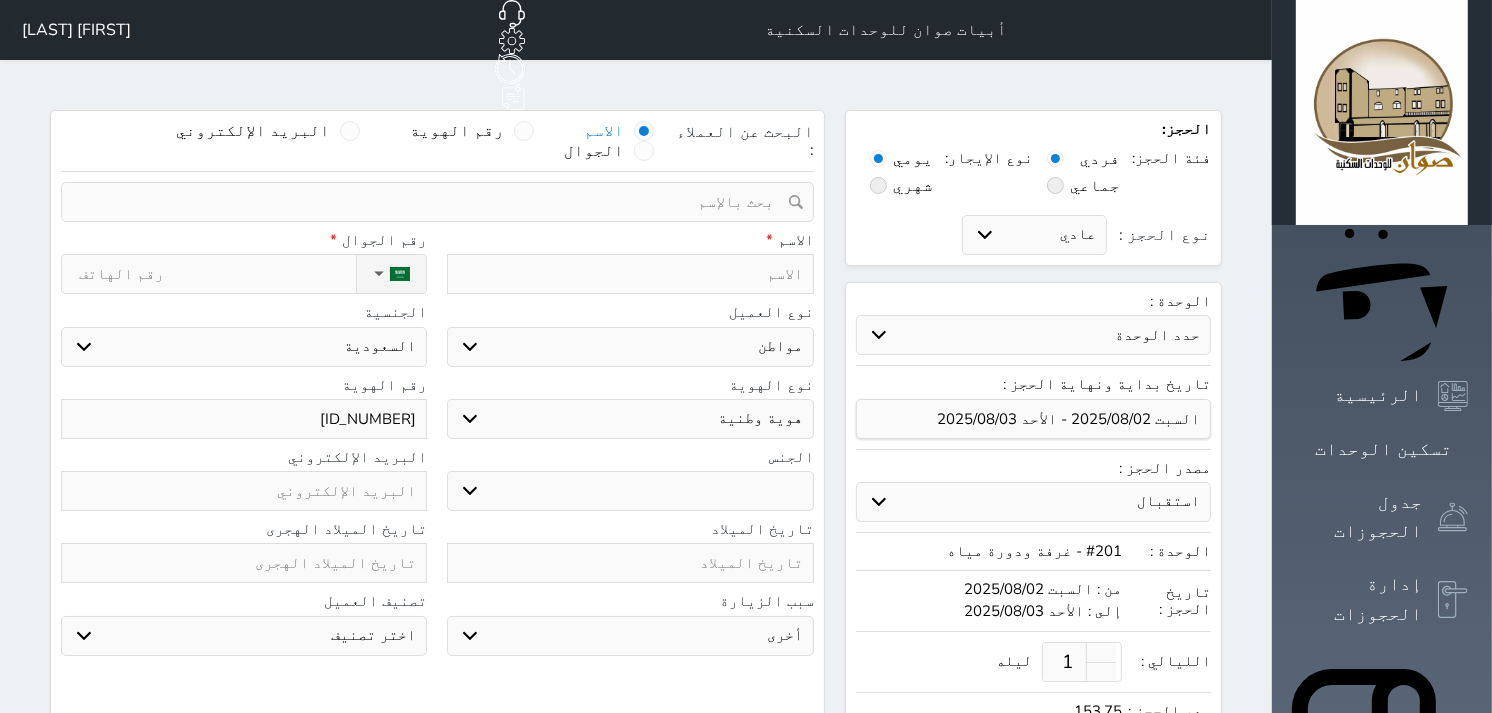 select 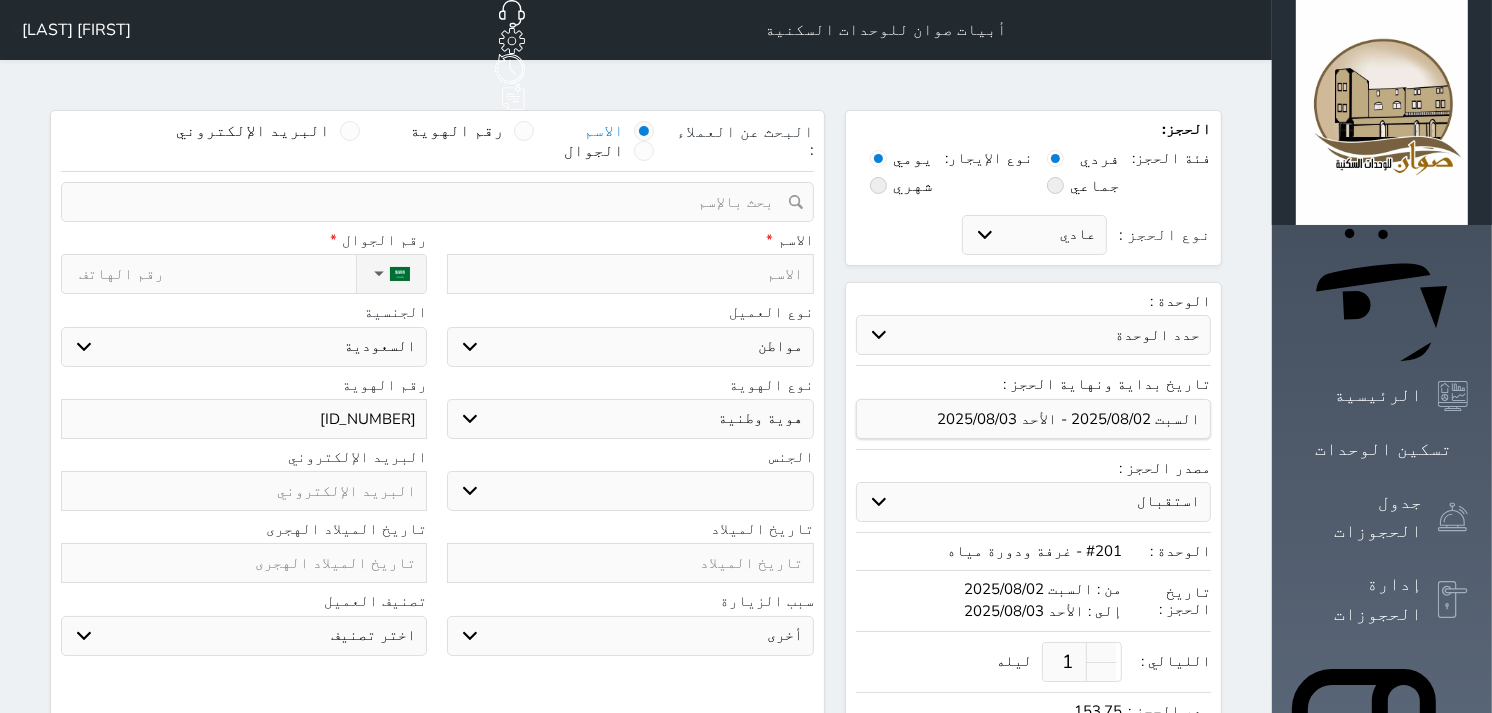 type on "282080800945" 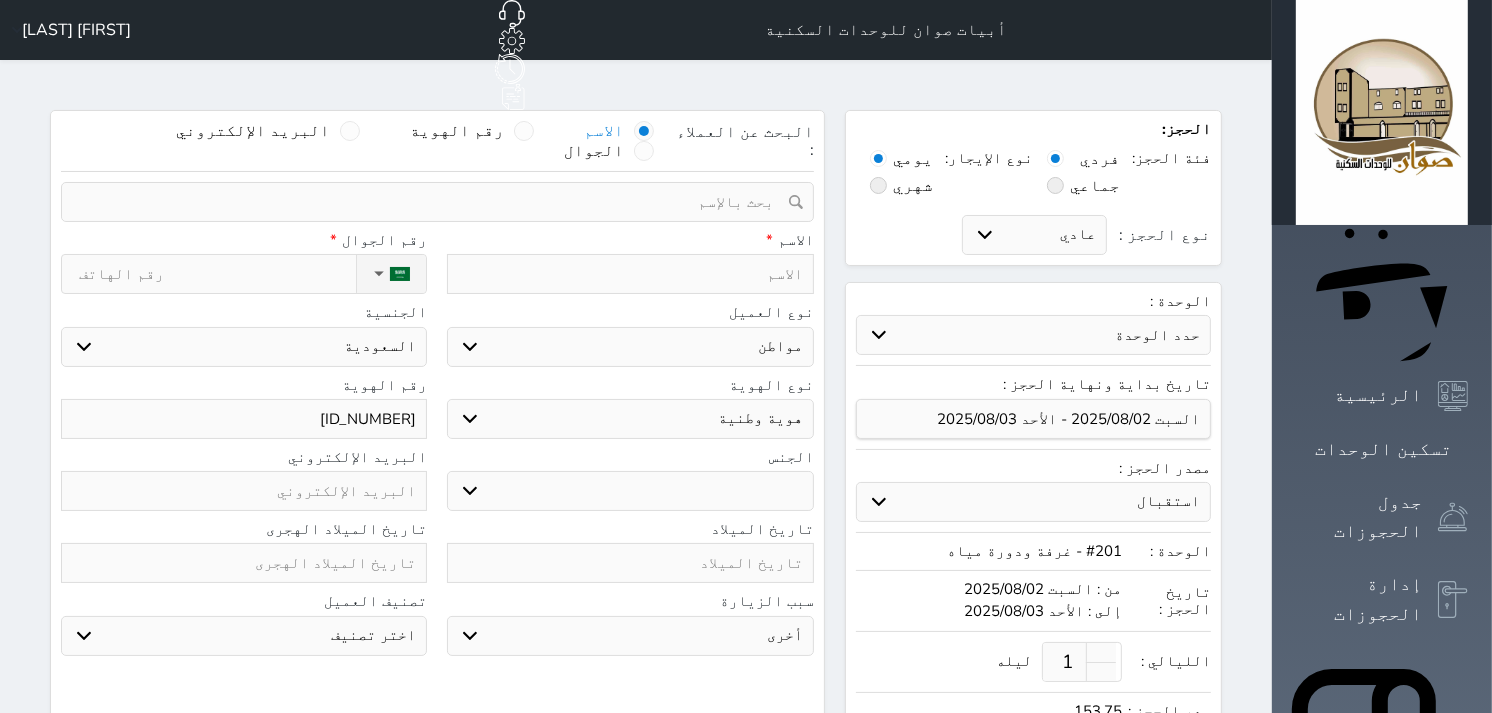 select 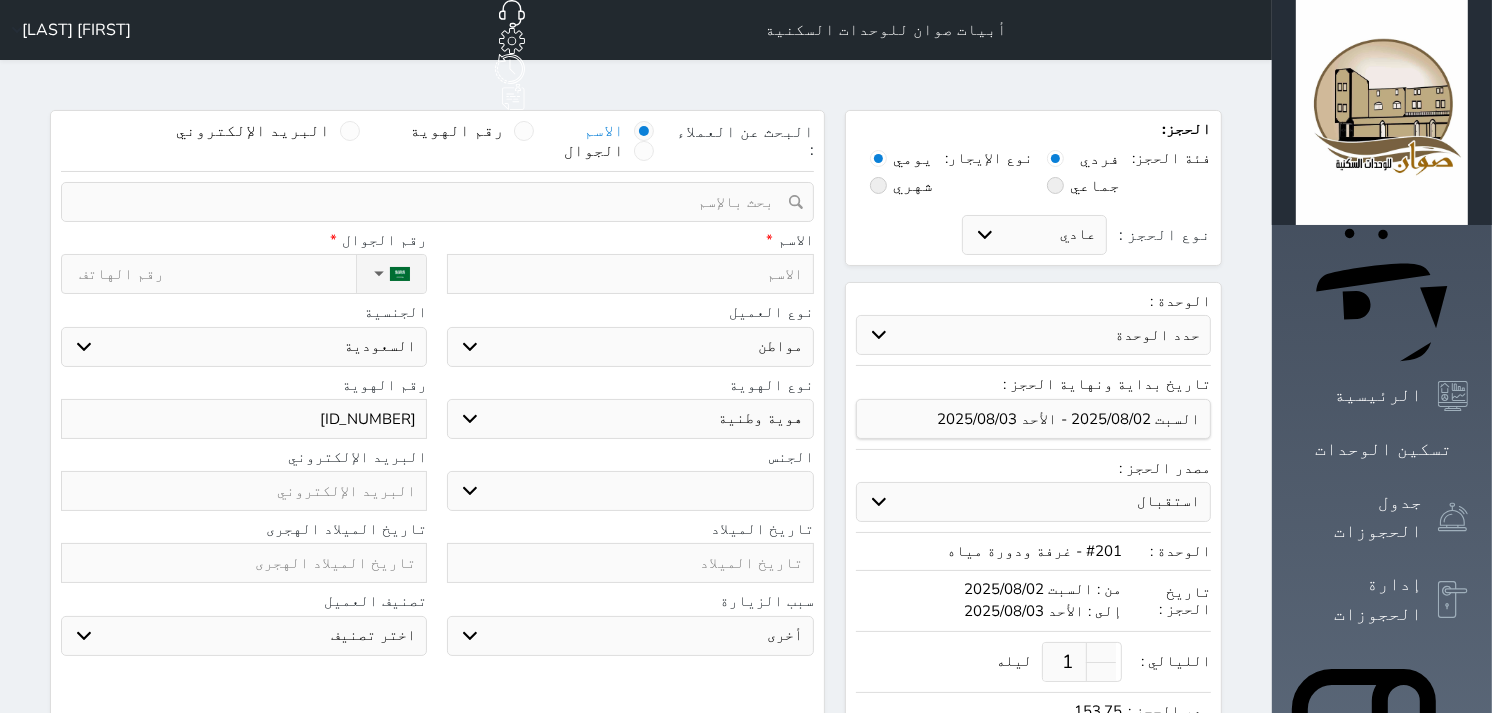 type on "282080800945" 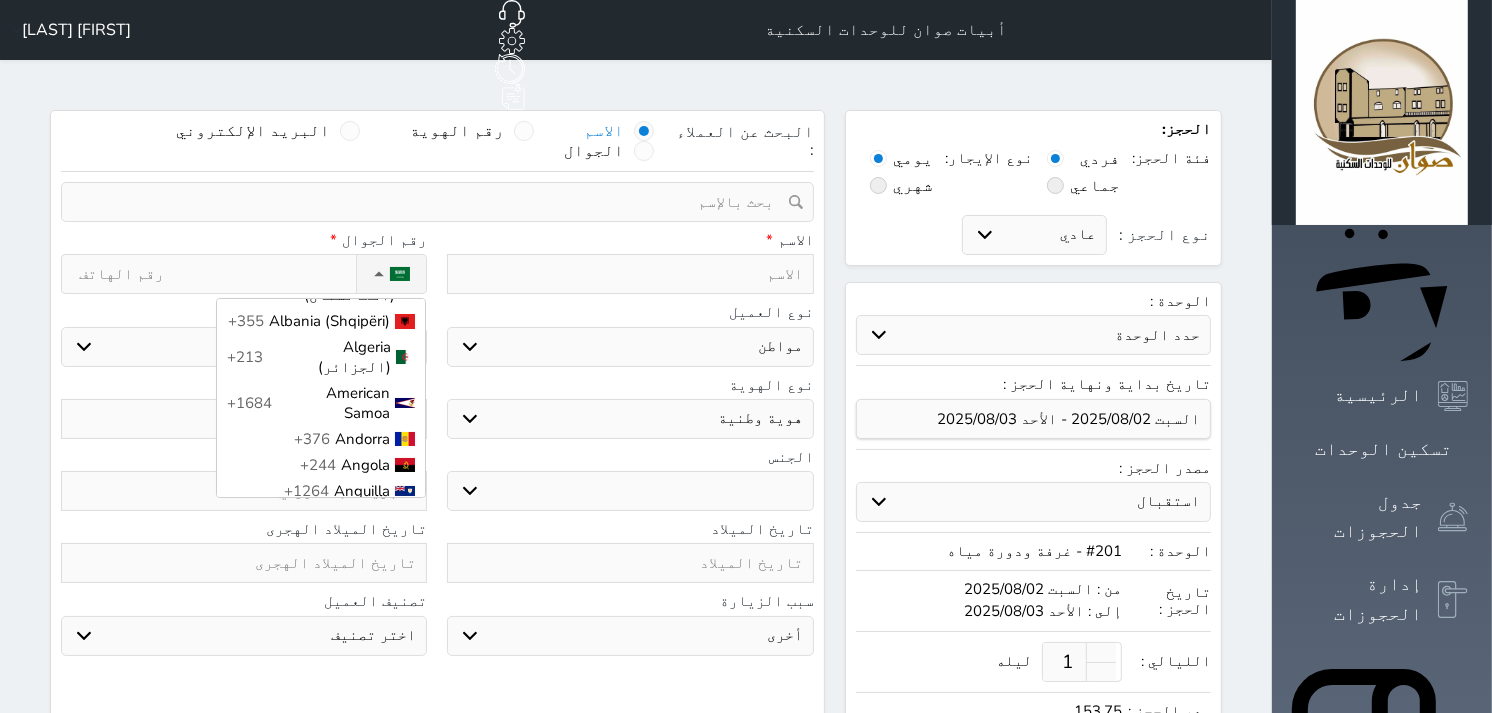 scroll, scrollTop: 0, scrollLeft: 0, axis: both 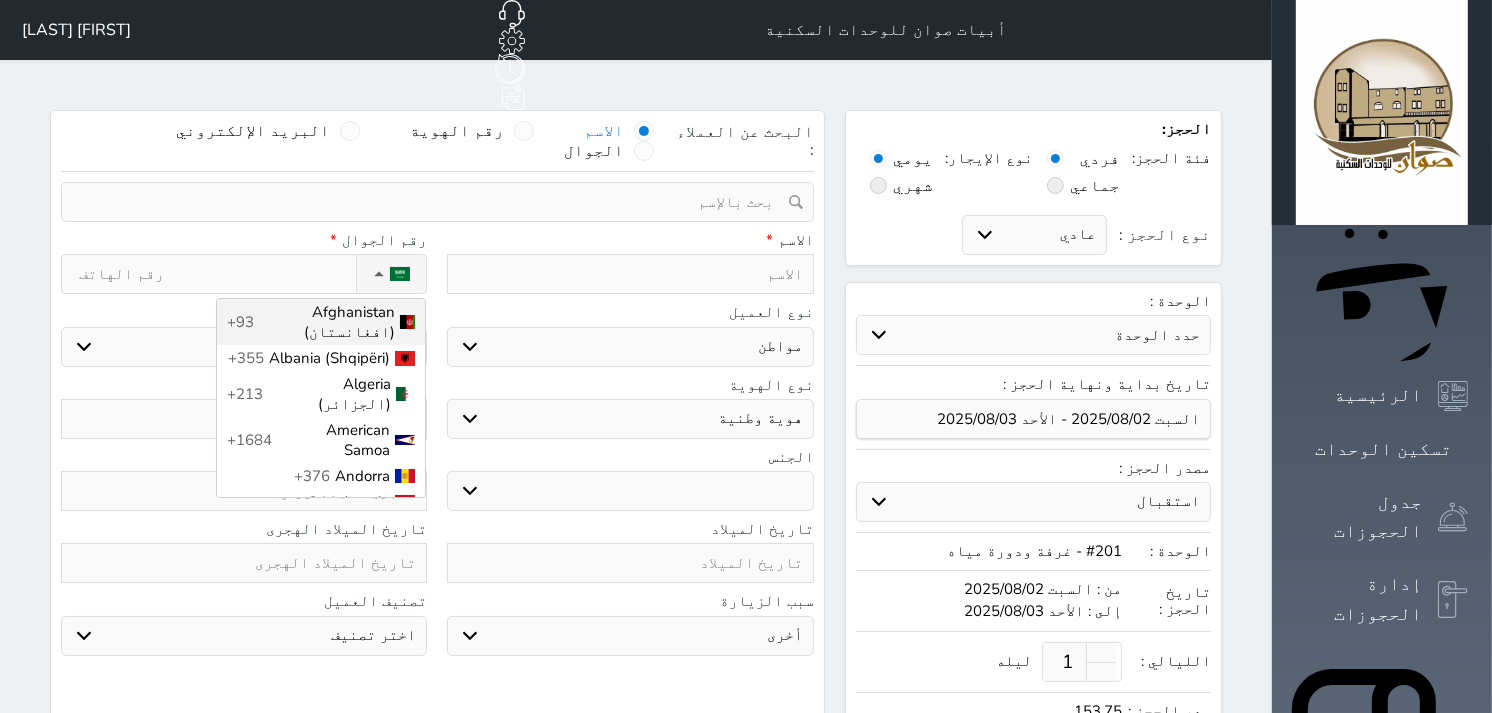 click on "نوع الحجز :" at bounding box center (217, 274) 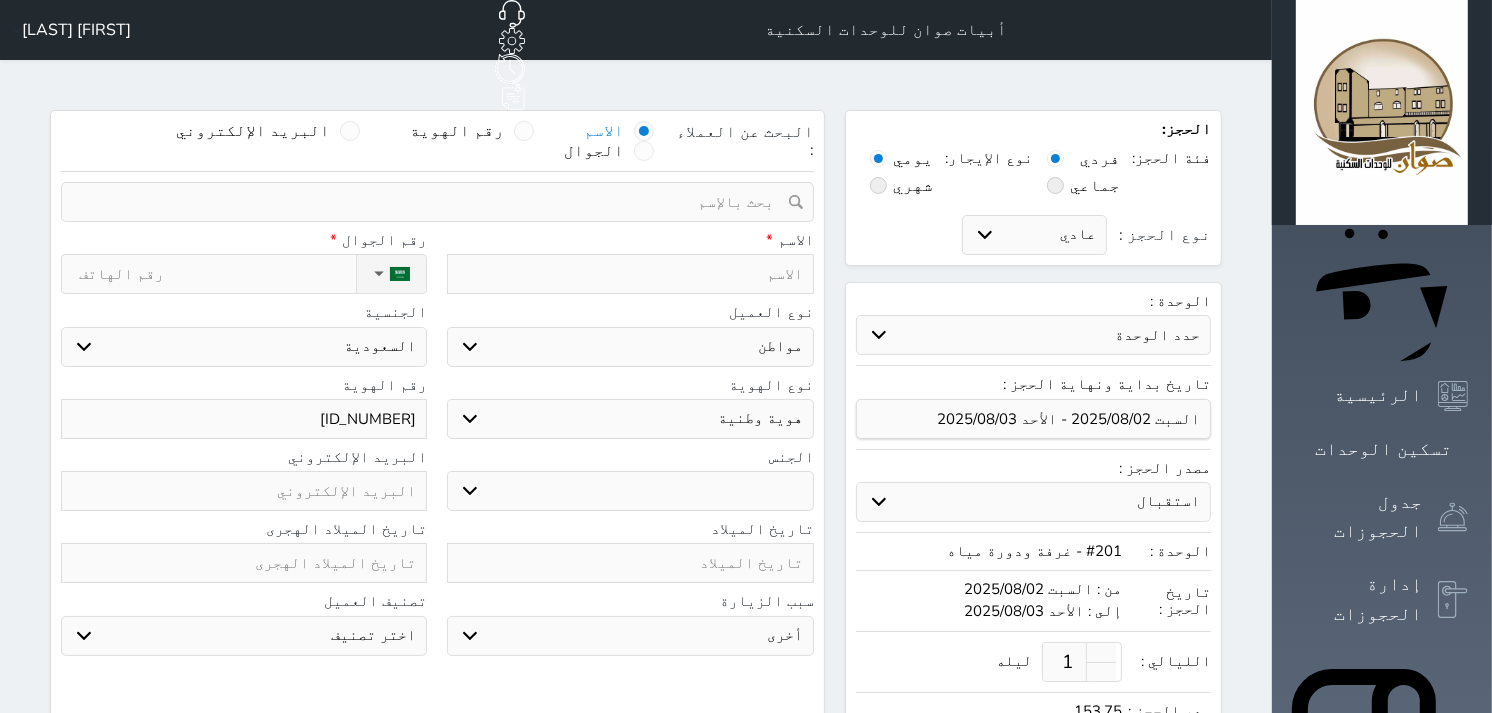 type on "0" 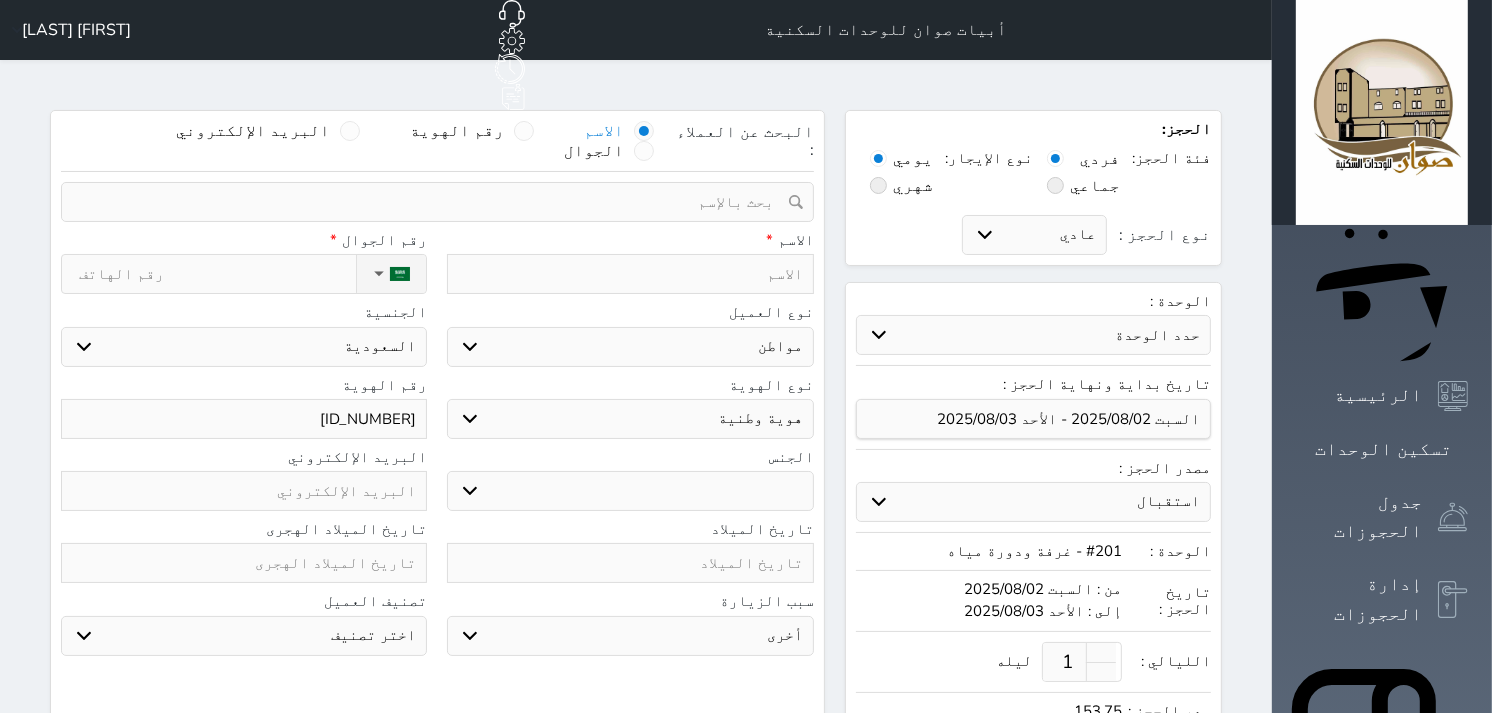 select 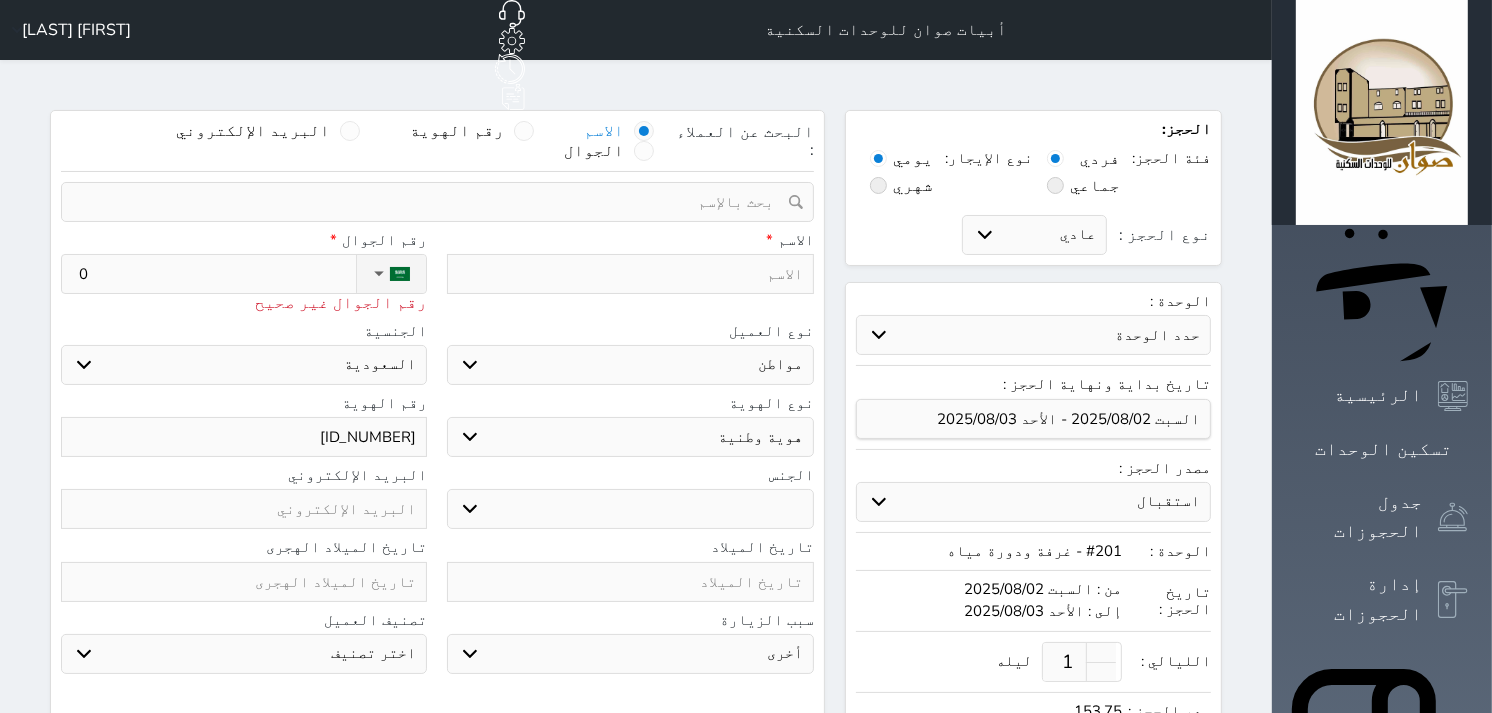 type on "05" 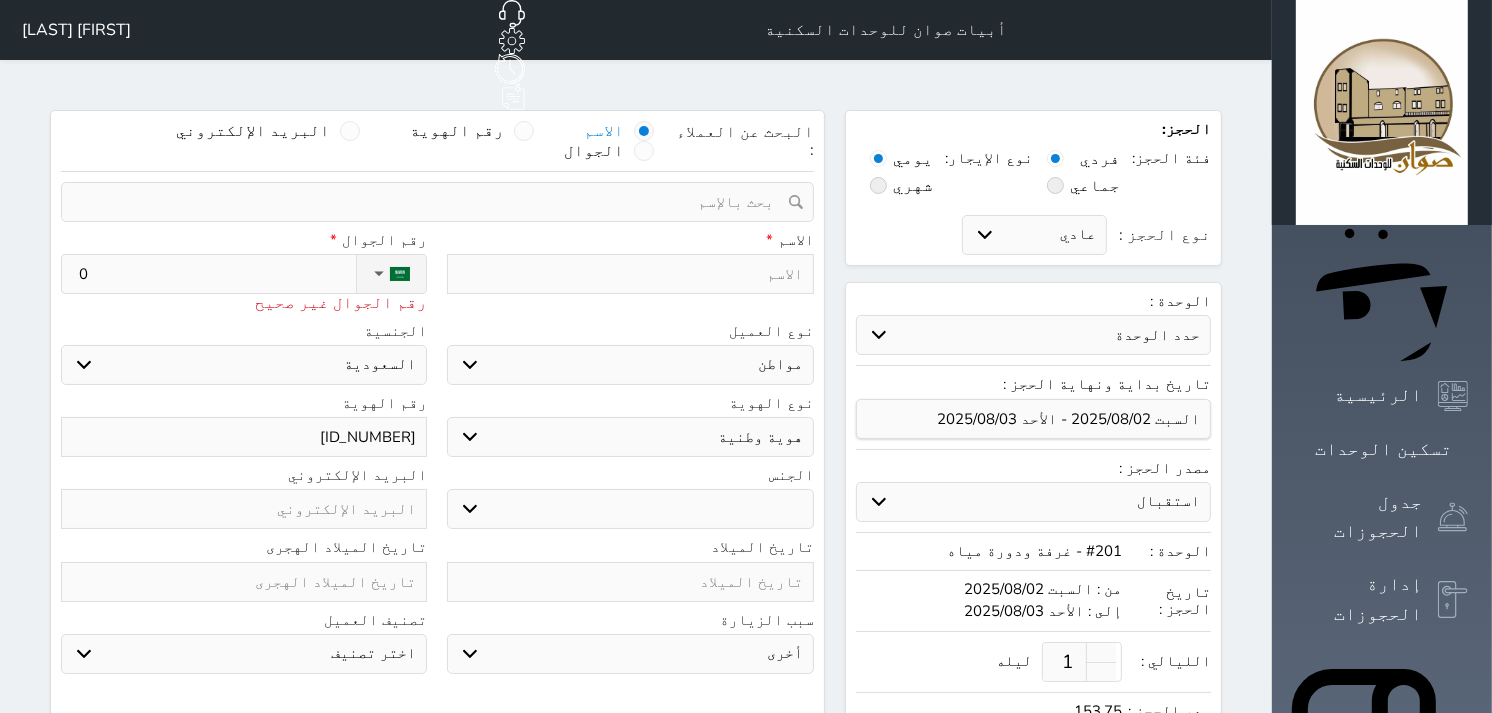 select 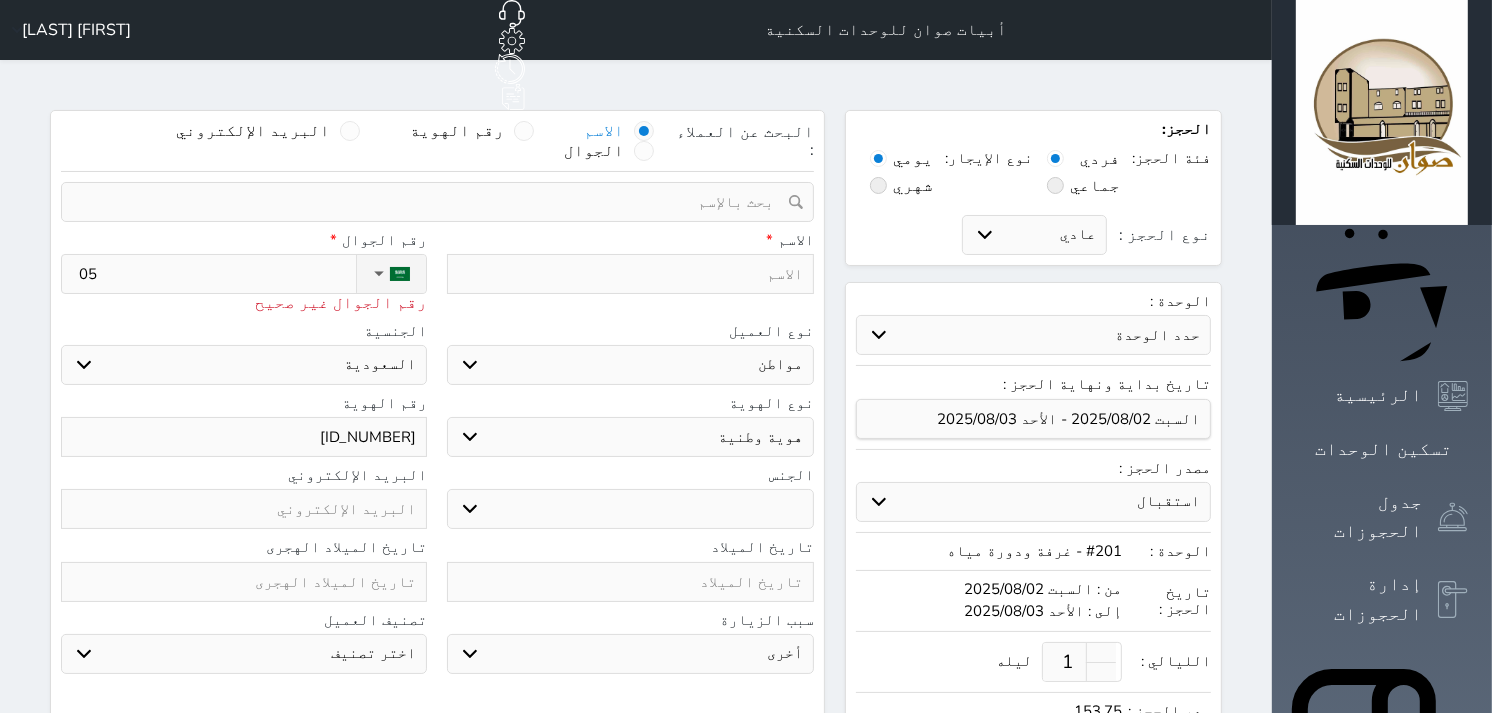 type on "050" 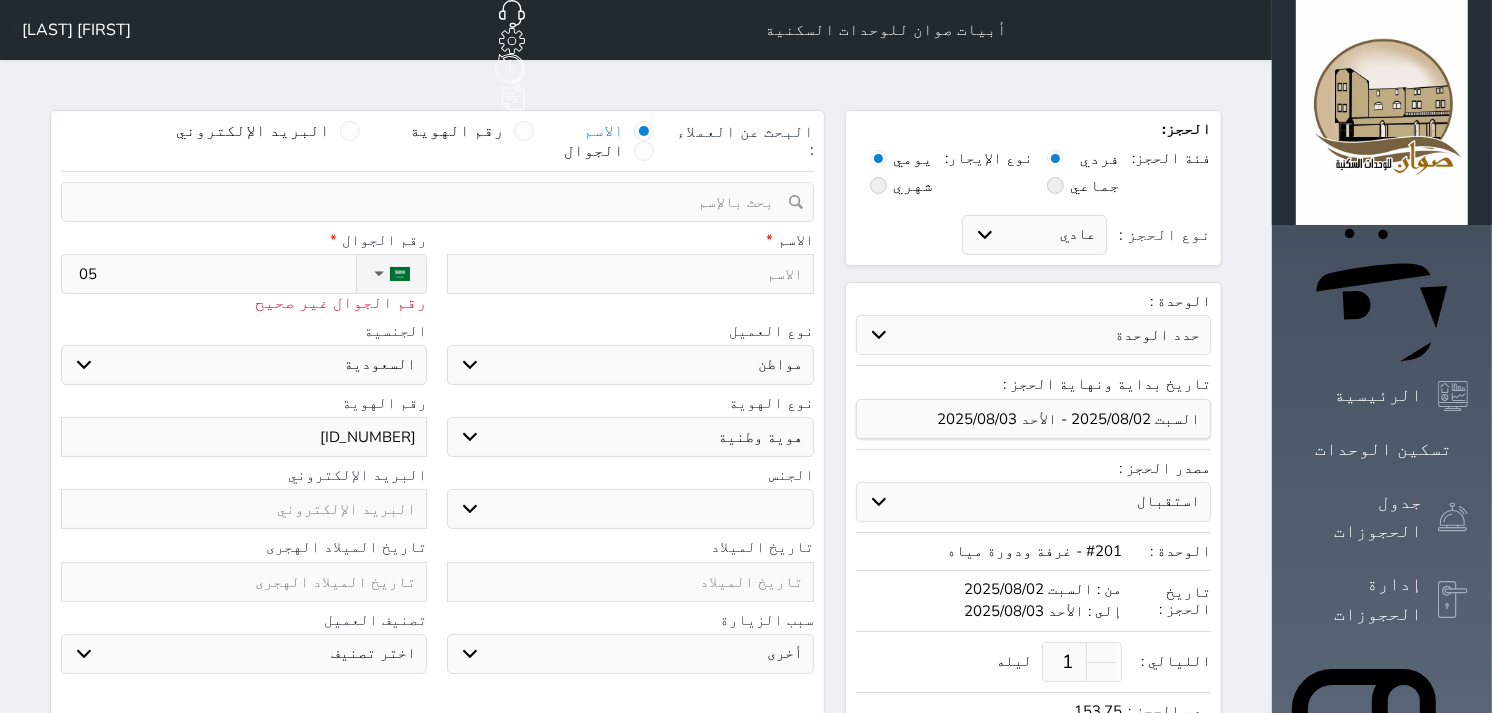 select 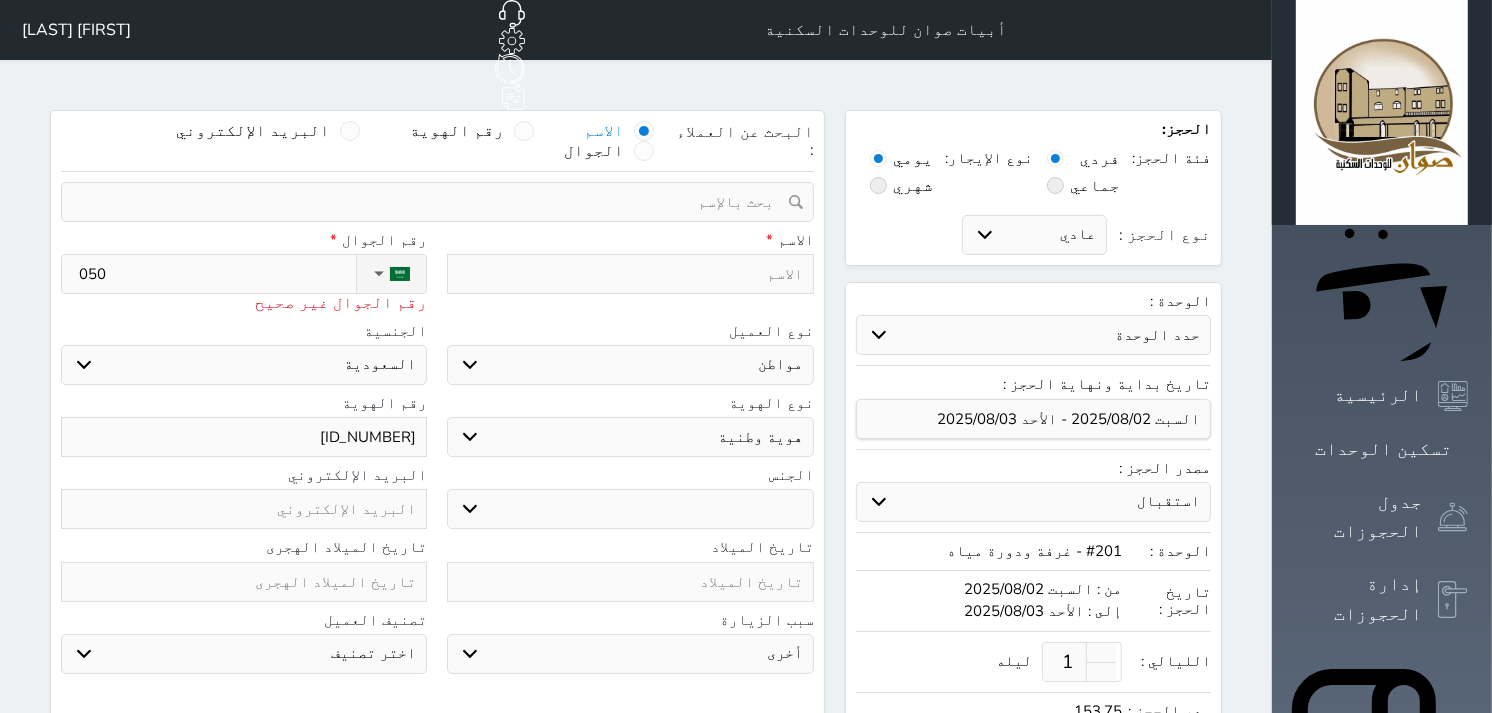 type on "0503" 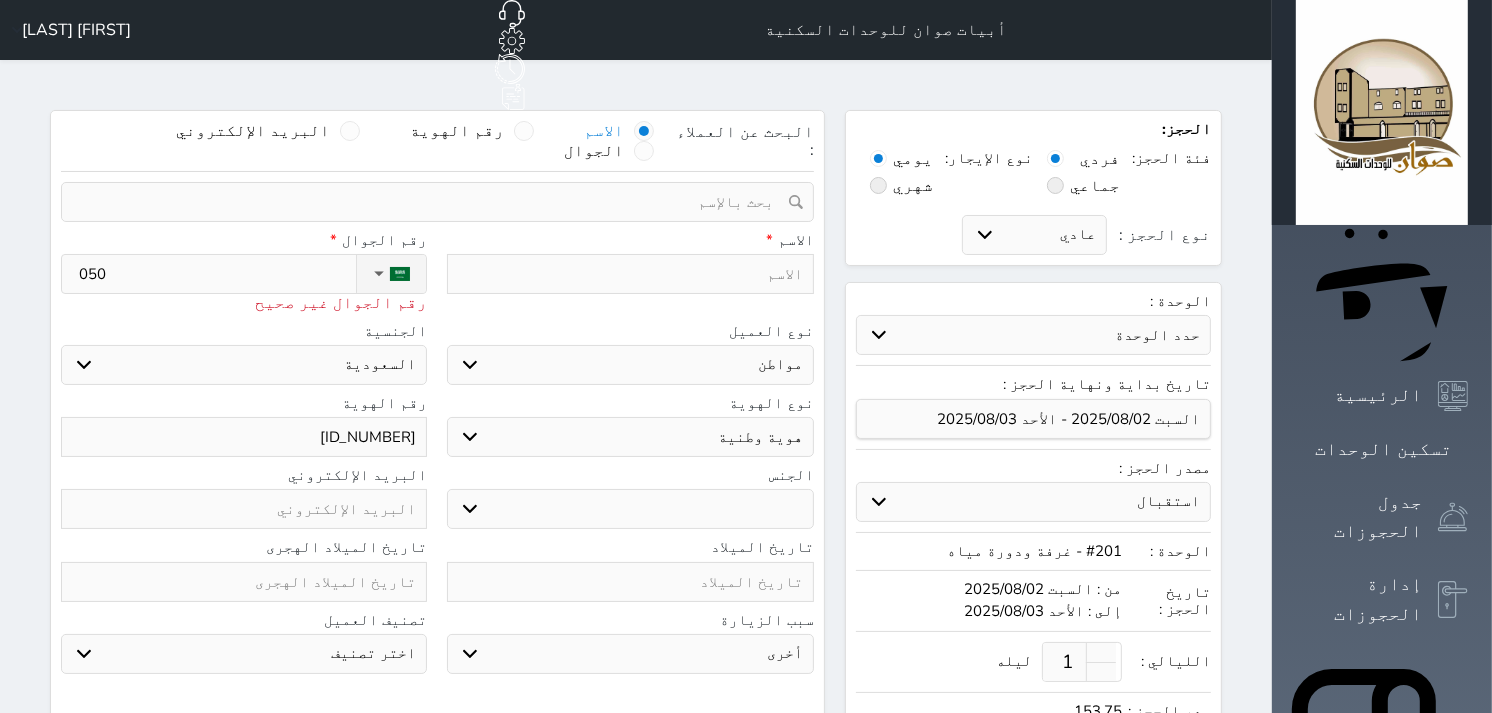 select 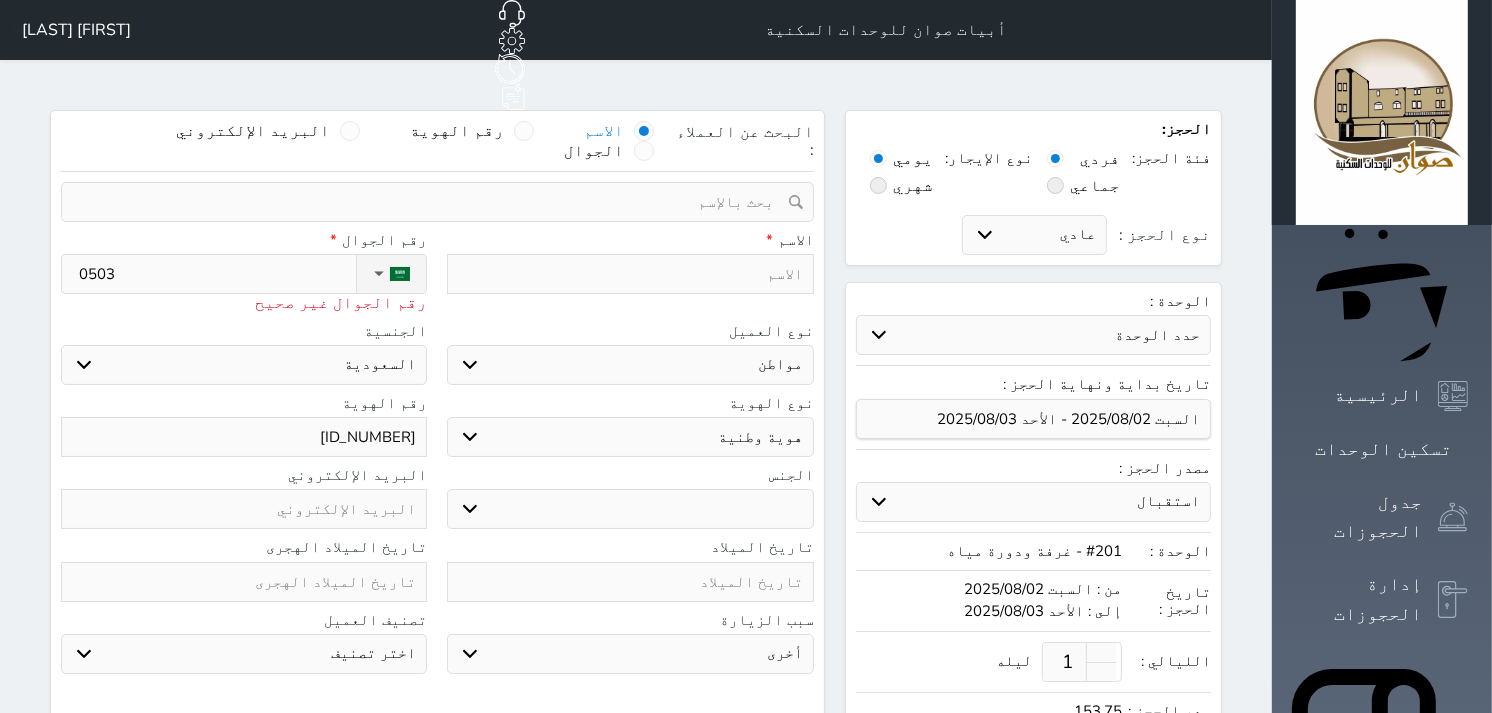 type on "05035" 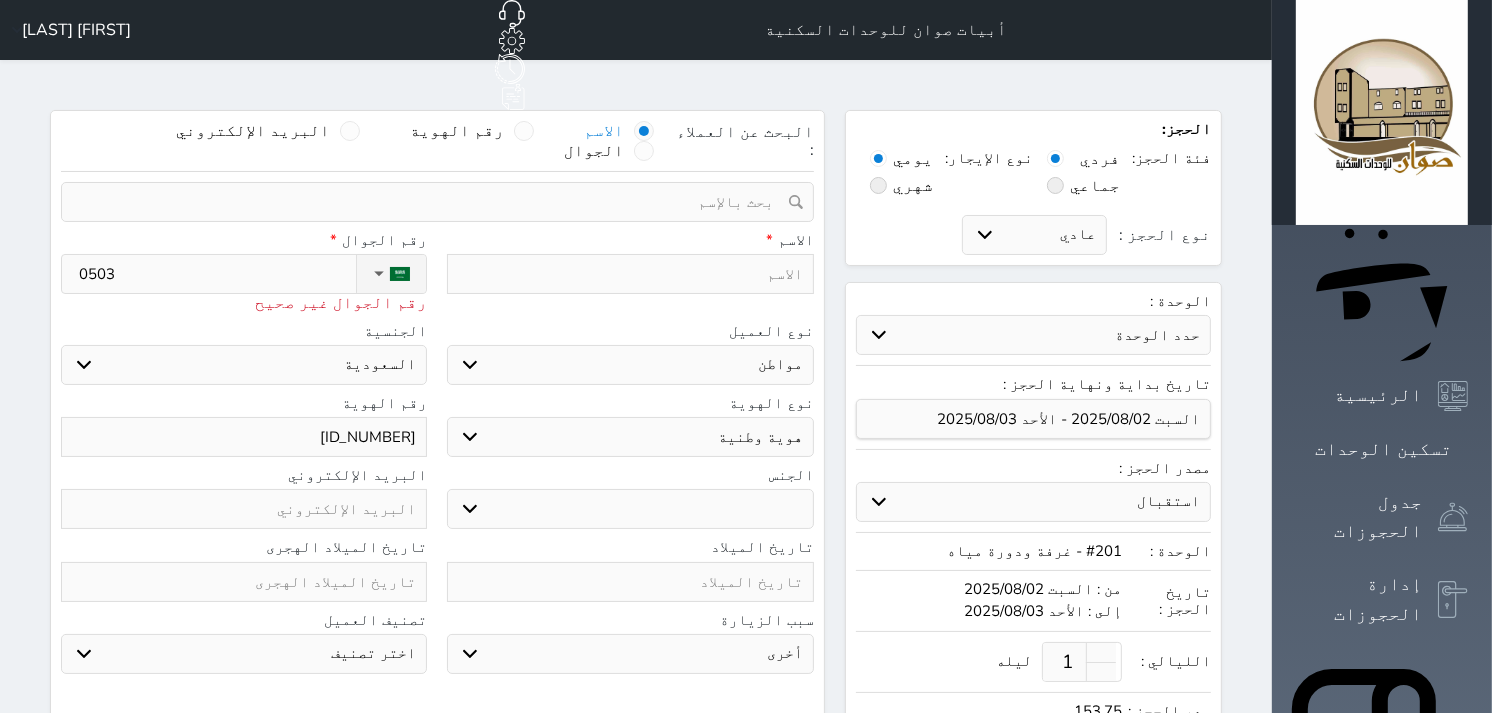 select 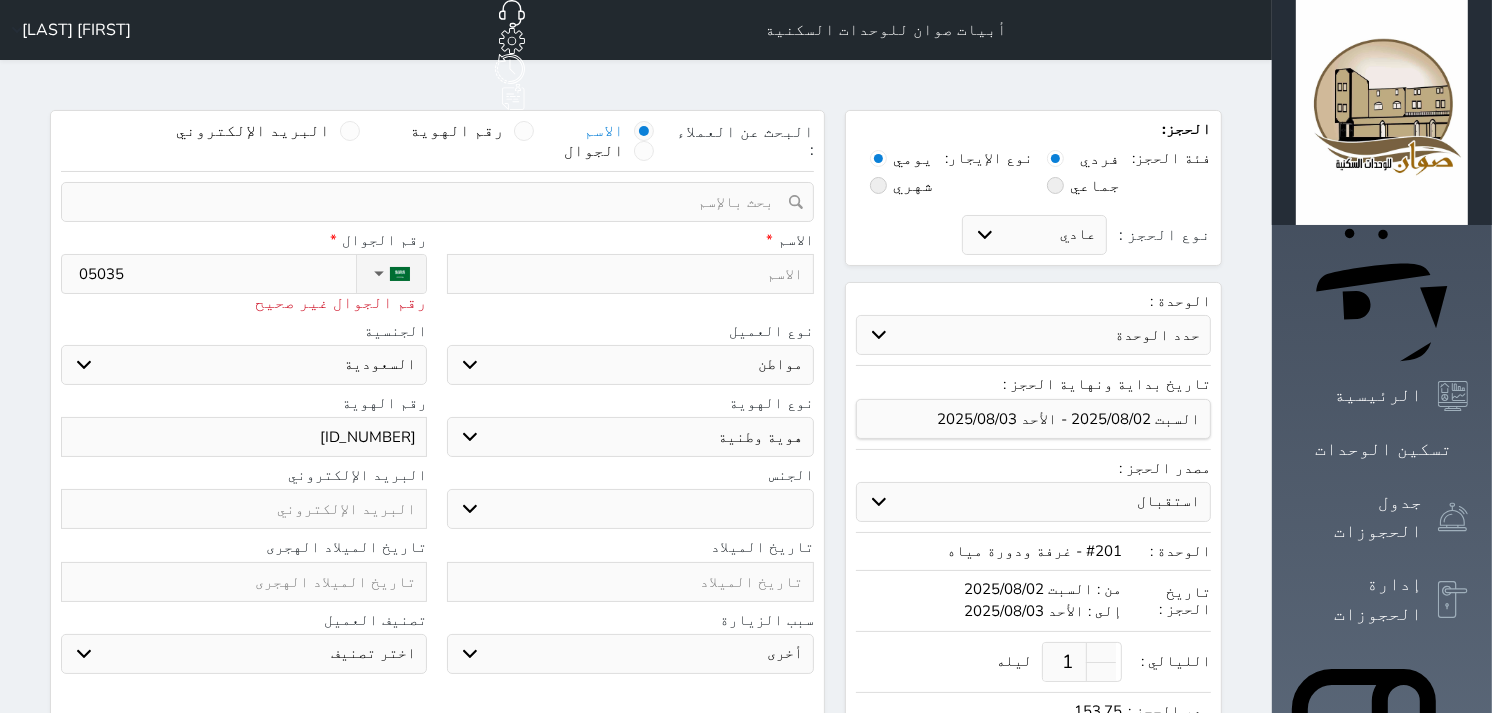 type on "050354" 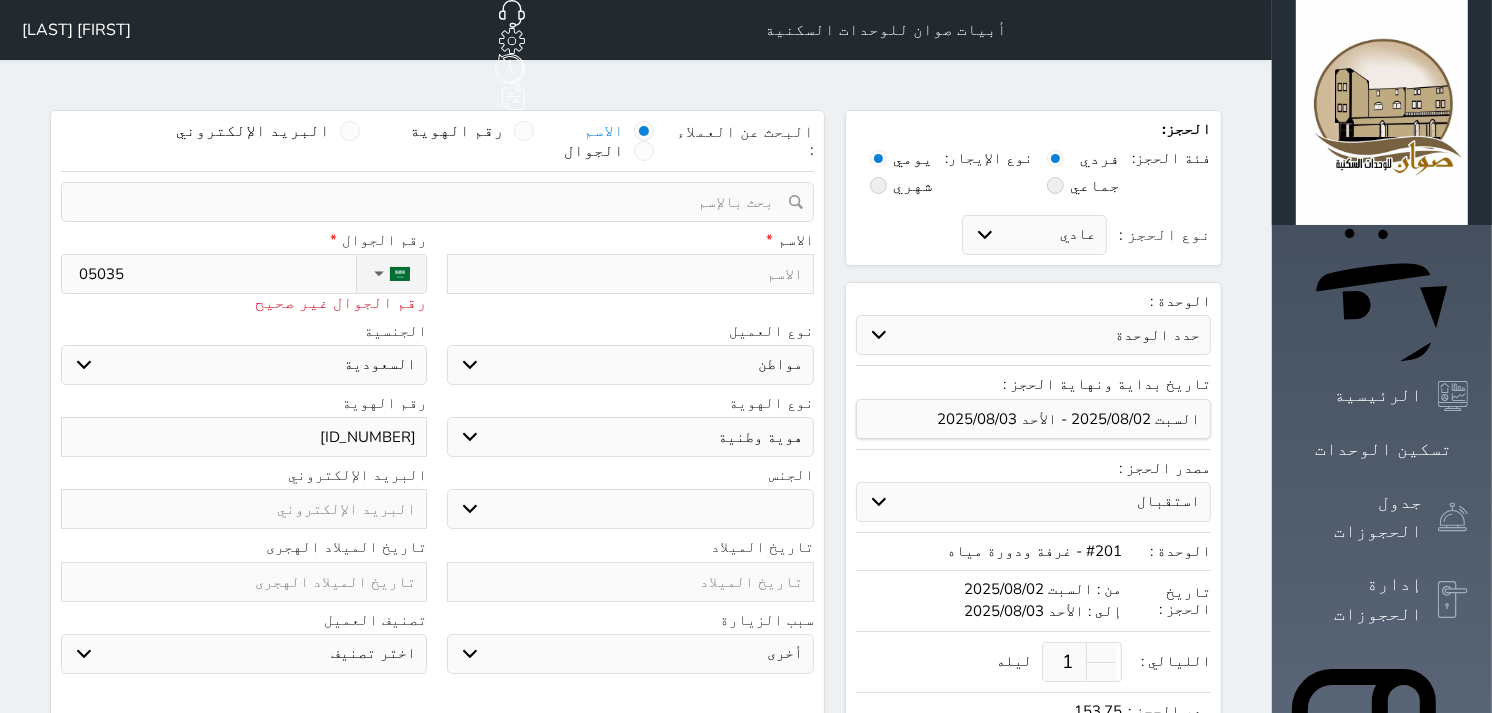 select 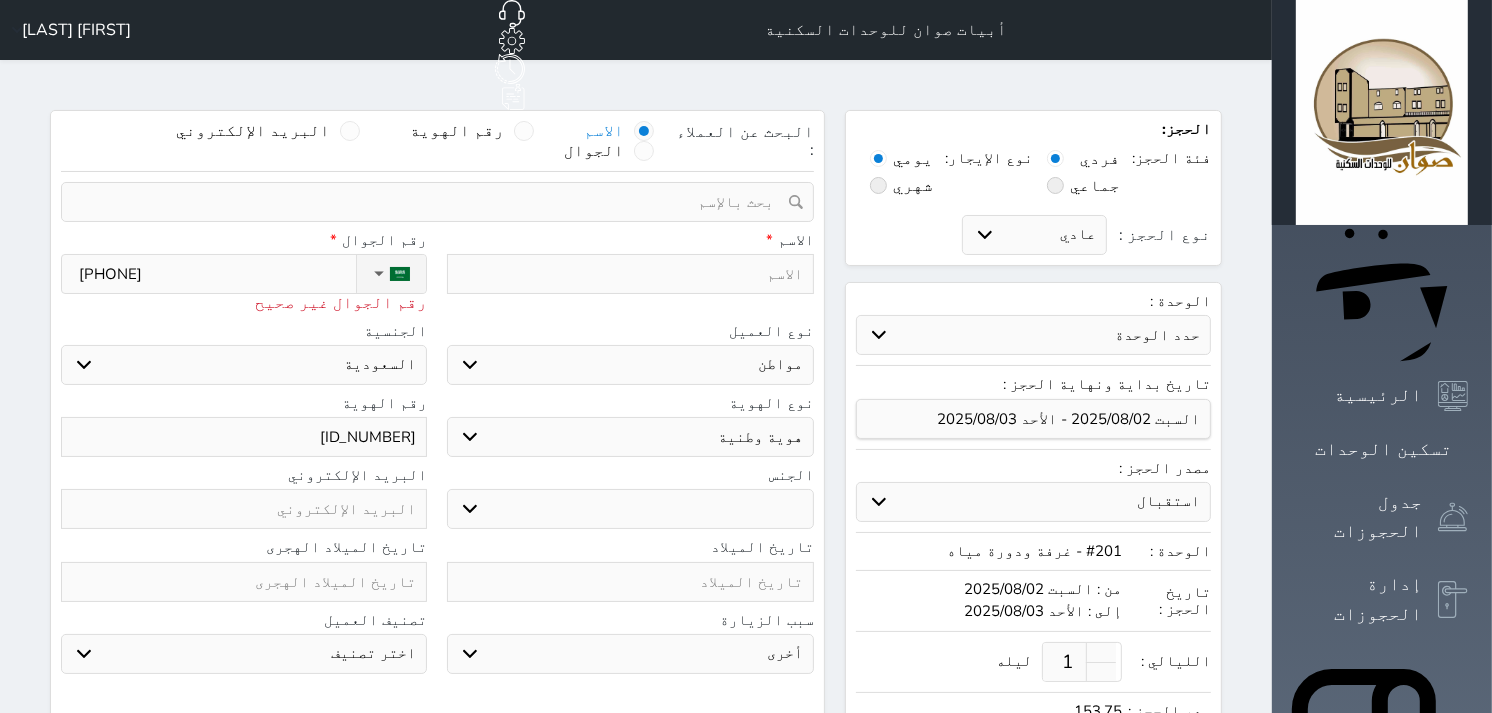 type on "0503546" 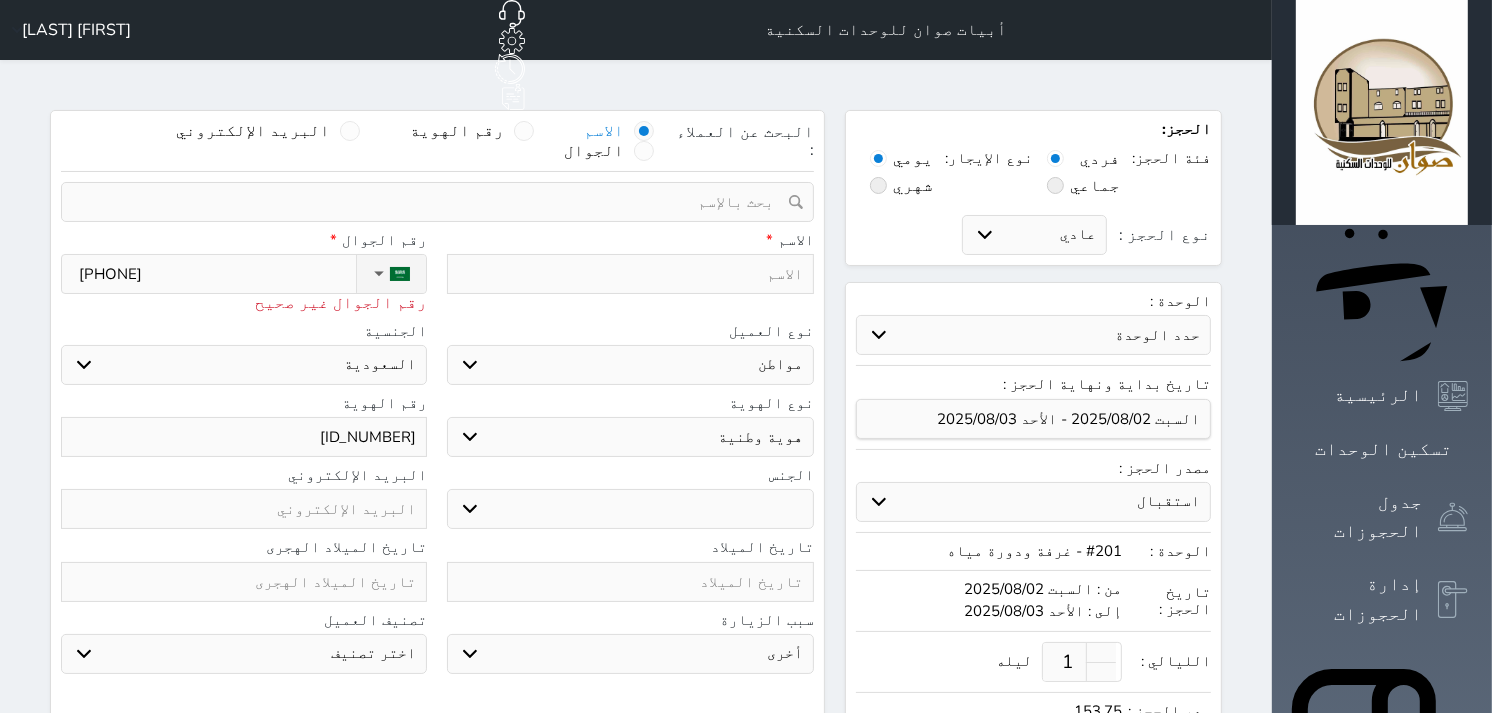 select 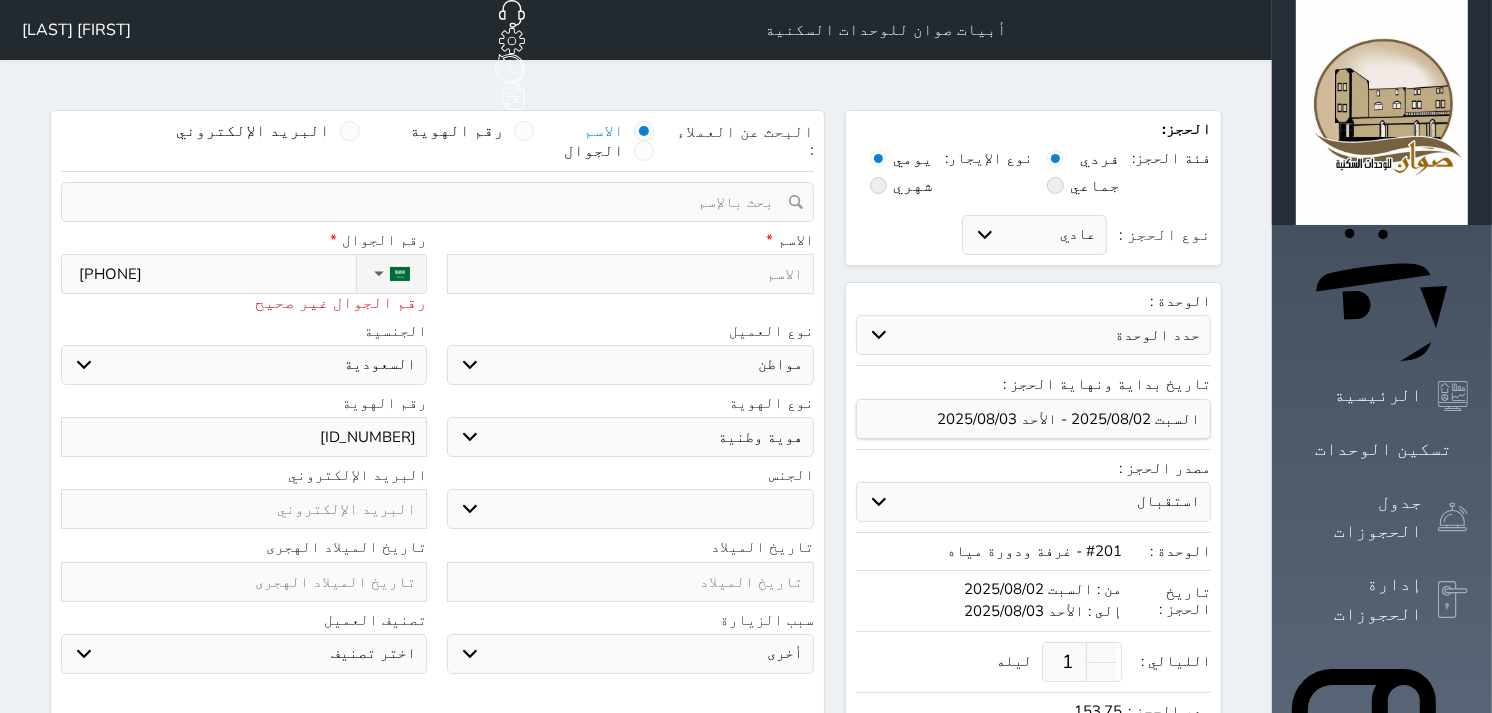type on "05035461" 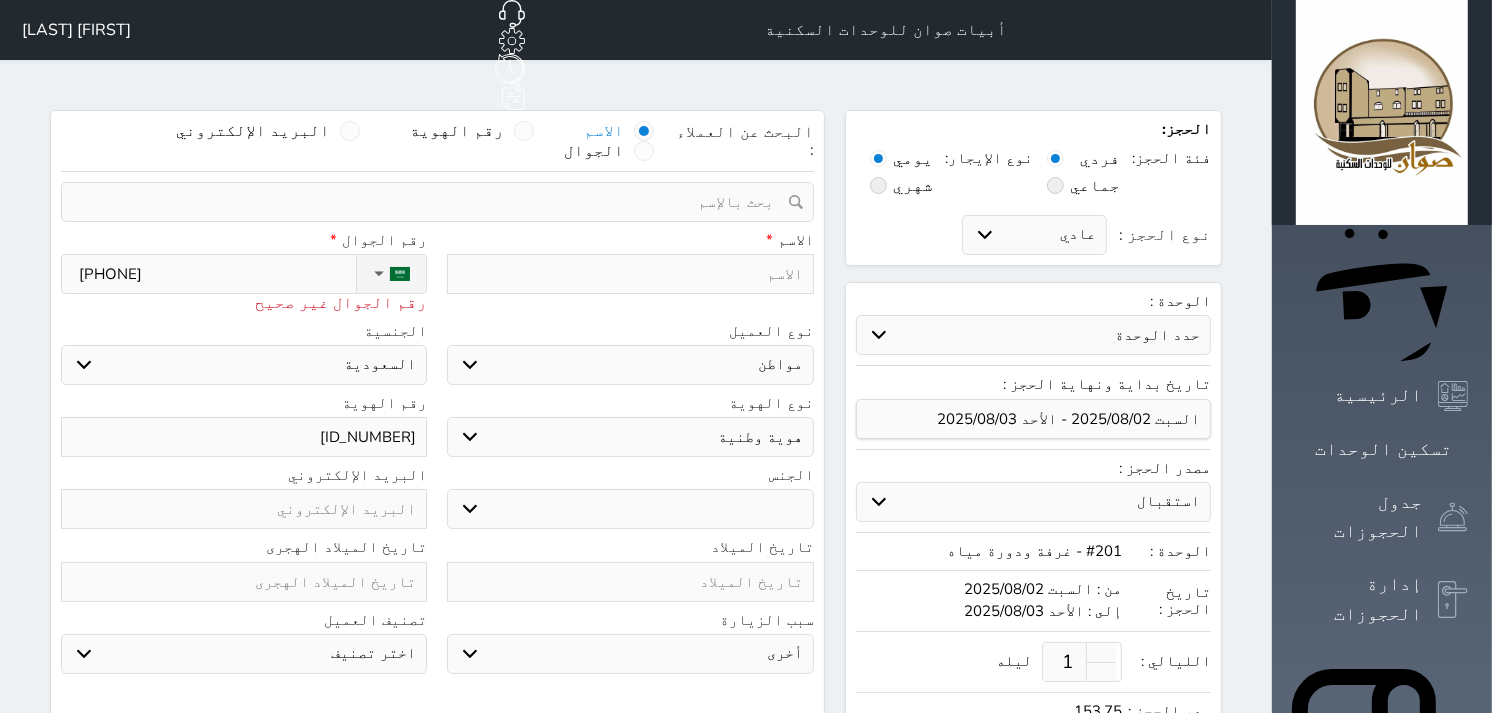 select 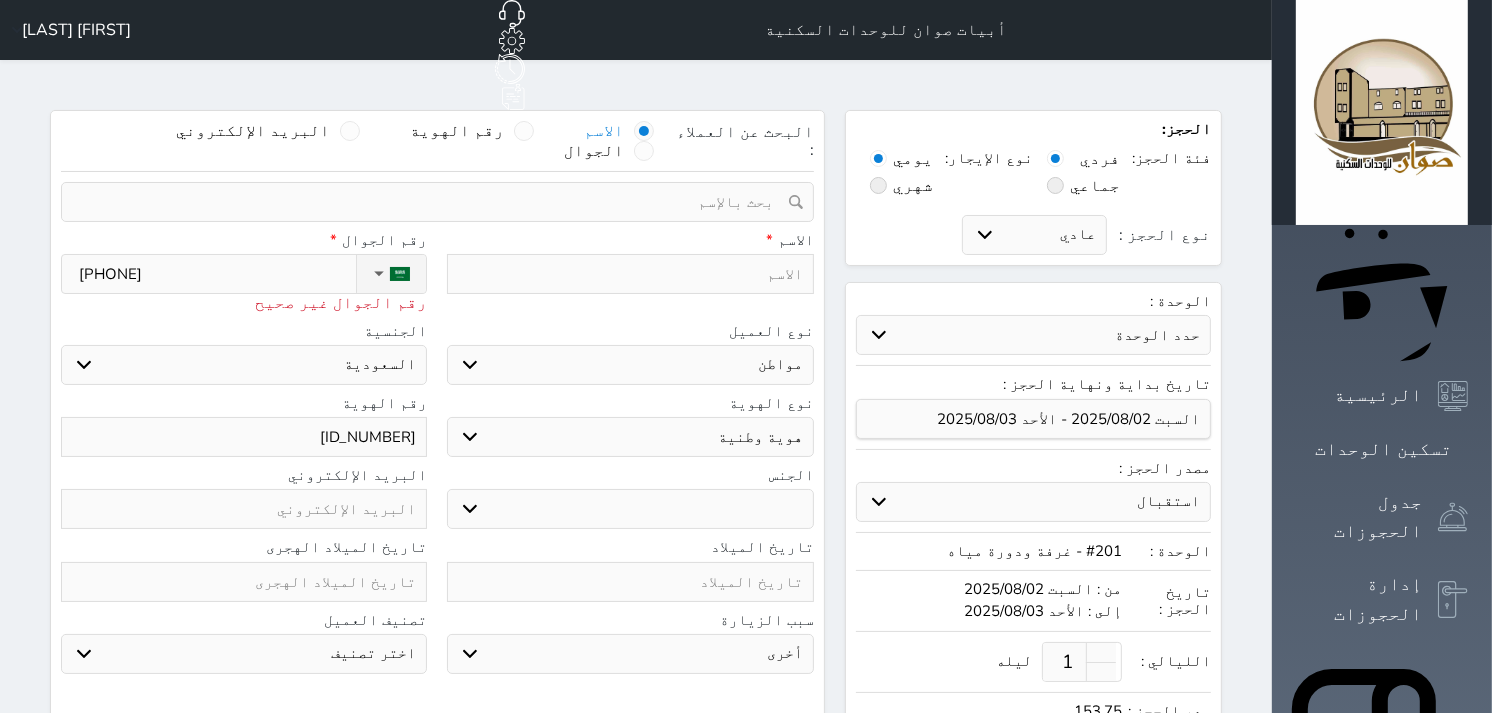 type on "050354613" 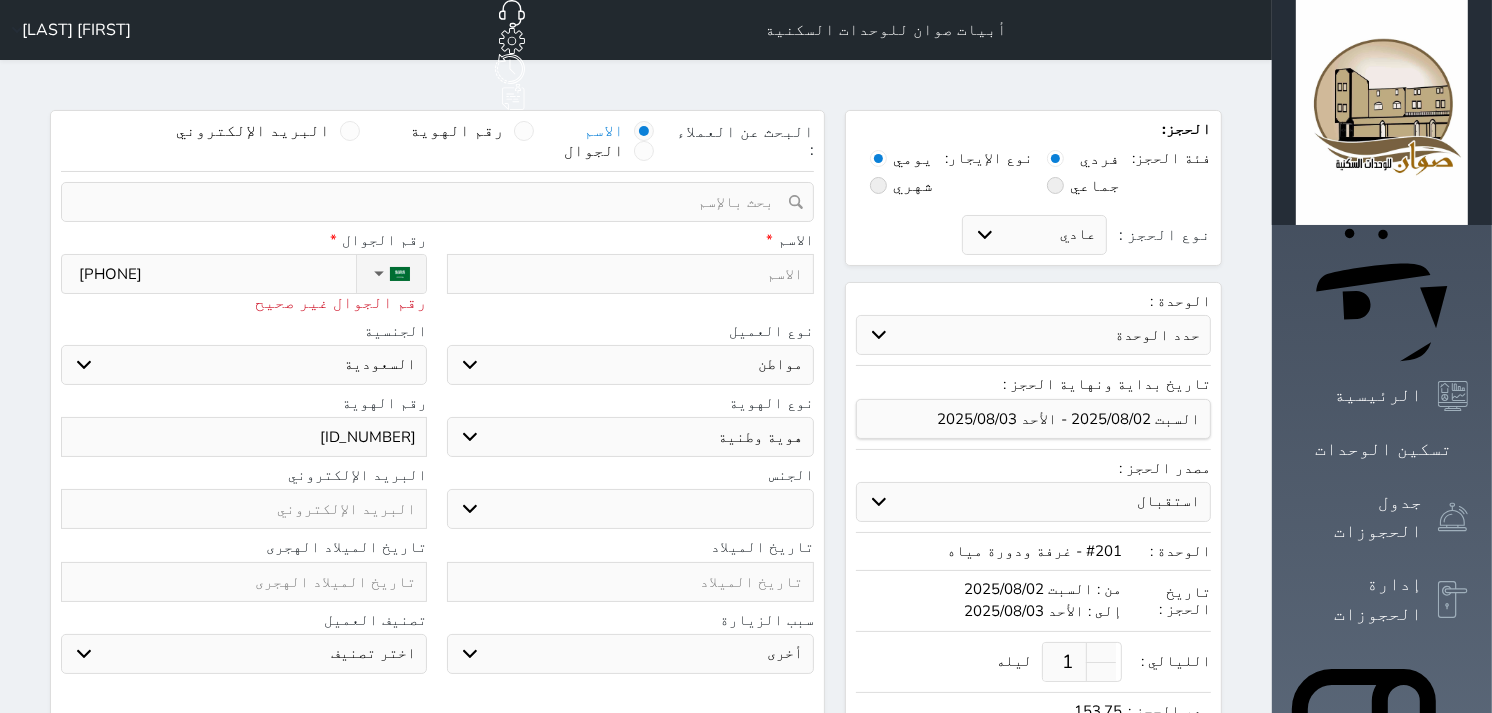 select 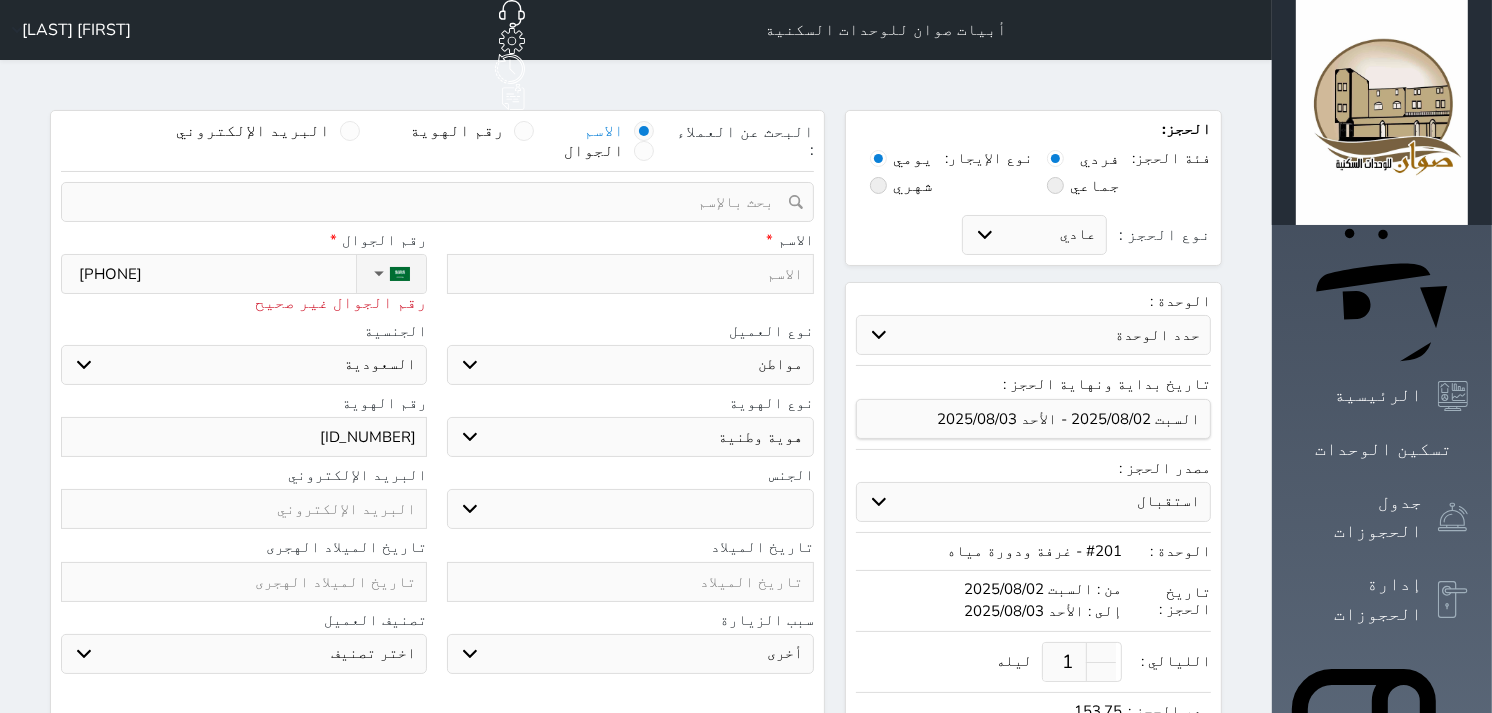 type on "+966 50 354 6133" 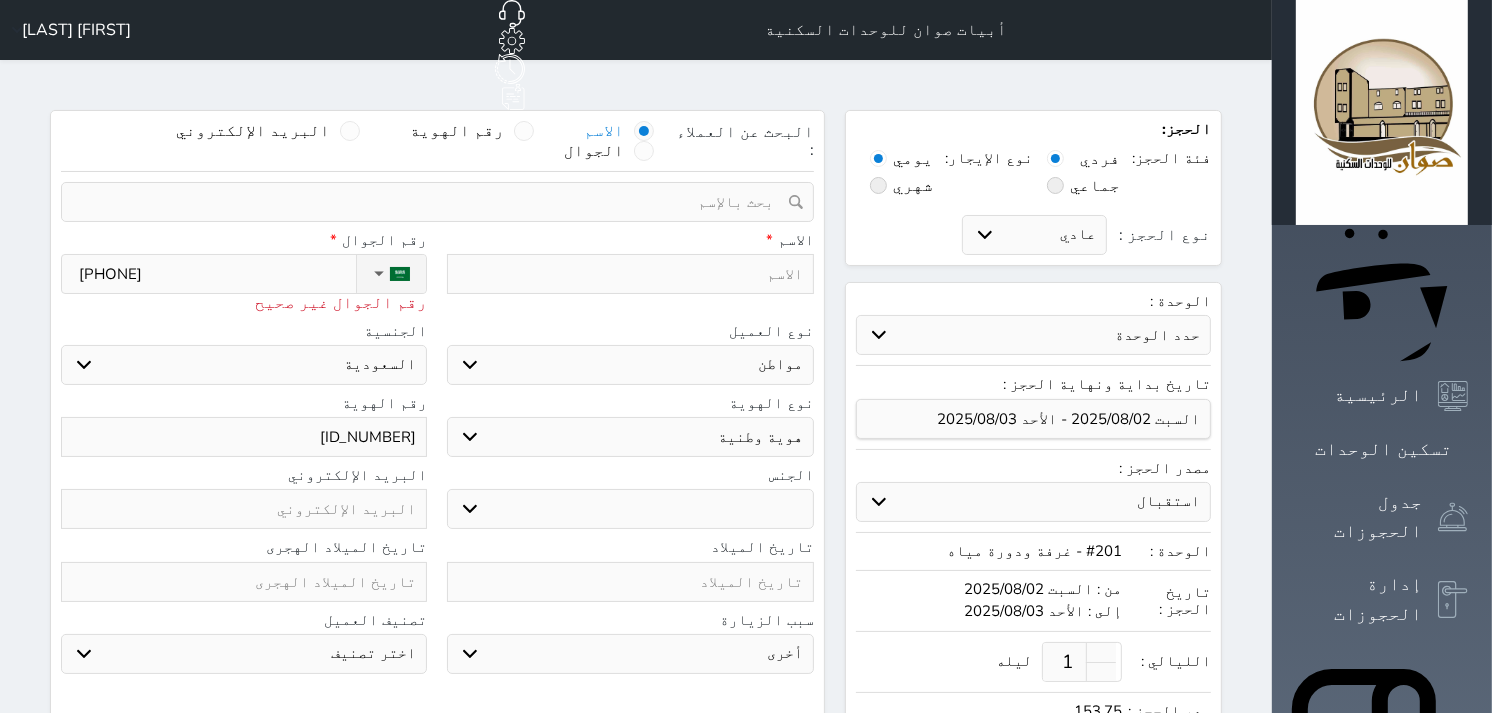 select 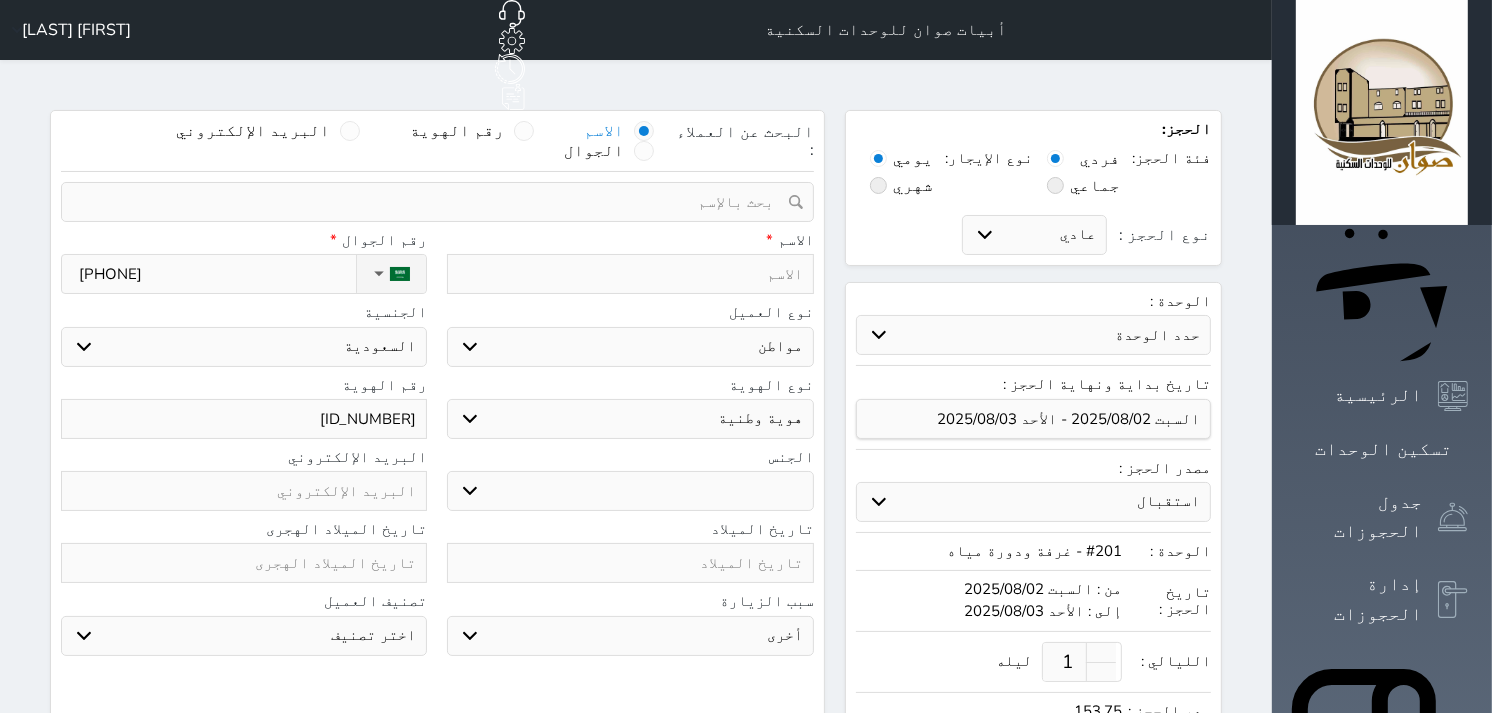 type on "+966 50 354 6133" 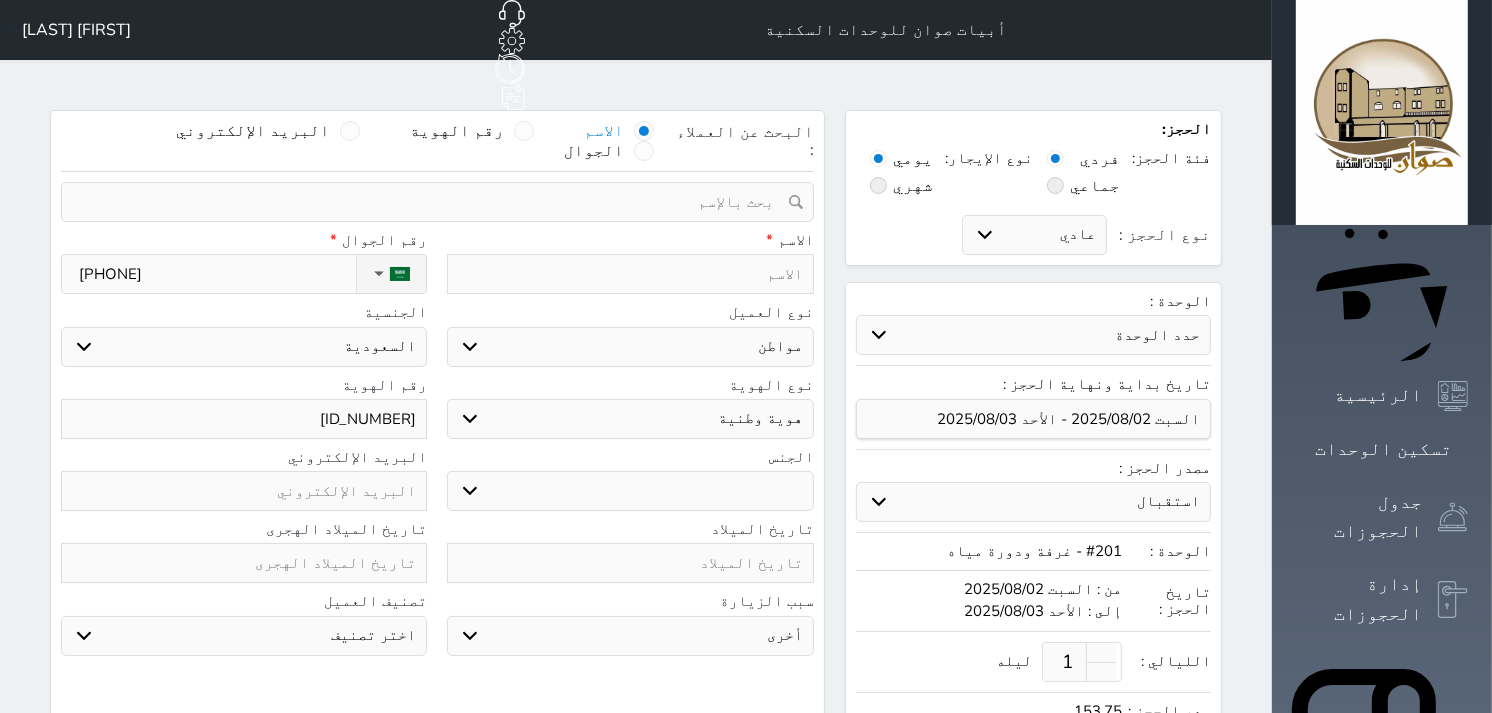type on "ف" 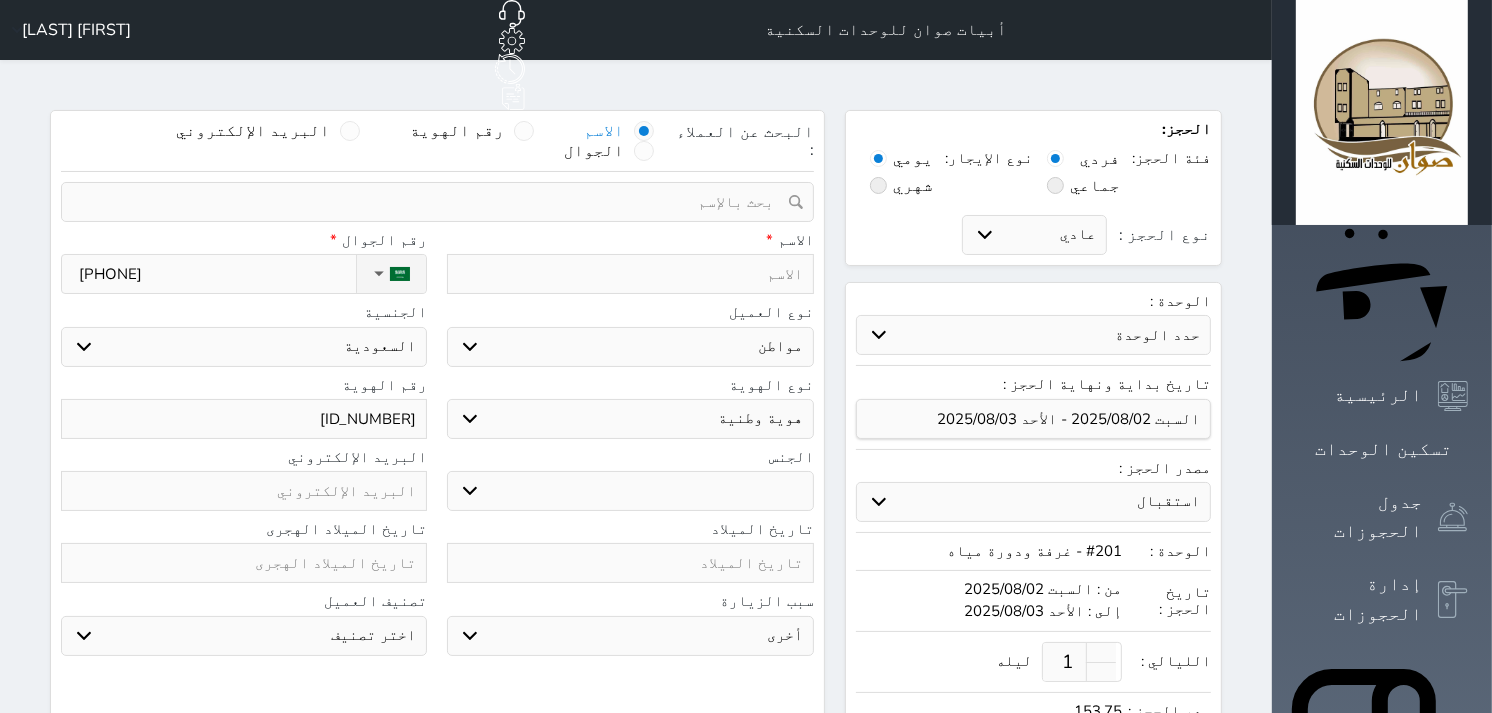select 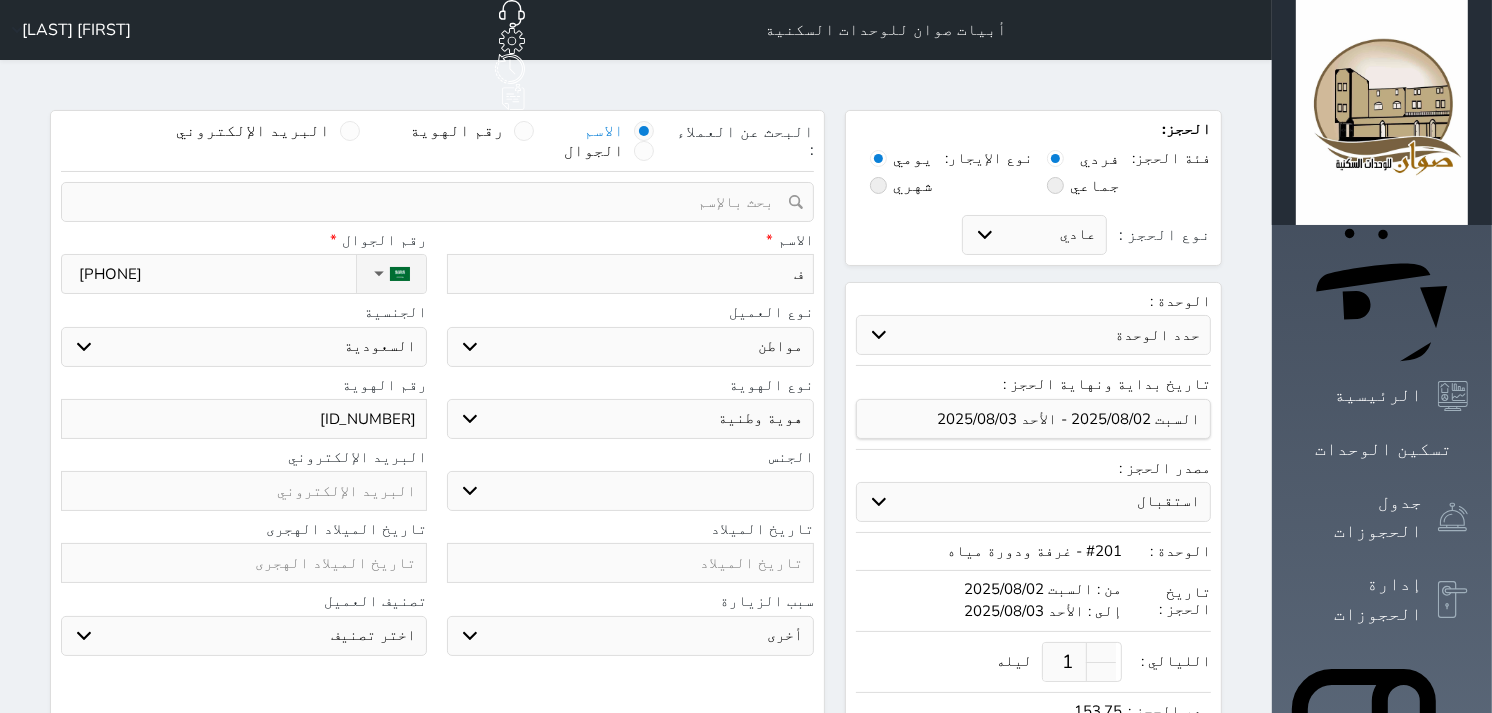 type on "فه" 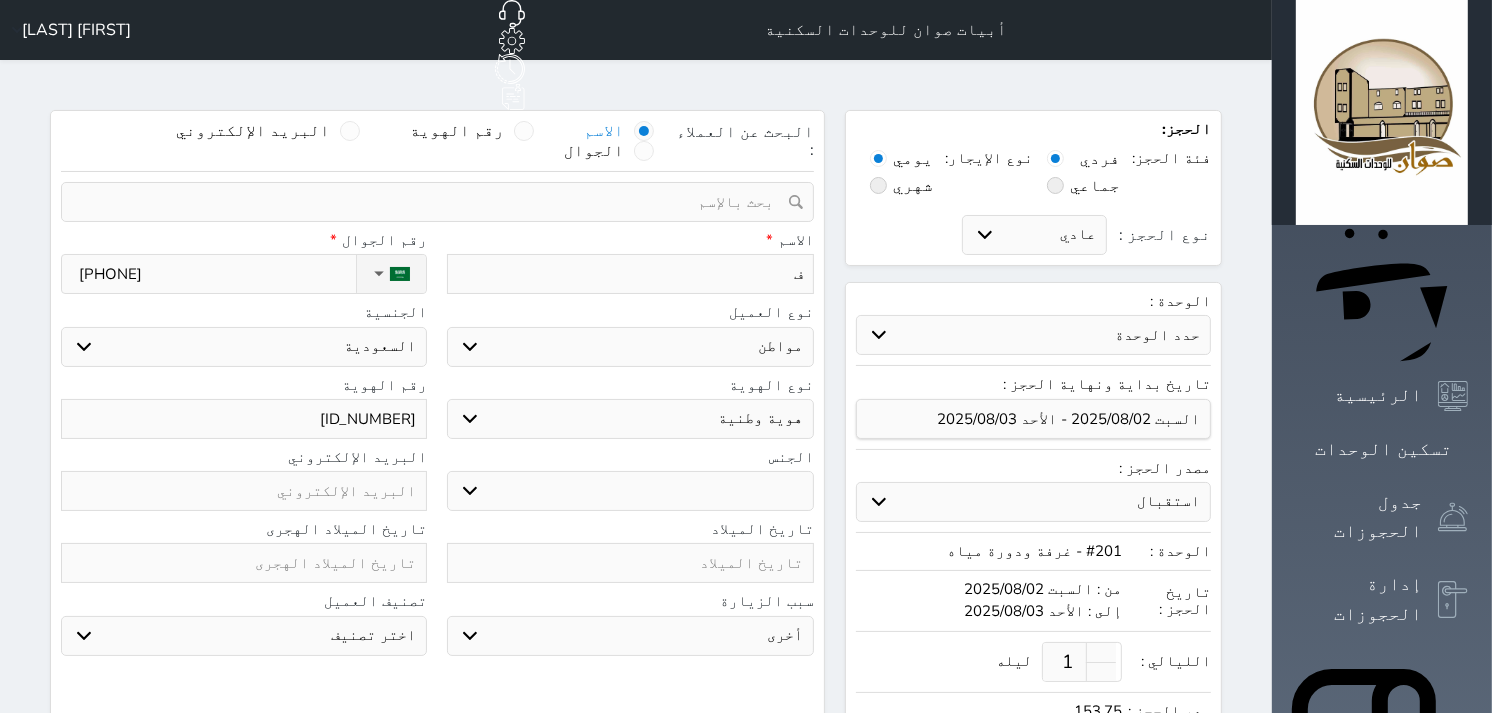 select 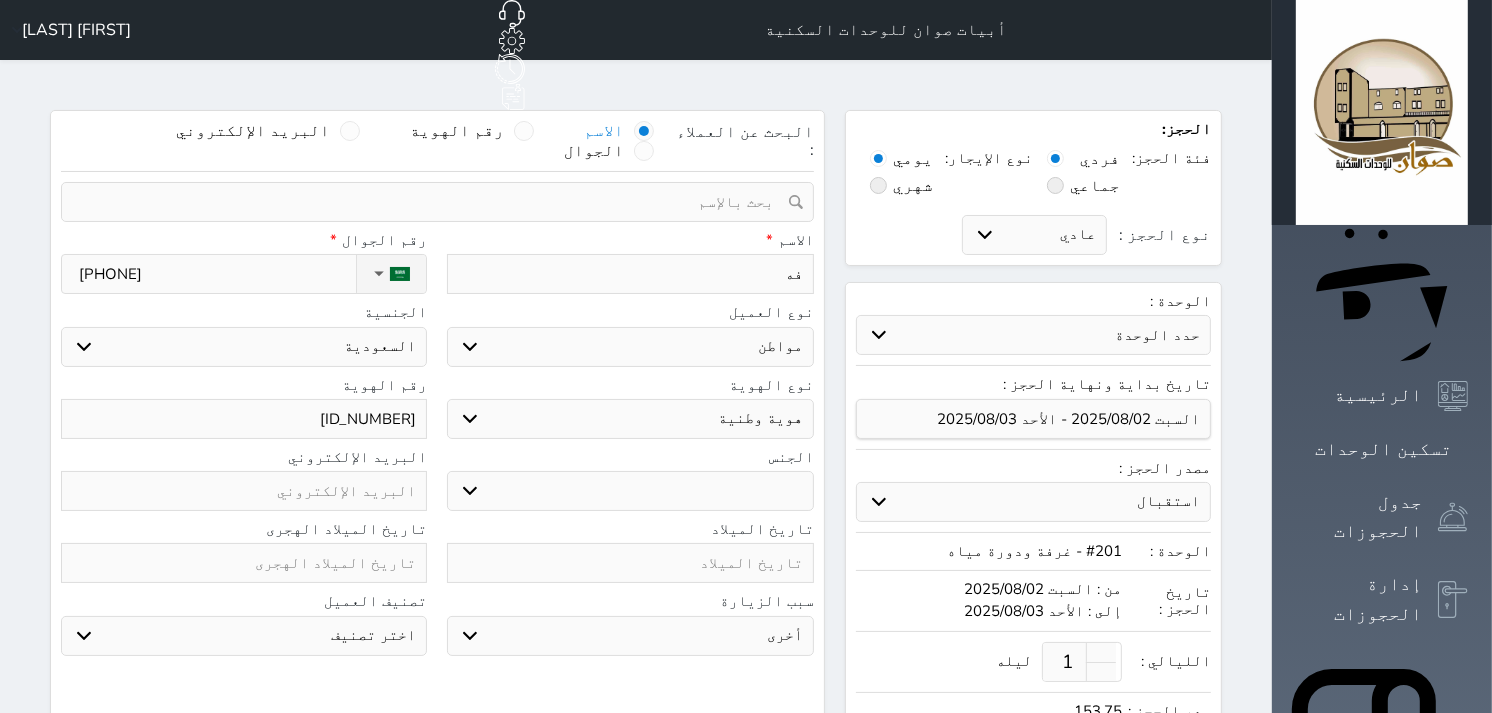 type on "فهد" 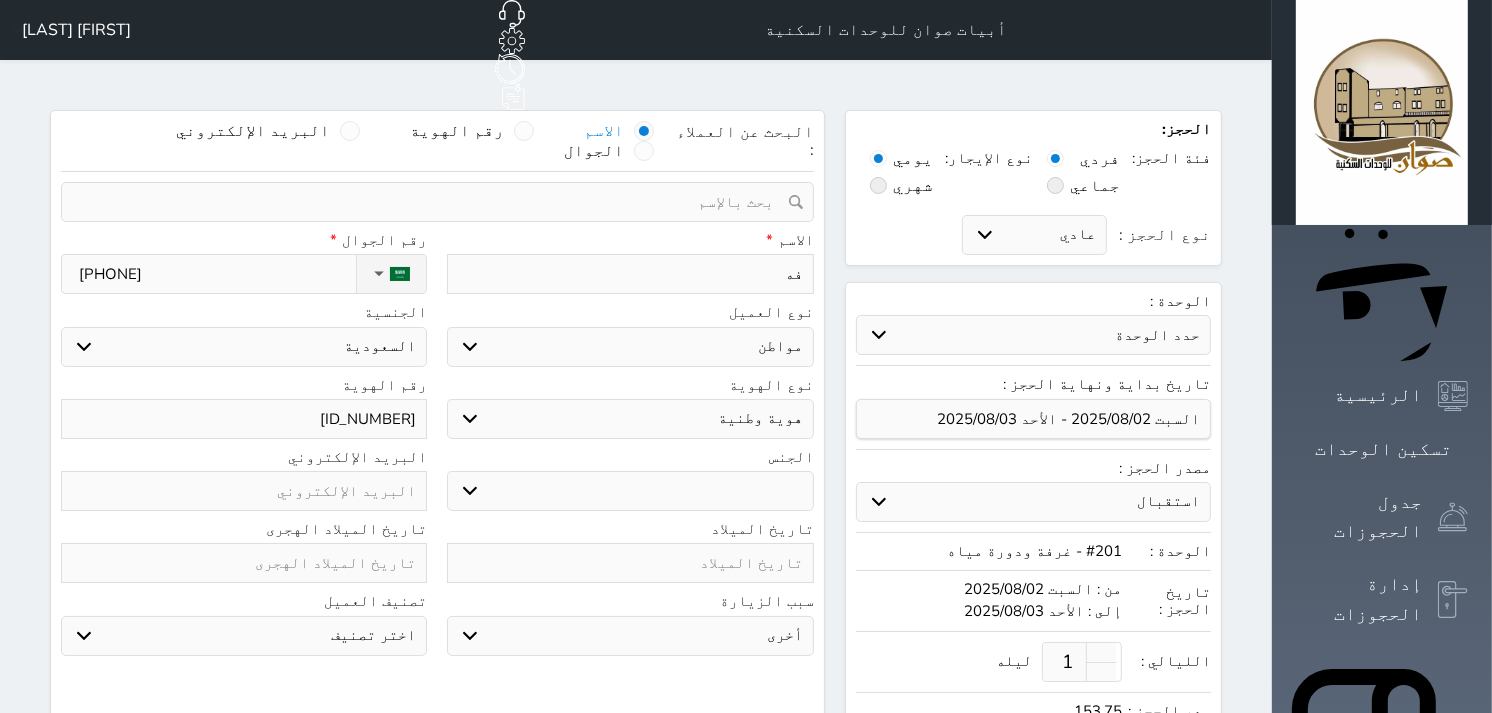 select 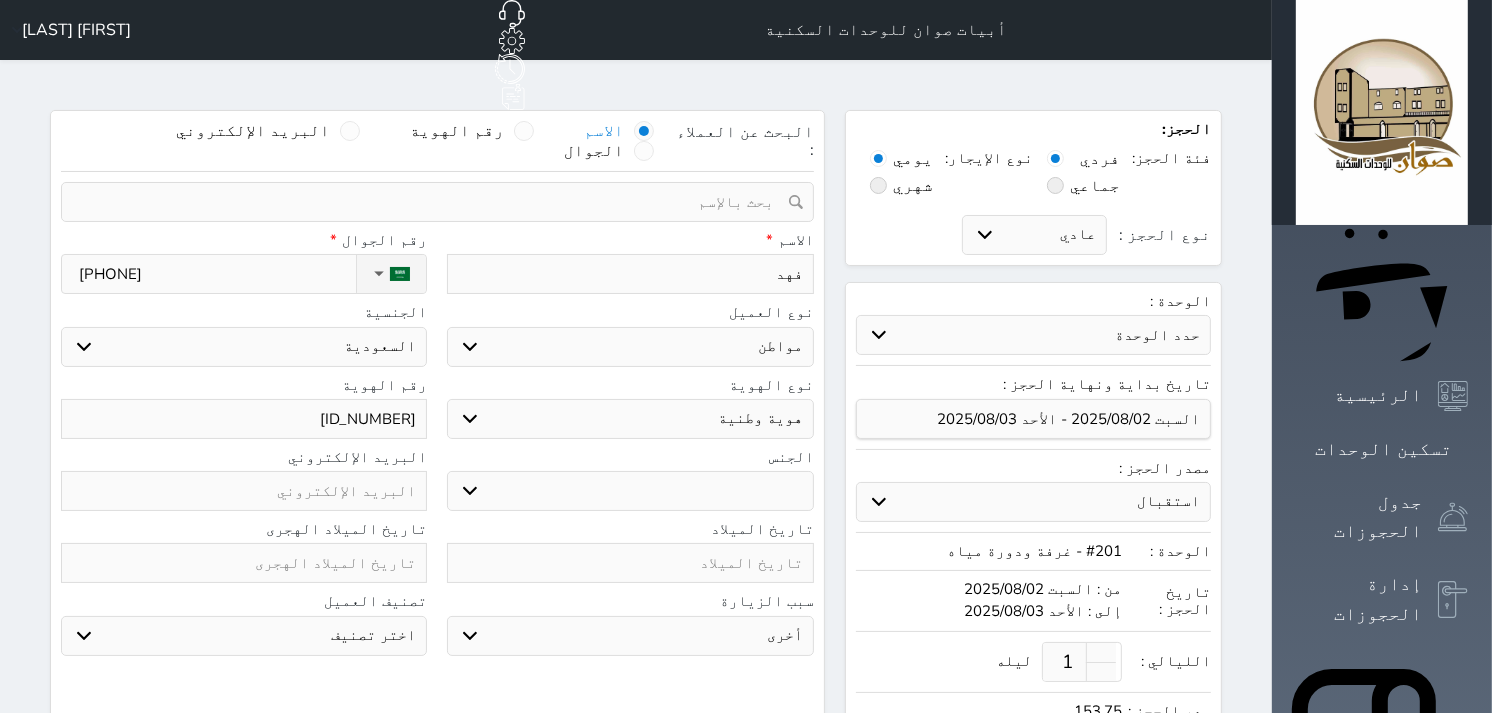 type on "فهد" 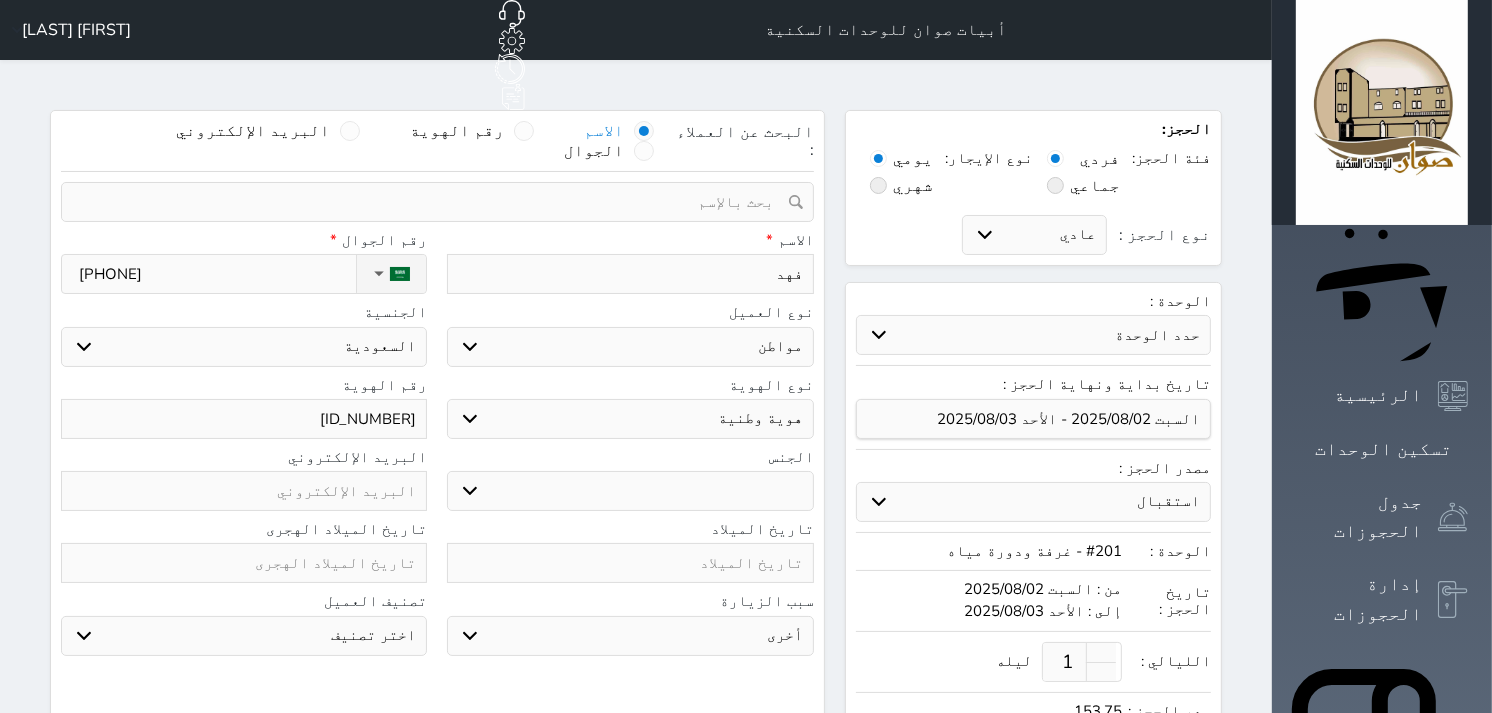 select 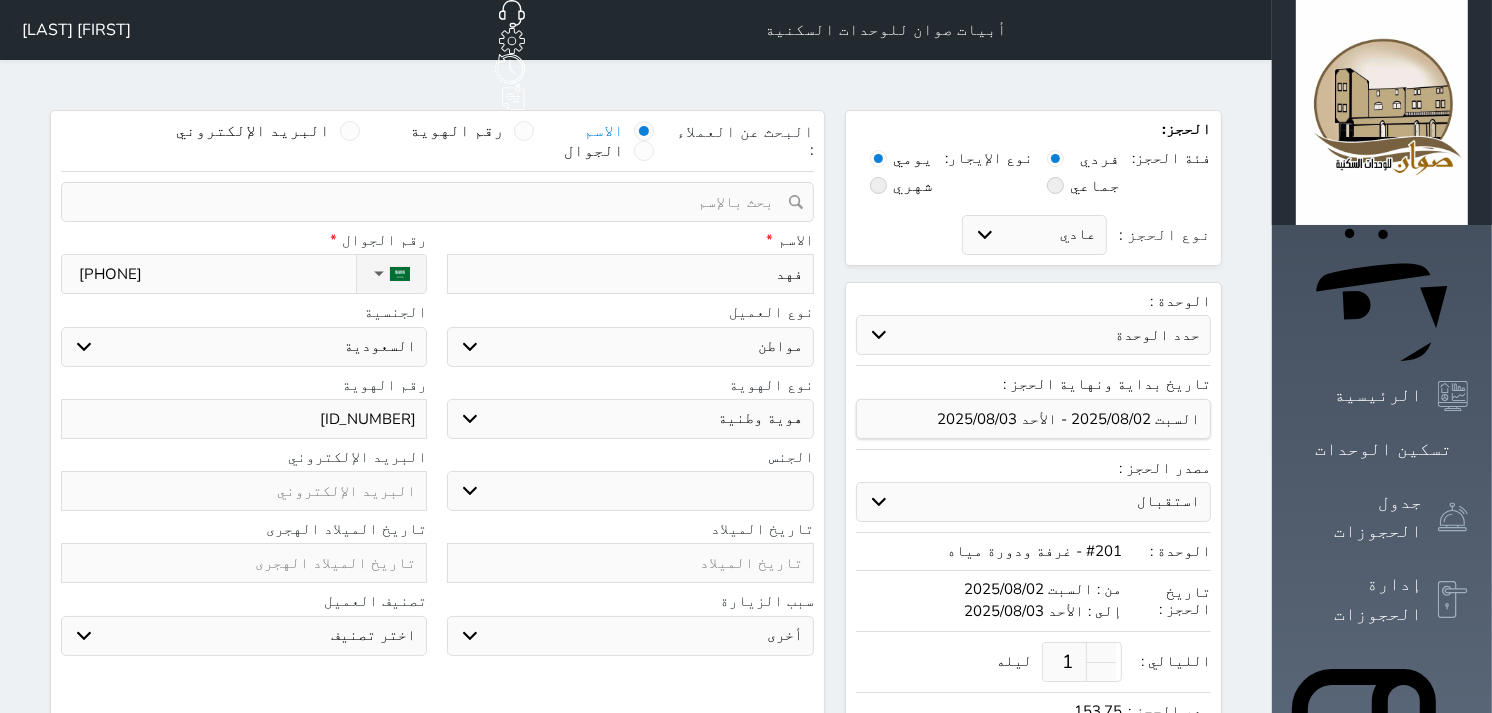 type on "فهد ا" 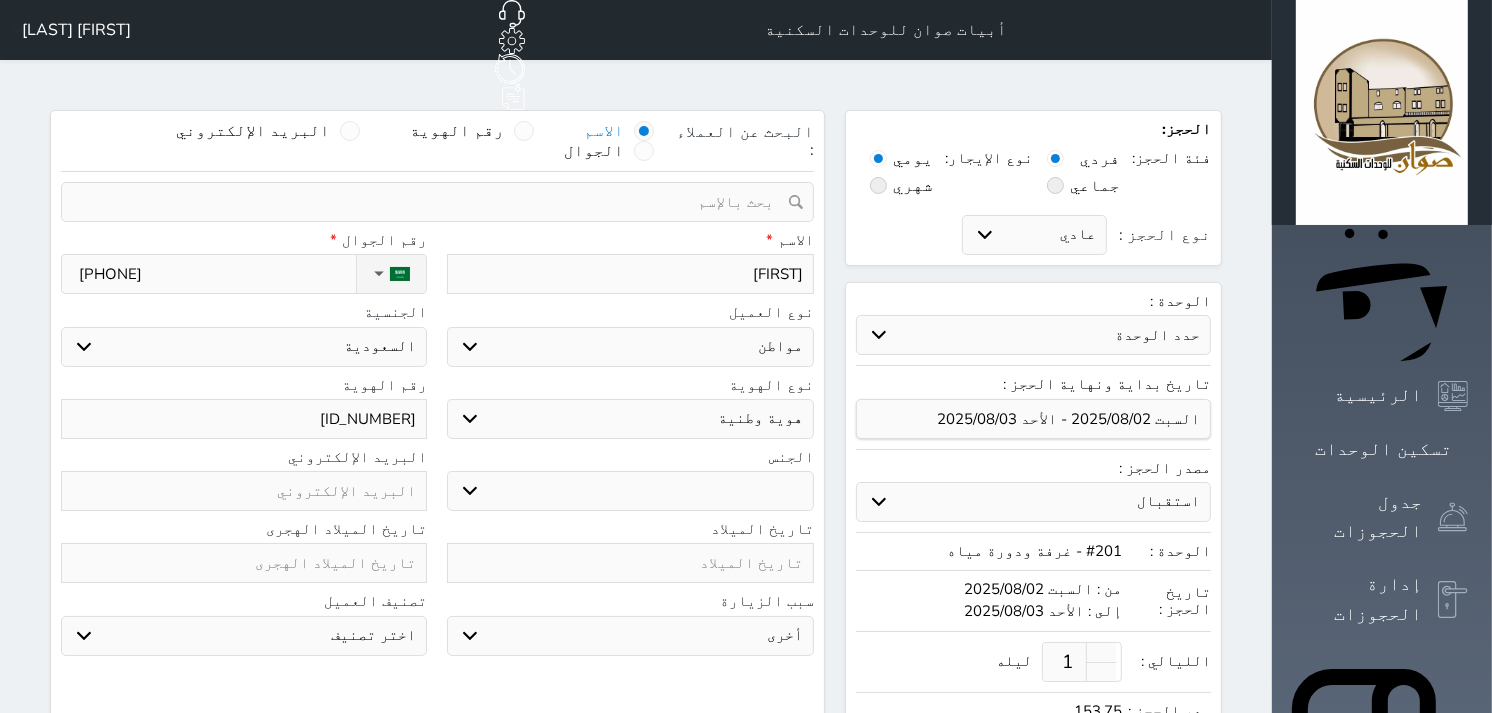 select 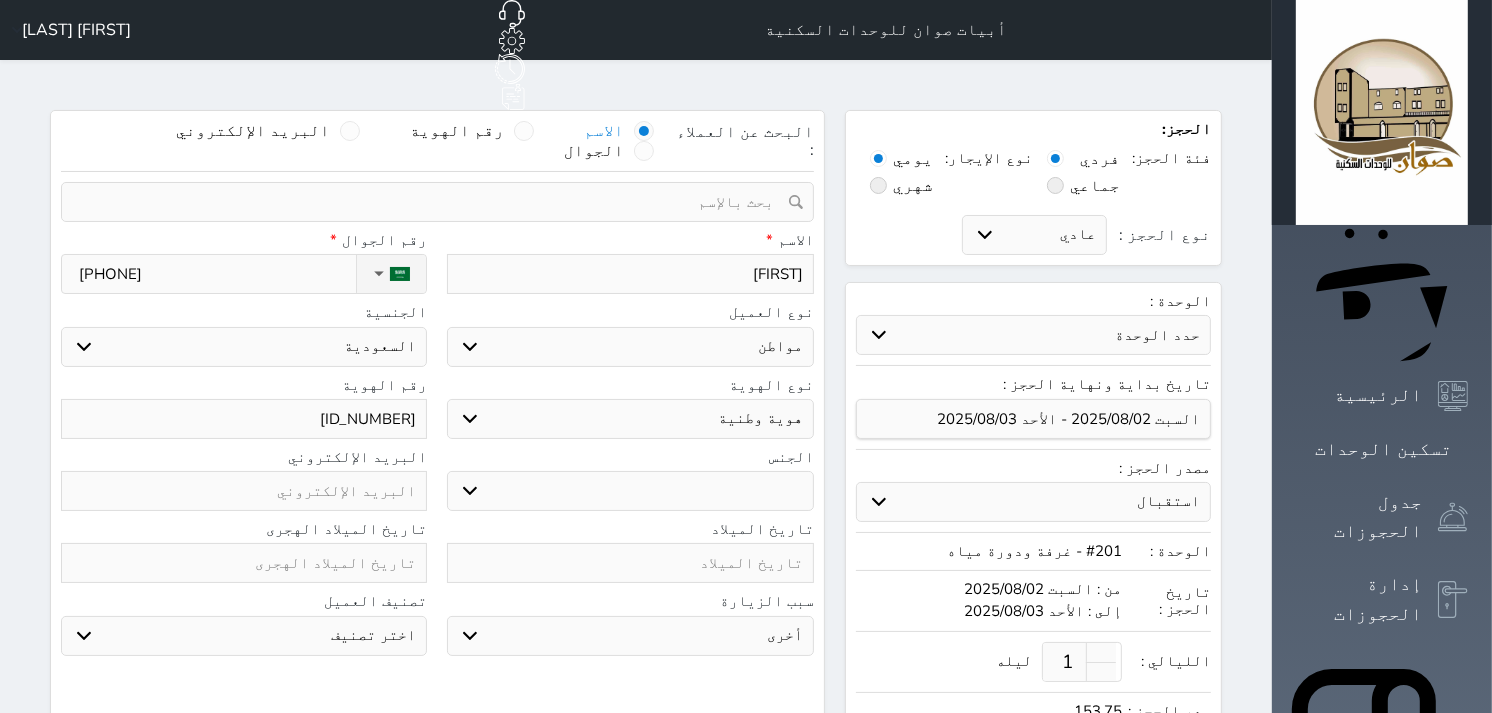type on "فهد ال" 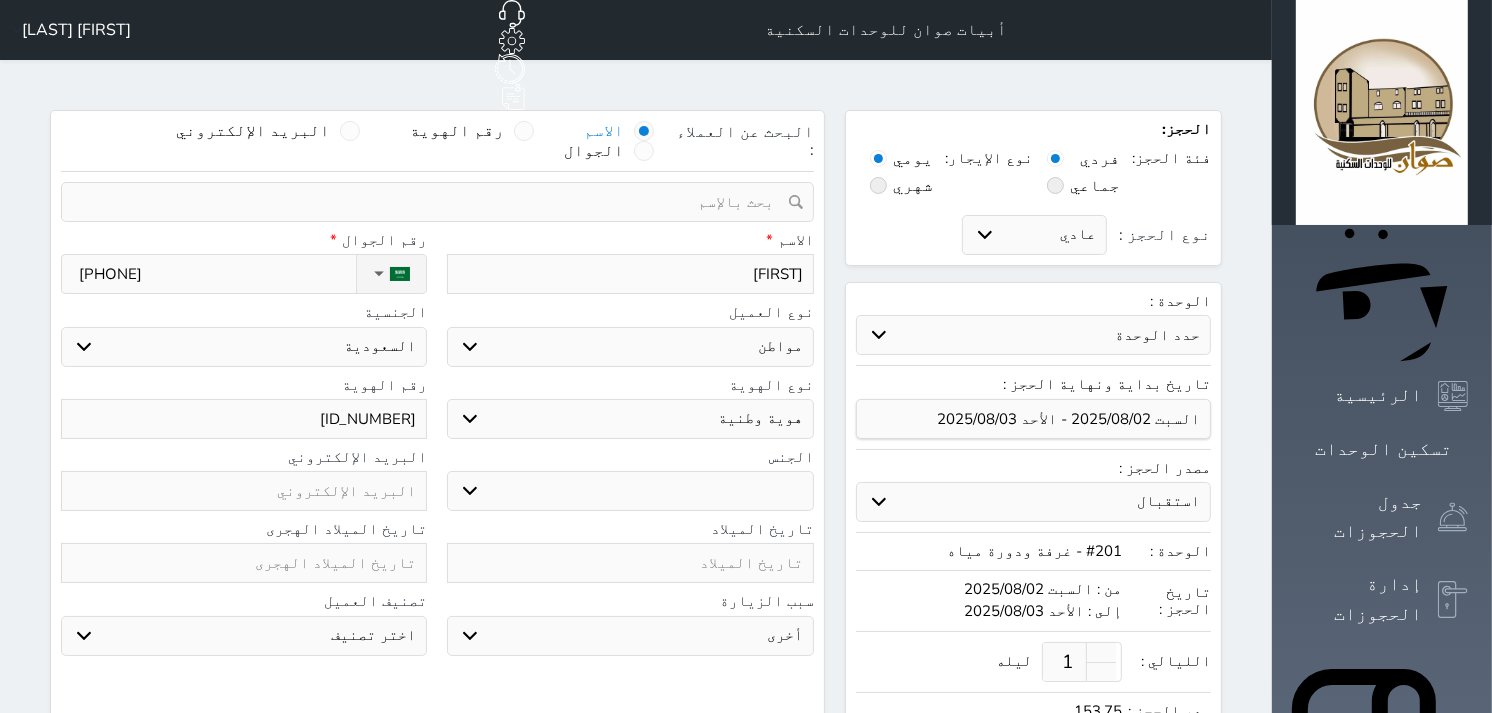 select 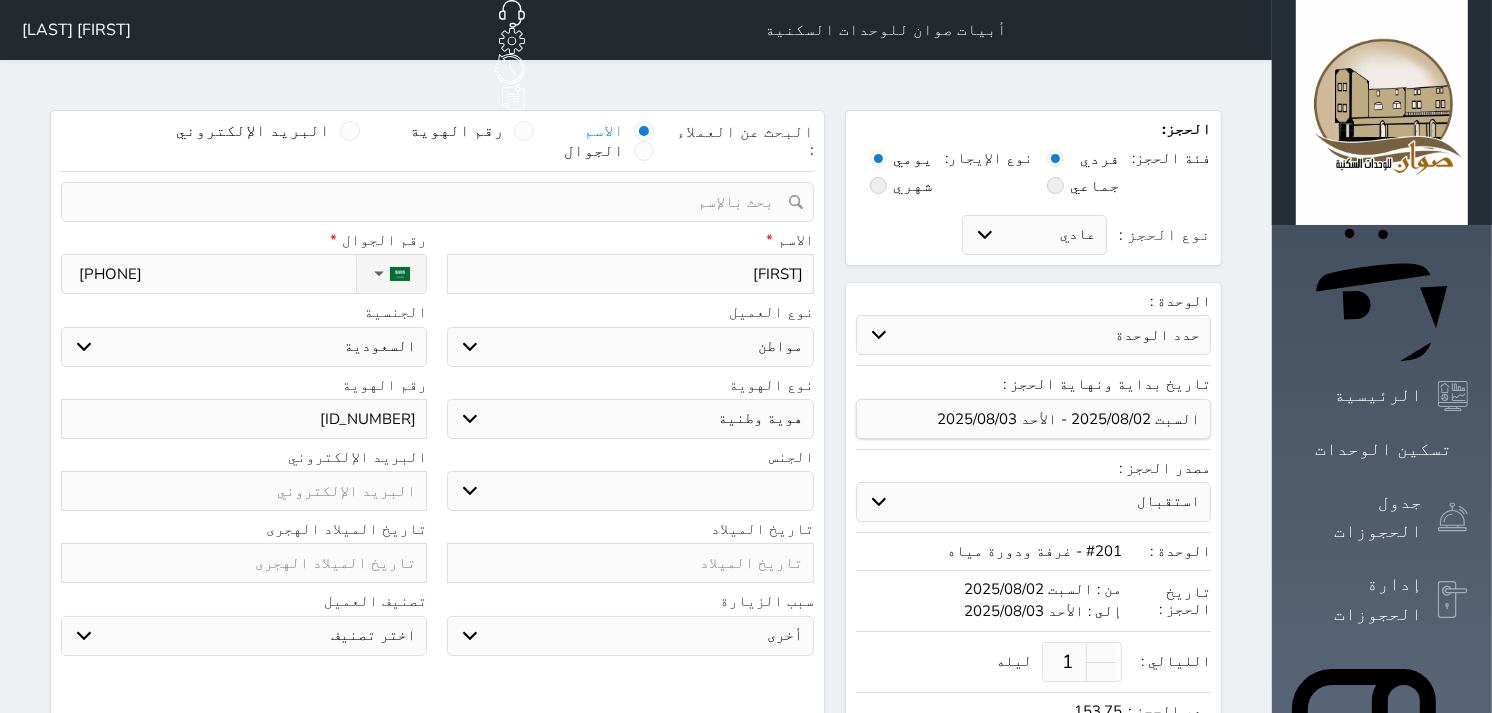 type on "فهد الم" 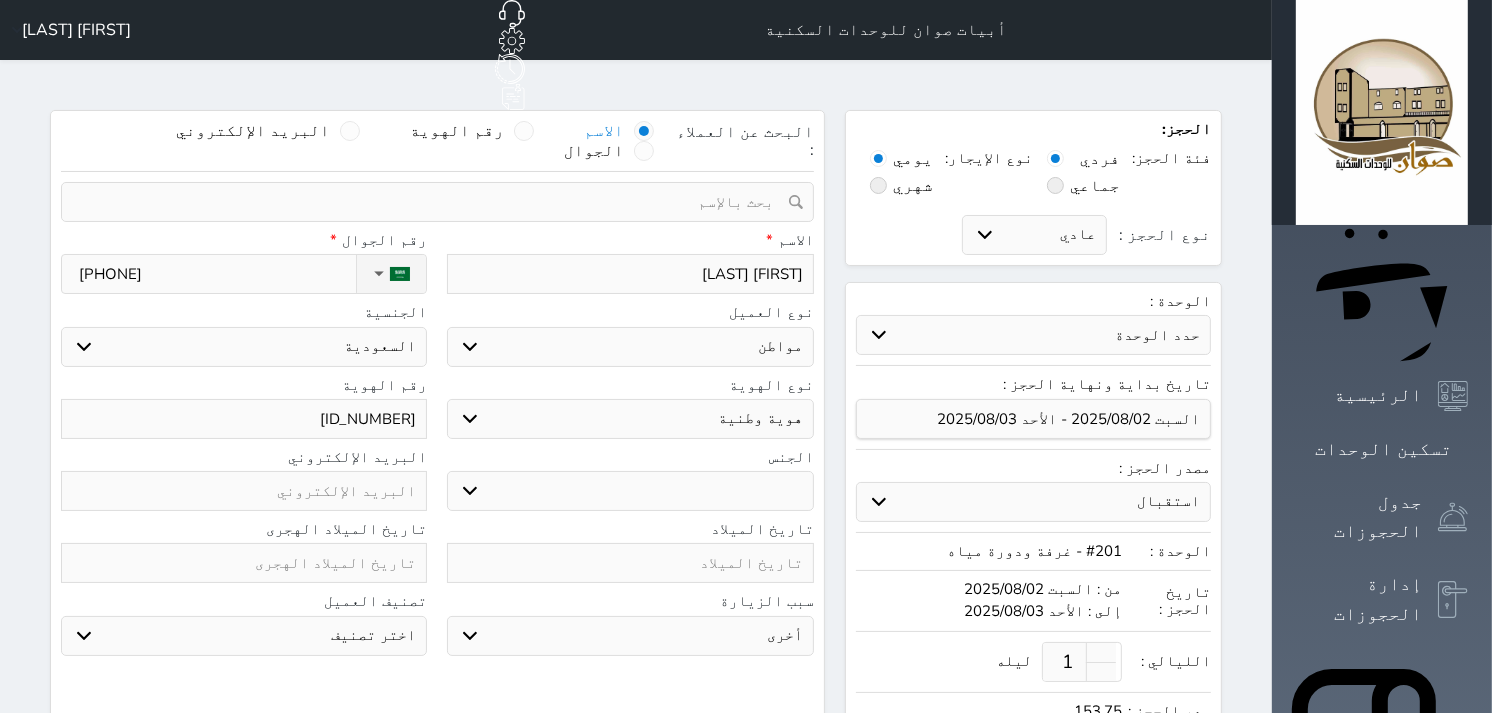 select 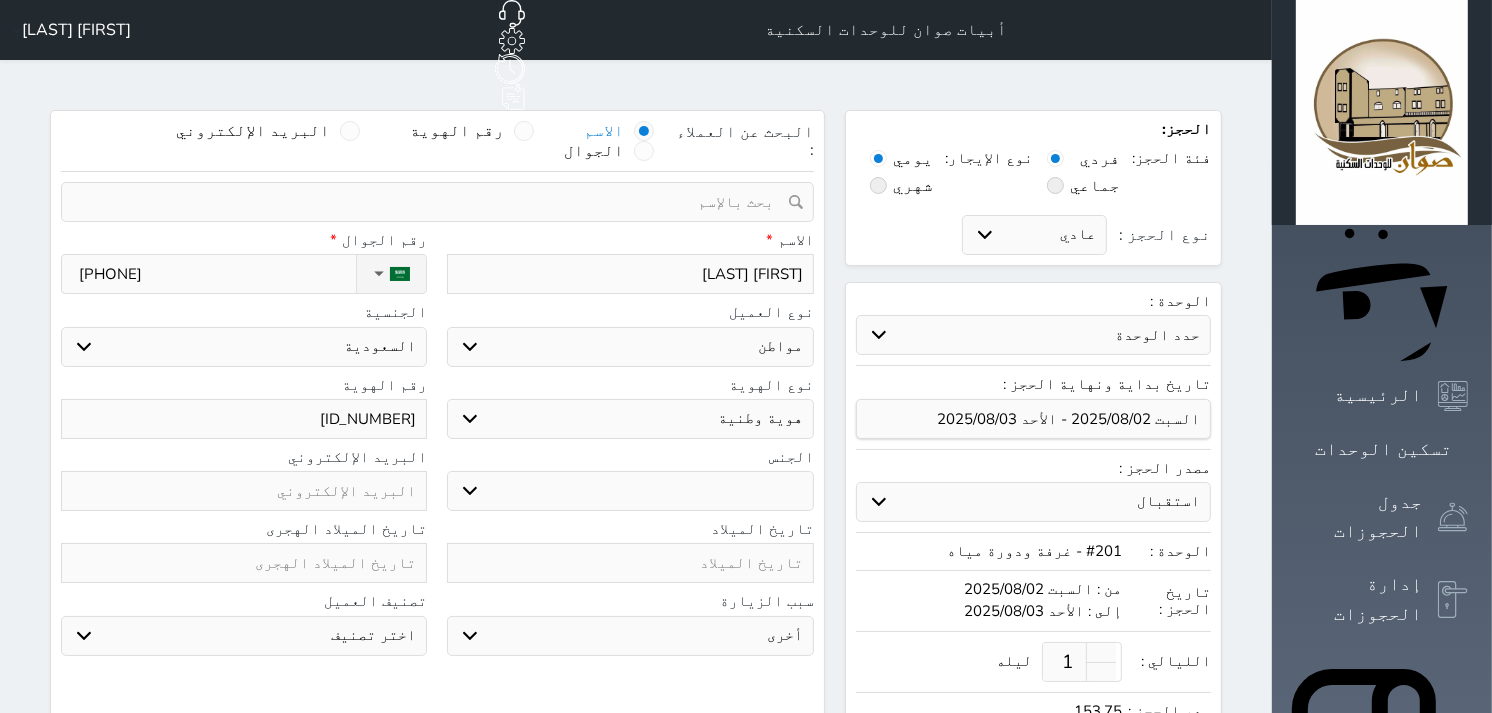 type on "فهد المط" 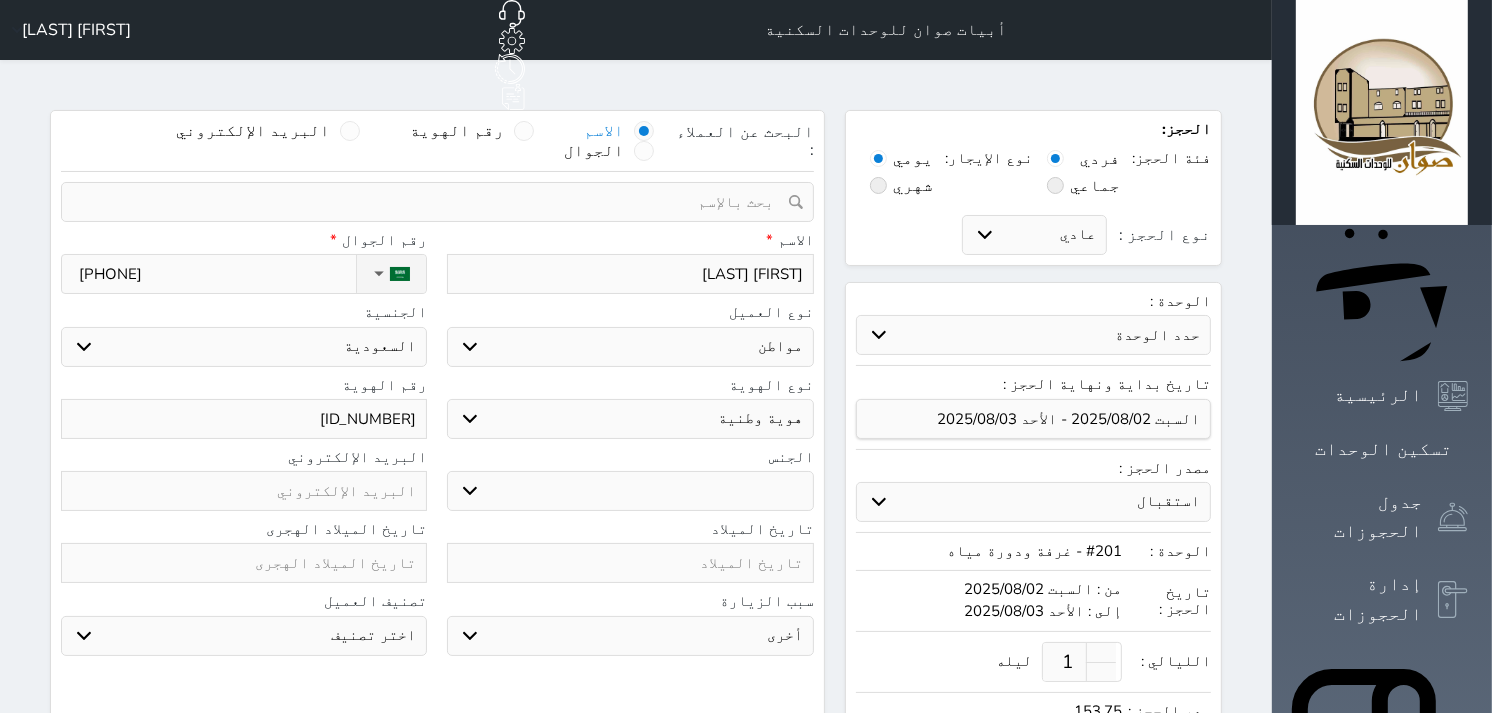 select 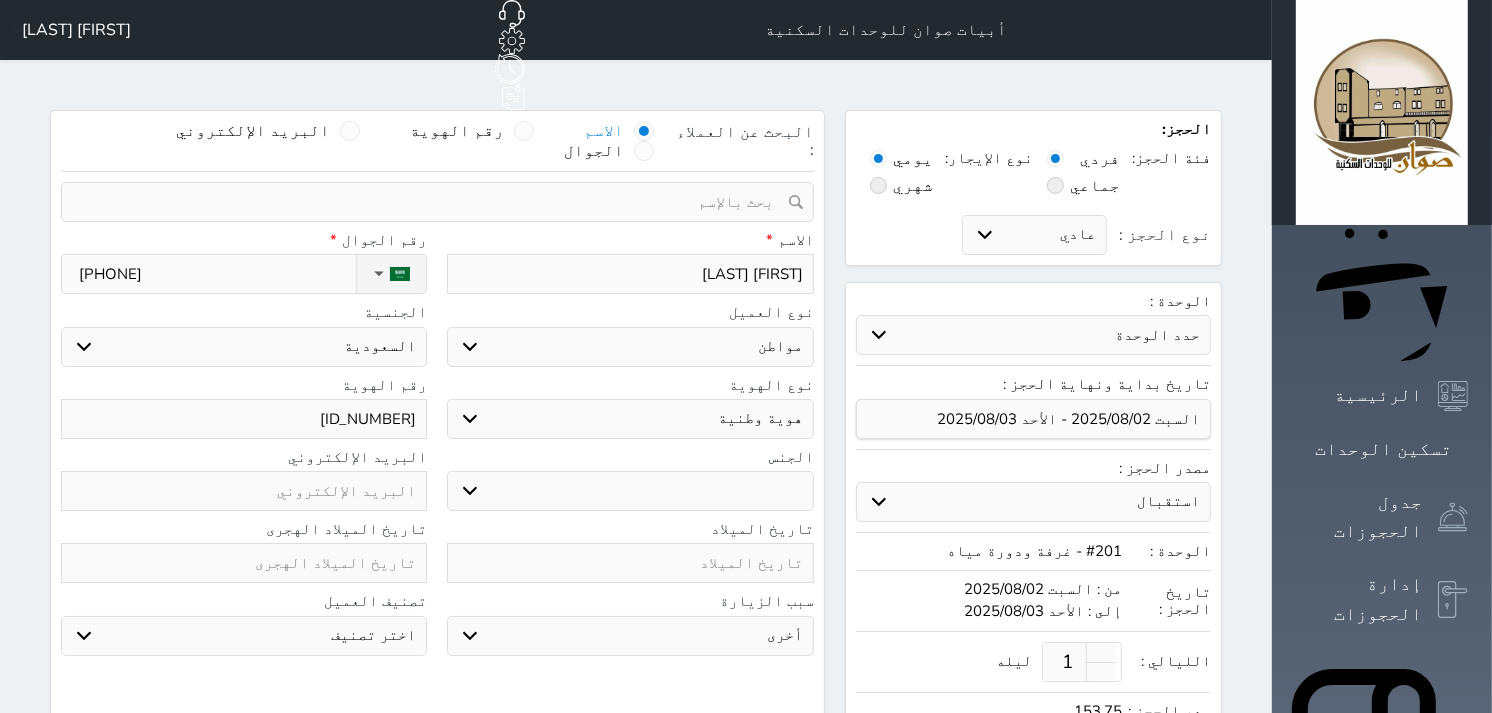 type on "فهد المطي" 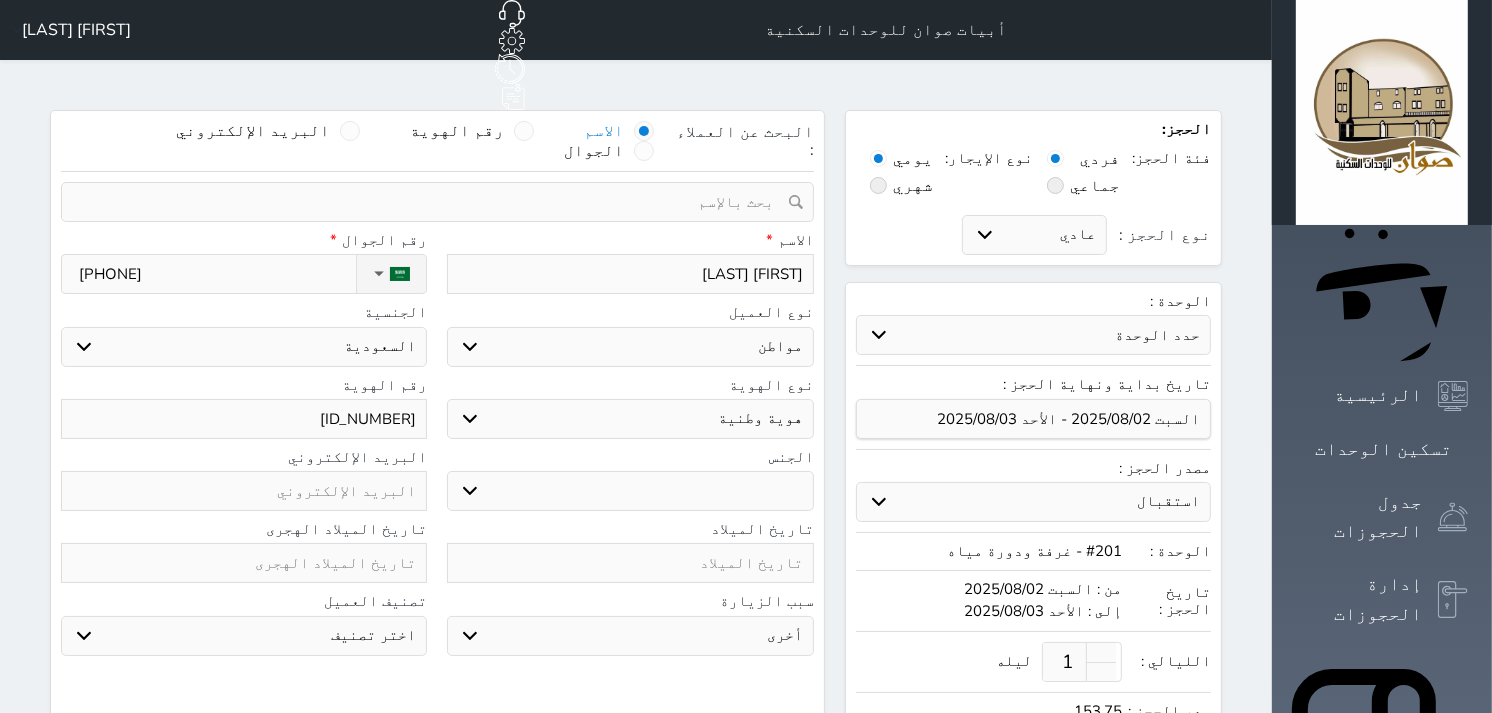select 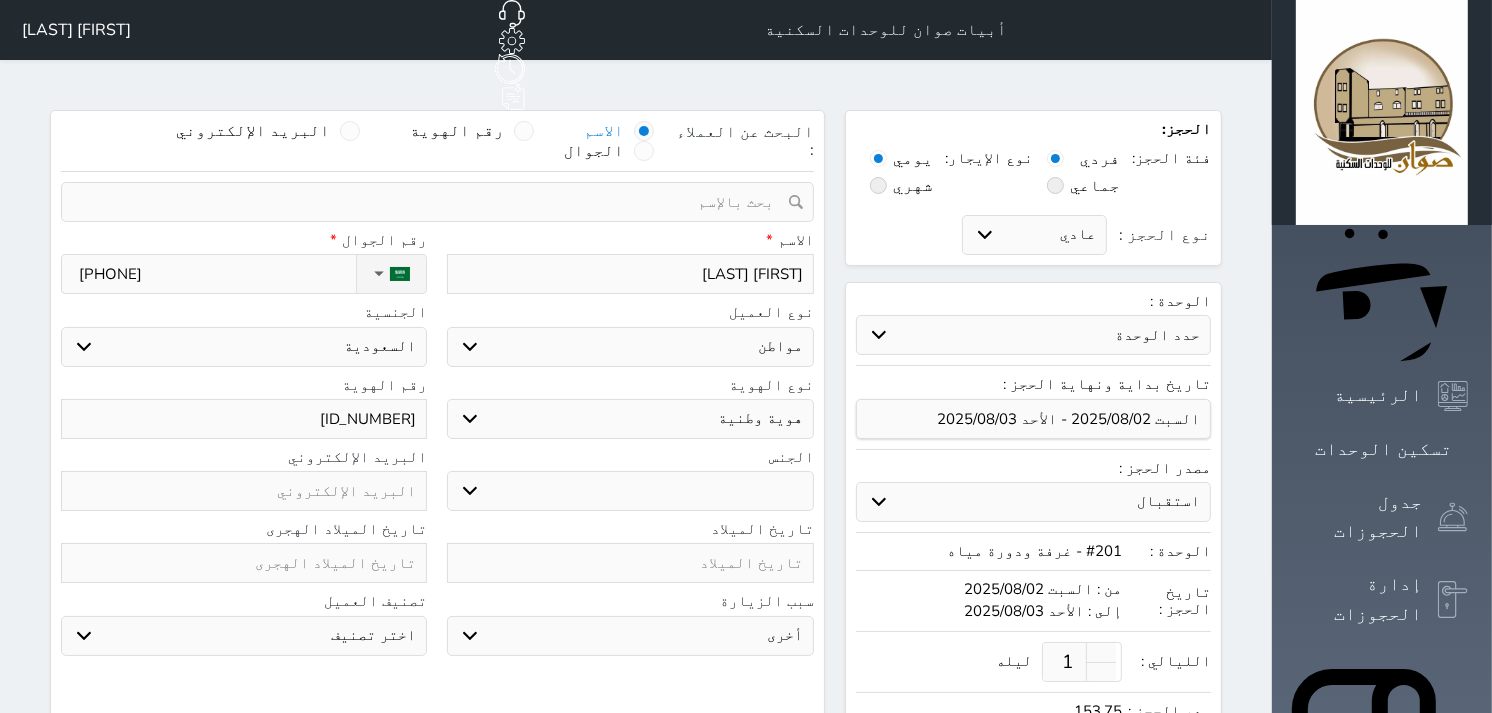 type on "فهد المطير" 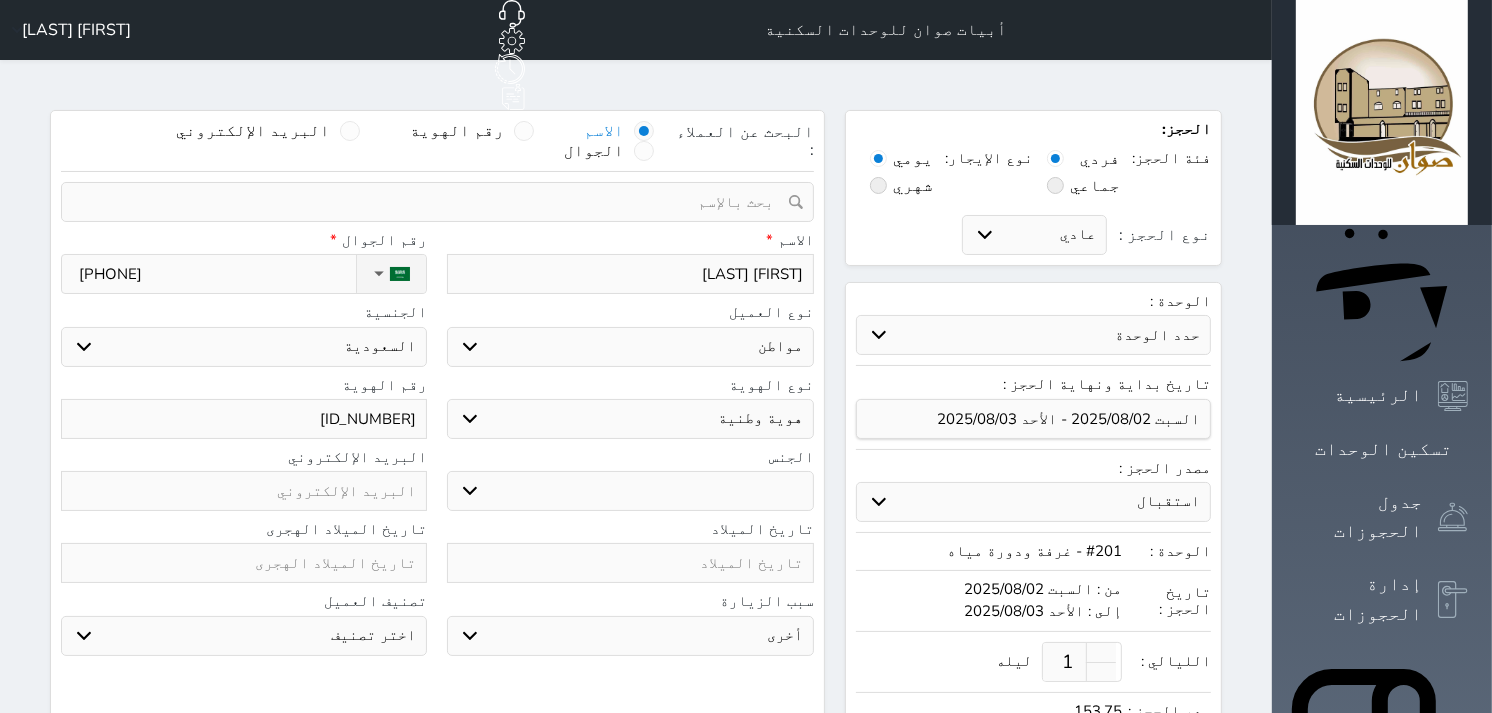 select 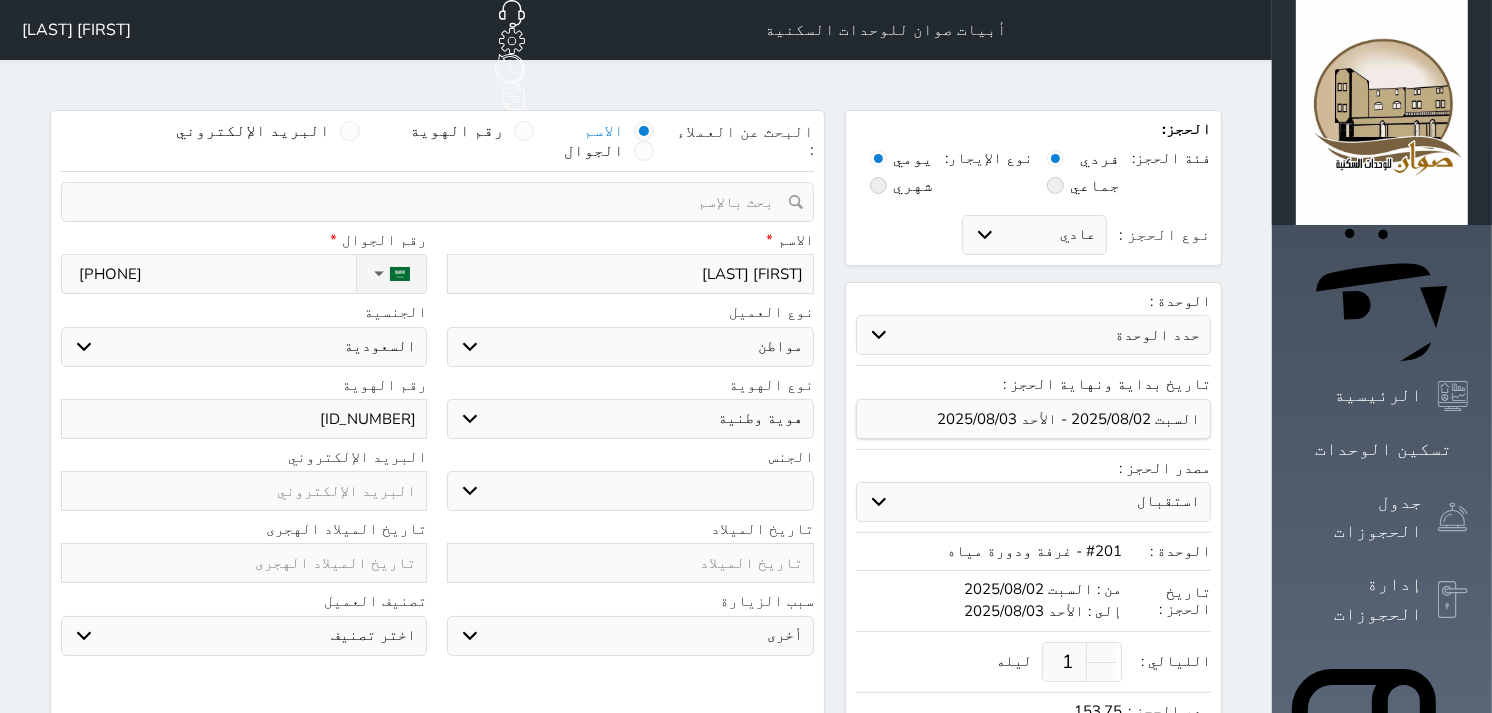 type on "فهد المطيري" 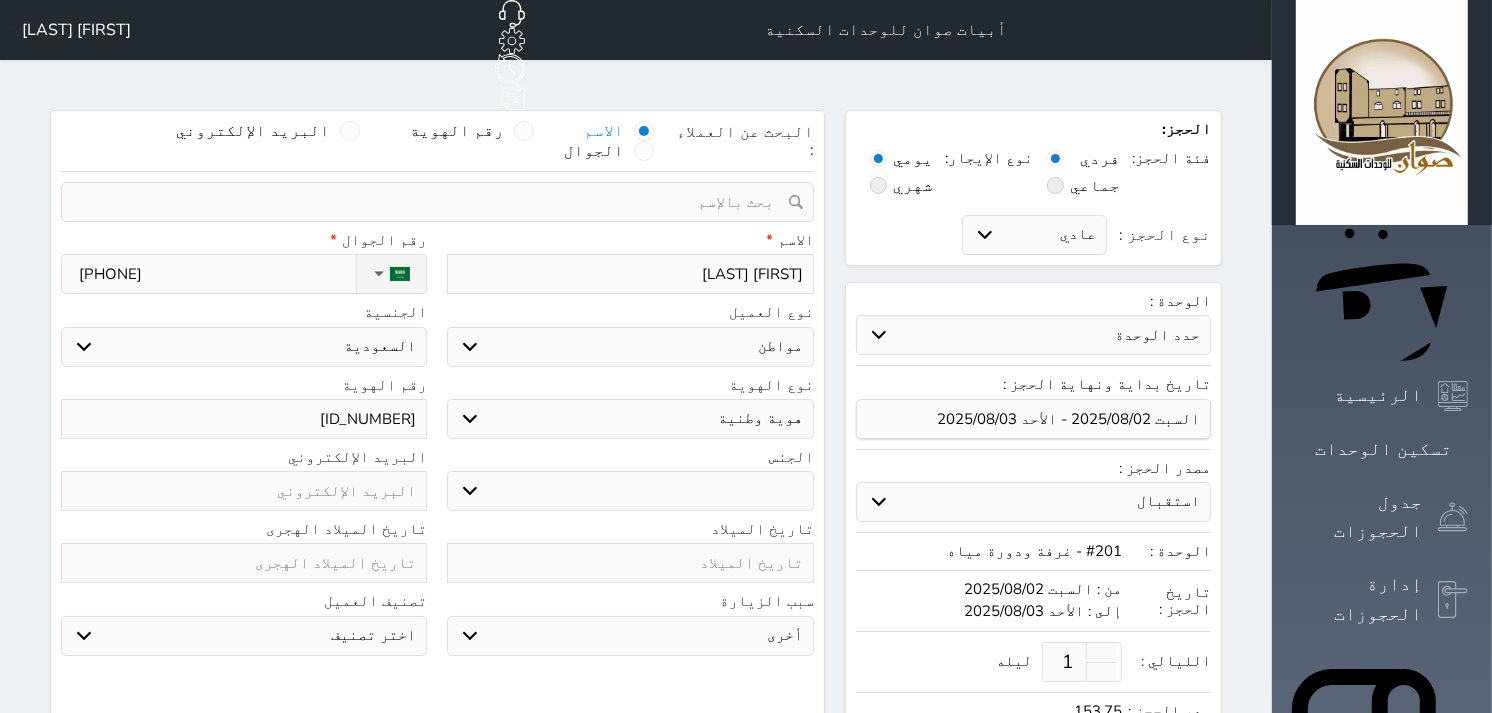 select 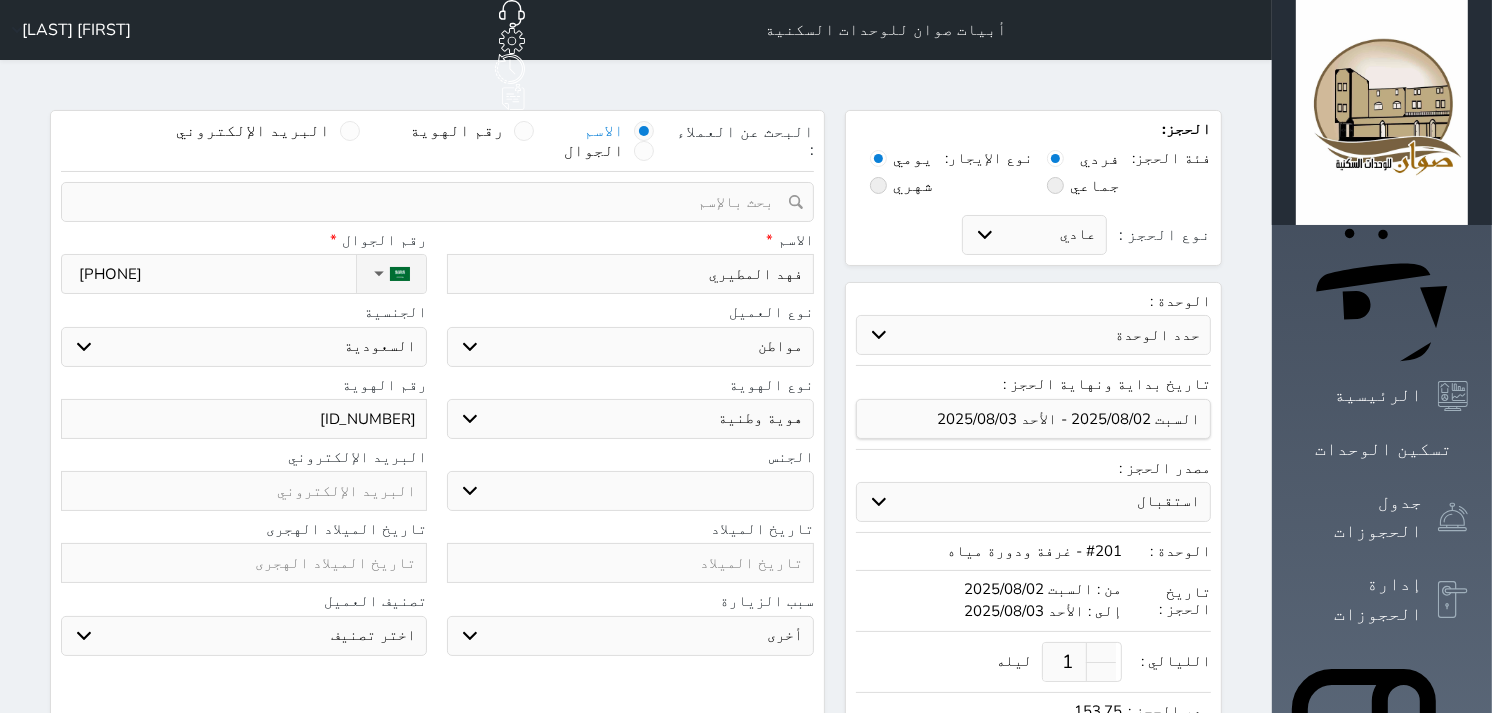 type on "فهد المطيري" 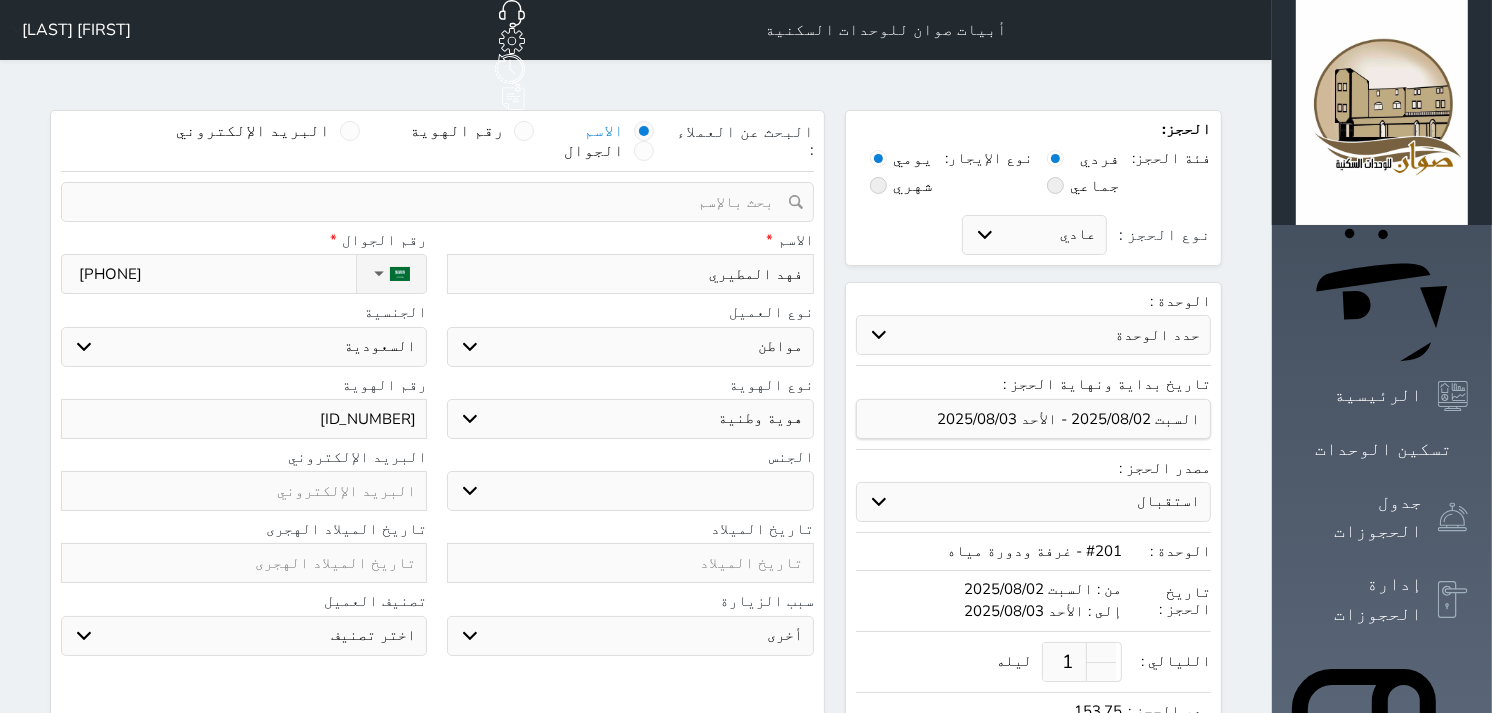 click on "اختر نوع   مواطن مواطن خليجي زائر مقيم" at bounding box center [630, 347] 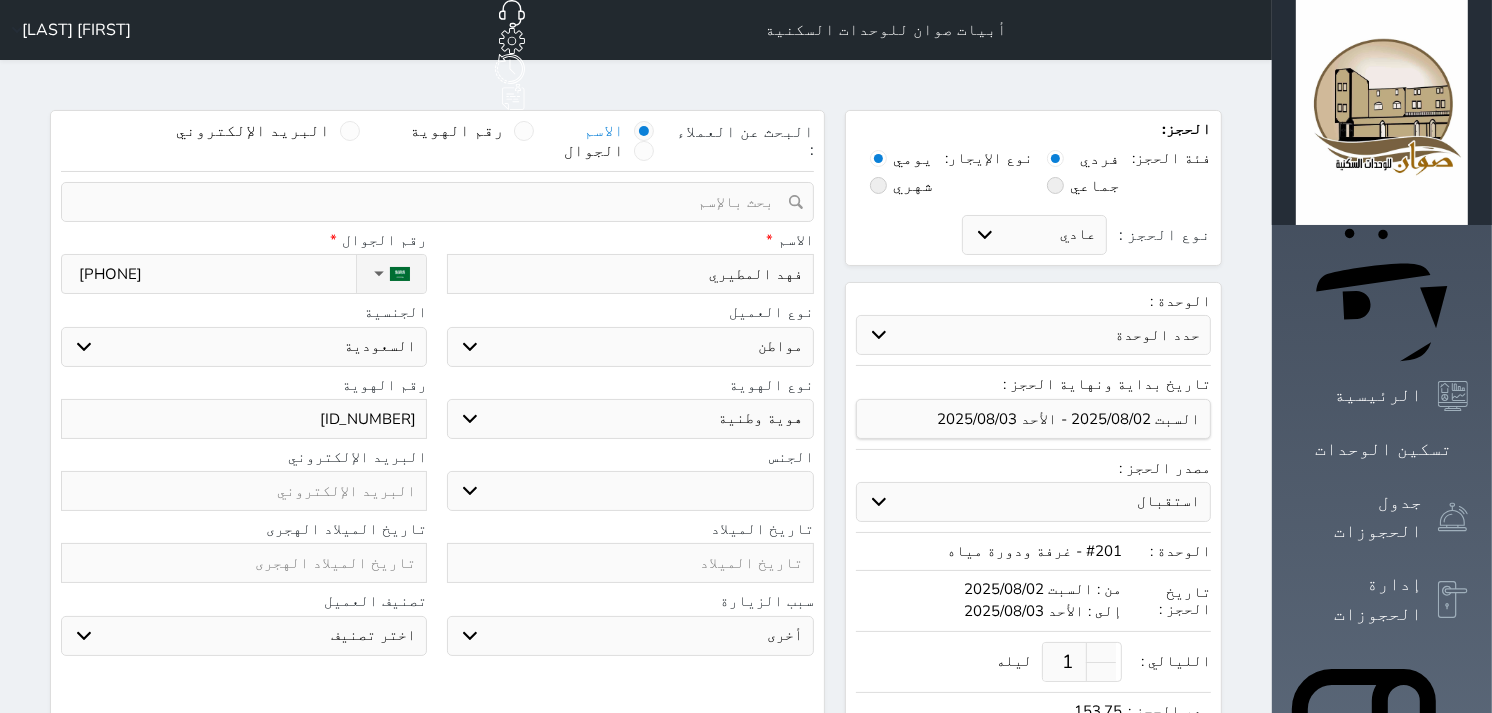 select on "2" 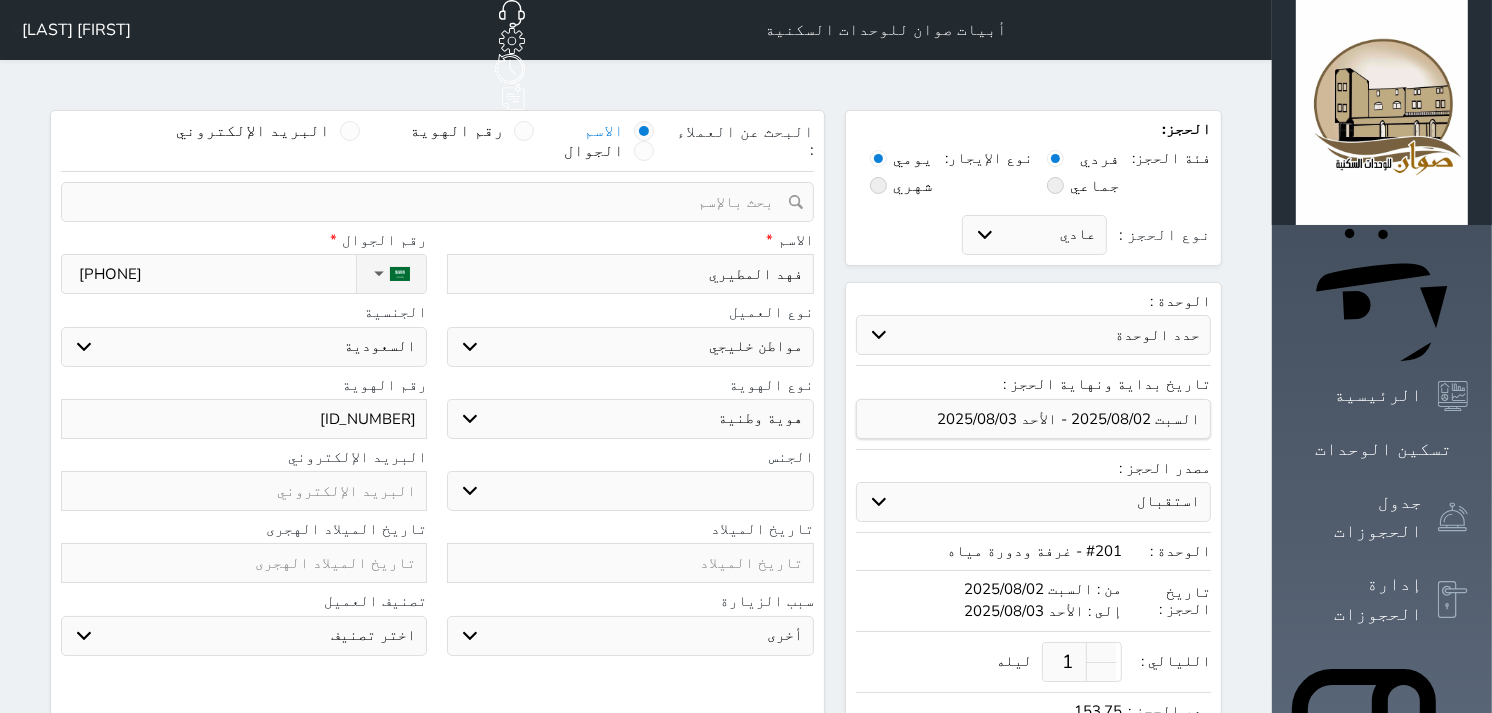 click on "اختر نوع   مواطن مواطن خليجي زائر مقيم" at bounding box center (630, 347) 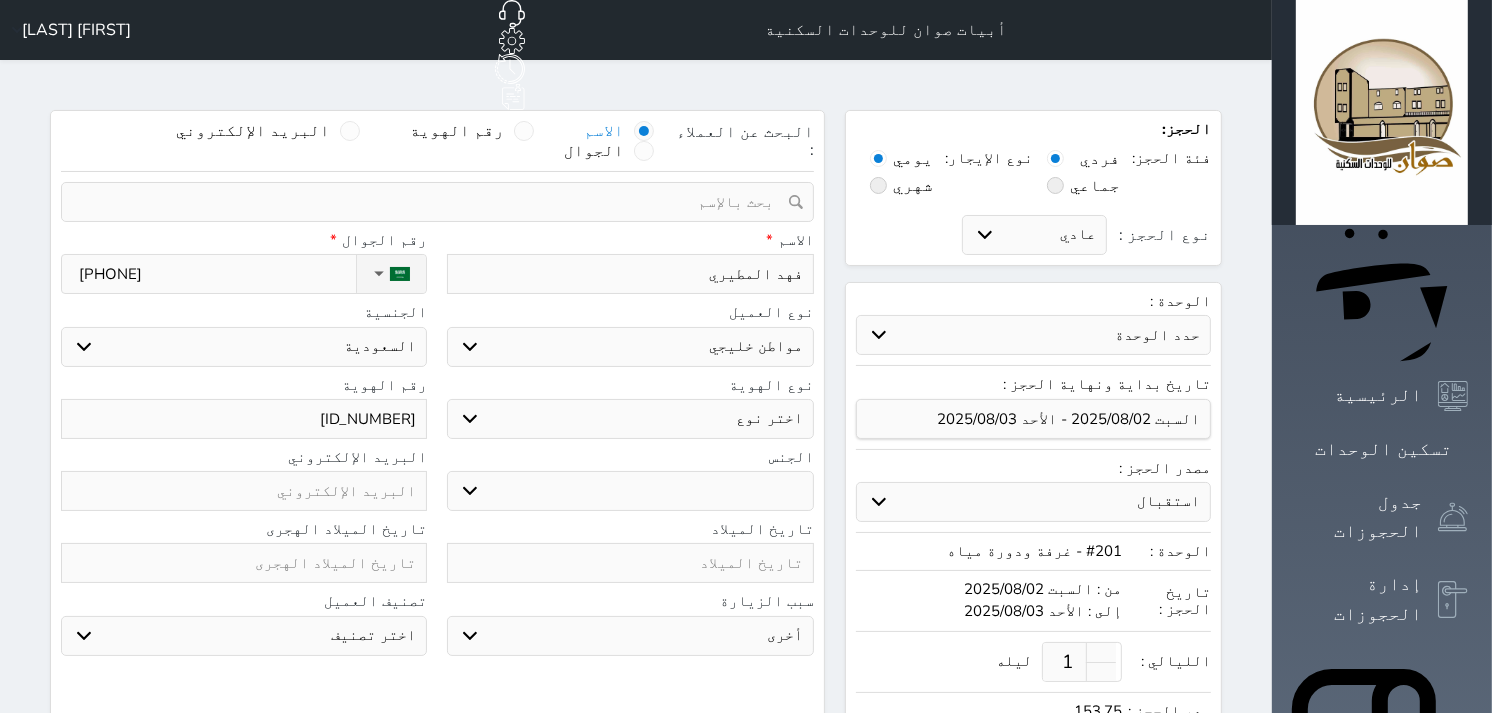 select 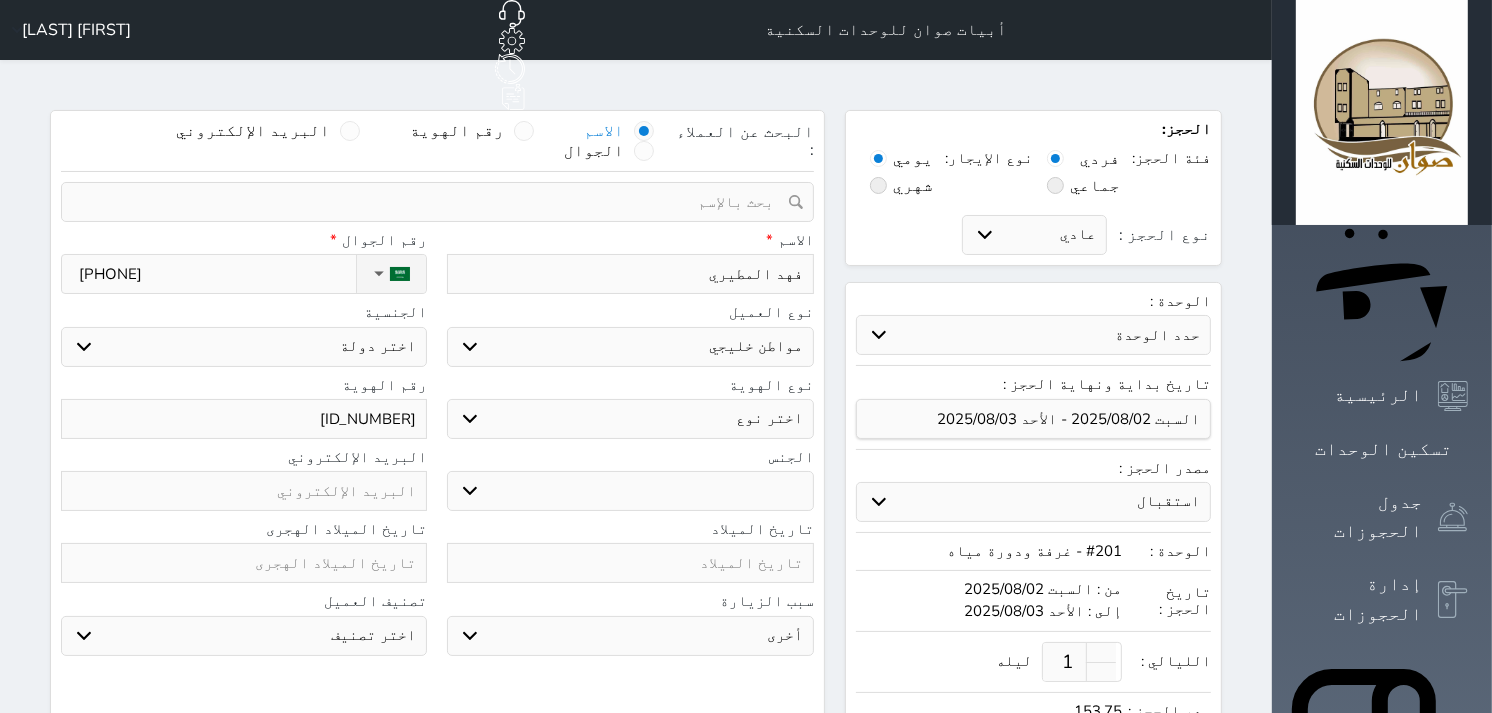 click on "اختر نوع   هوية خليجية جواز السفر" at bounding box center [630, 419] 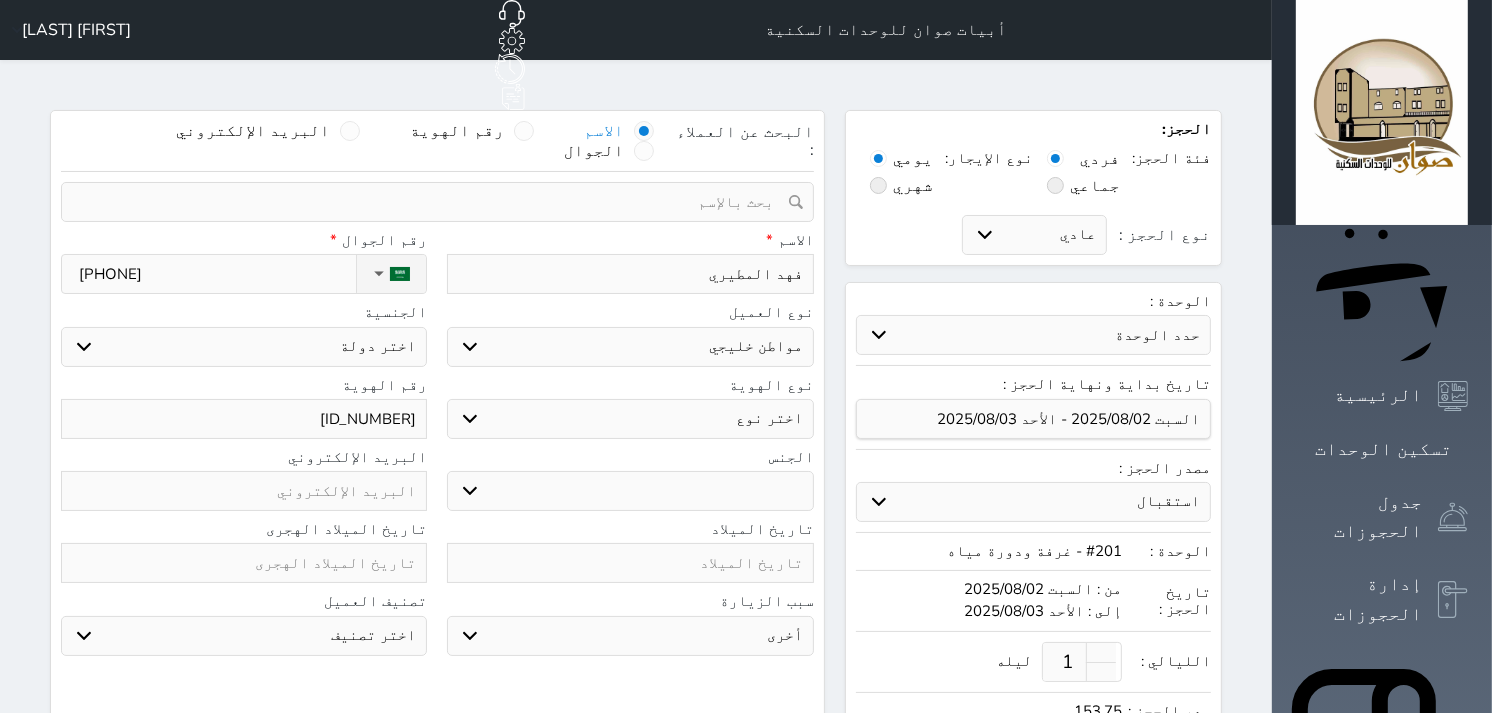 select on "3" 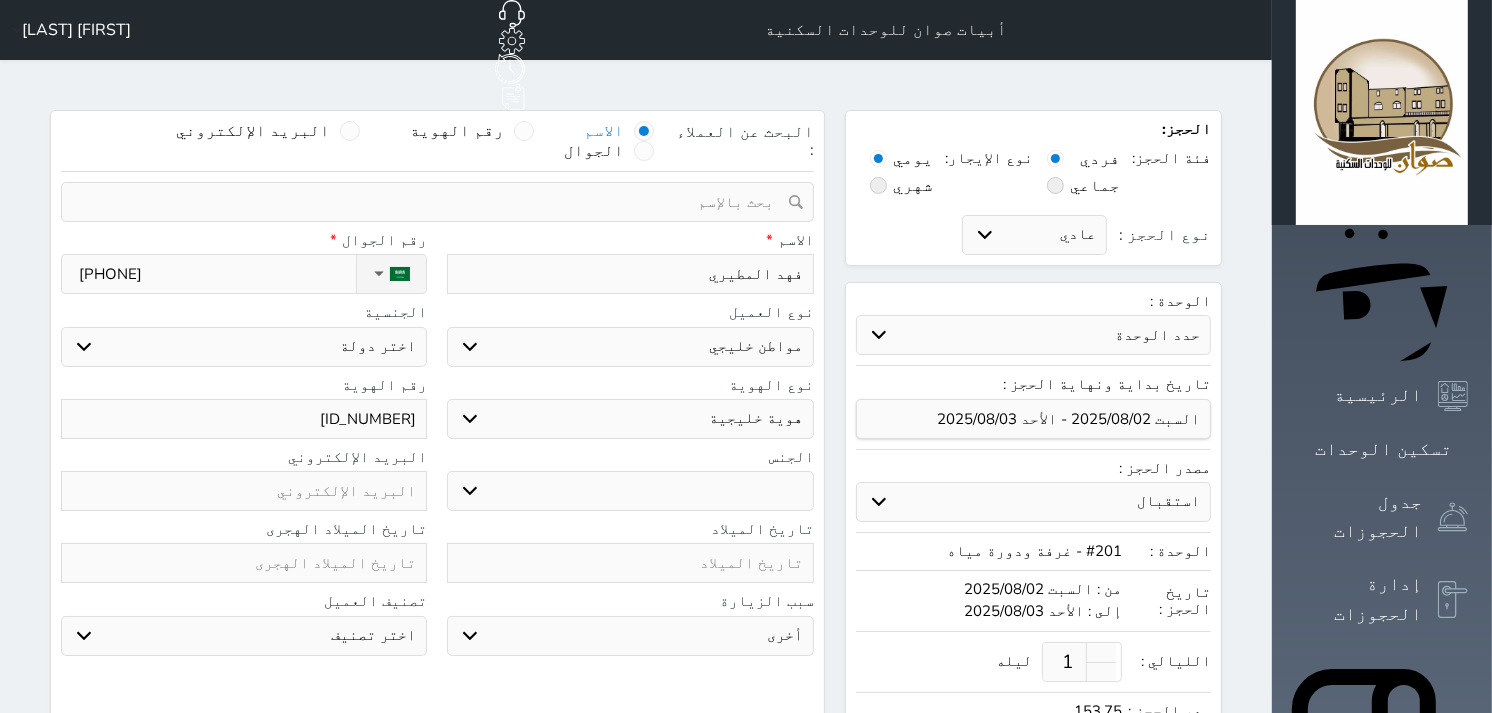 click on "اختر نوع   هوية خليجية جواز السفر" at bounding box center (630, 419) 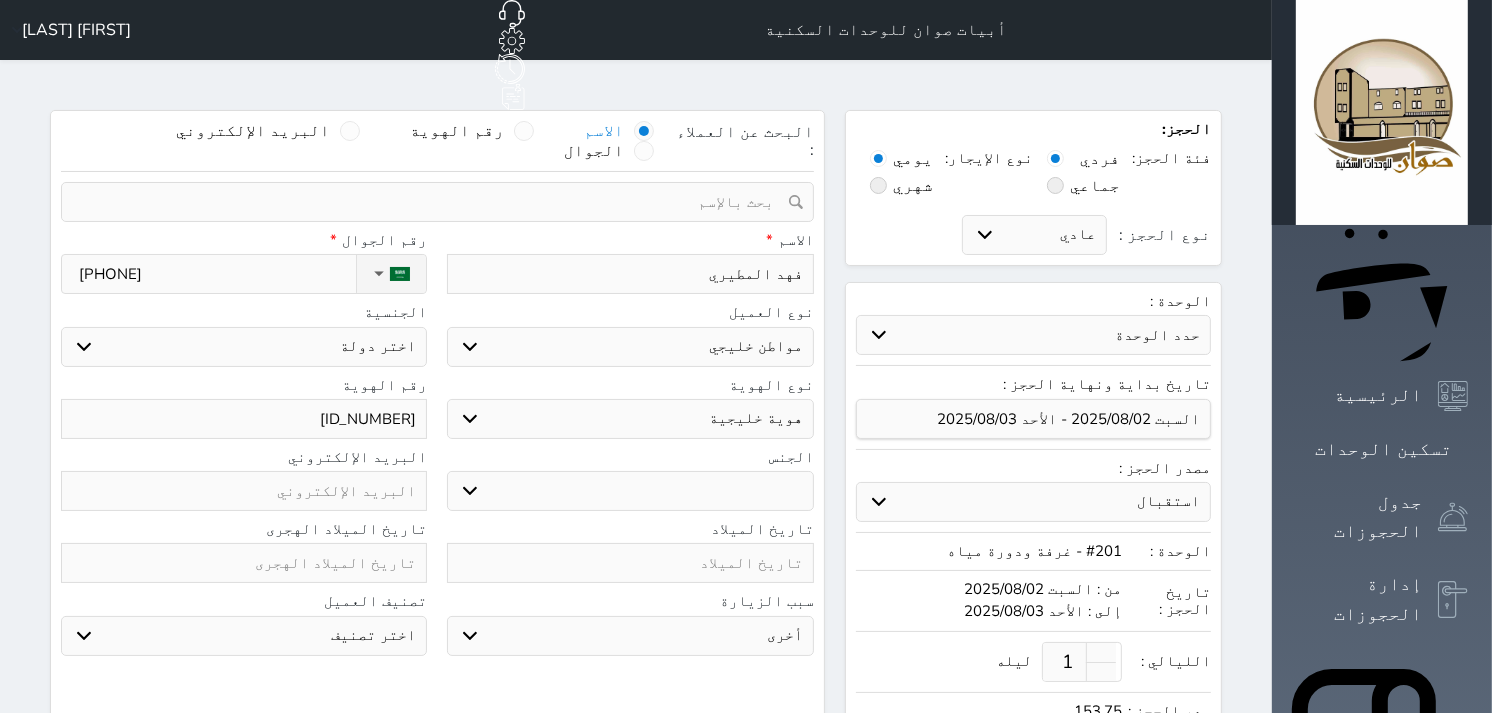 select 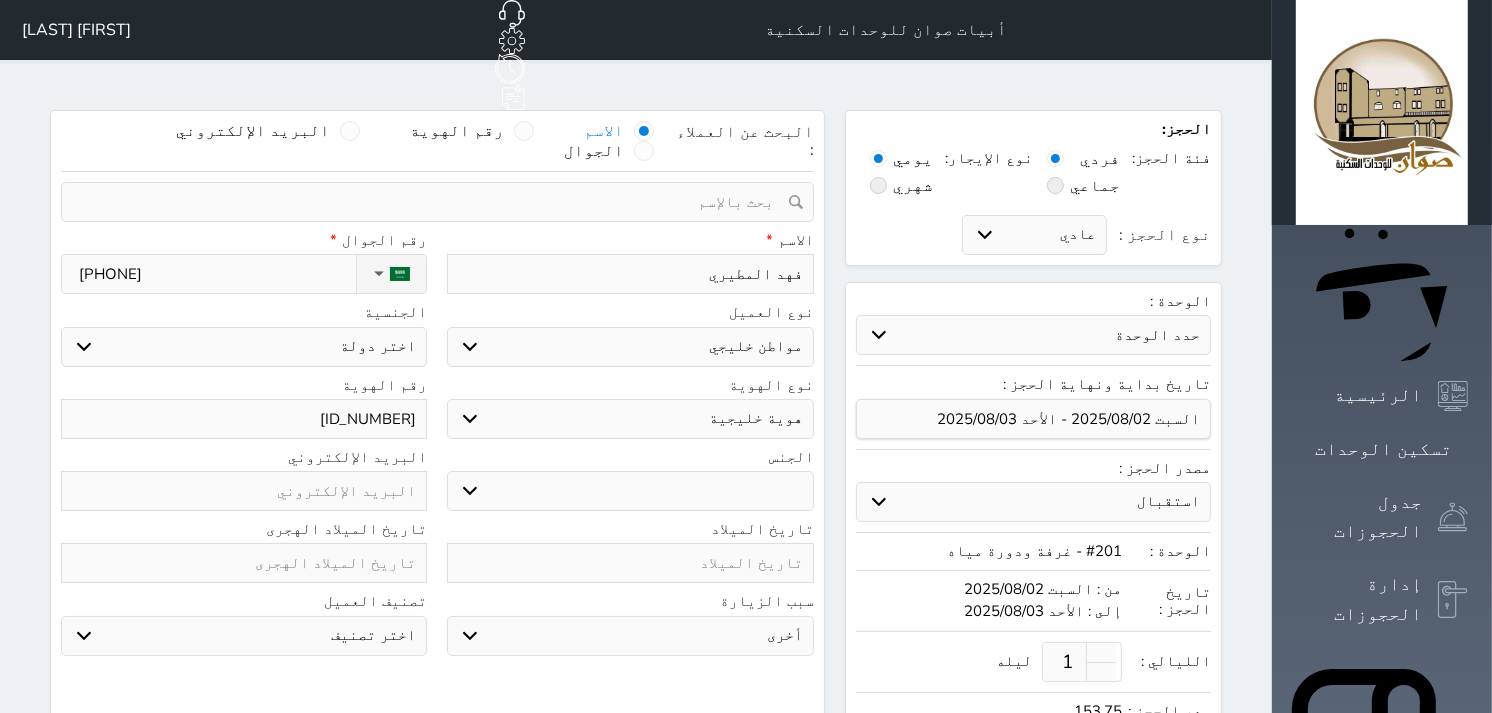 click on "ذكر   انثى" at bounding box center [630, 491] 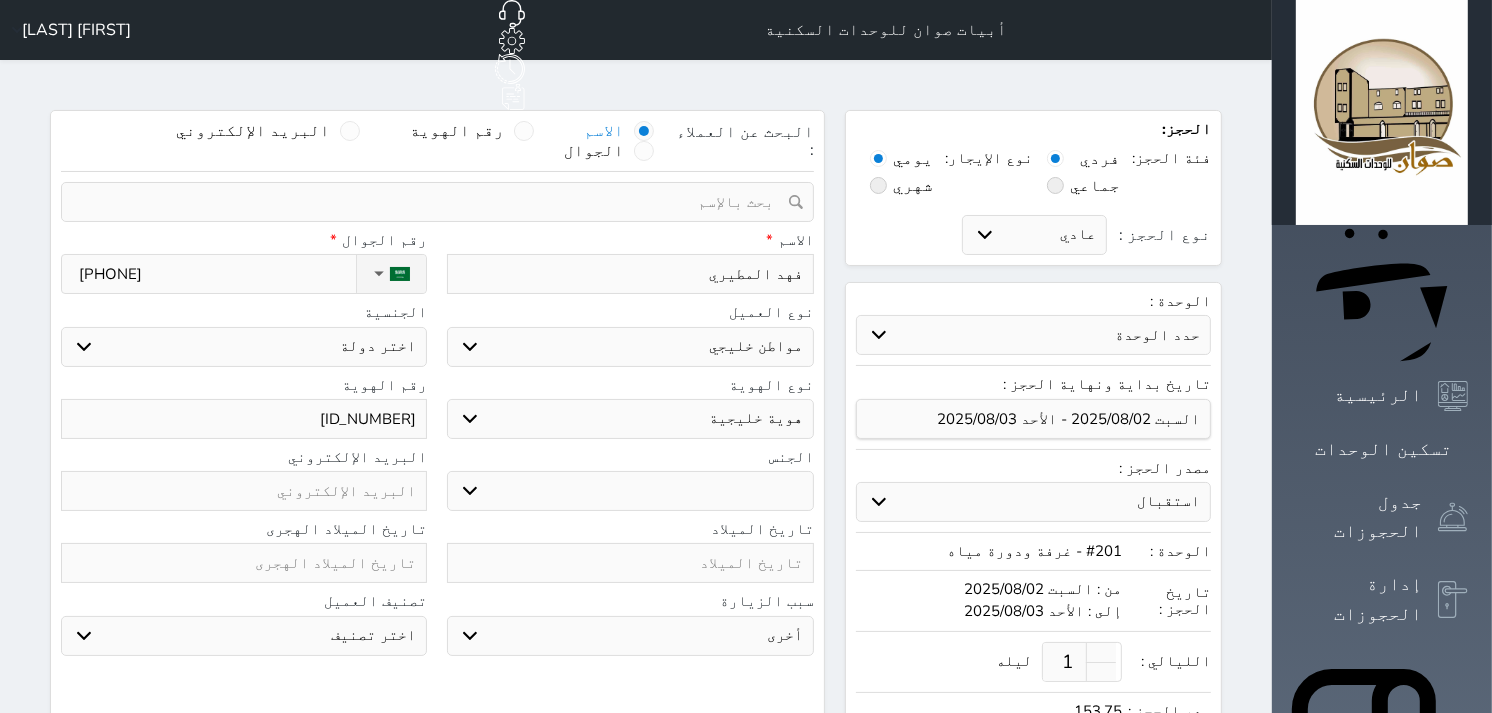 select on "male" 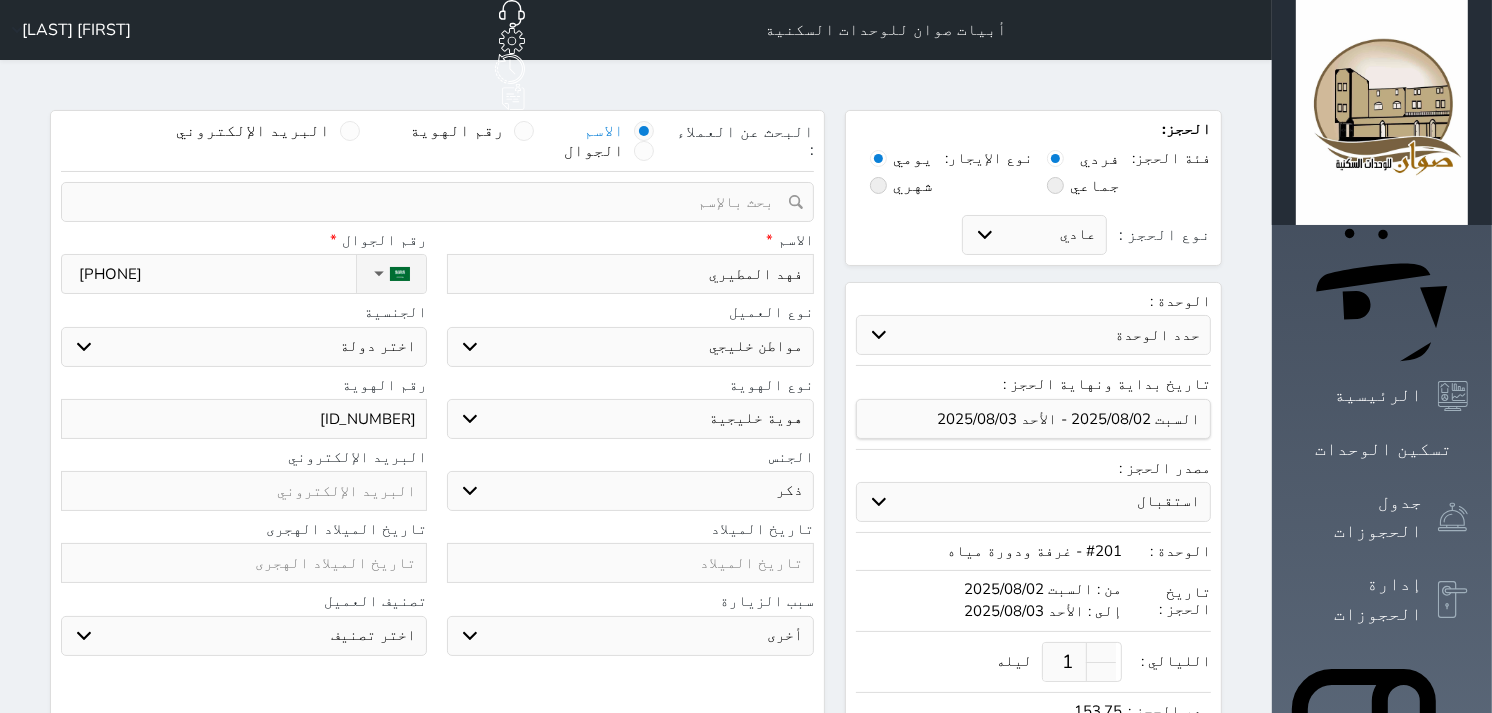 click on "ذكر   انثى" at bounding box center [630, 491] 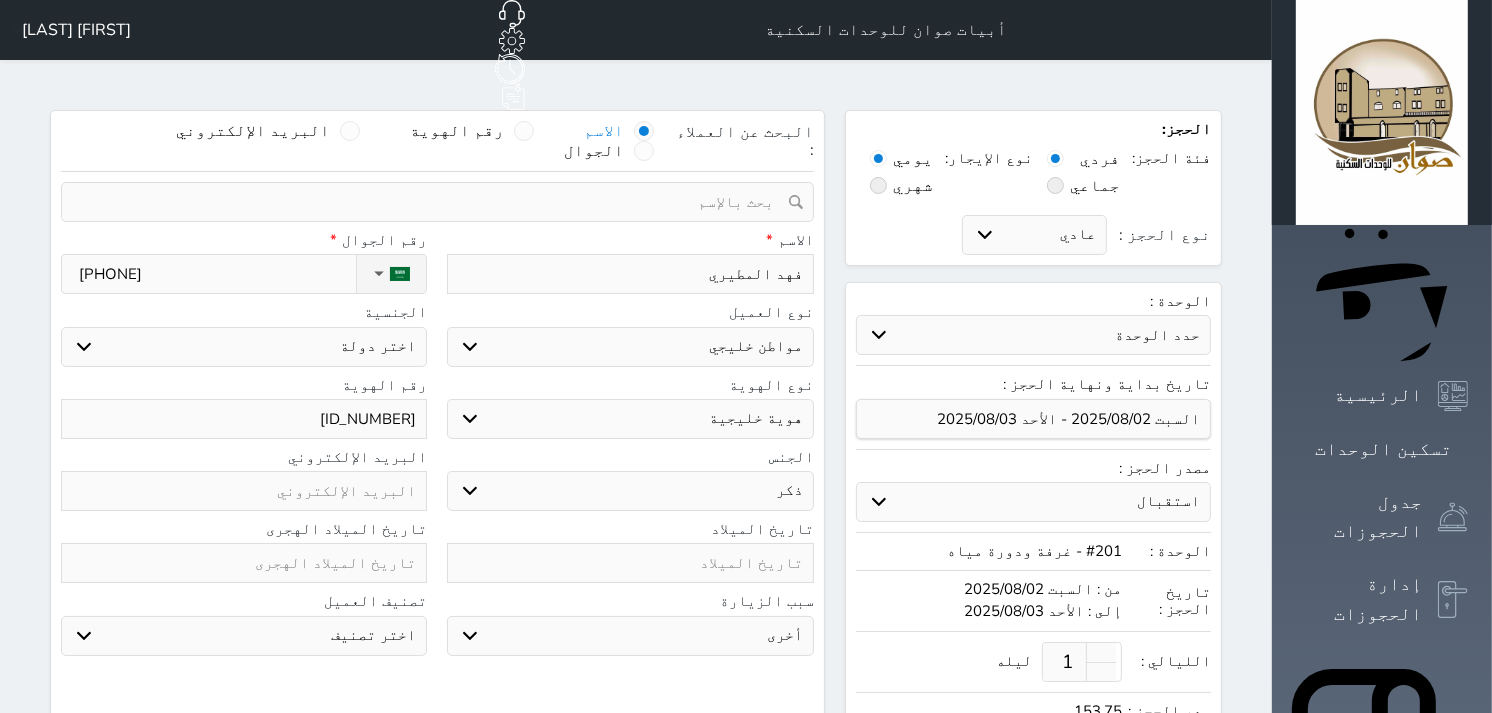 click on "اختر دولة
الامارات العربية
البحرين
الكويت
عمان
قطر" at bounding box center [244, 347] 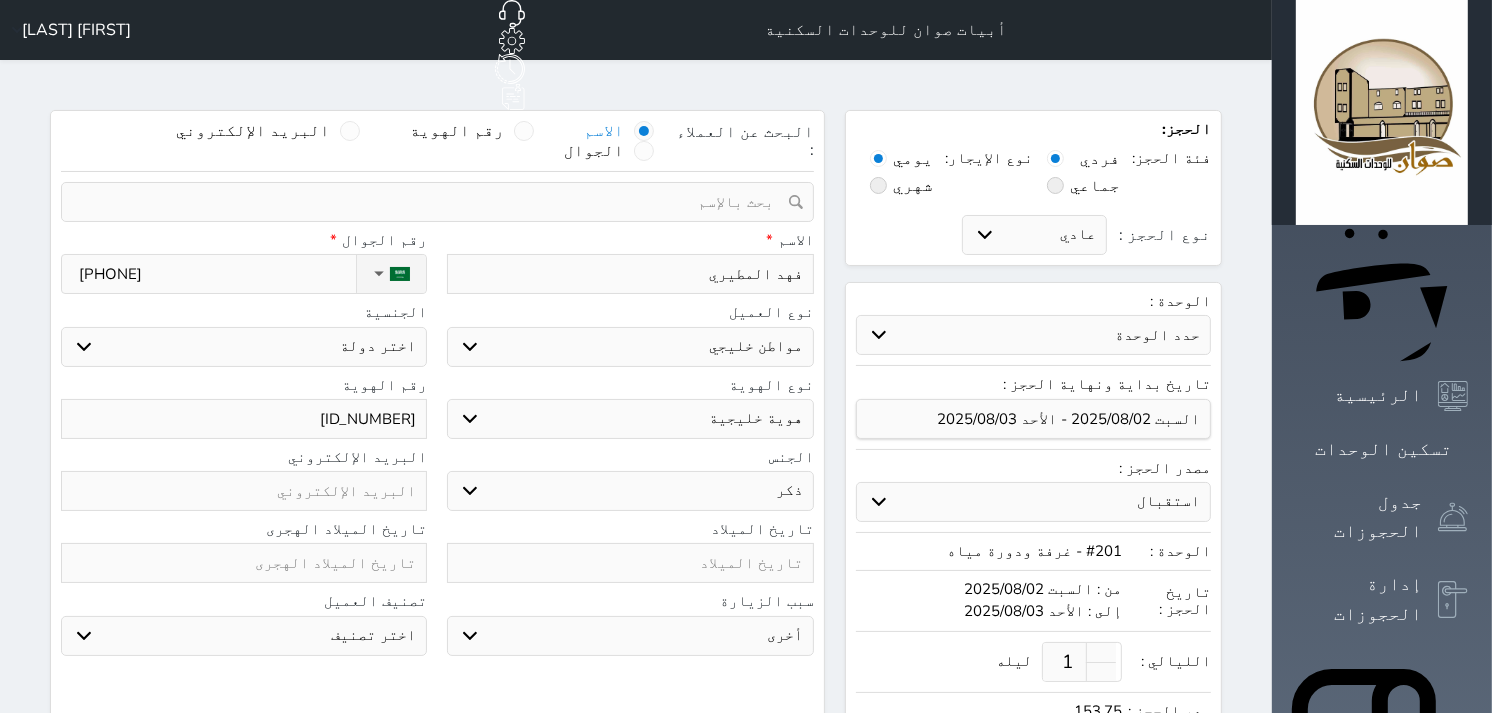 click on "اختر دولة
الامارات العربية
البحرين
الكويت
عمان
قطر" at bounding box center (244, 347) 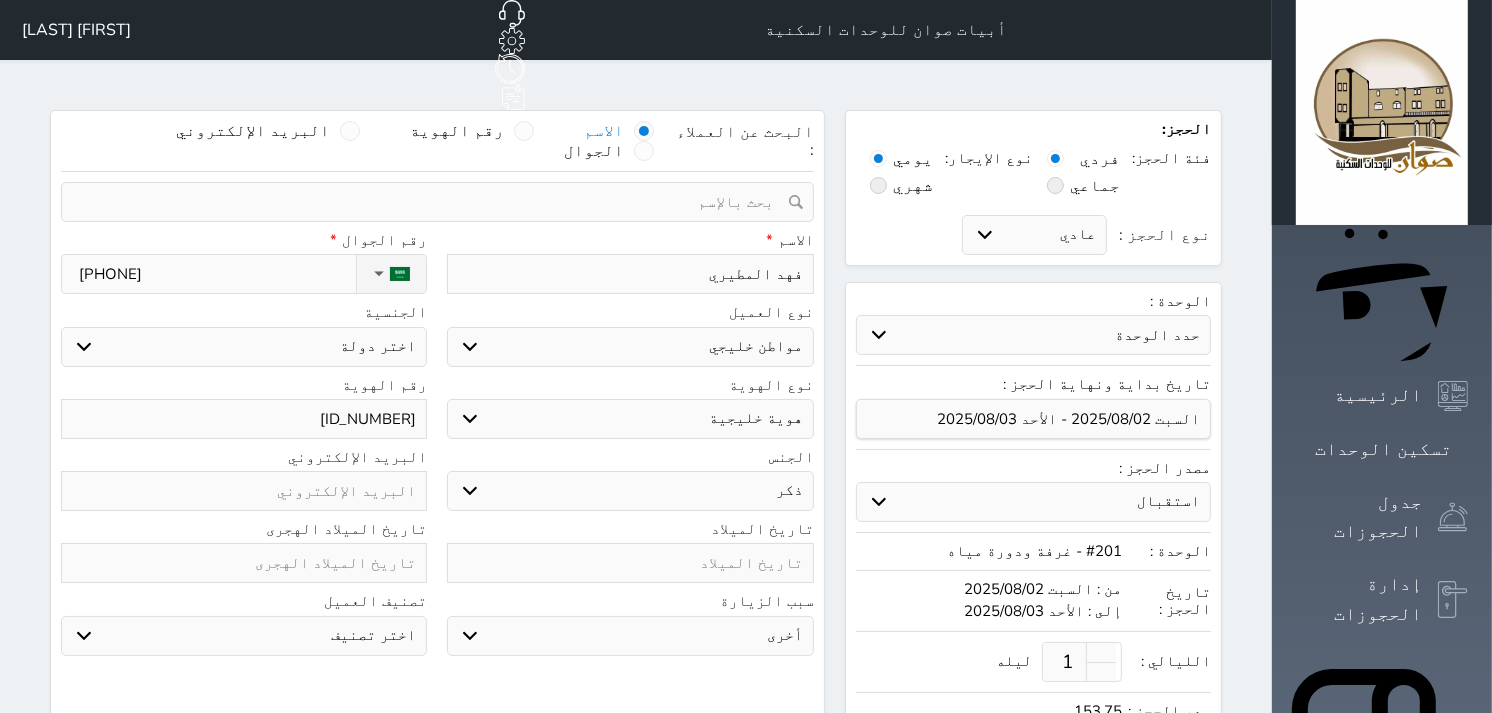 scroll, scrollTop: 111, scrollLeft: 0, axis: vertical 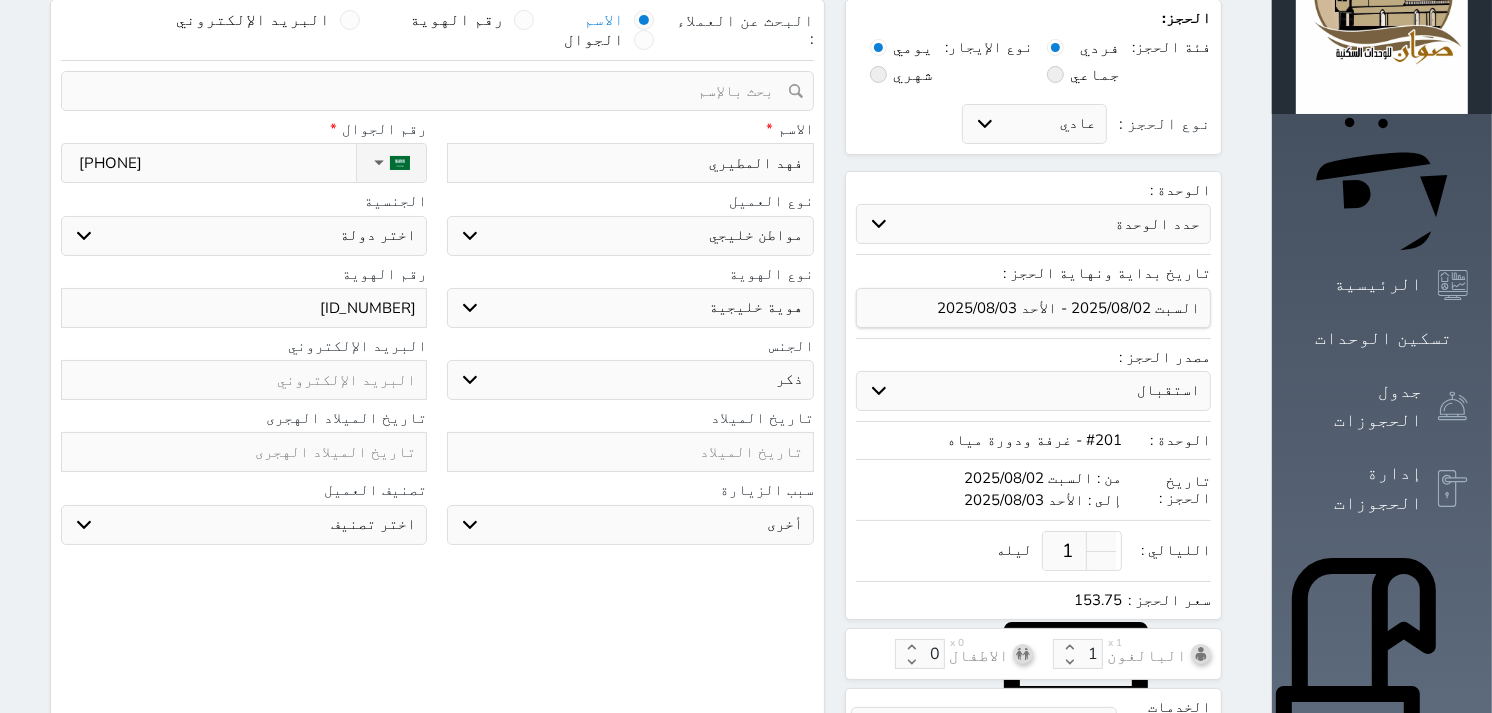 click on "سياحة زيارة الاهل والاصدقاء زيارة دينية زيارة عمل زيارة رياضية زيارة ترفيهية أخرى موظف ديوان عمل نزيل حجر موظف وزارة الصحة" at bounding box center [630, 525] 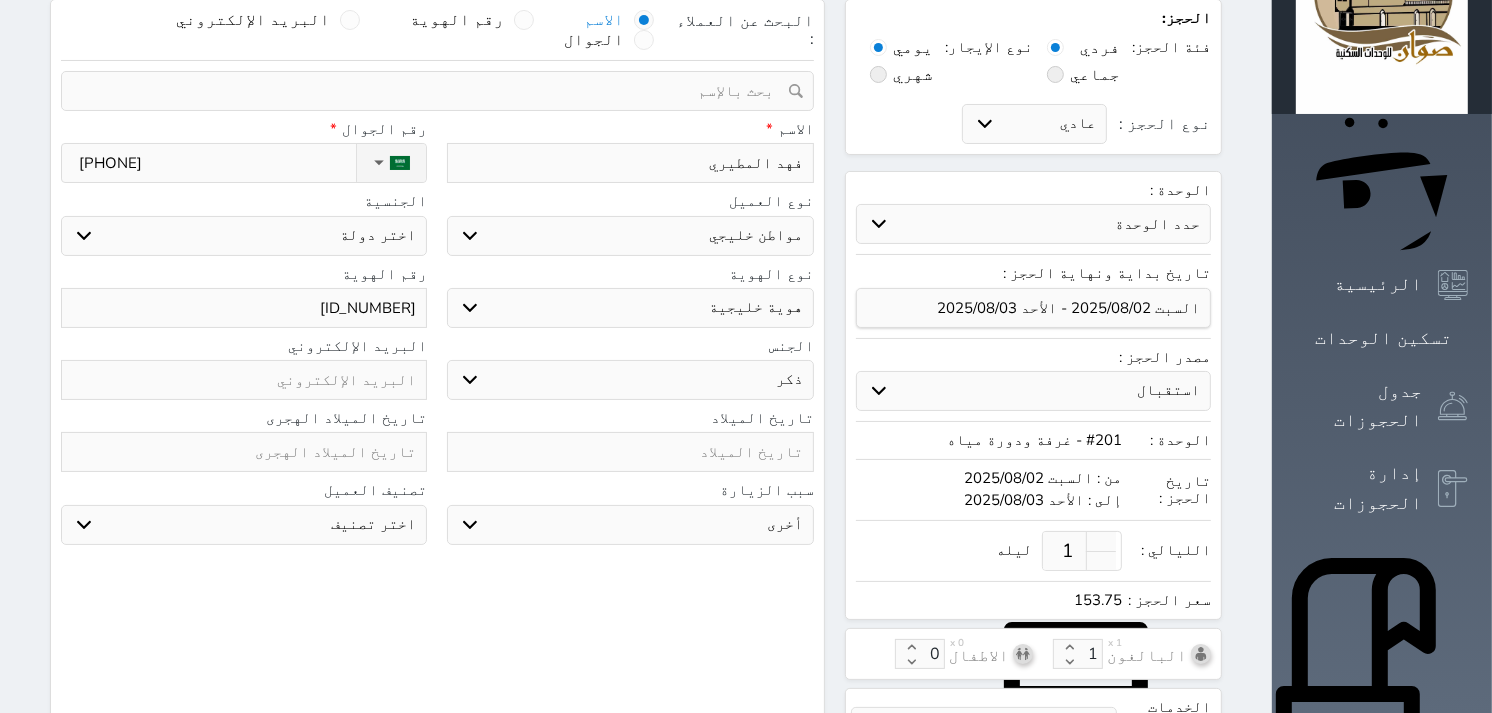 select on "1" 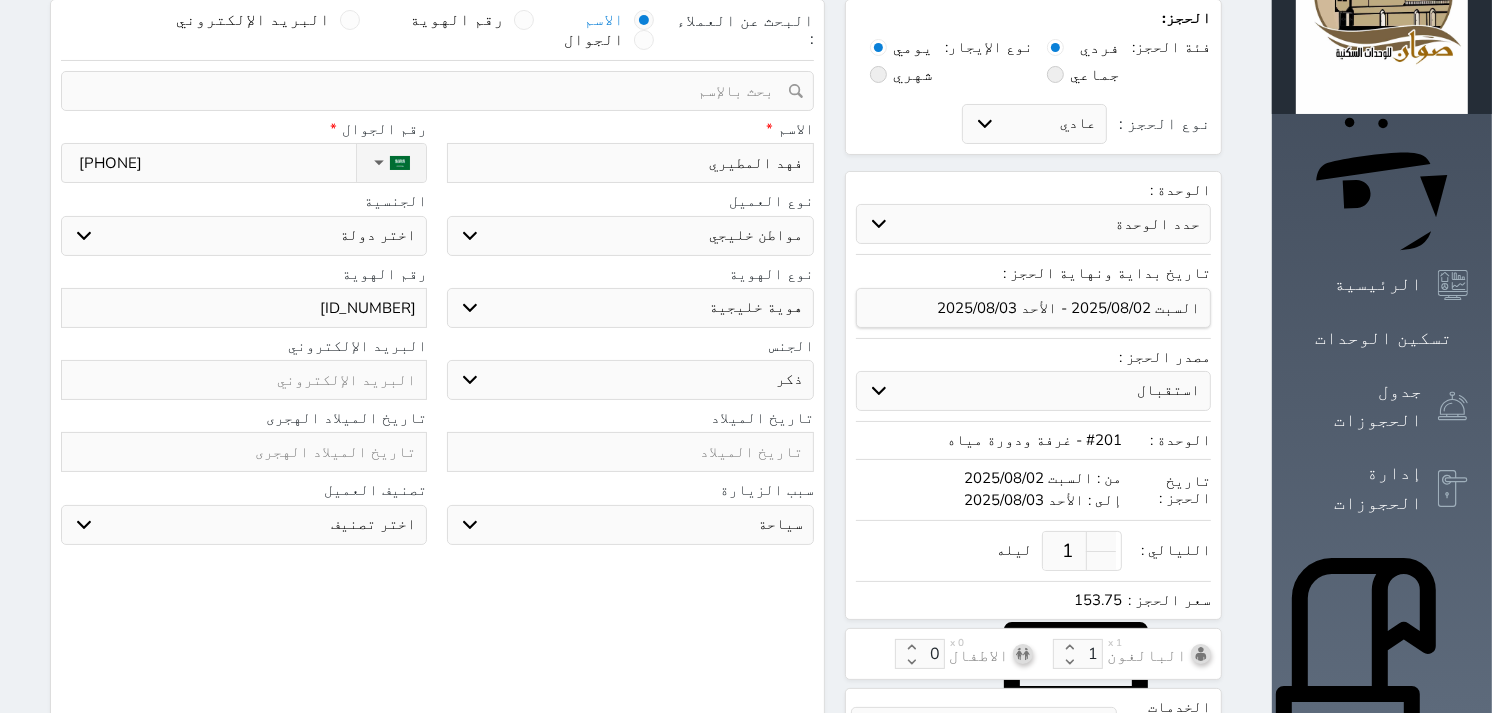 click on "سياحة زيارة الاهل والاصدقاء زيارة دينية زيارة عمل زيارة رياضية زيارة ترفيهية أخرى موظف ديوان عمل نزيل حجر موظف وزارة الصحة" at bounding box center [630, 525] 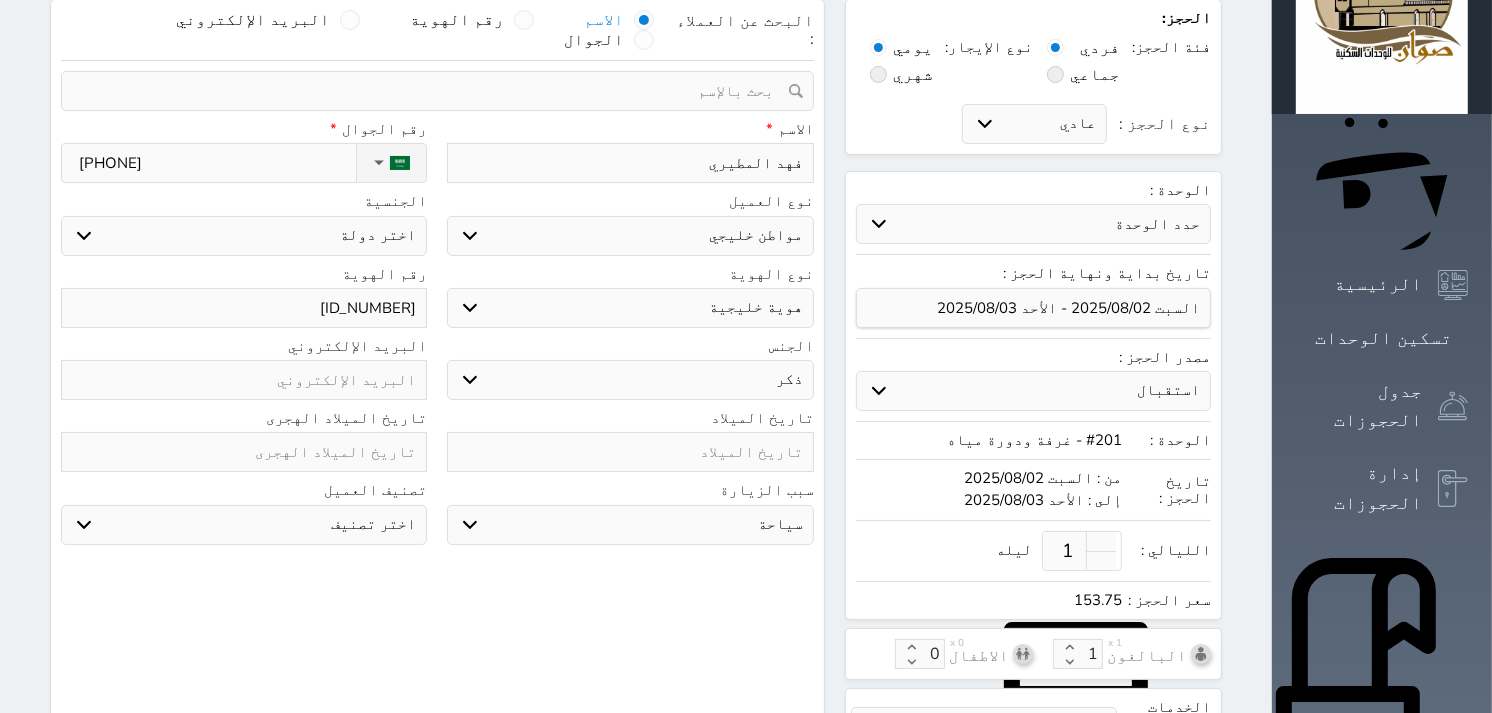 scroll, scrollTop: 0, scrollLeft: 0, axis: both 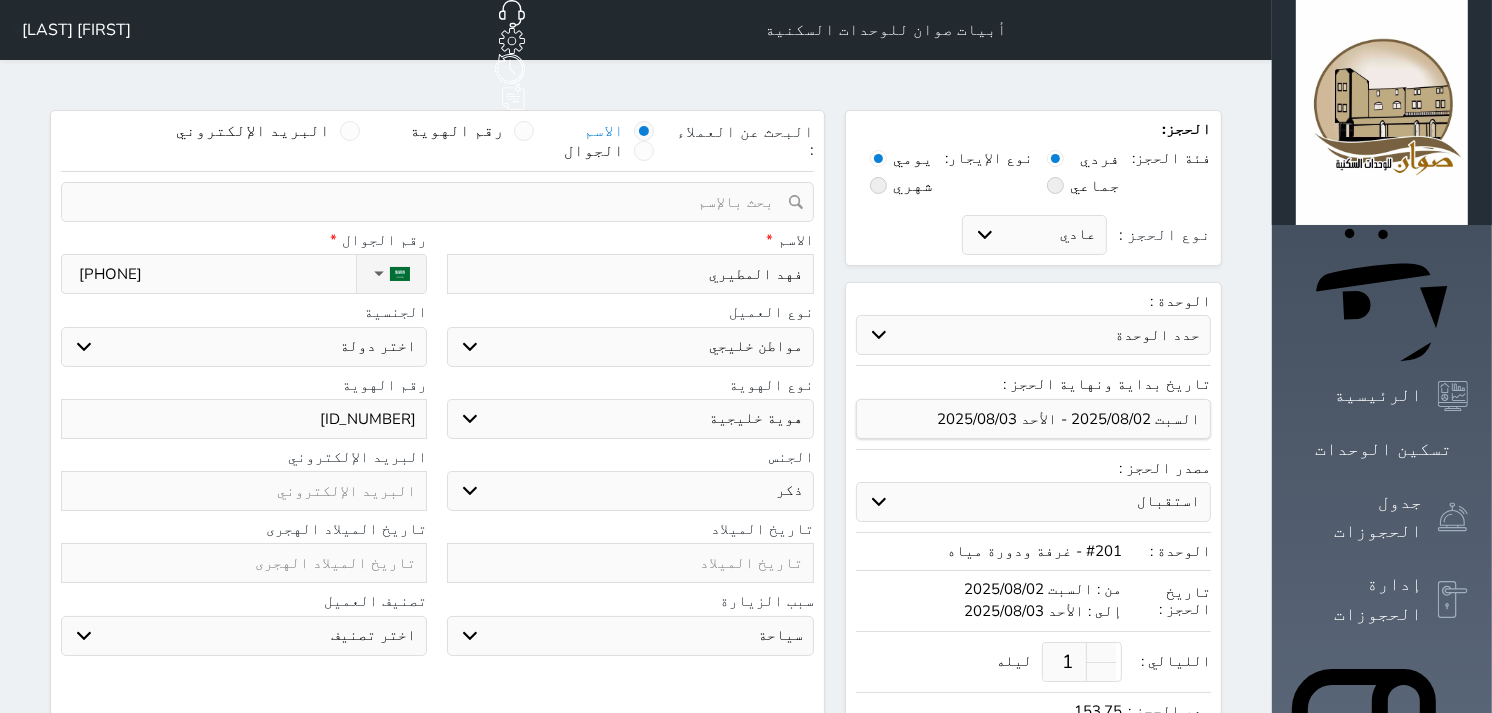 click at bounding box center [430, 202] 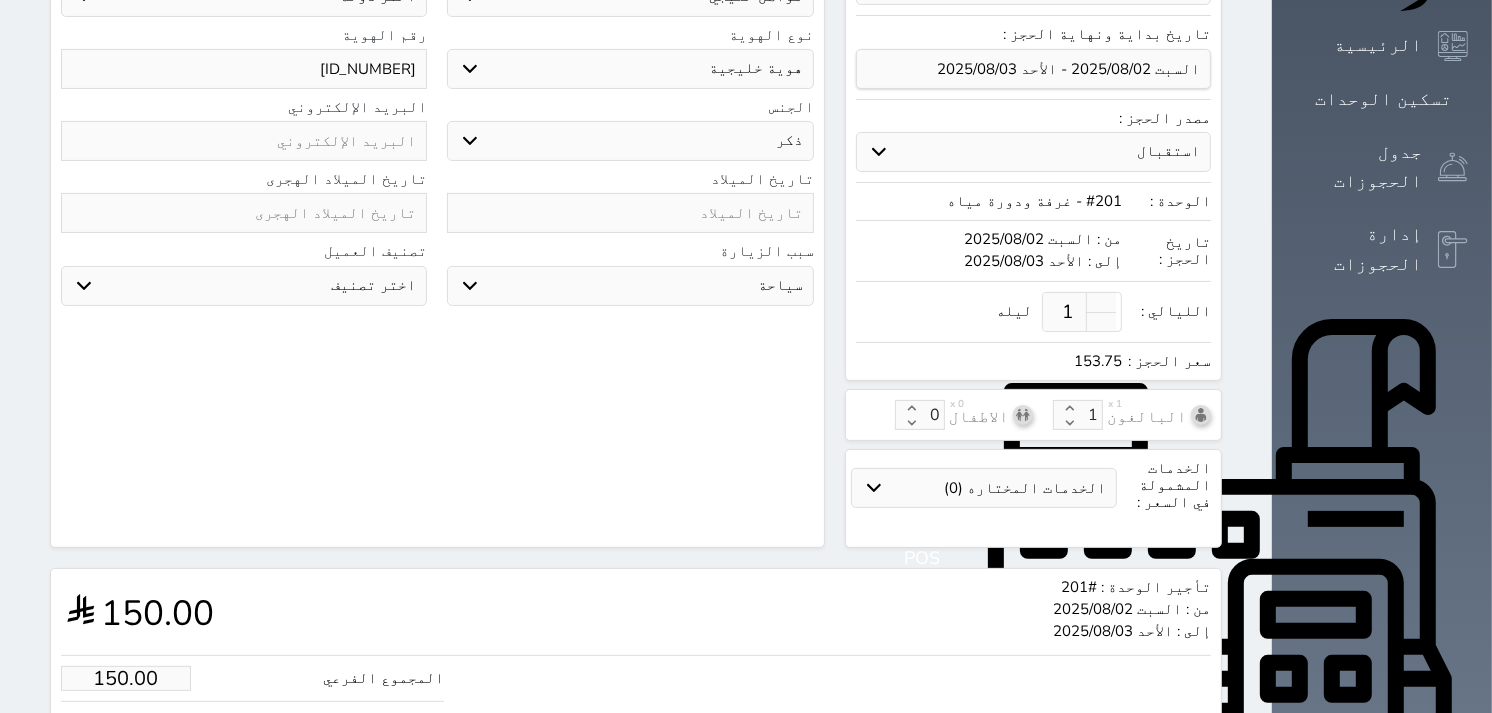 scroll, scrollTop: 444, scrollLeft: 0, axis: vertical 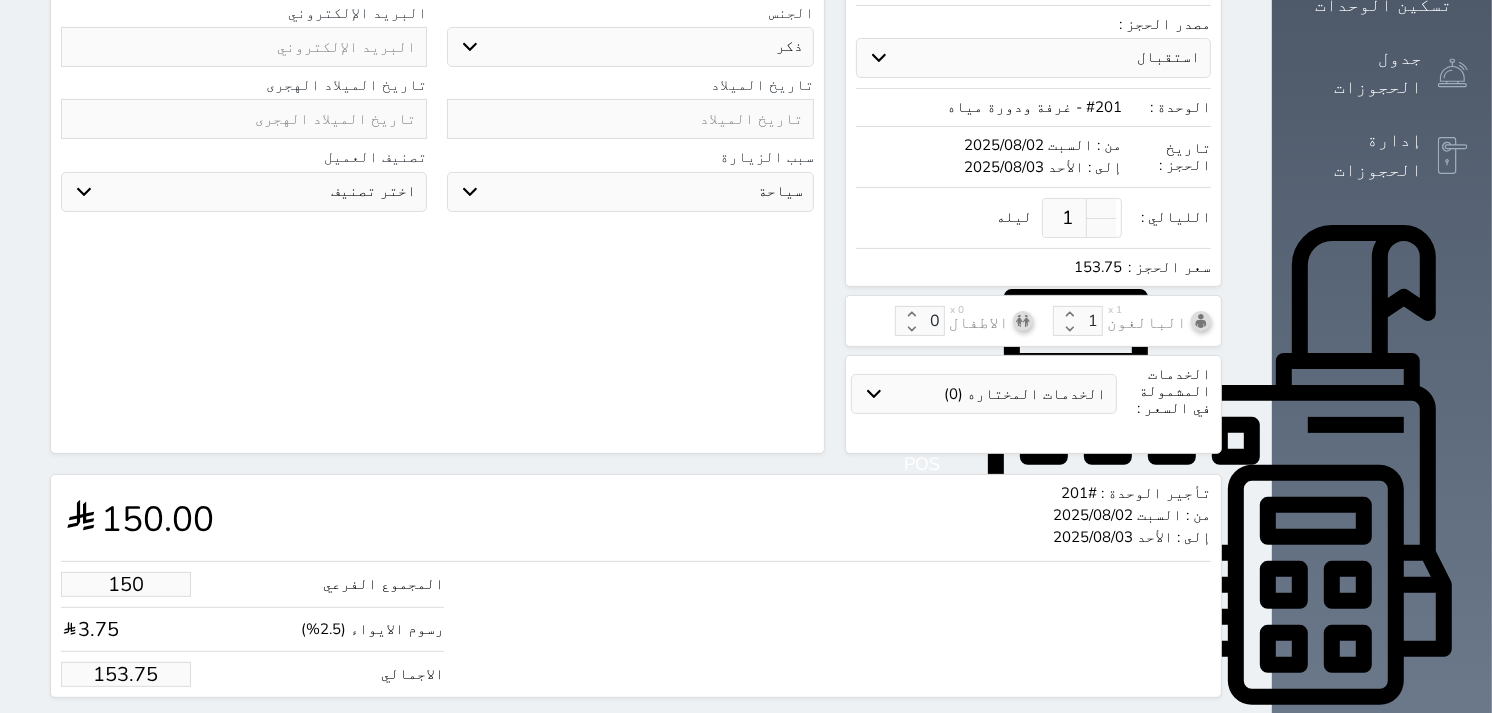 drag, startPoint x: 61, startPoint y: 541, endPoint x: 151, endPoint y: 526, distance: 91.24144 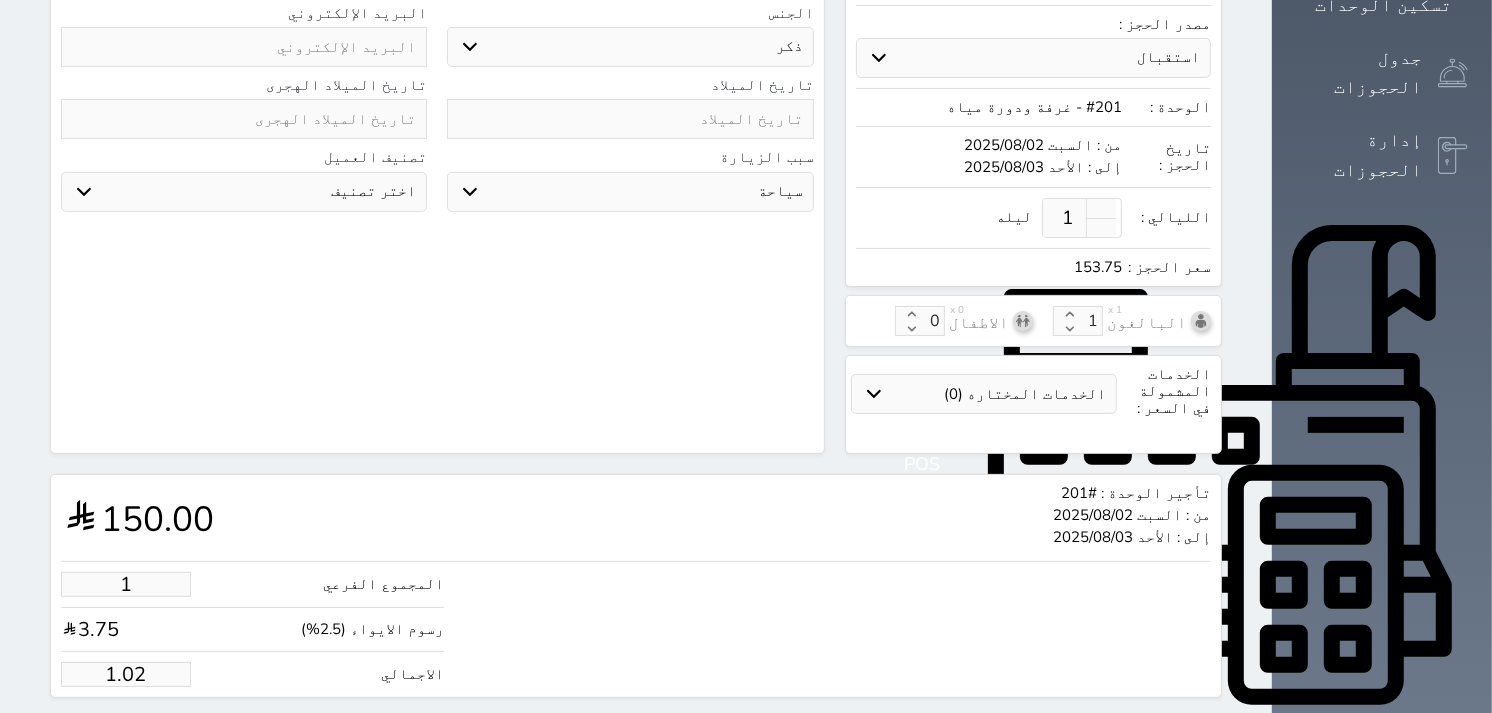 type 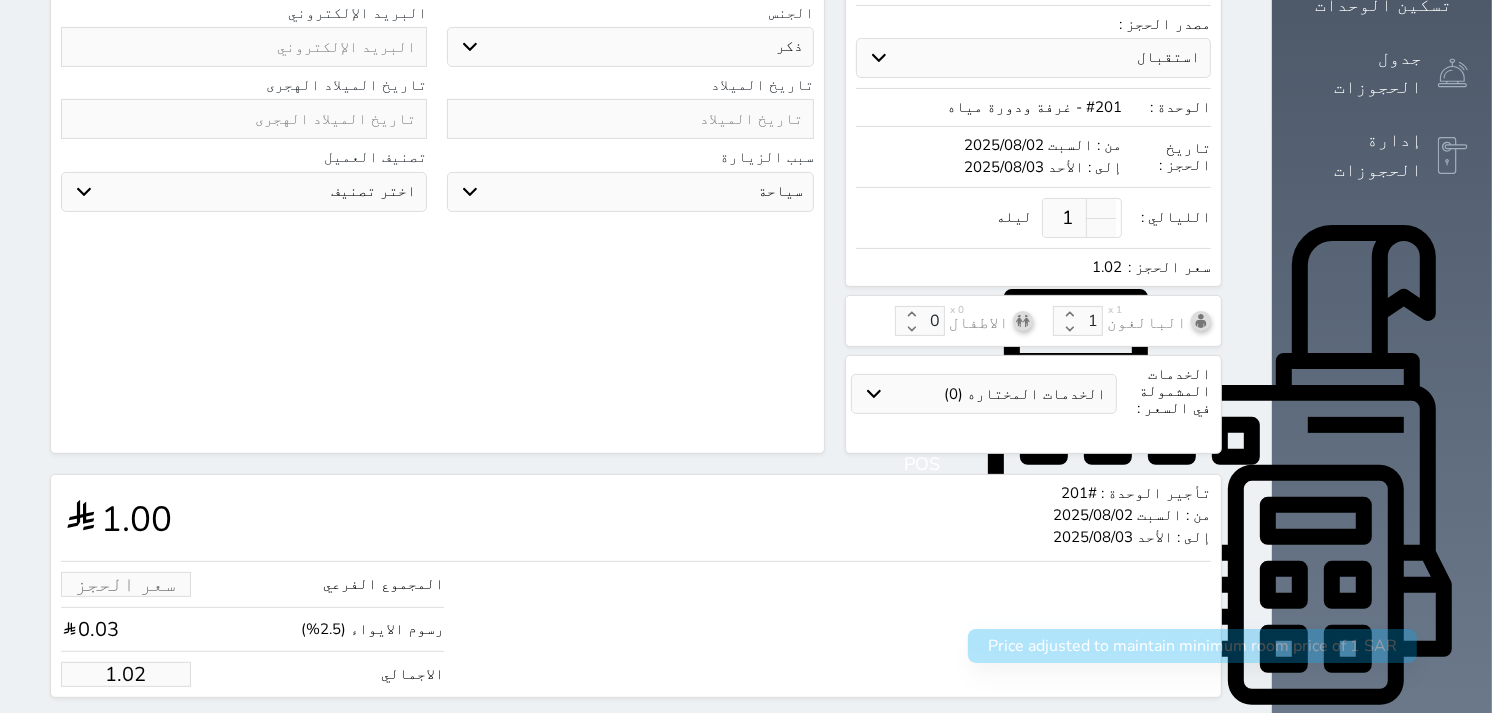 type on "6" 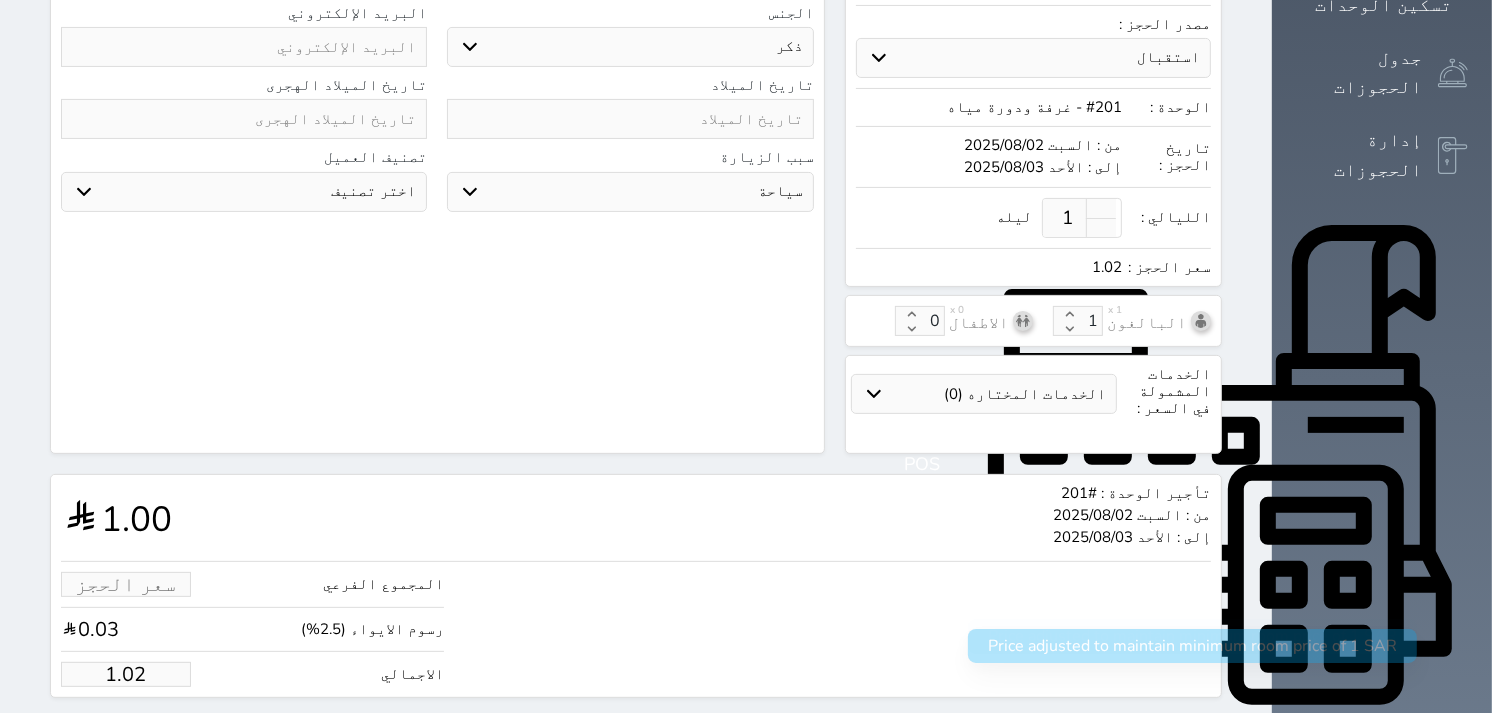 type on "6.15" 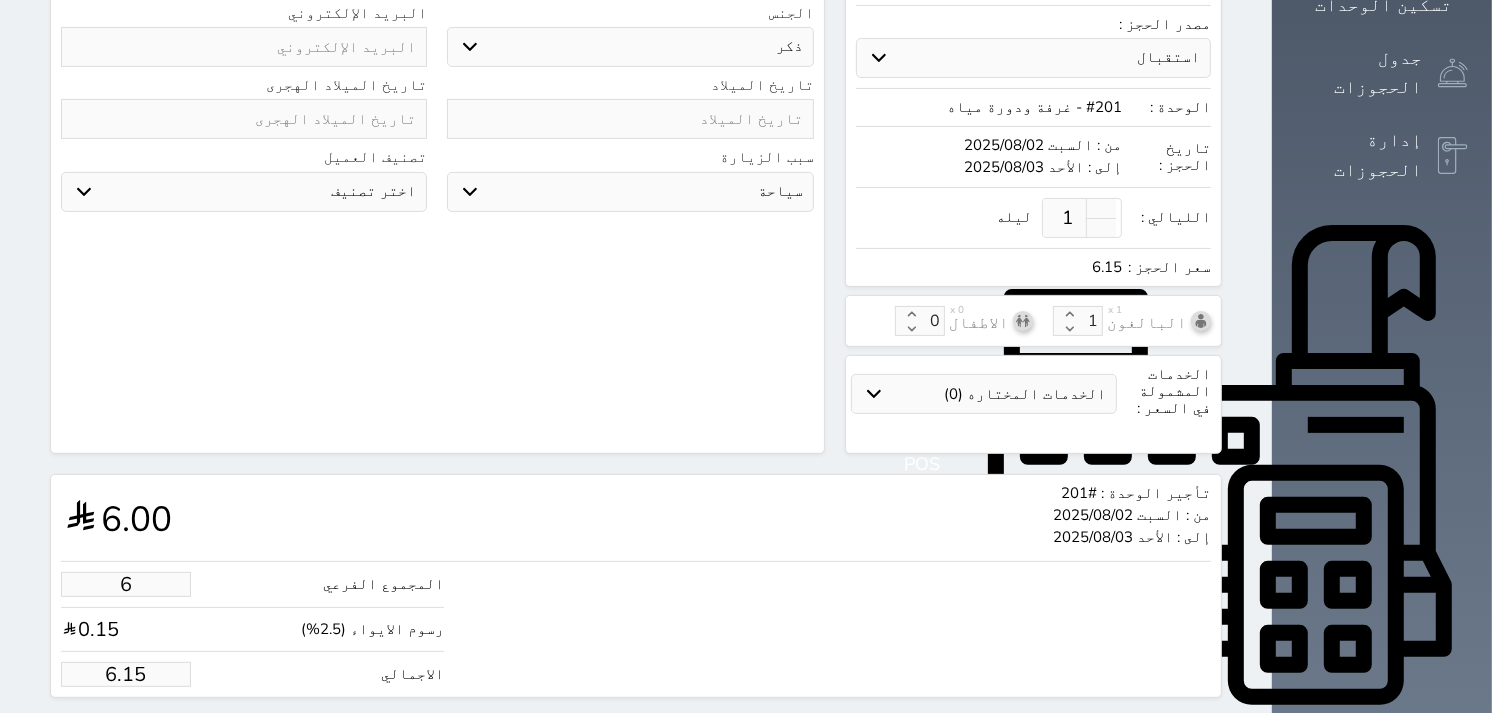 type on "60" 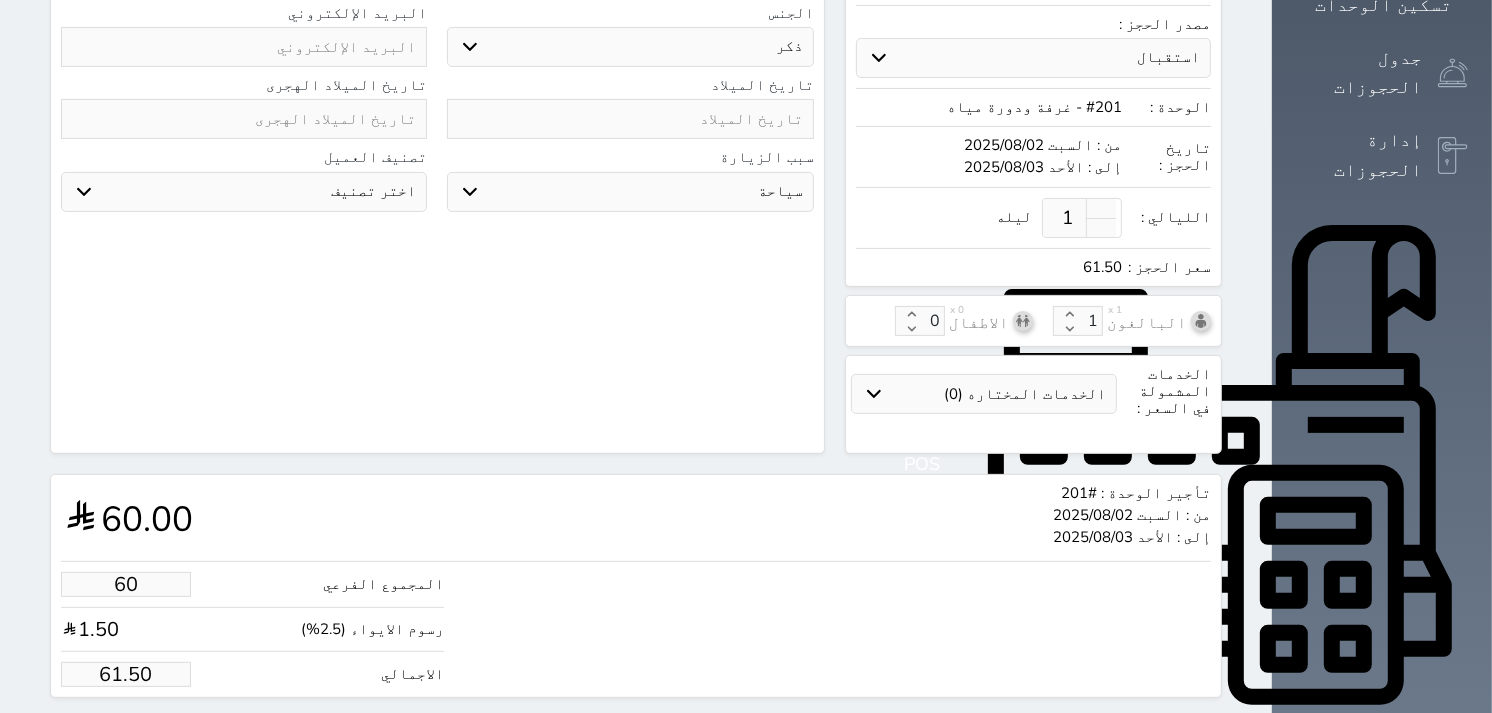 type on "600" 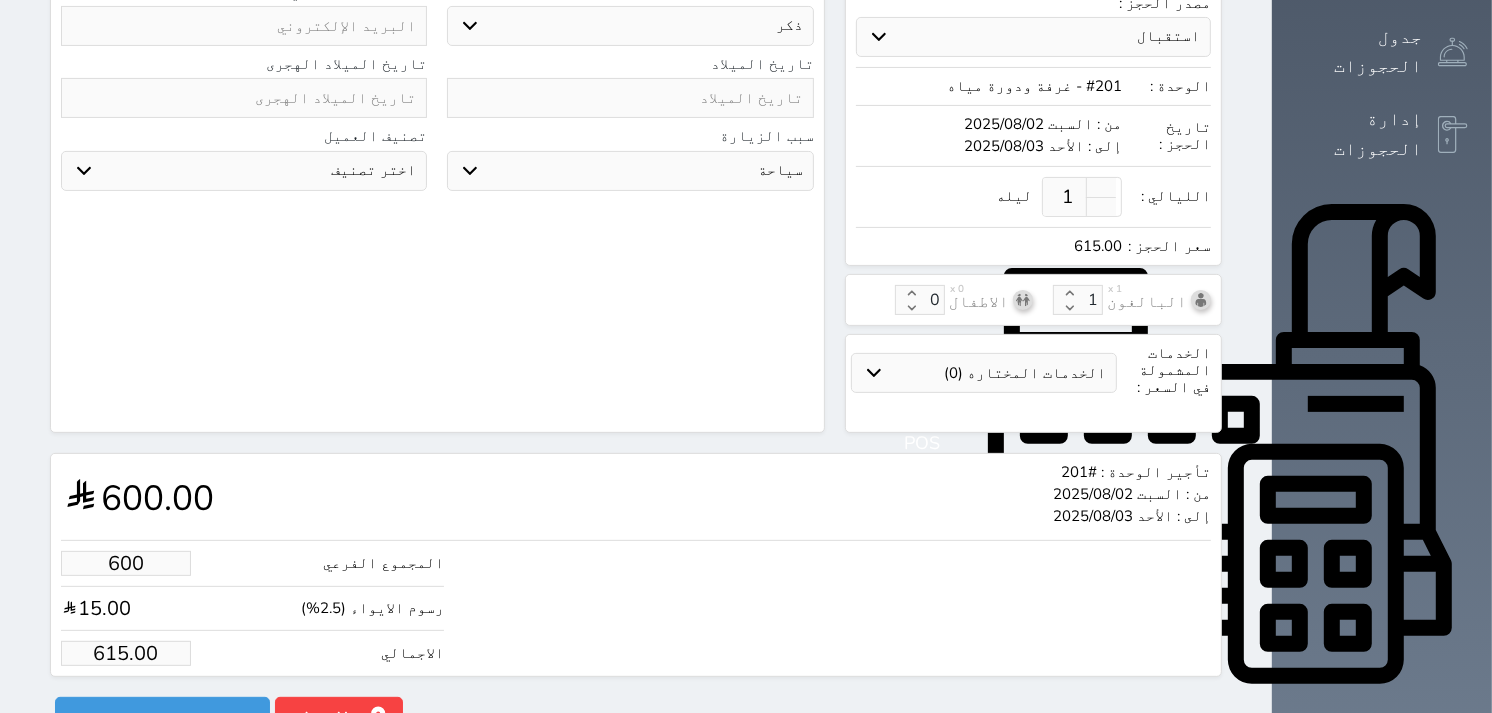 scroll, scrollTop: 472, scrollLeft: 0, axis: vertical 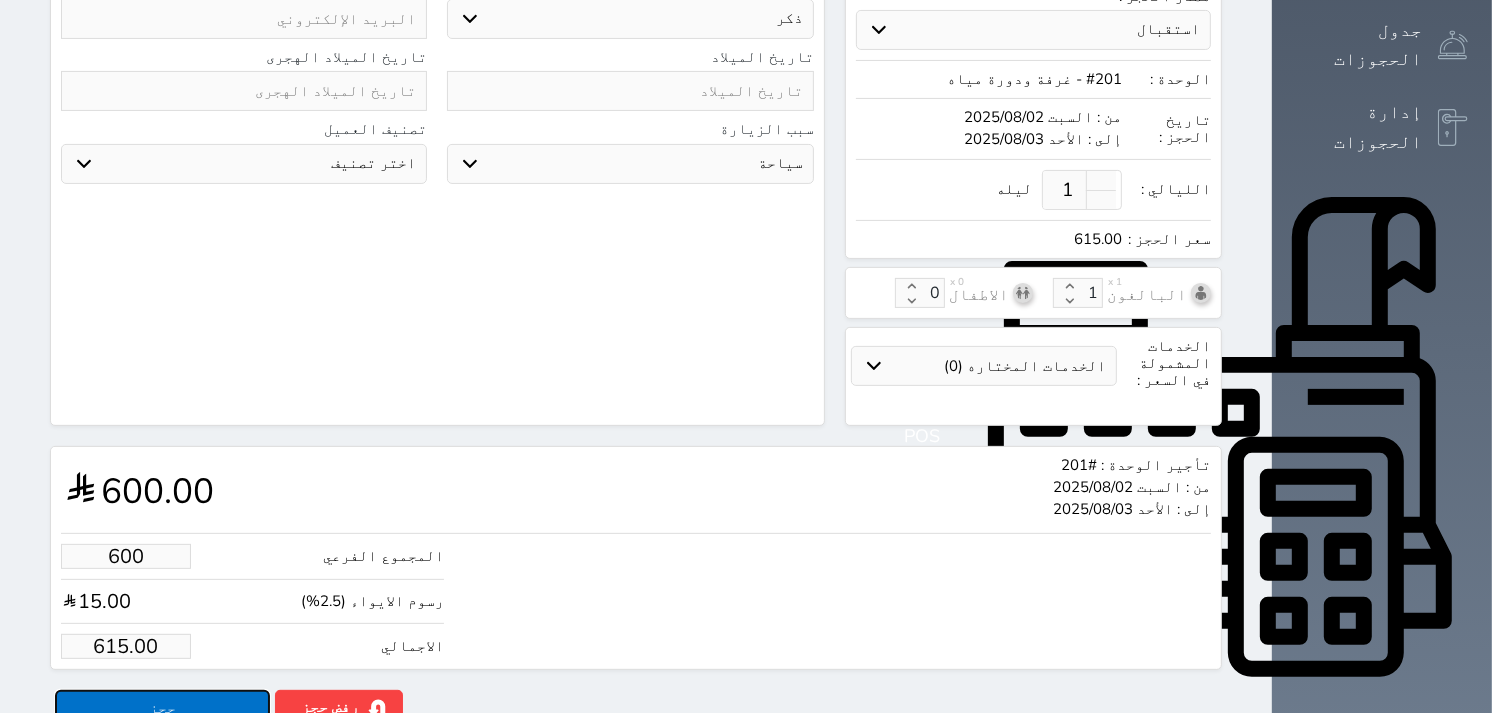 type on "600.00" 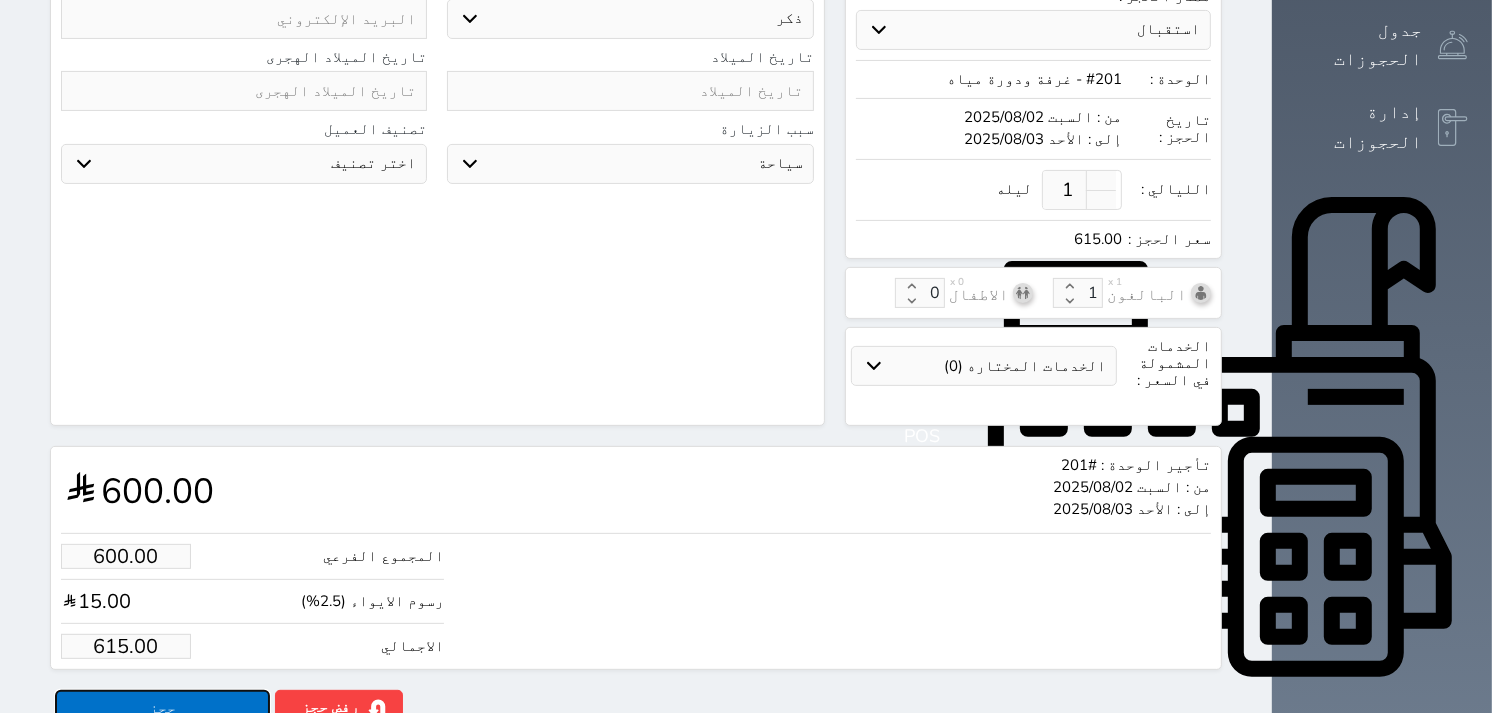 click on "حجز" at bounding box center [162, 707] 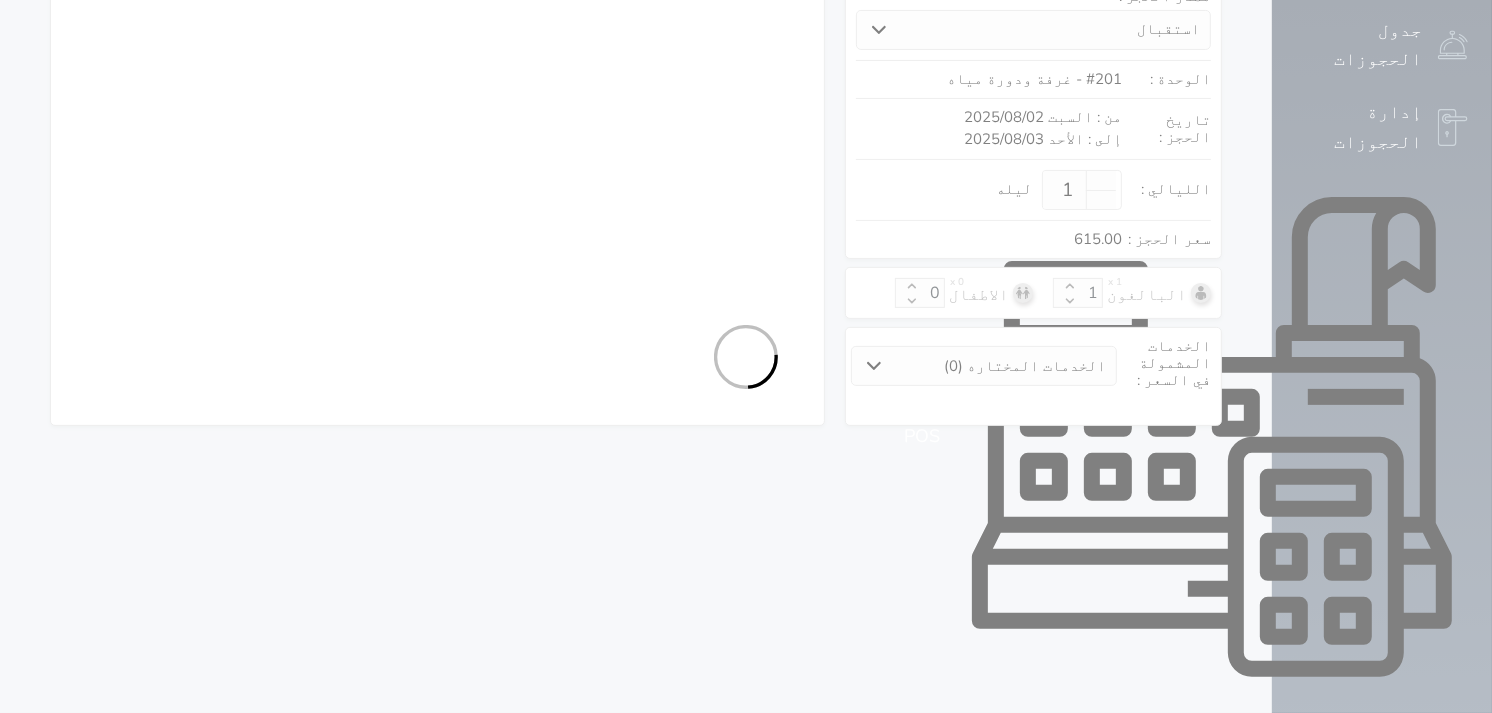 select on "2" 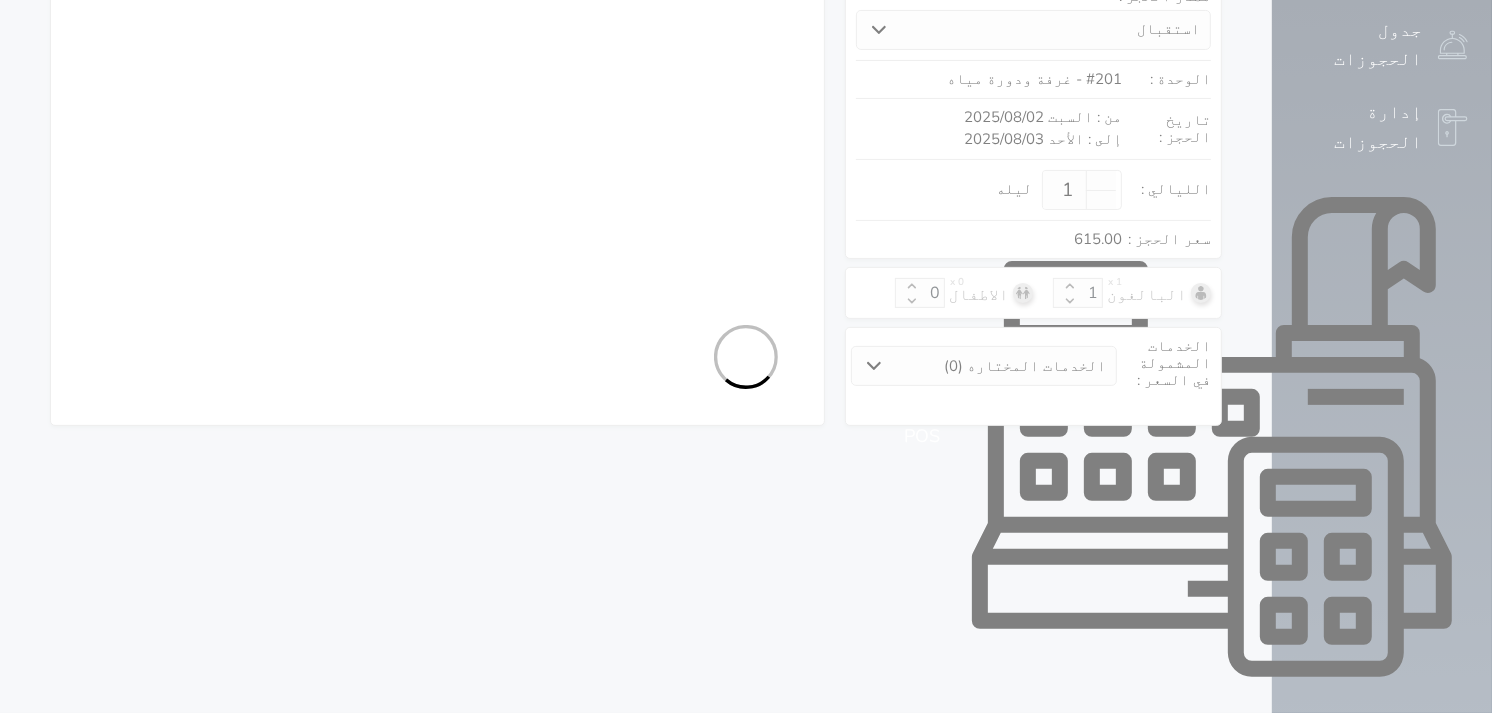 select on "3" 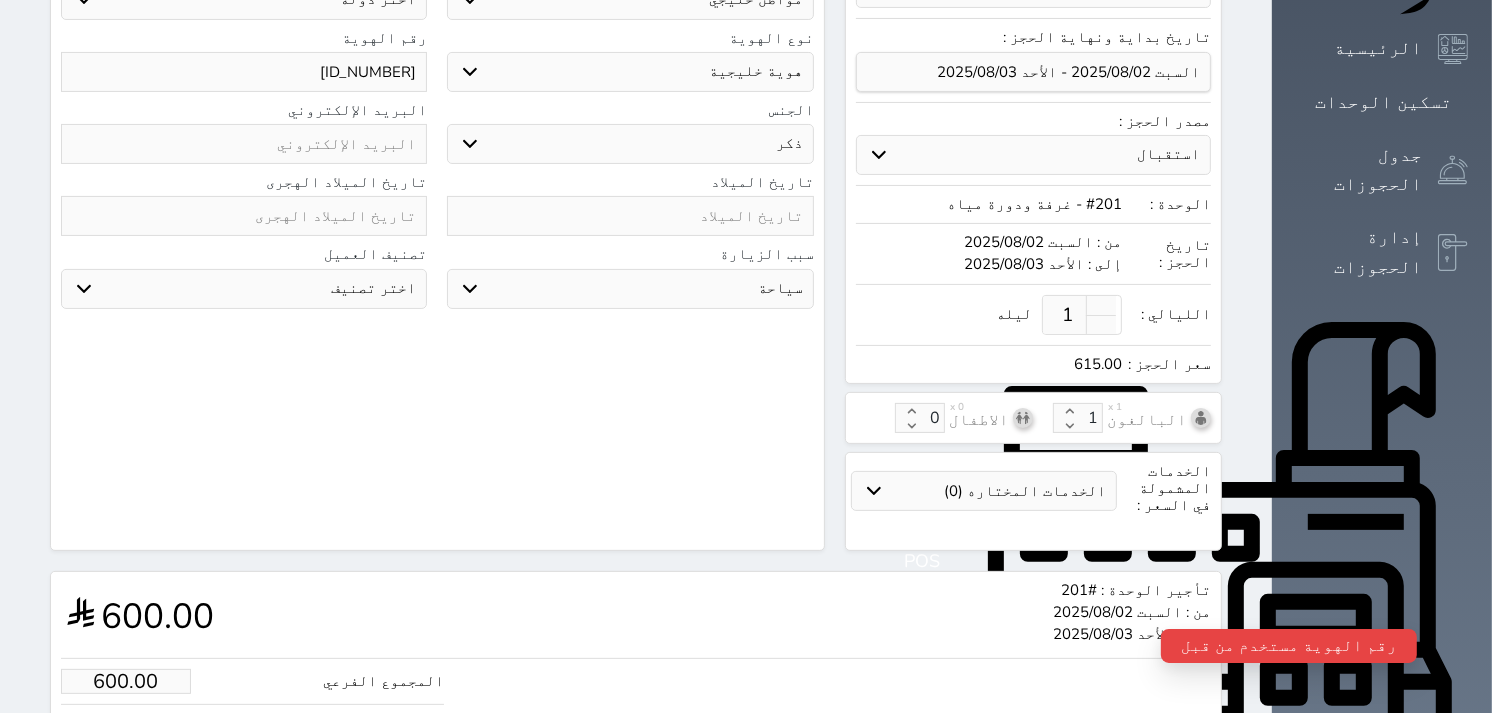 scroll, scrollTop: 472, scrollLeft: 0, axis: vertical 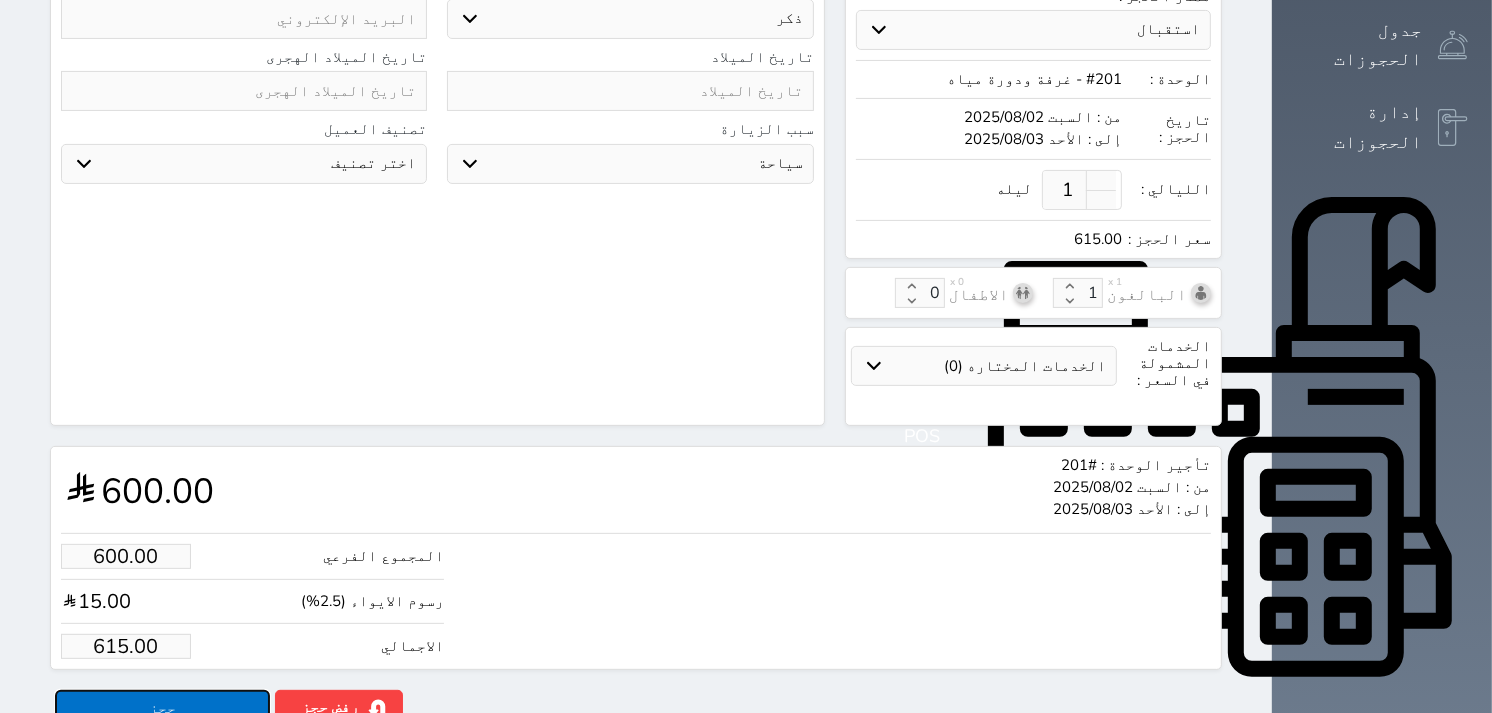 click on "حجز" at bounding box center (162, 707) 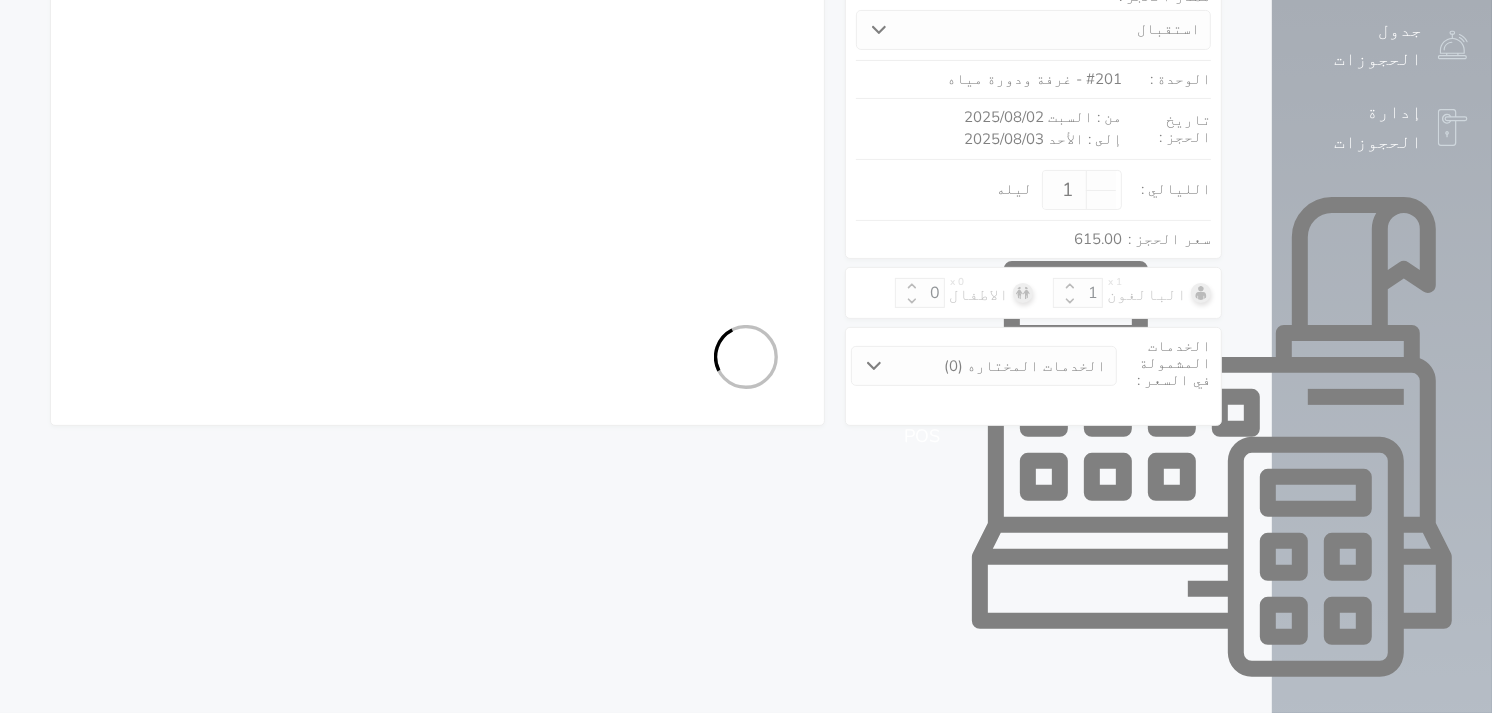 select on "2" 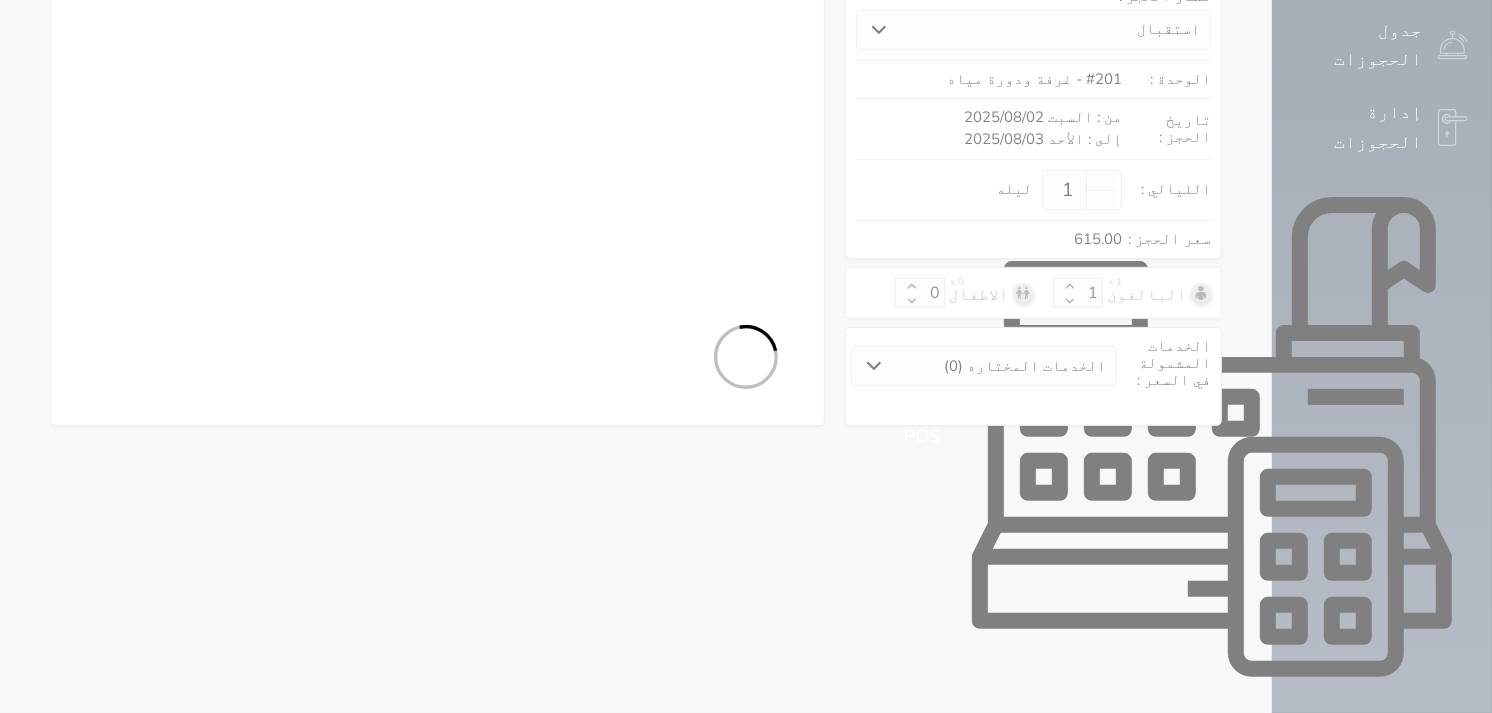 select on "3" 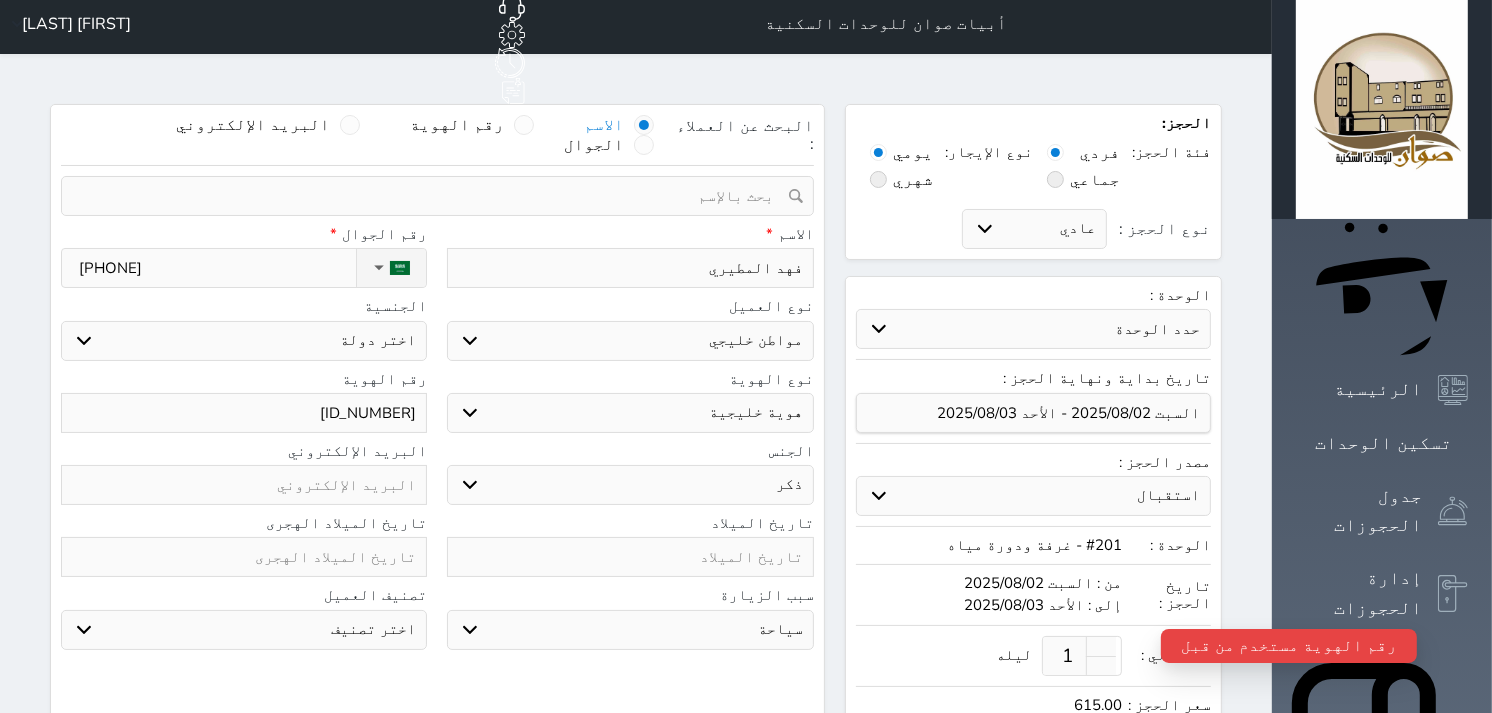scroll, scrollTop: 0, scrollLeft: 0, axis: both 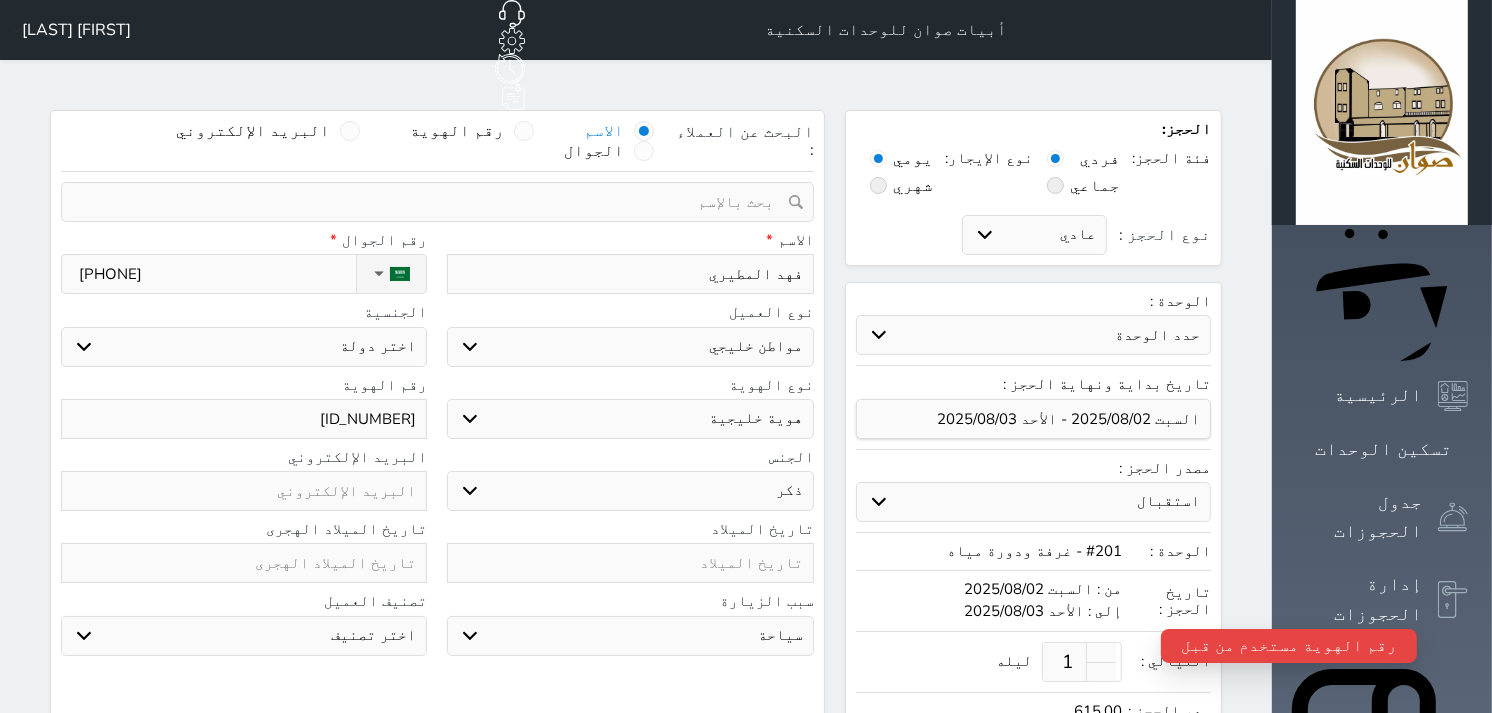 click on "اختر دولة
الامارات العربية
البحرين
الكويت
عمان
قطر" at bounding box center (244, 347) 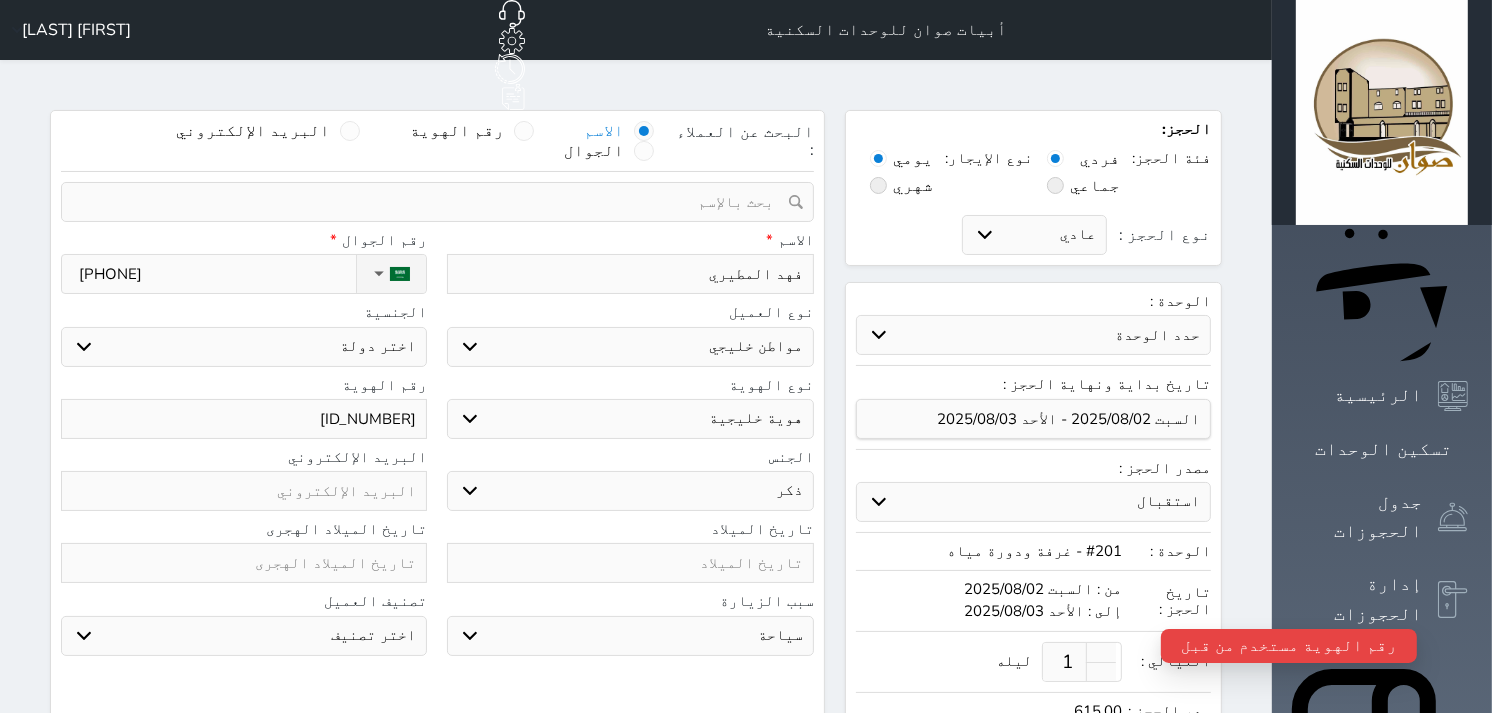 click on "اختر دولة
الامارات العربية
البحرين
الكويت
عمان
قطر" at bounding box center (244, 347) 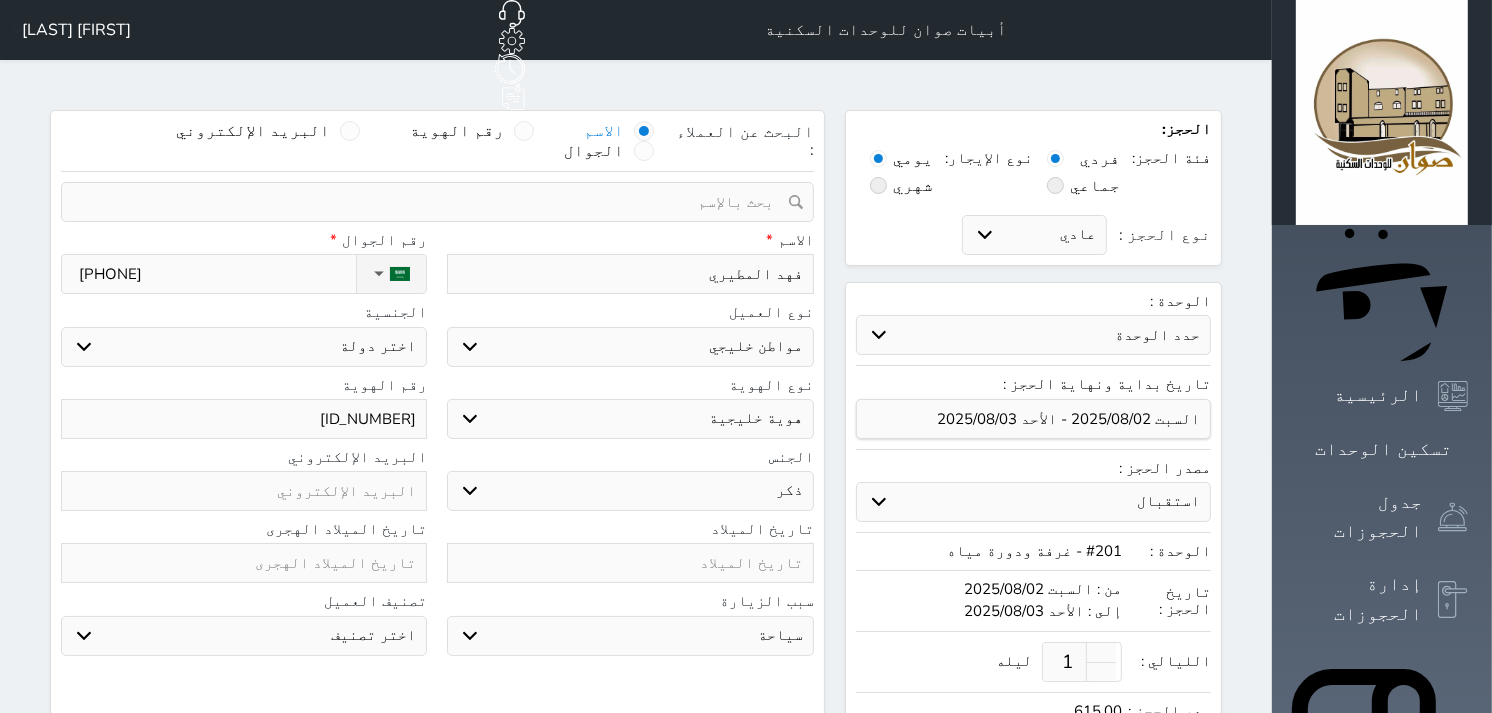 click on "282080800945" at bounding box center [244, 419] 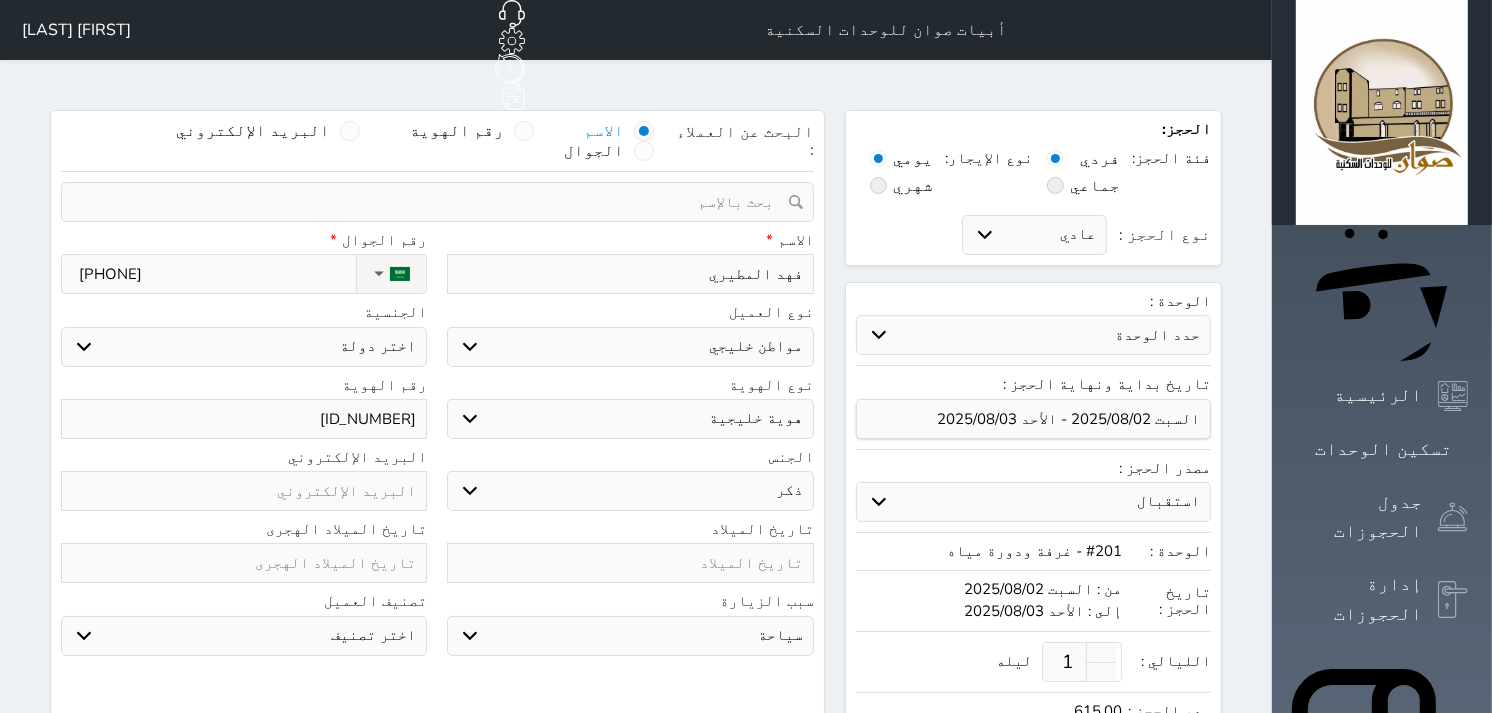 click at bounding box center (430, 202) 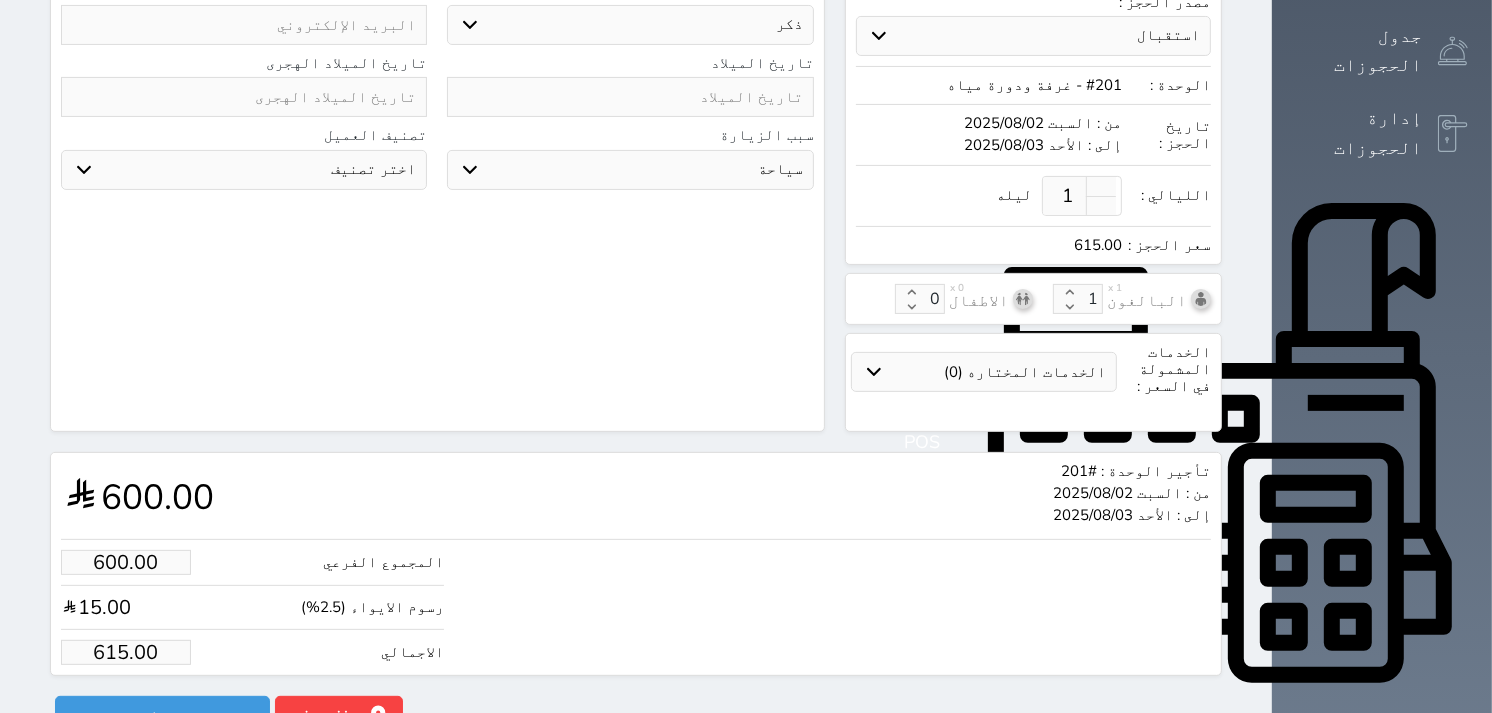 scroll, scrollTop: 472, scrollLeft: 0, axis: vertical 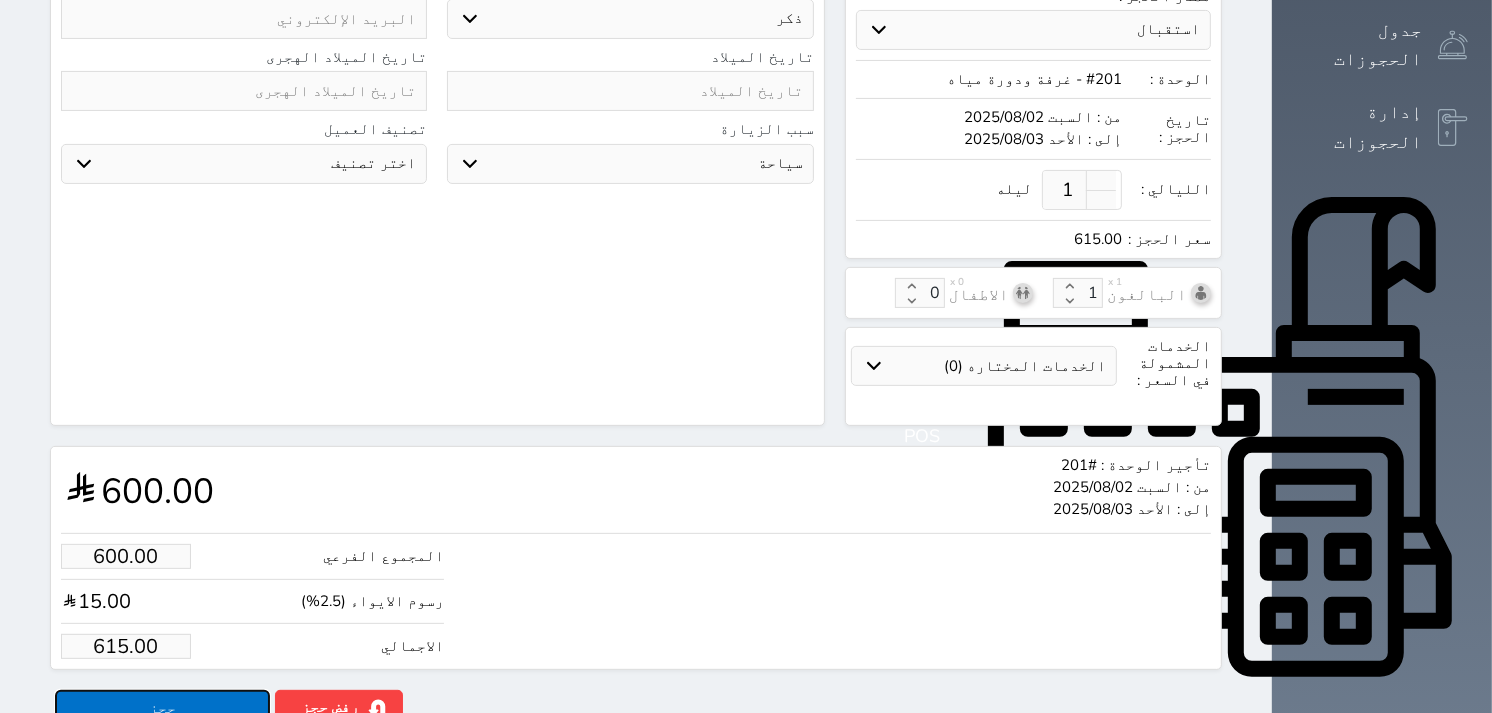 click on "حجز" at bounding box center (162, 707) 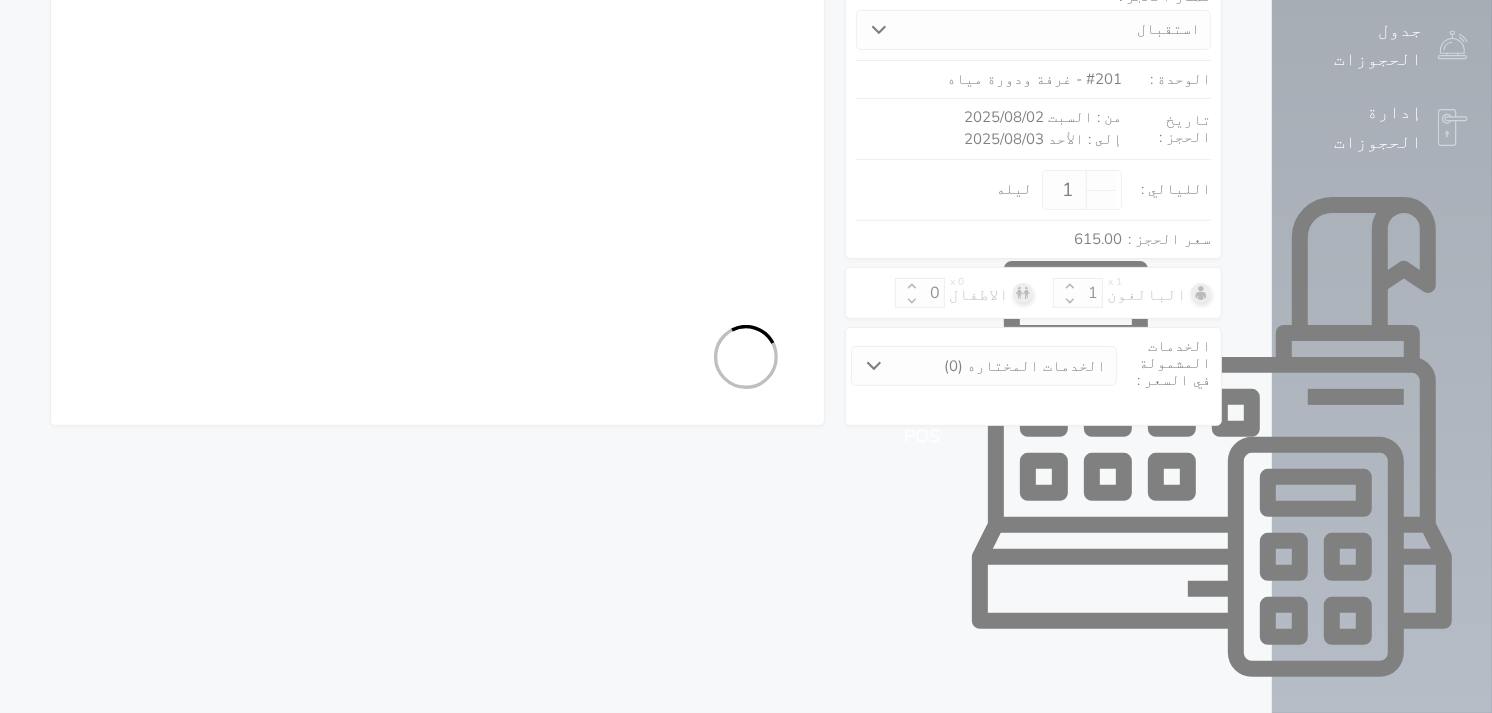 select on "2" 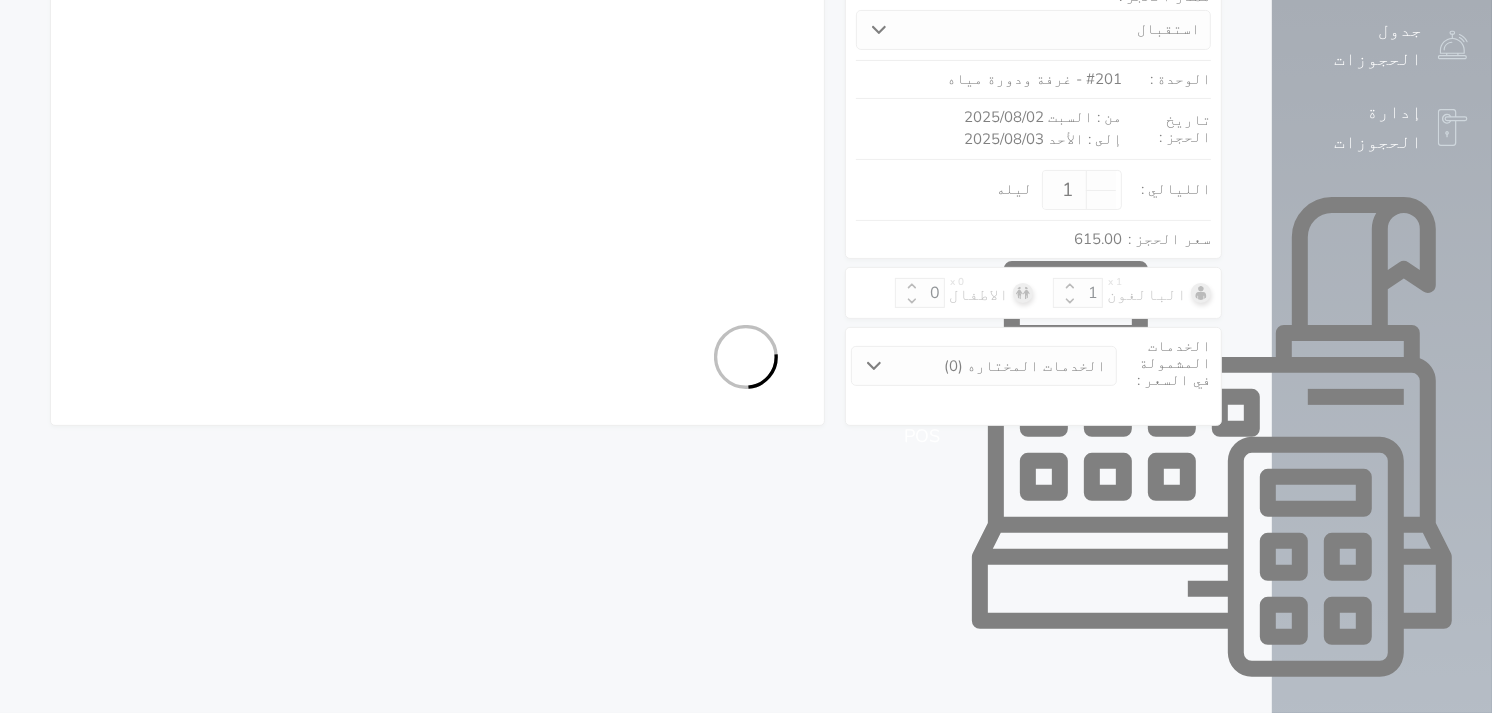 select on "3" 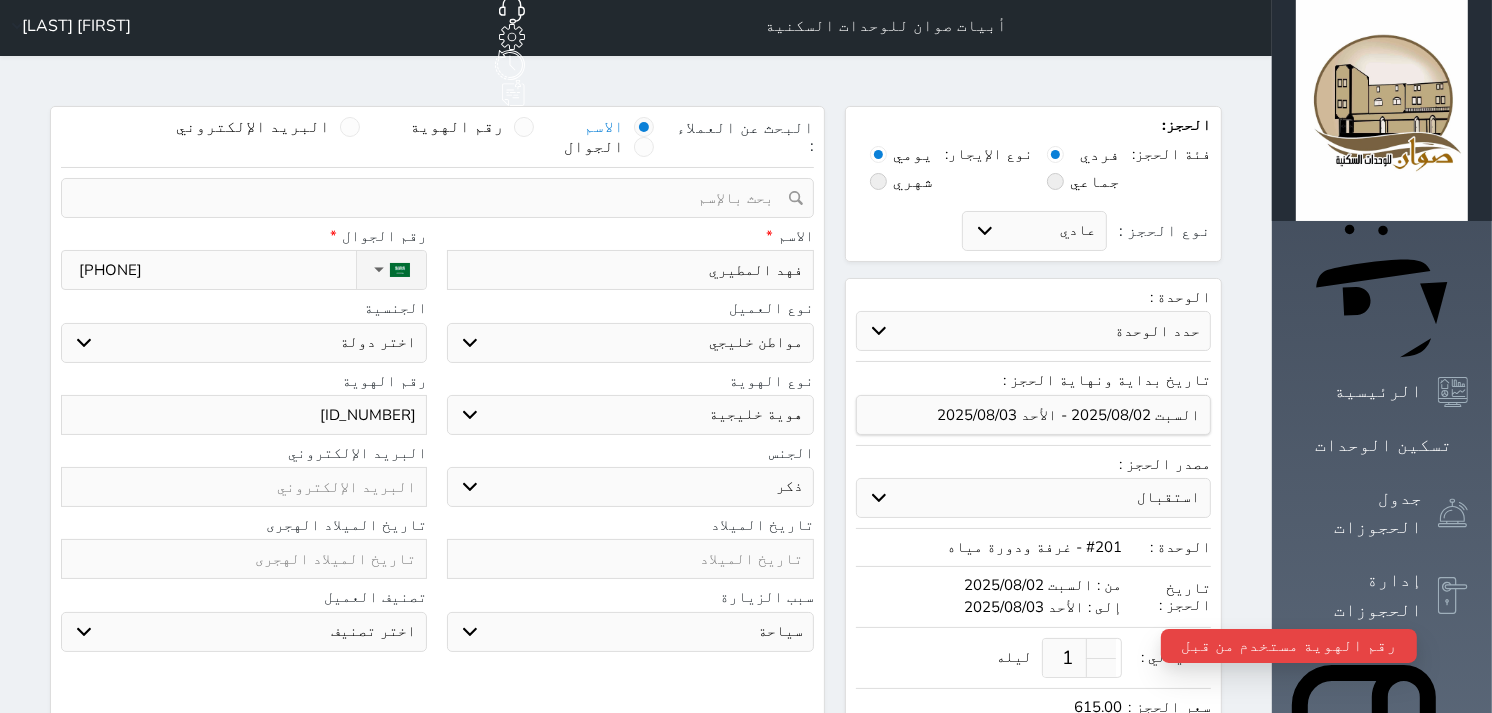 scroll, scrollTop: 0, scrollLeft: 0, axis: both 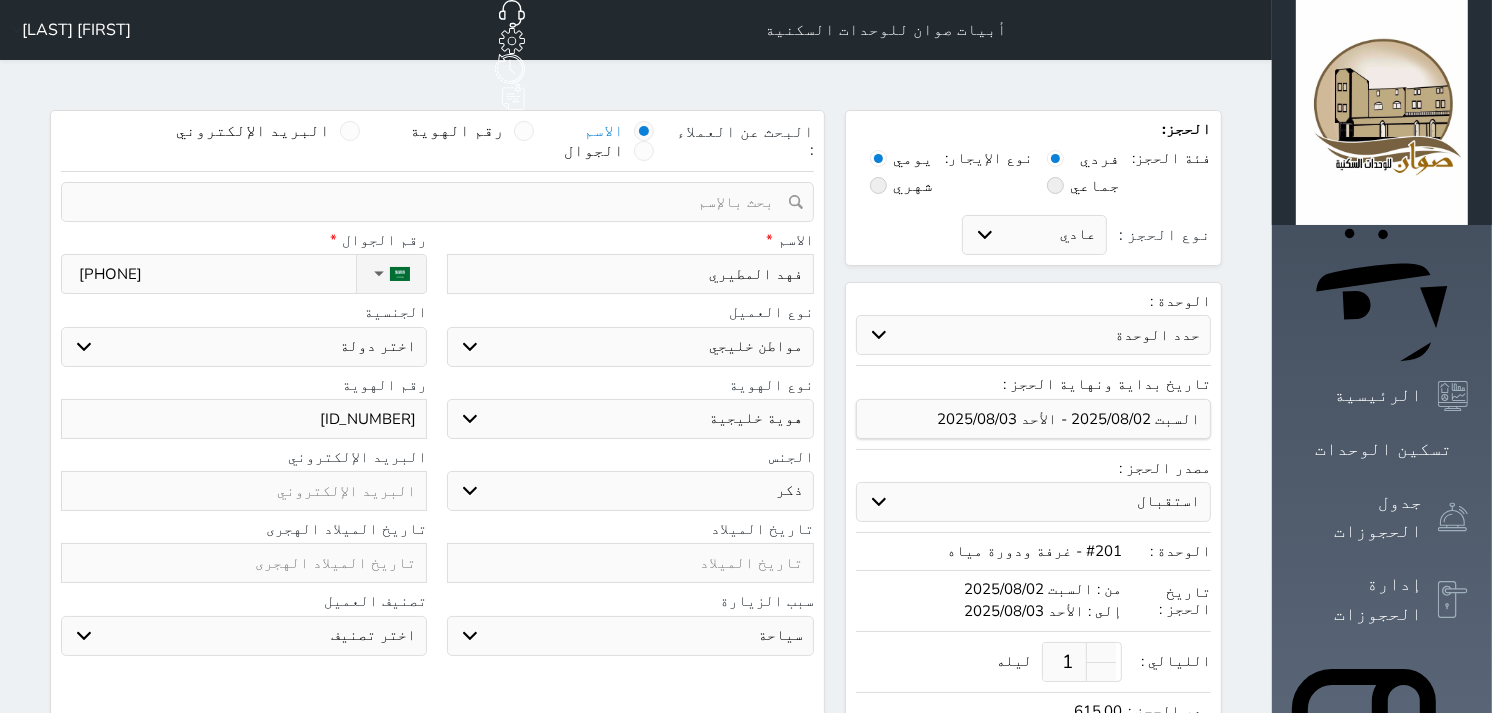 click on "282080800945" at bounding box center [244, 419] 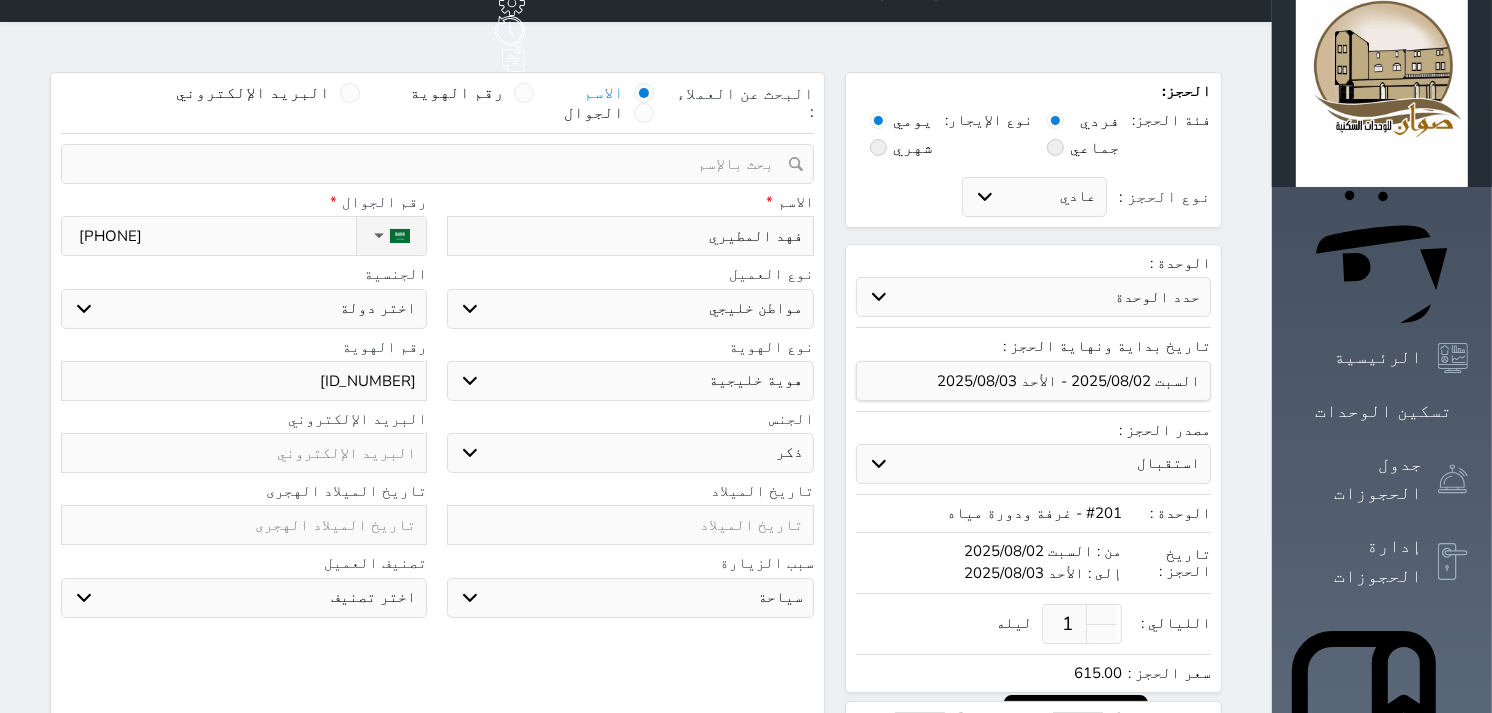 scroll, scrollTop: 0, scrollLeft: 0, axis: both 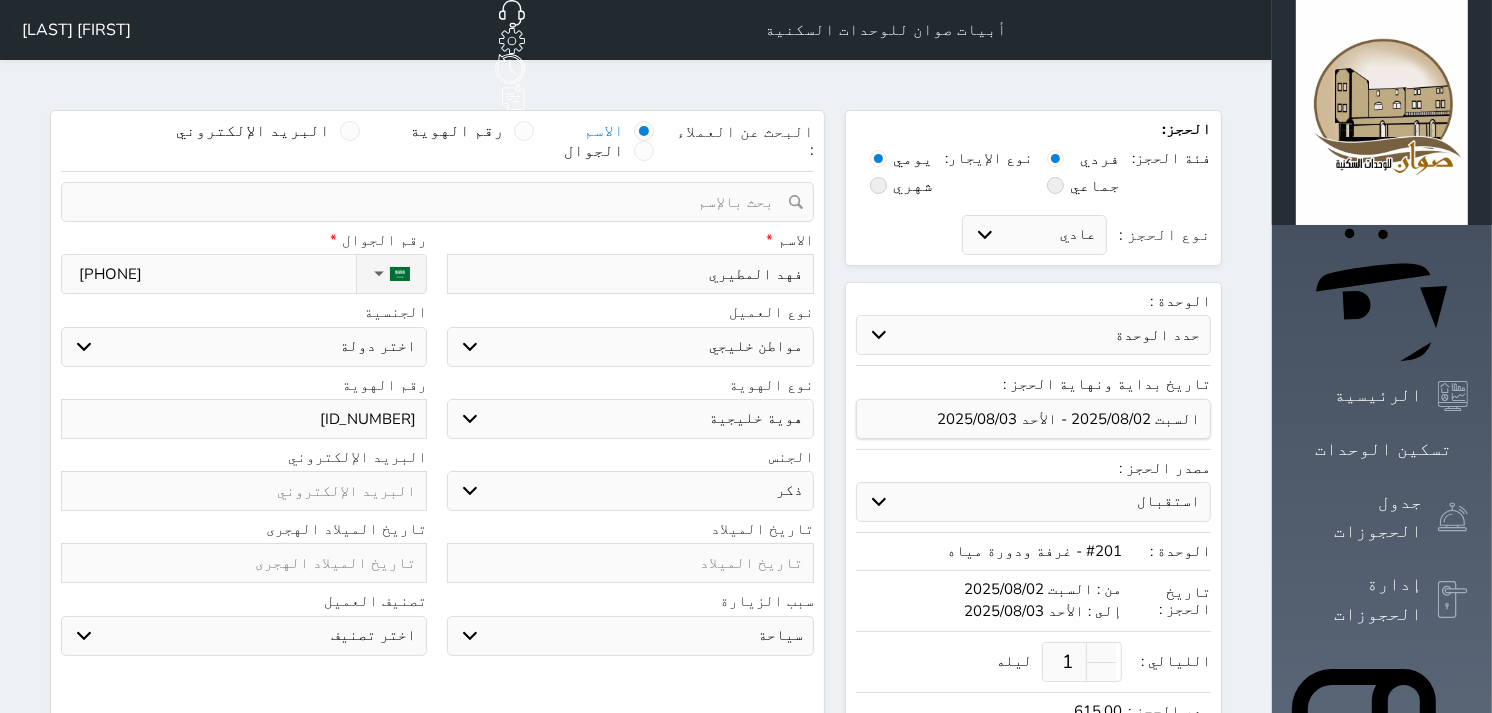 drag, startPoint x: 291, startPoint y: 355, endPoint x: 295, endPoint y: 375, distance: 20.396078 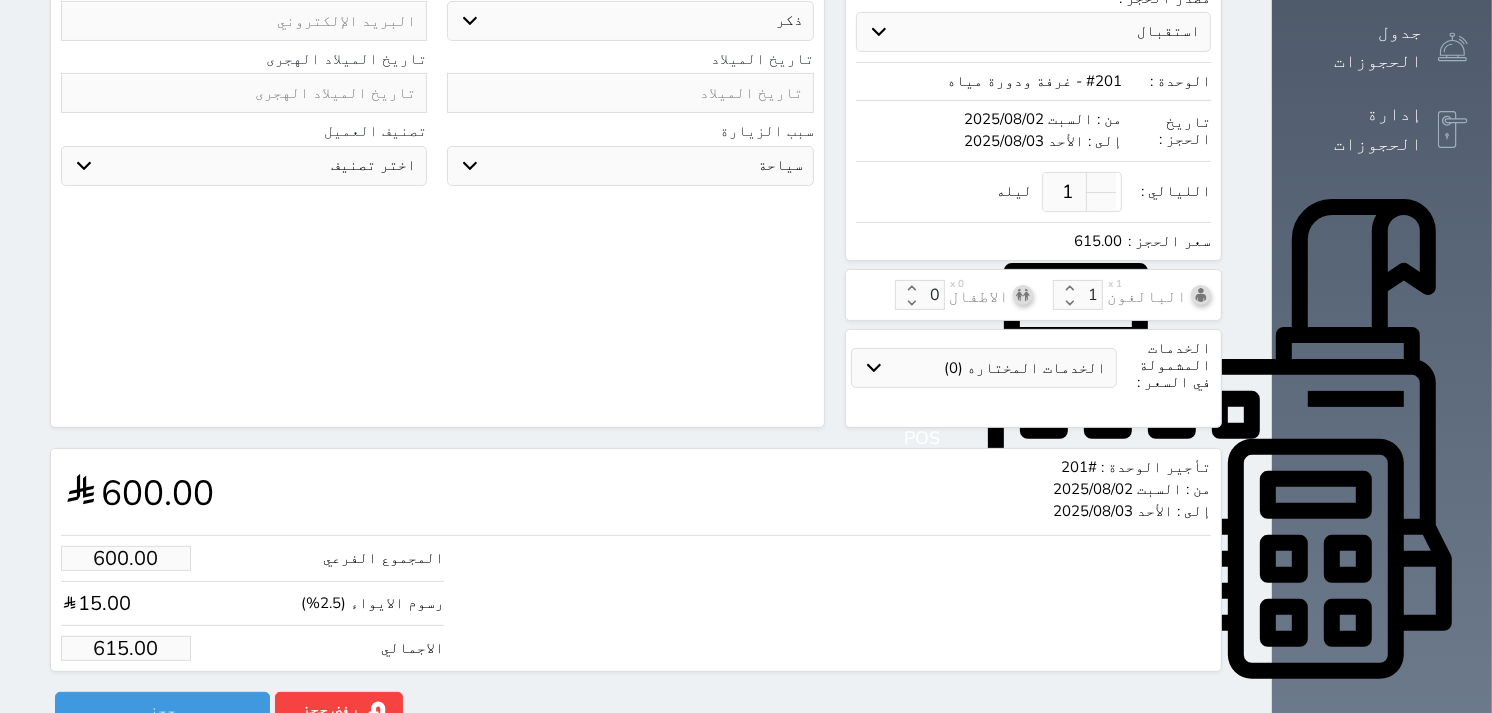 scroll, scrollTop: 472, scrollLeft: 0, axis: vertical 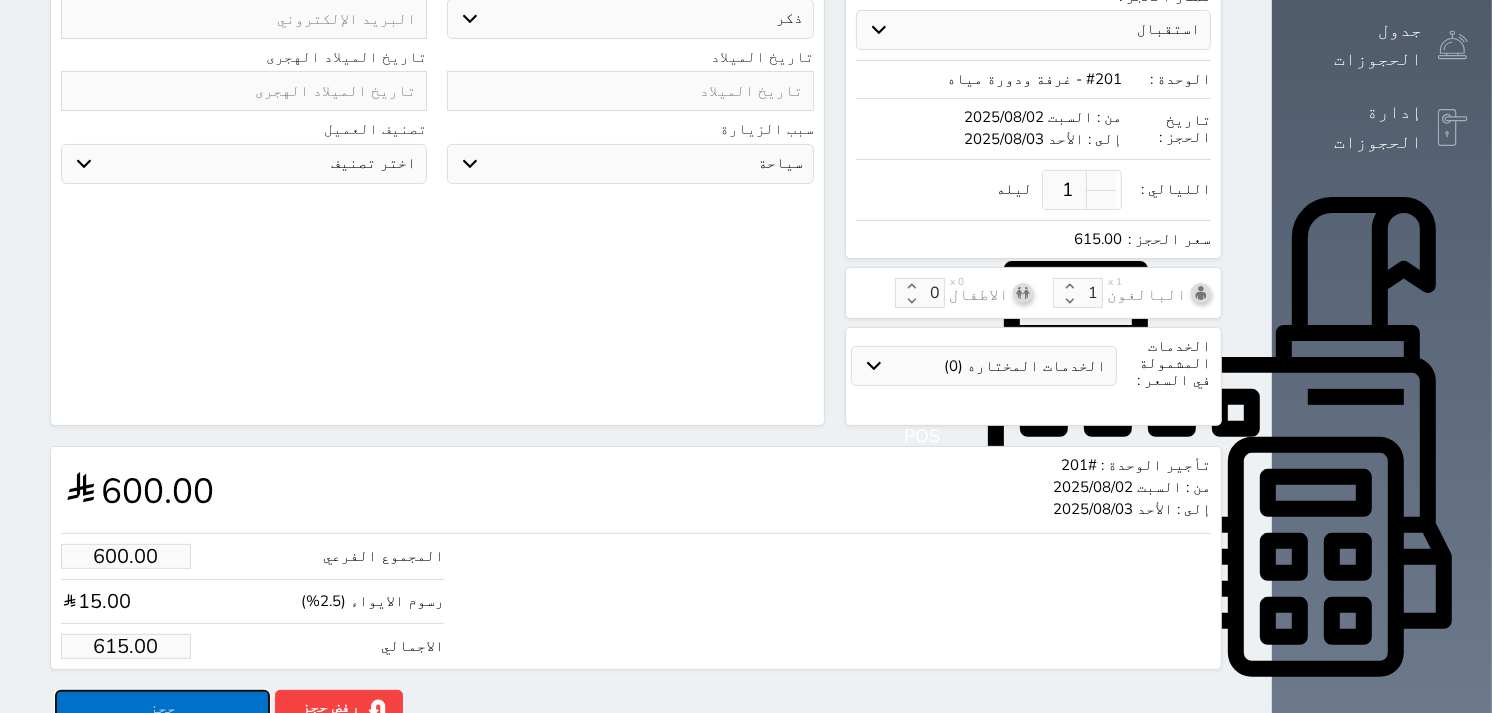 click on "حجز" at bounding box center (162, 707) 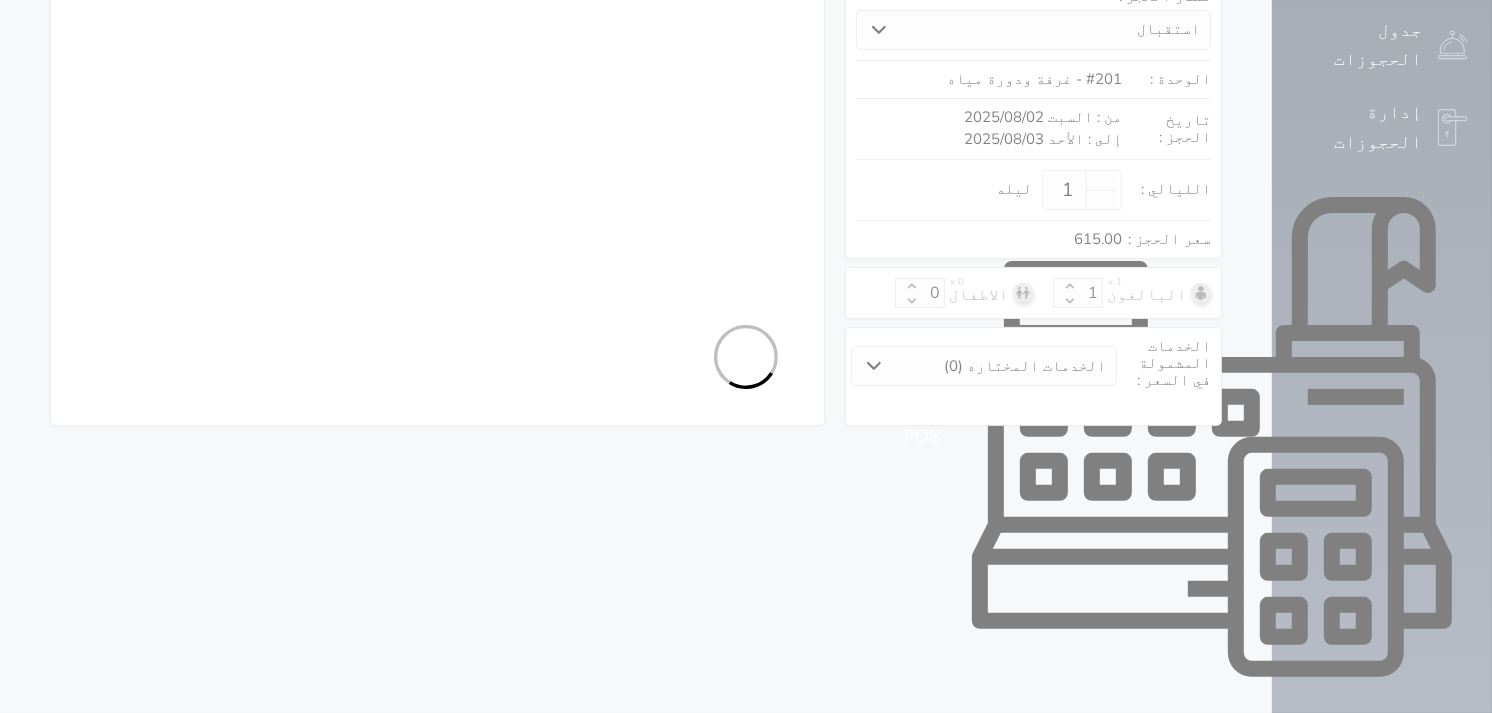 select on "2" 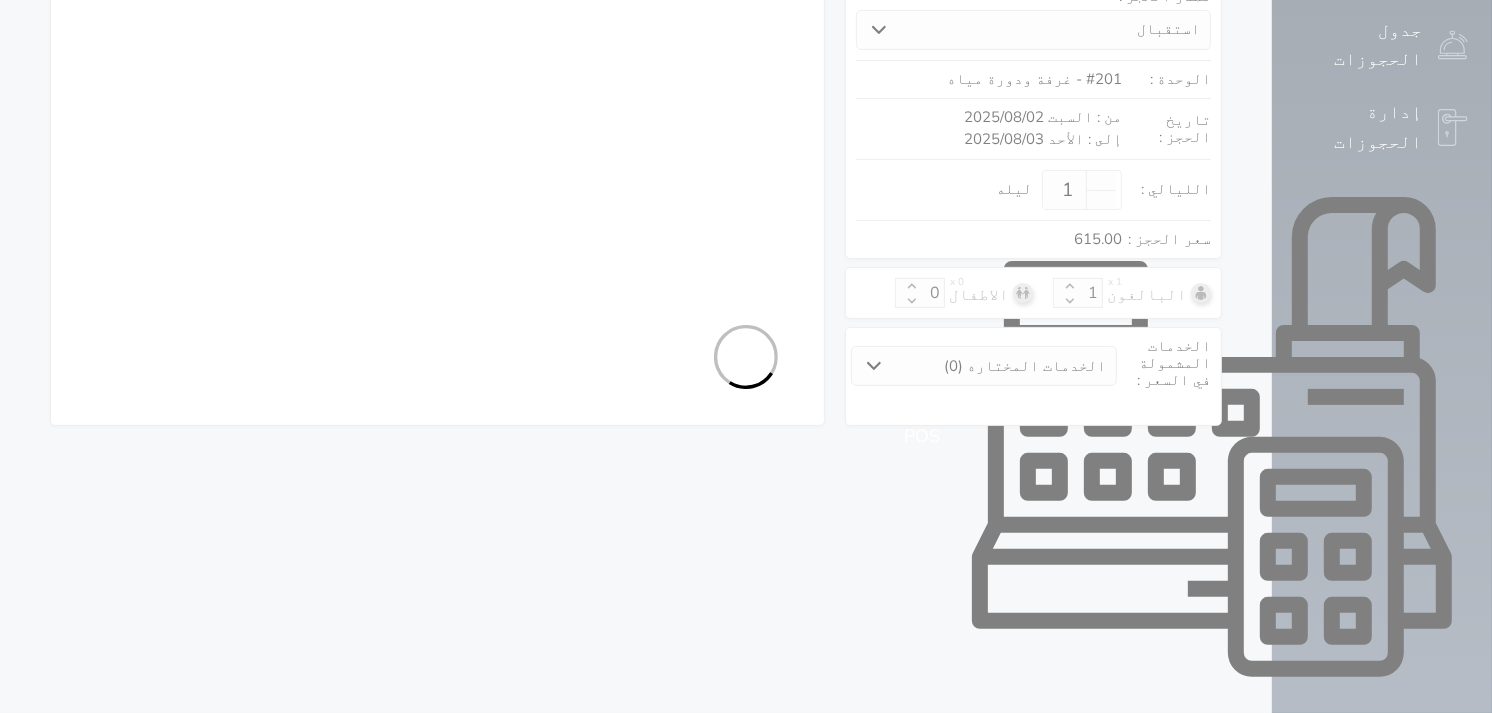 select on "3" 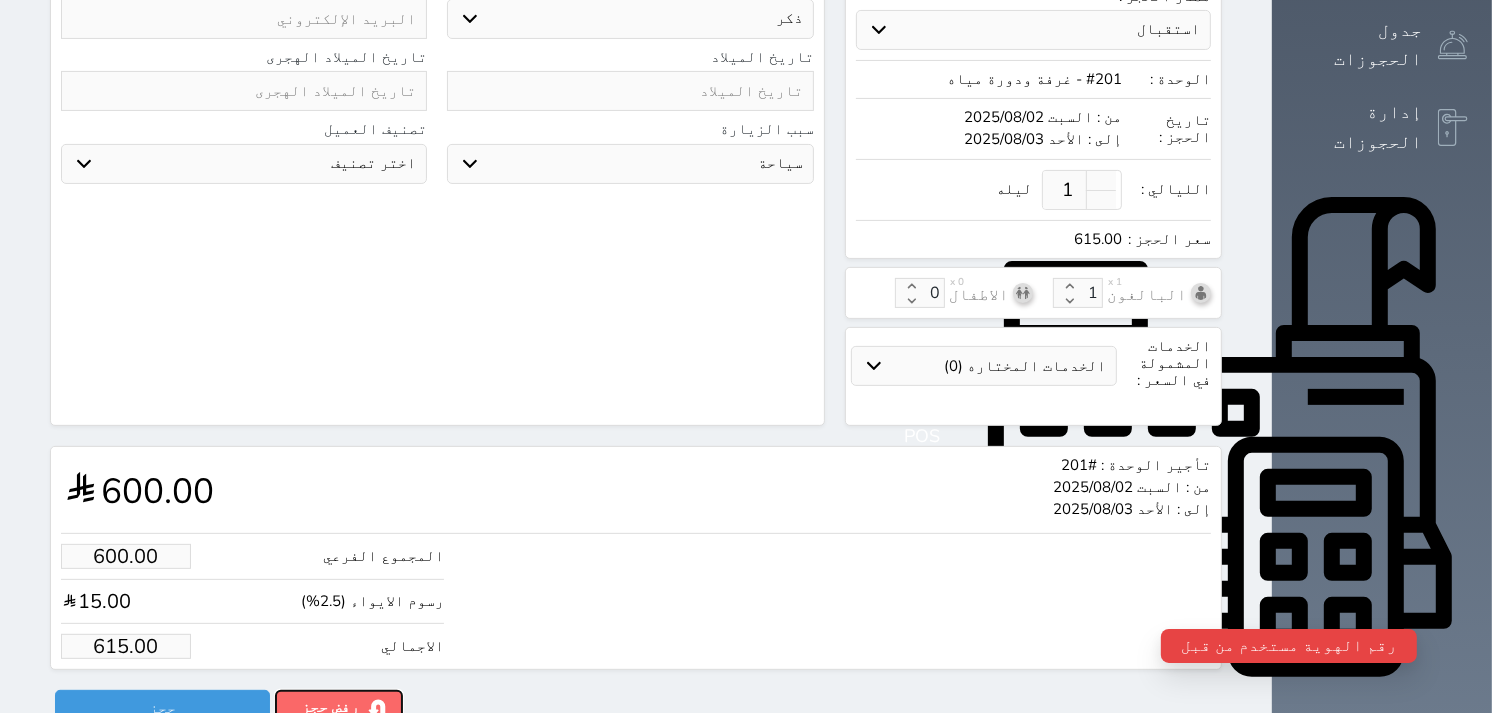 click 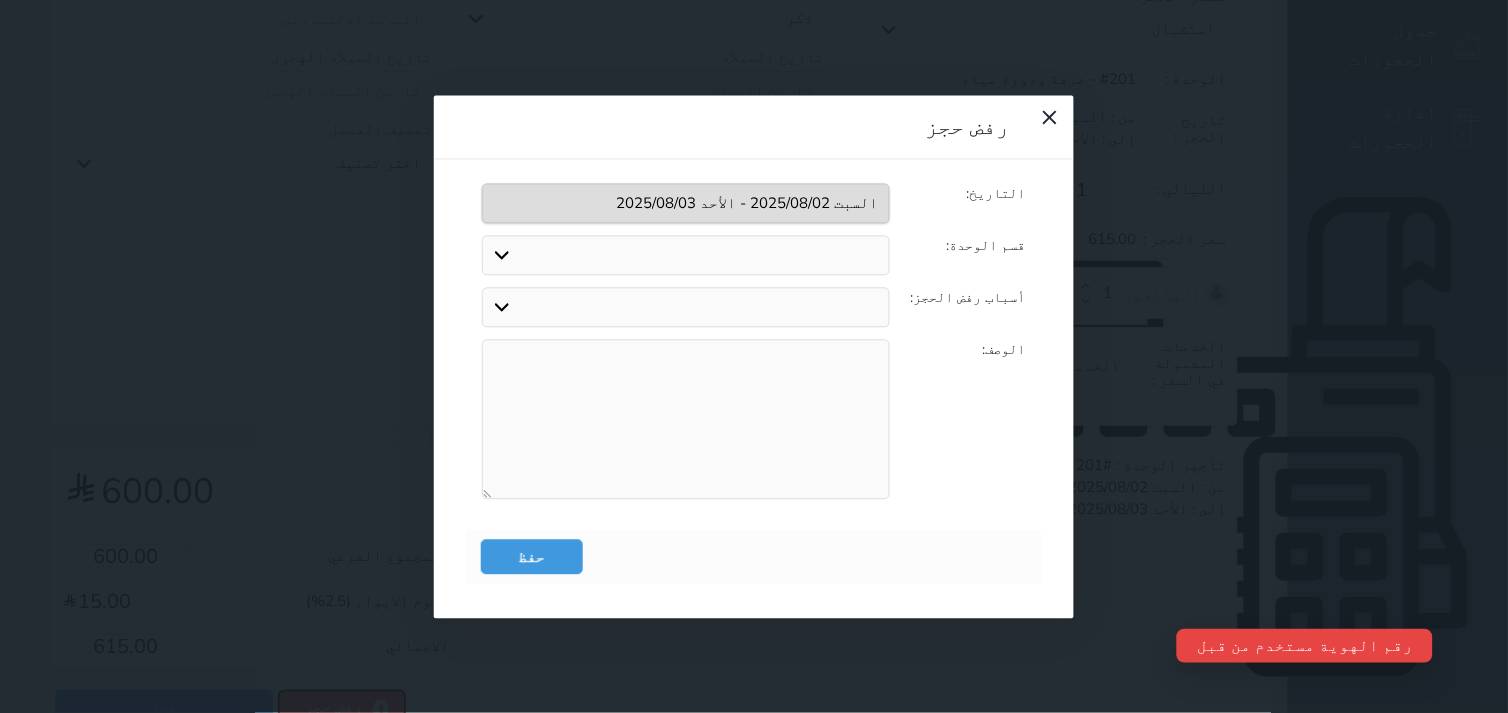 select 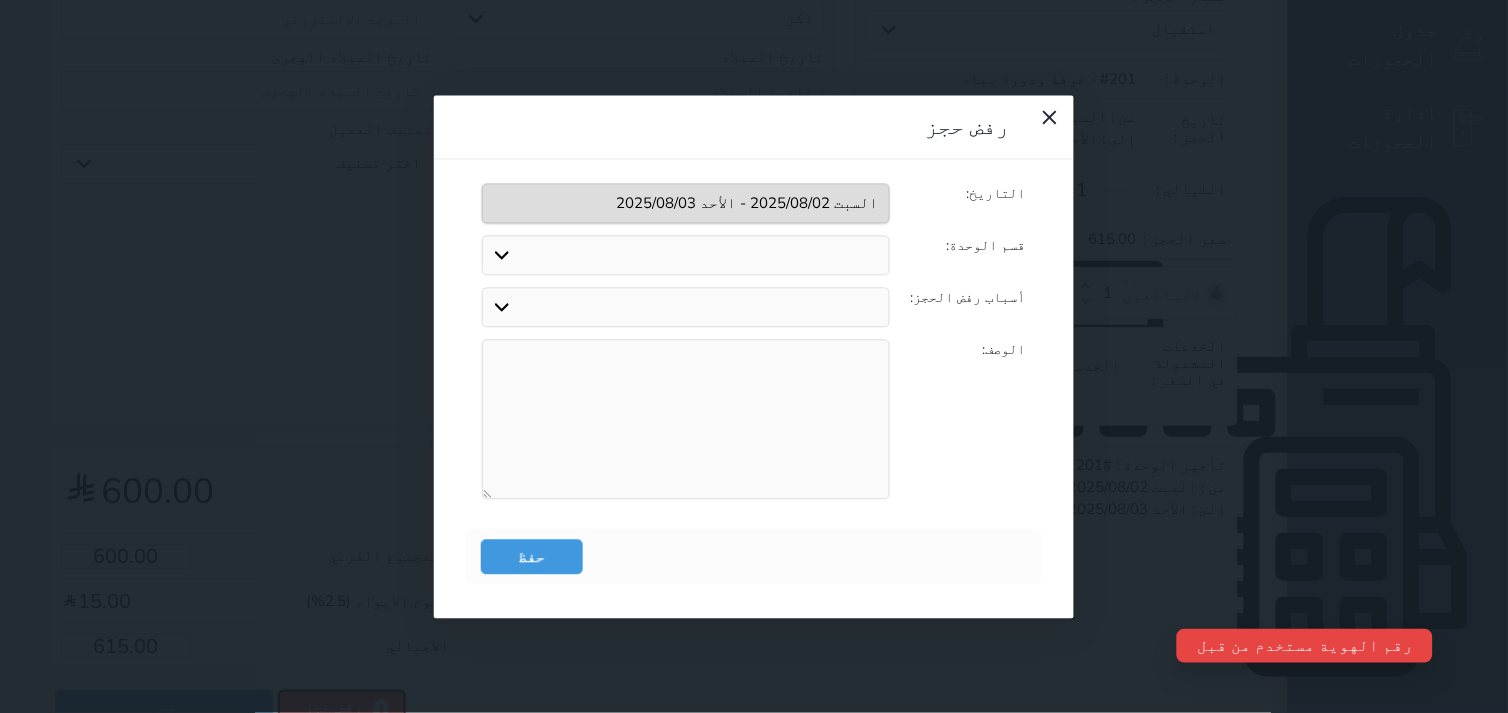 select on "4707" 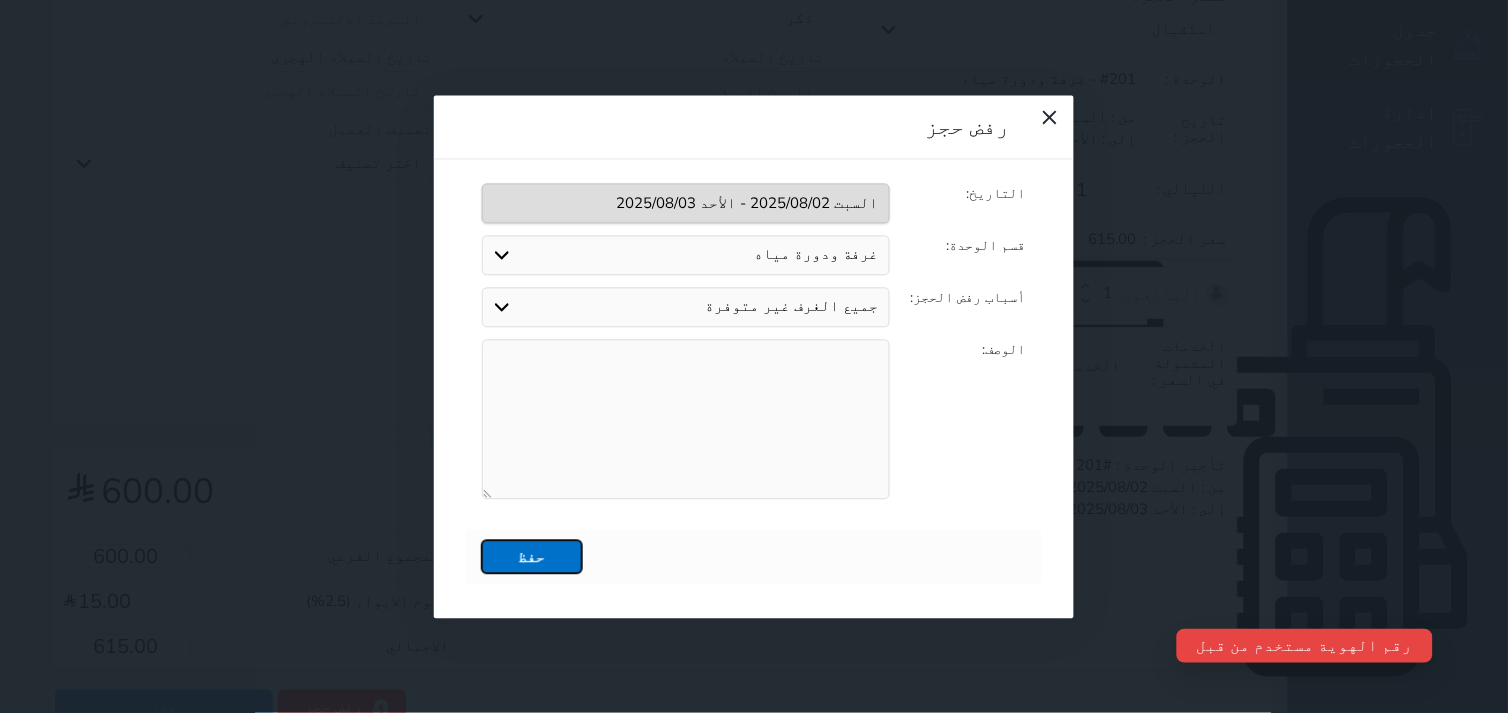 click on "حفظ" at bounding box center (532, 556) 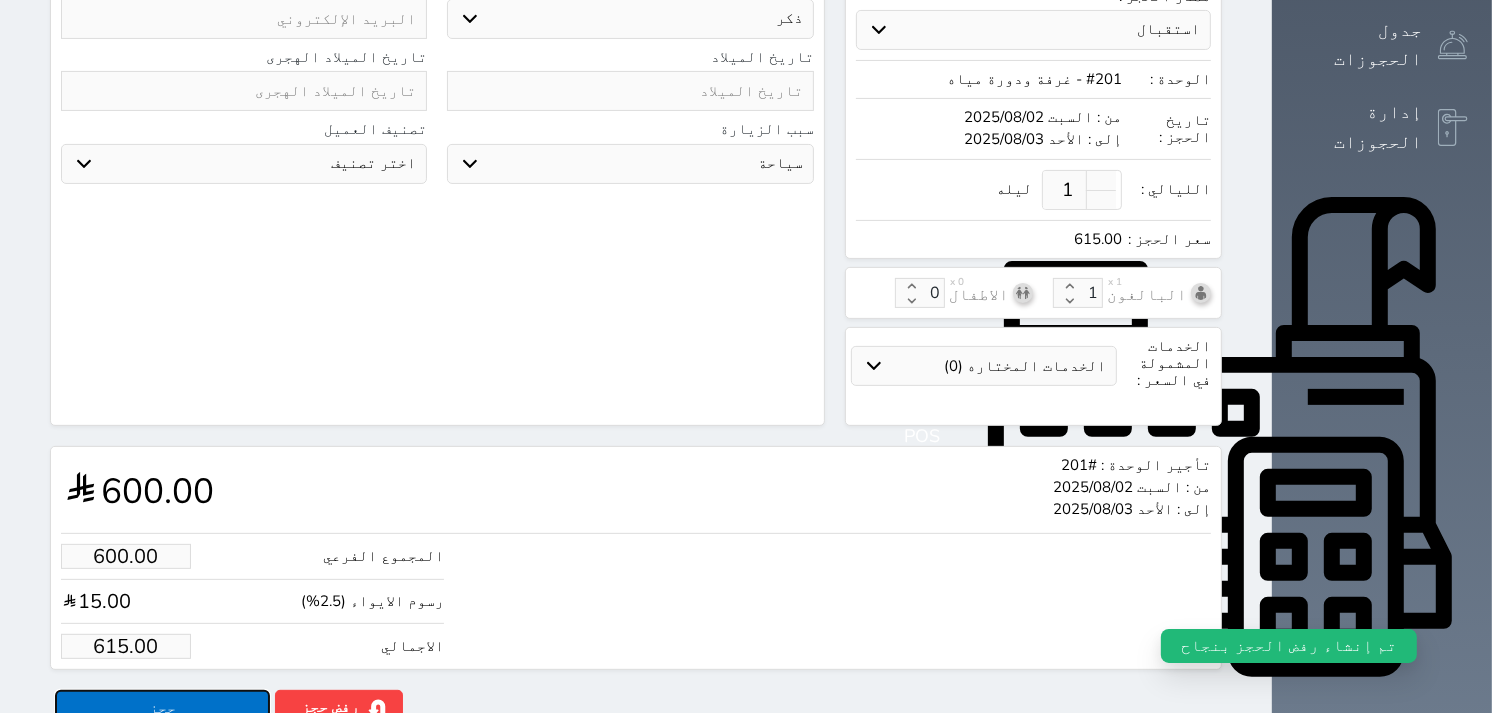 click on "حجز" at bounding box center [162, 707] 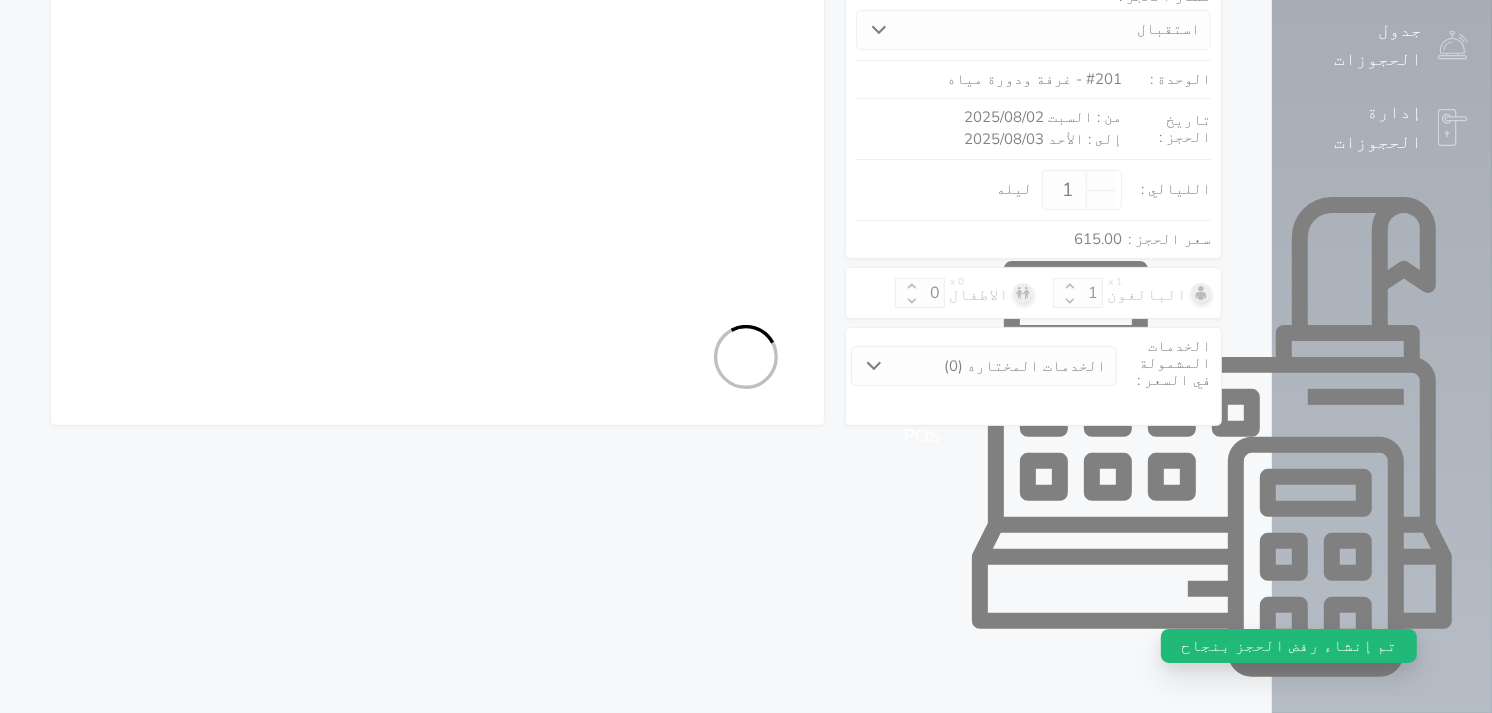 select on "2" 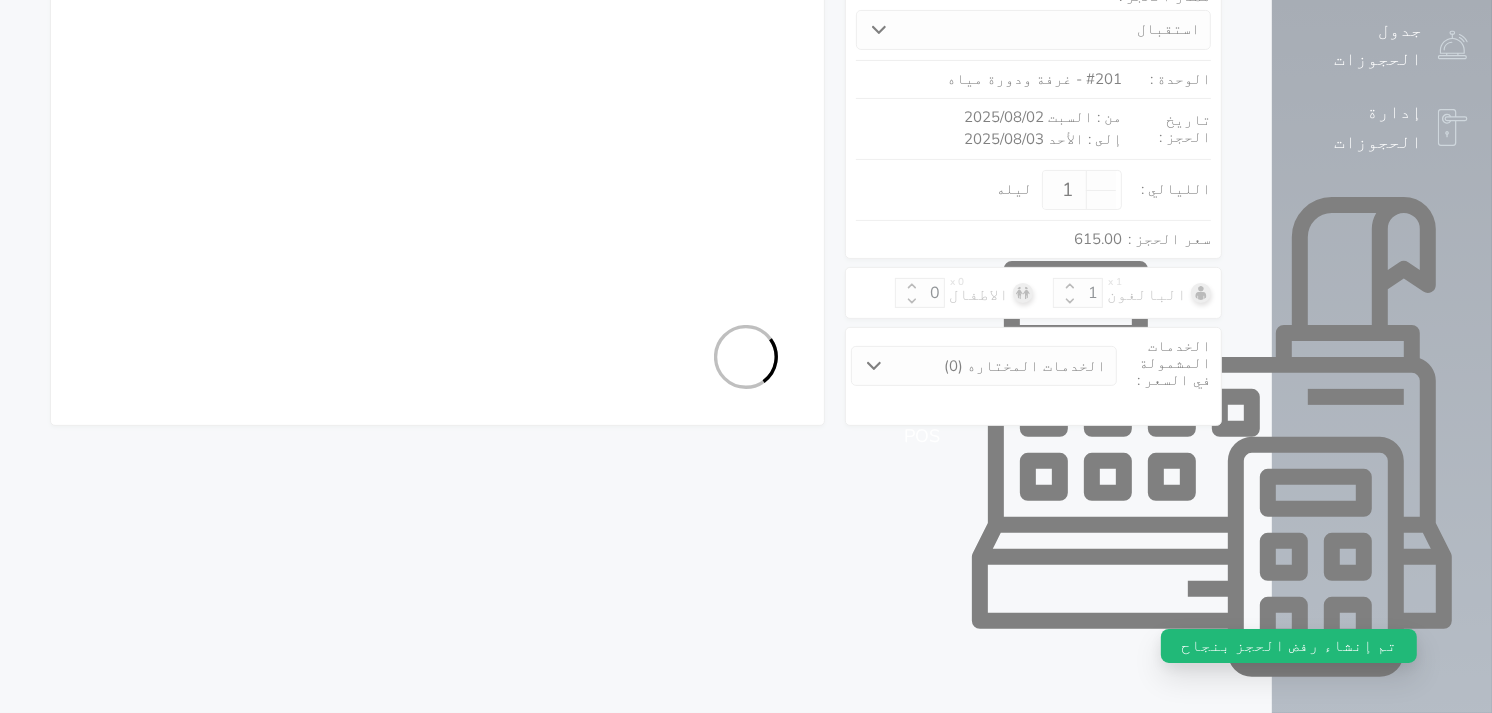 select on "3" 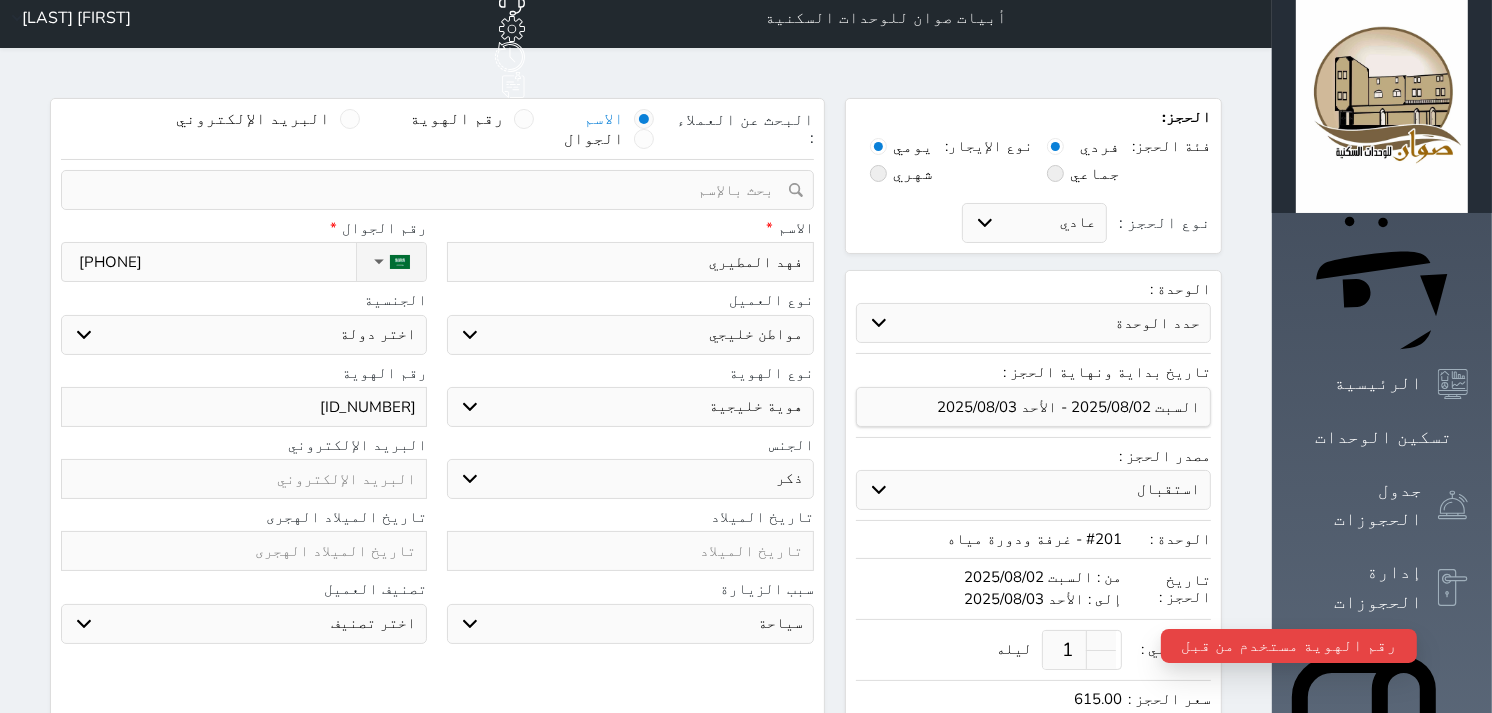 scroll, scrollTop: 0, scrollLeft: 0, axis: both 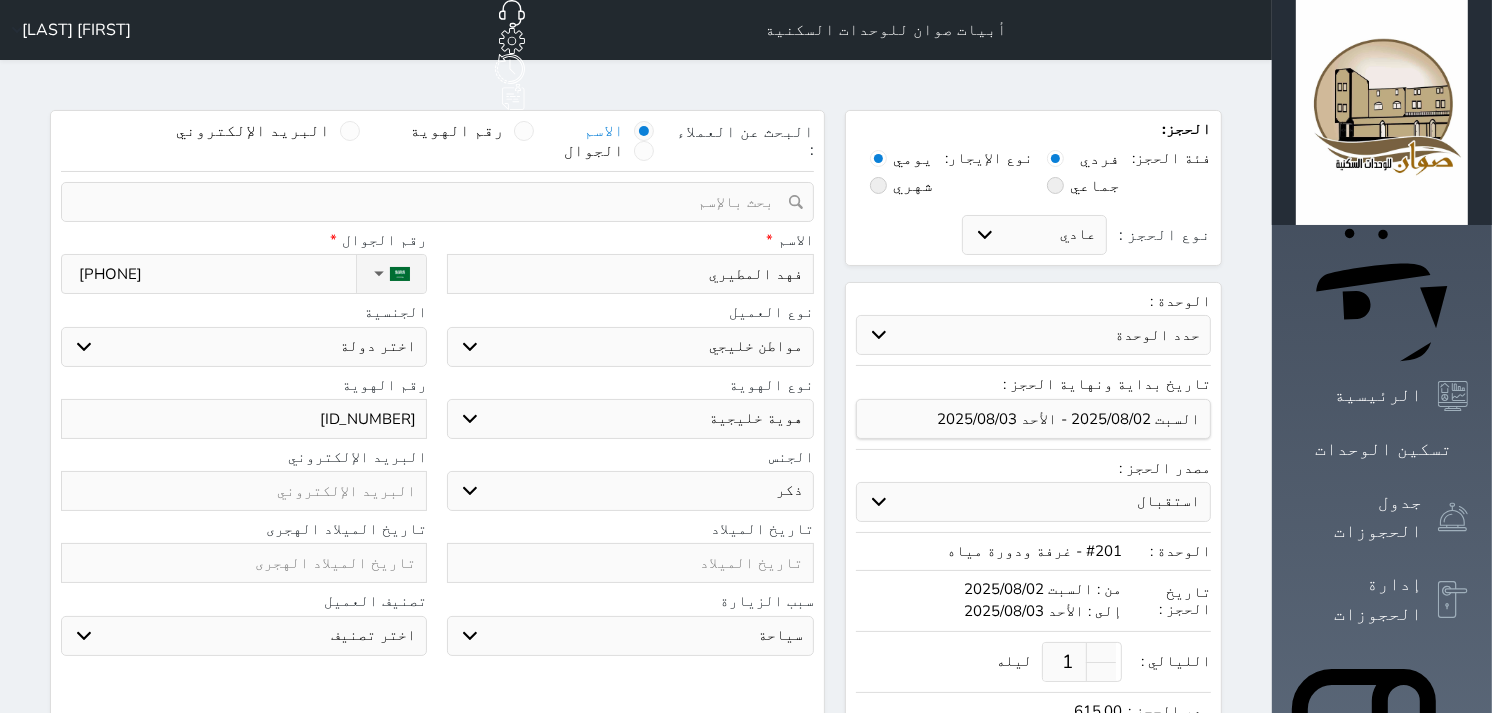 drag, startPoint x: 313, startPoint y: 368, endPoint x: 480, endPoint y: 334, distance: 170.42593 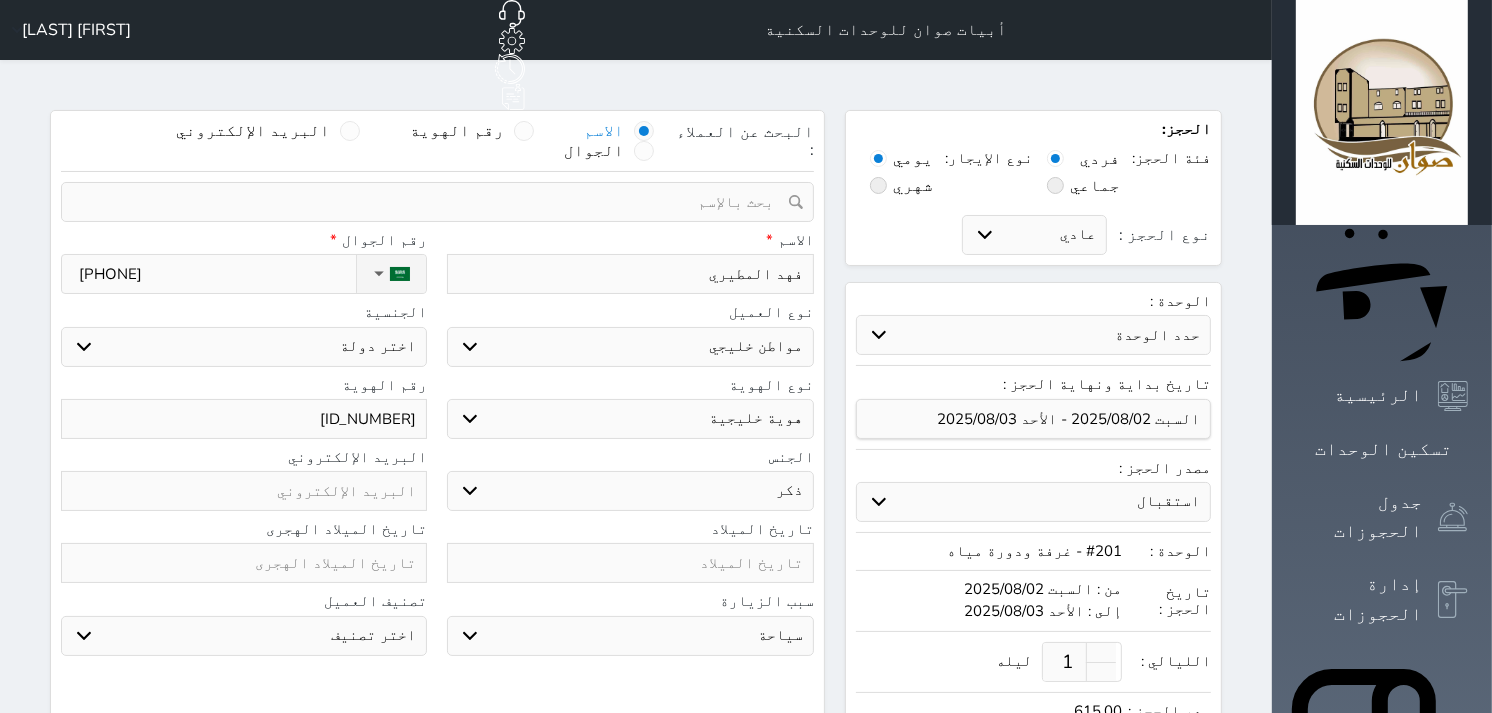 click on "اختر دولة
الامارات العربية
البحرين
الكويت
عمان
قطر" at bounding box center [244, 347] 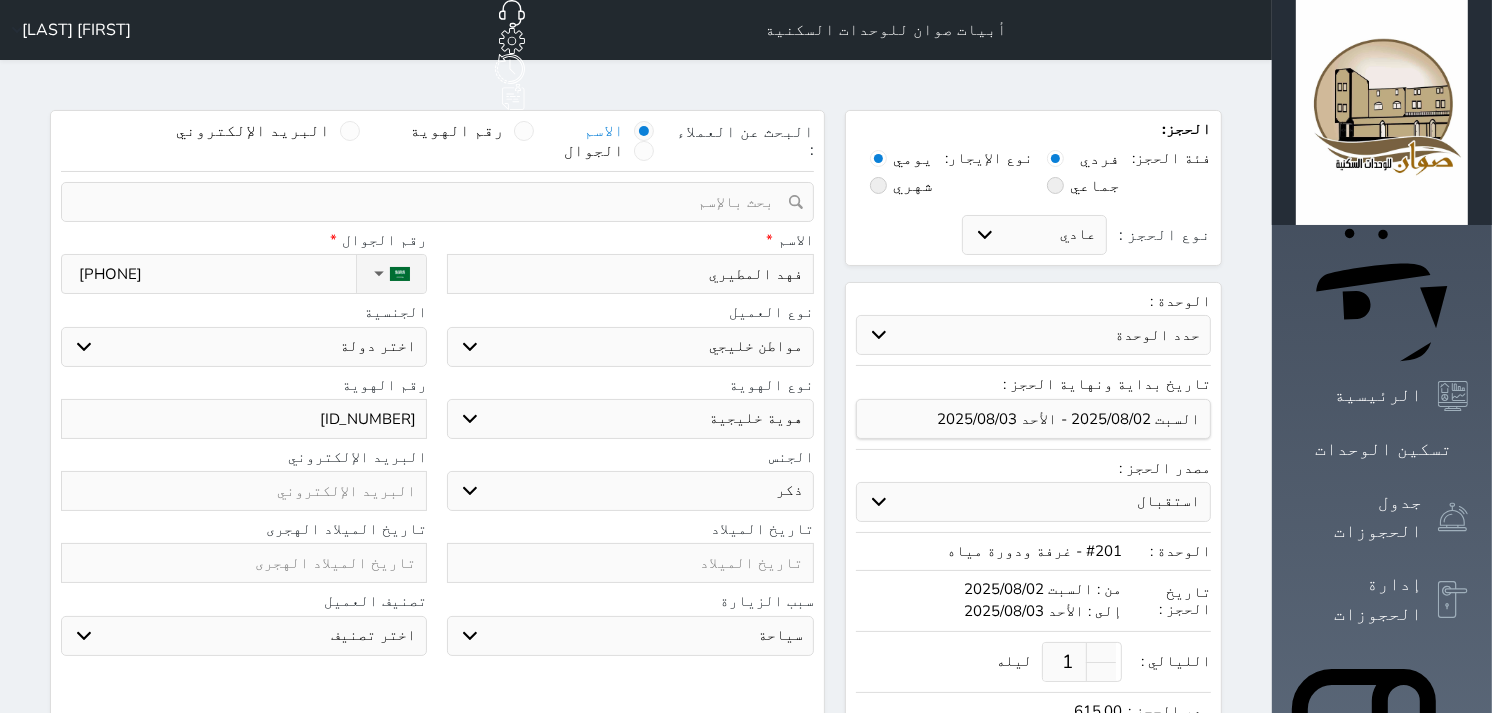 select on "109" 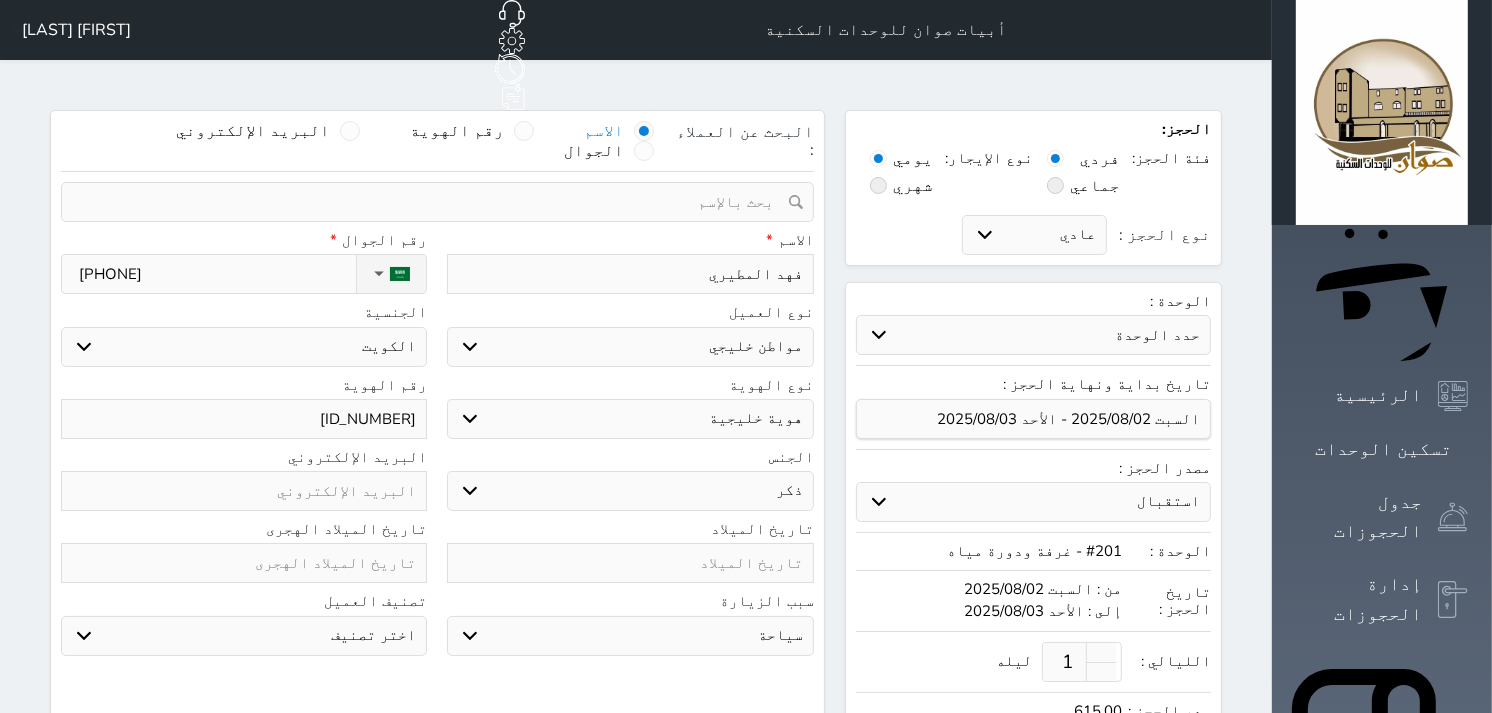 click on "اختر دولة
الامارات العربية
البحرين
الكويت
عمان
قطر" at bounding box center [244, 347] 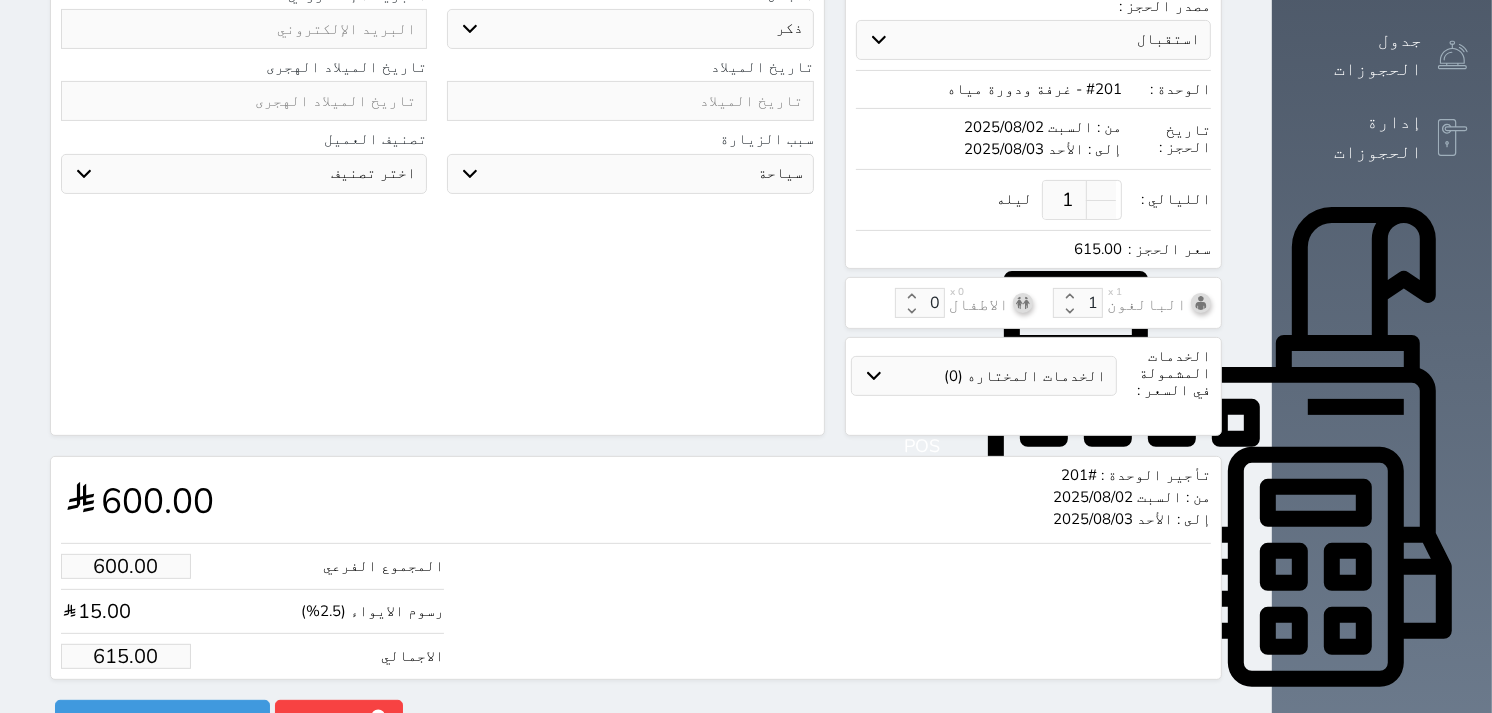 scroll, scrollTop: 472, scrollLeft: 0, axis: vertical 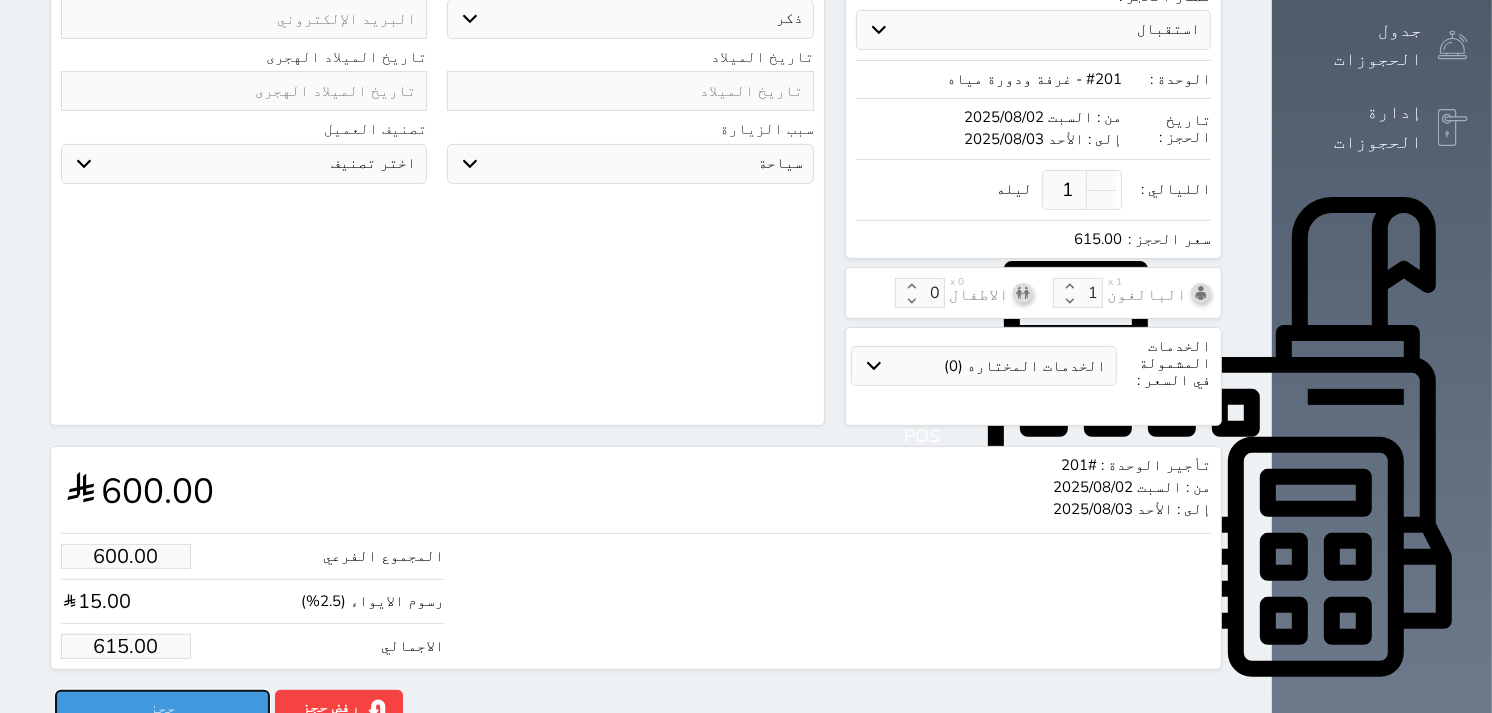 click on "حجز" at bounding box center (162, 707) 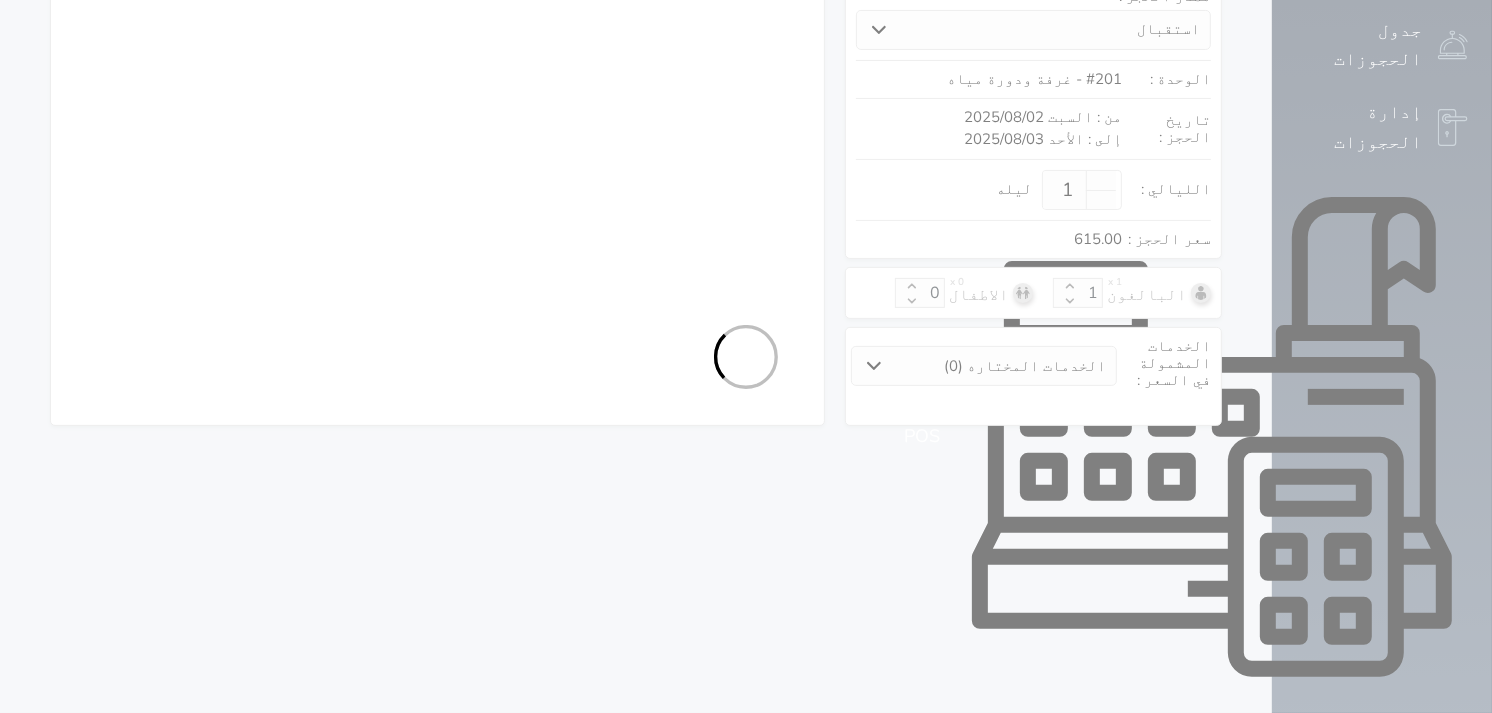 select on "2" 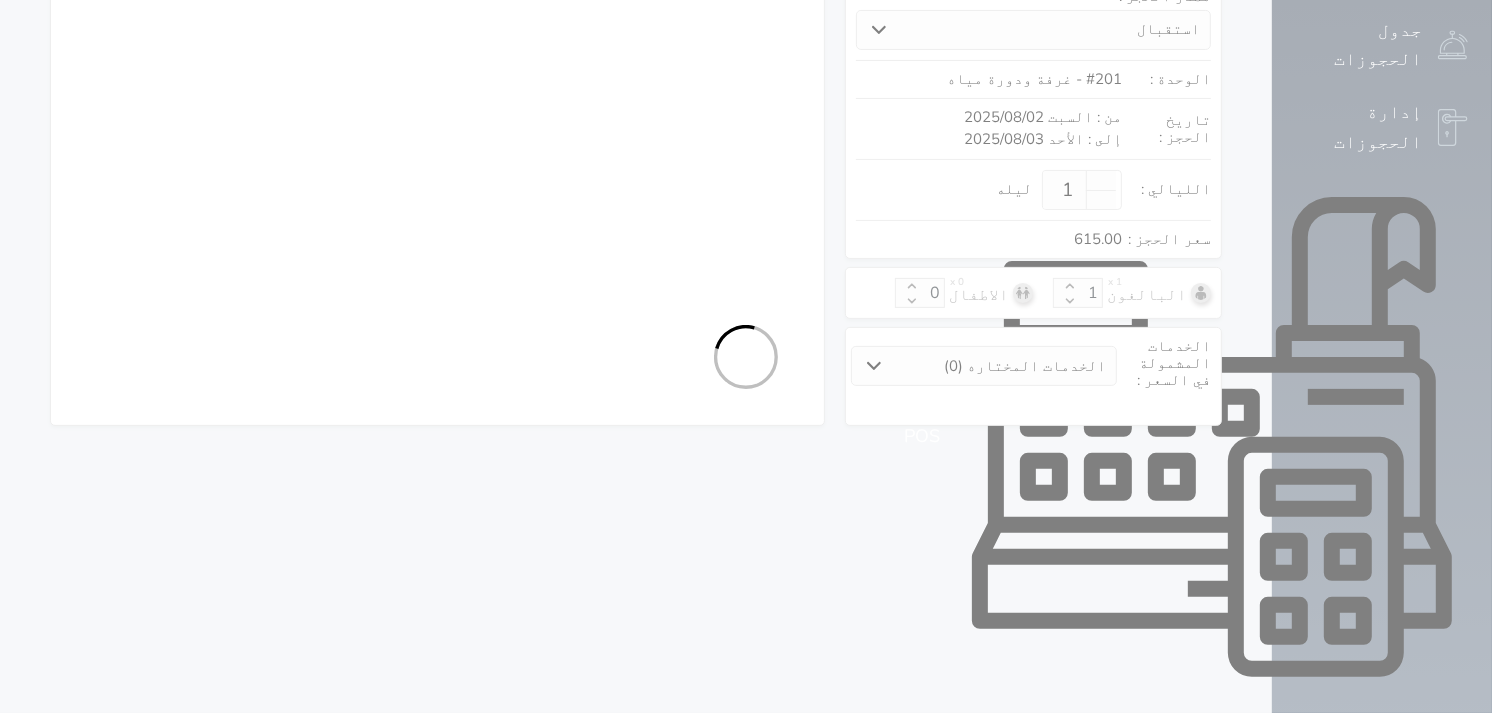 select on "109" 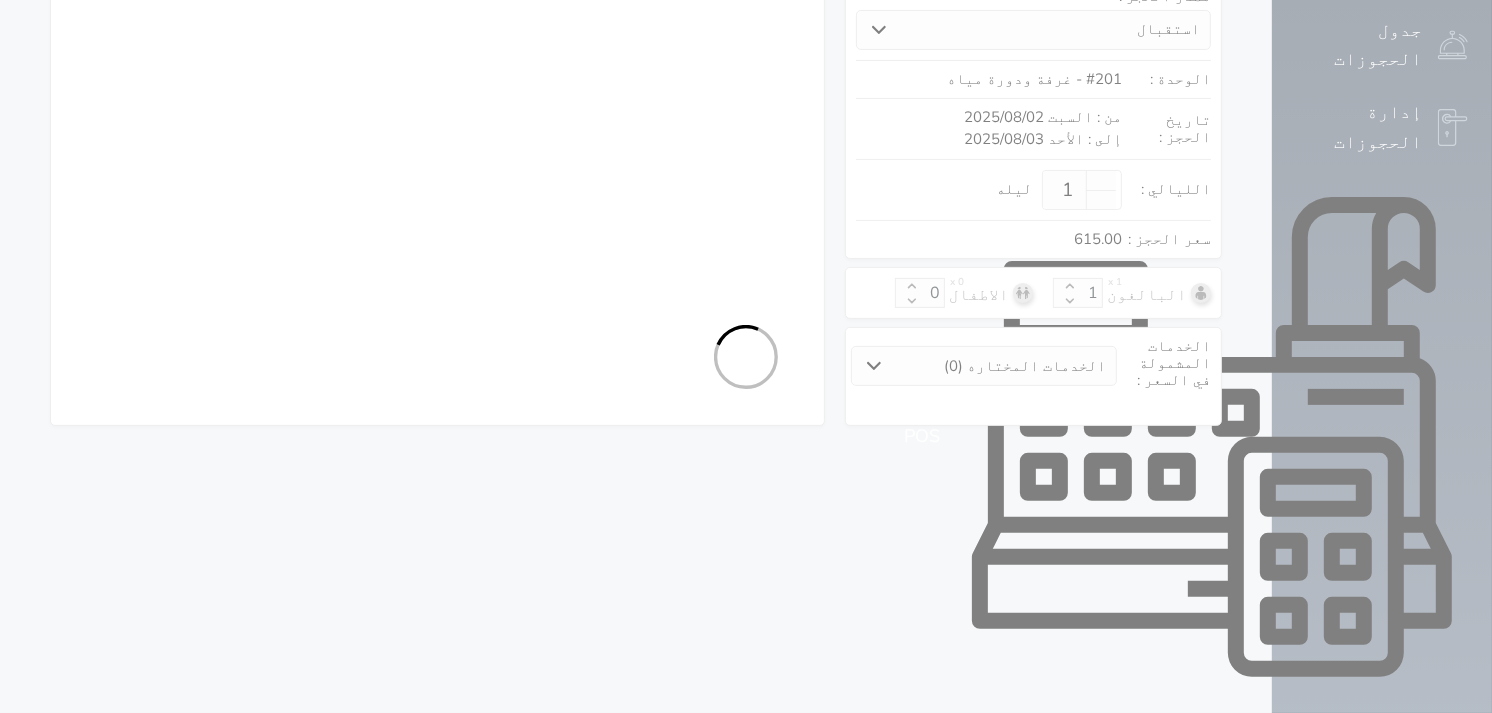select on "3" 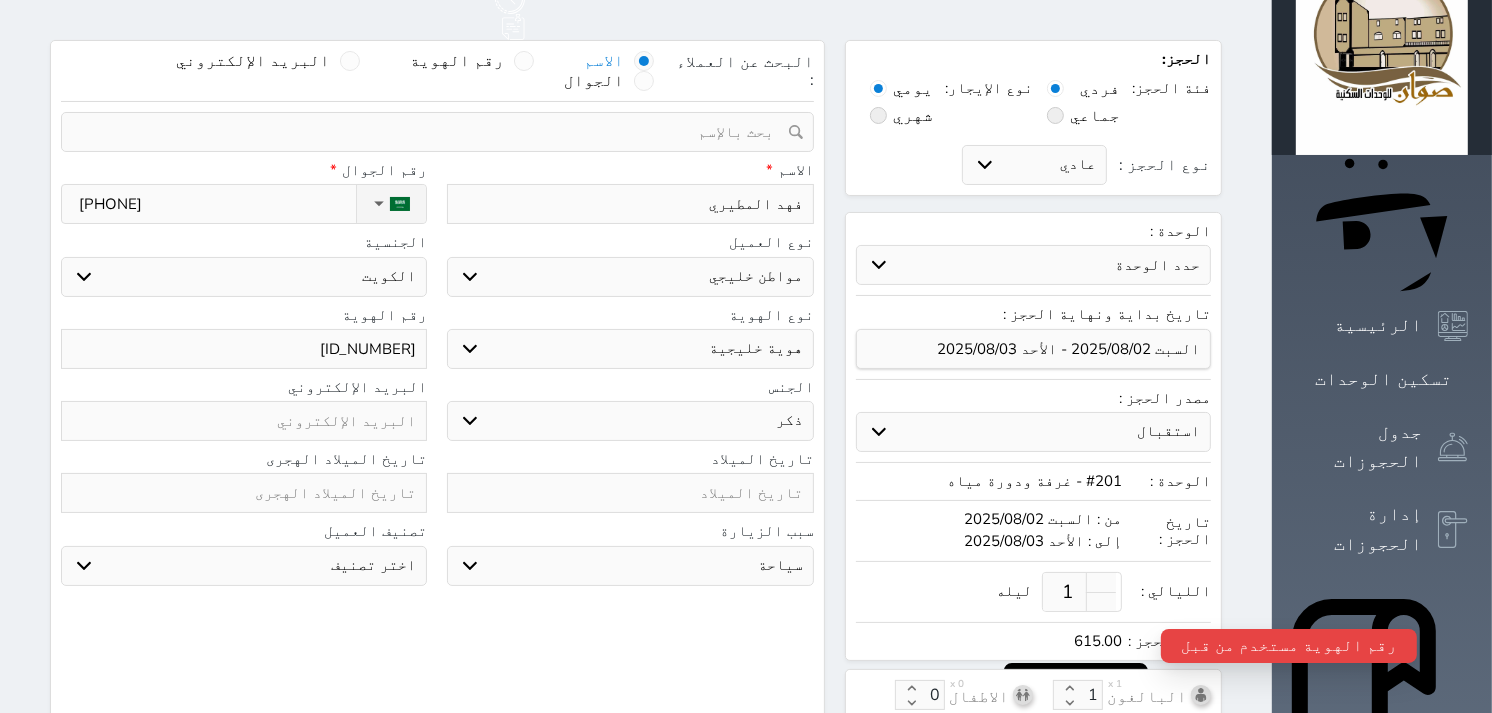 scroll, scrollTop: 0, scrollLeft: 0, axis: both 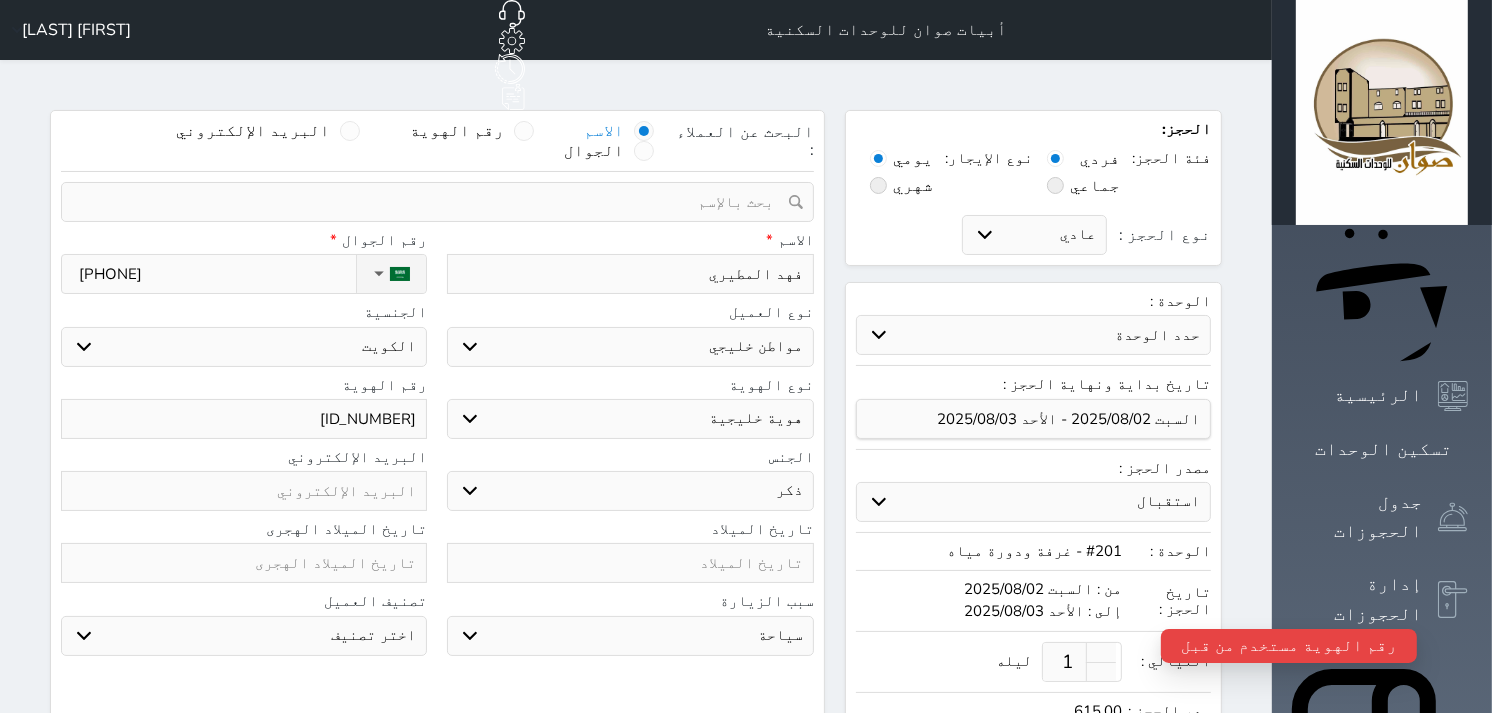 drag, startPoint x: 330, startPoint y: 378, endPoint x: 506, endPoint y: 382, distance: 176.04546 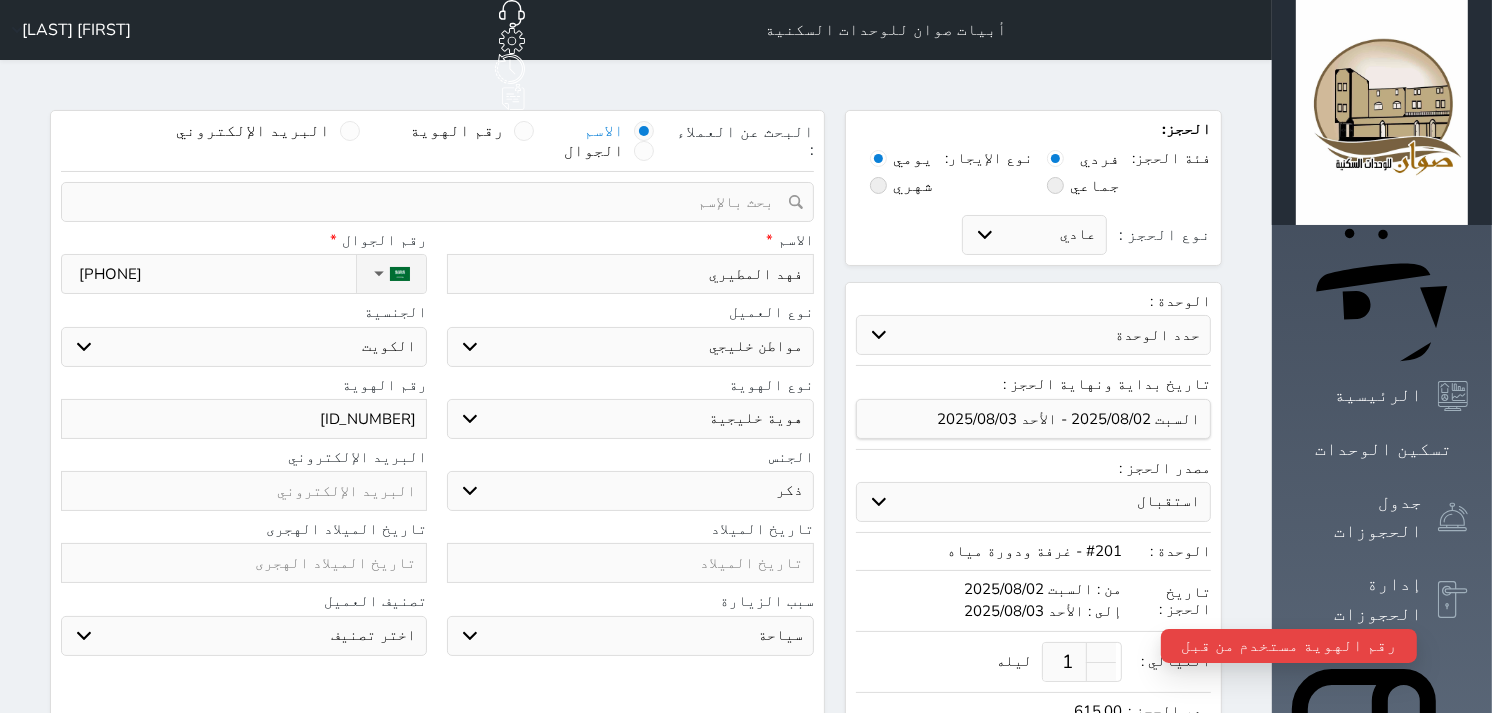 click on "البحث عن العملاء :        الاسم       رقم الهوية       البريد الإلكتروني       الجوال" at bounding box center (437, 146) 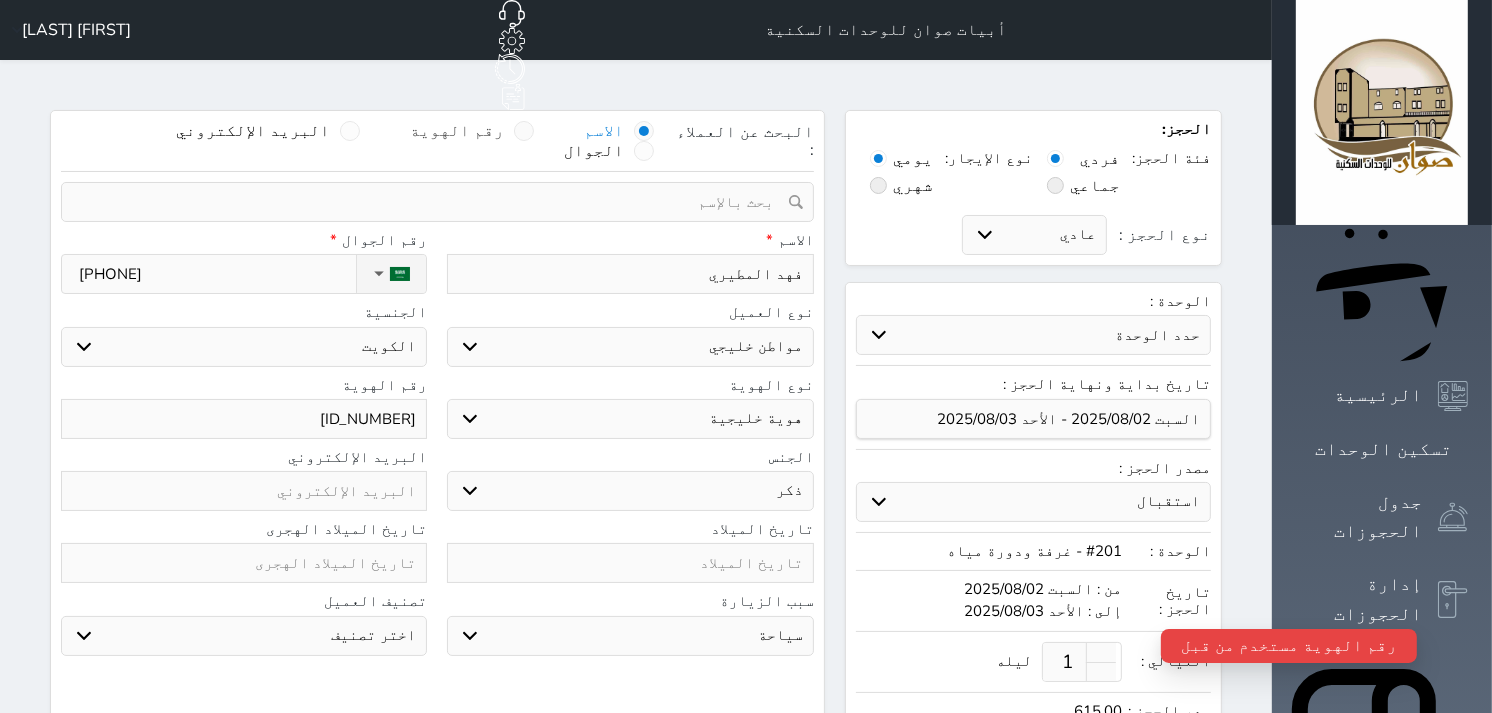 click at bounding box center [524, 131] 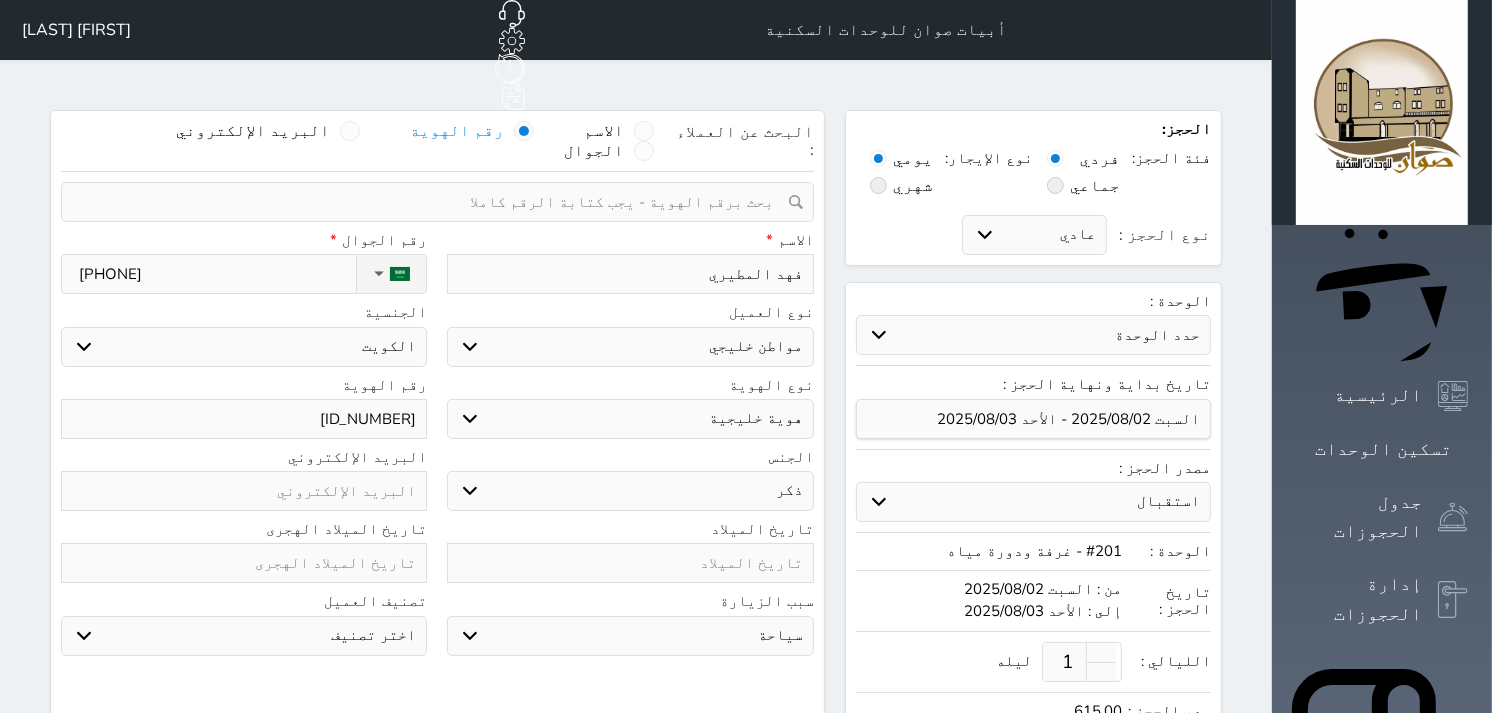 click at bounding box center (430, 202) 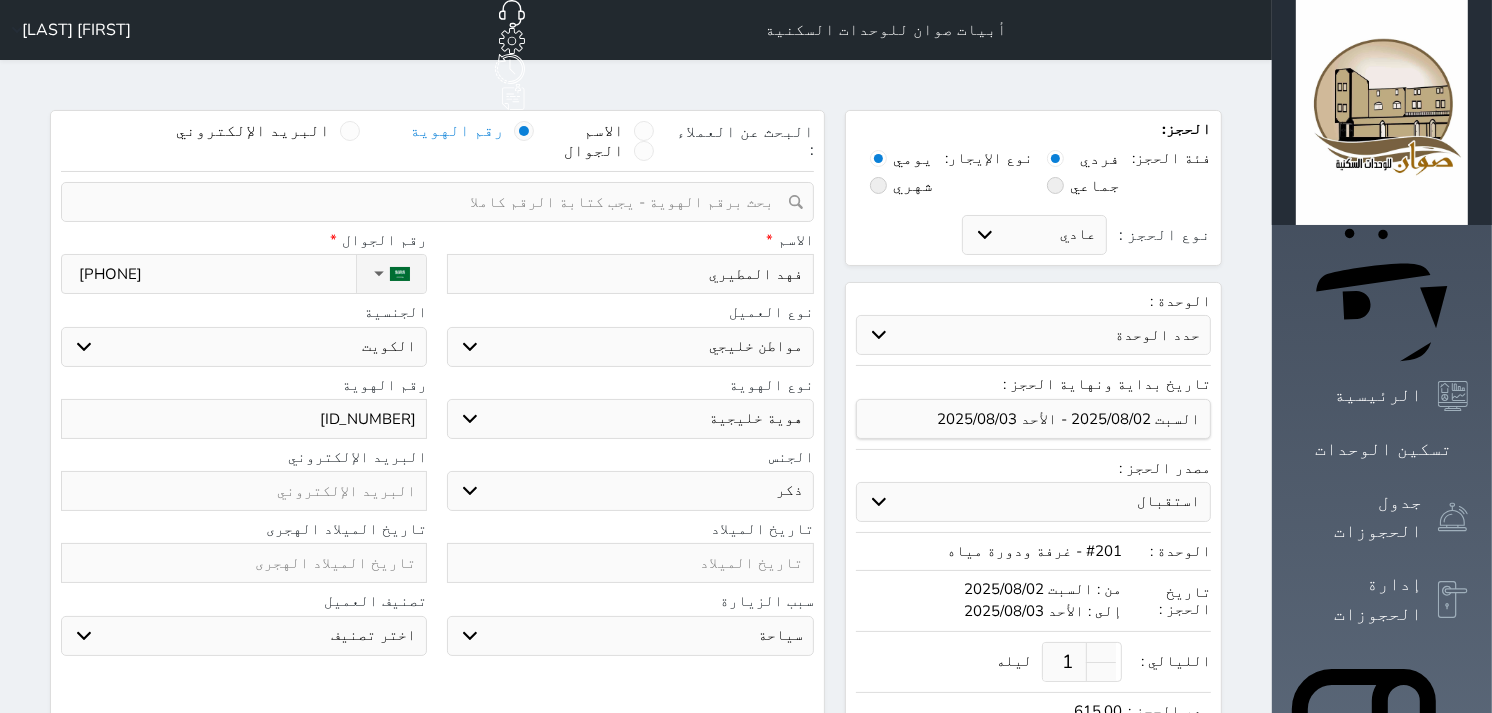 paste on "282080800945" 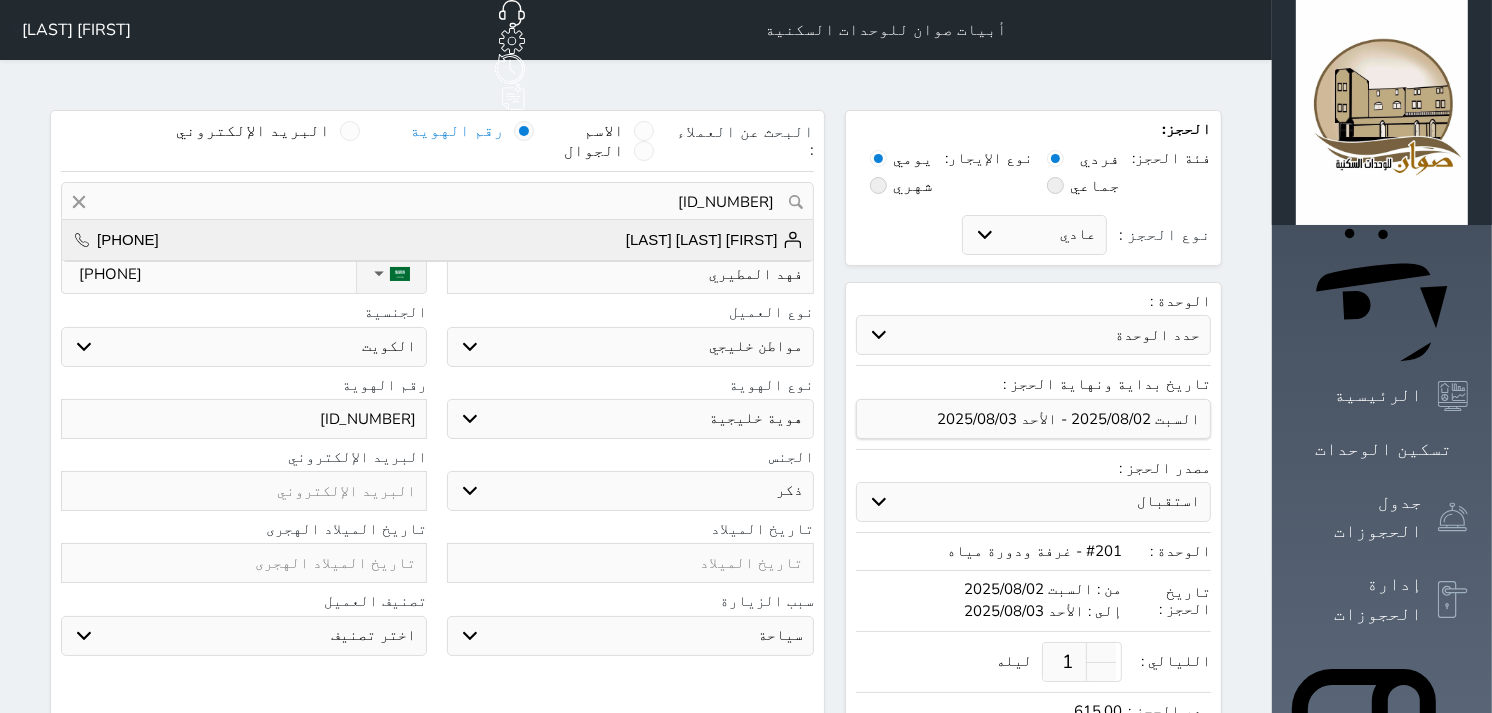 click on "فهد صاهود المطيري   +966503546133" at bounding box center [437, 240] 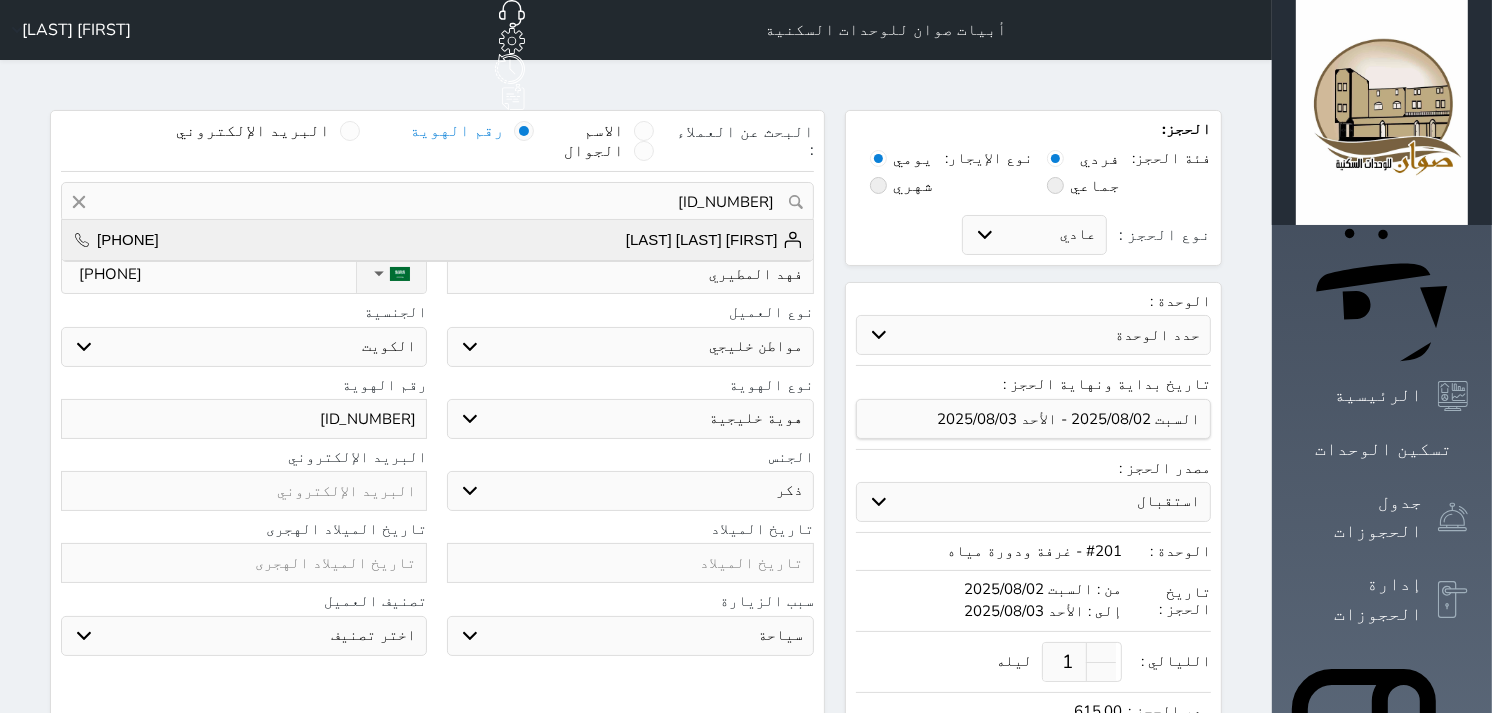 type on "فهد صاهود المطيري  ||  +966503546133" 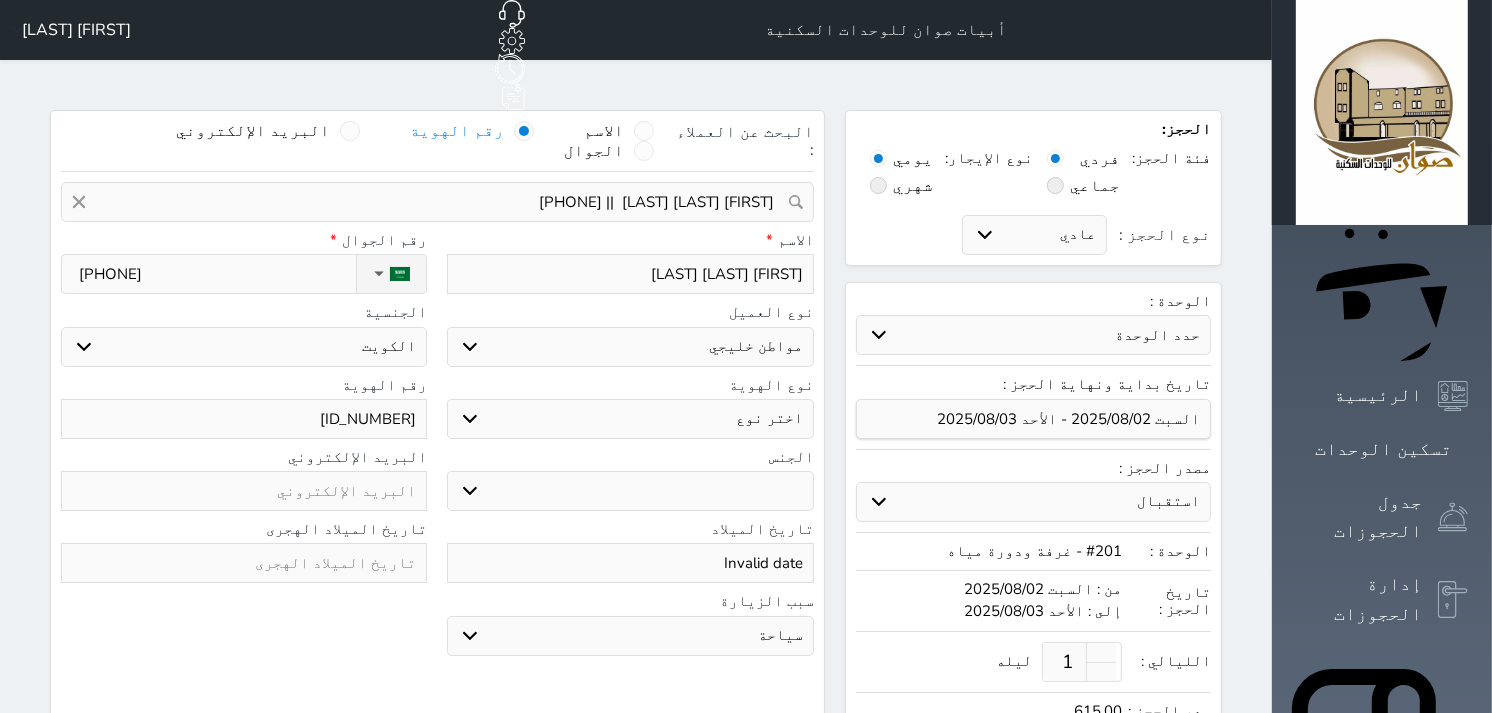 select 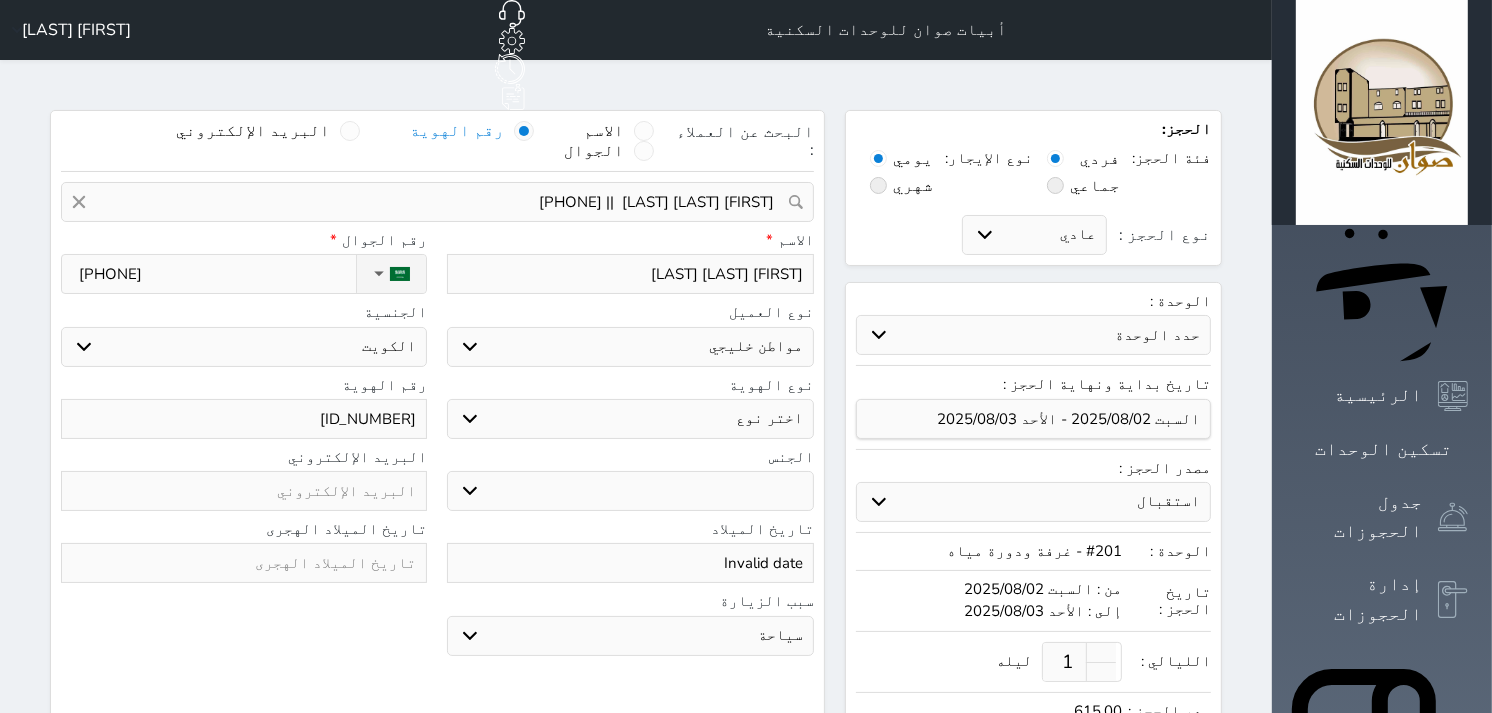 select 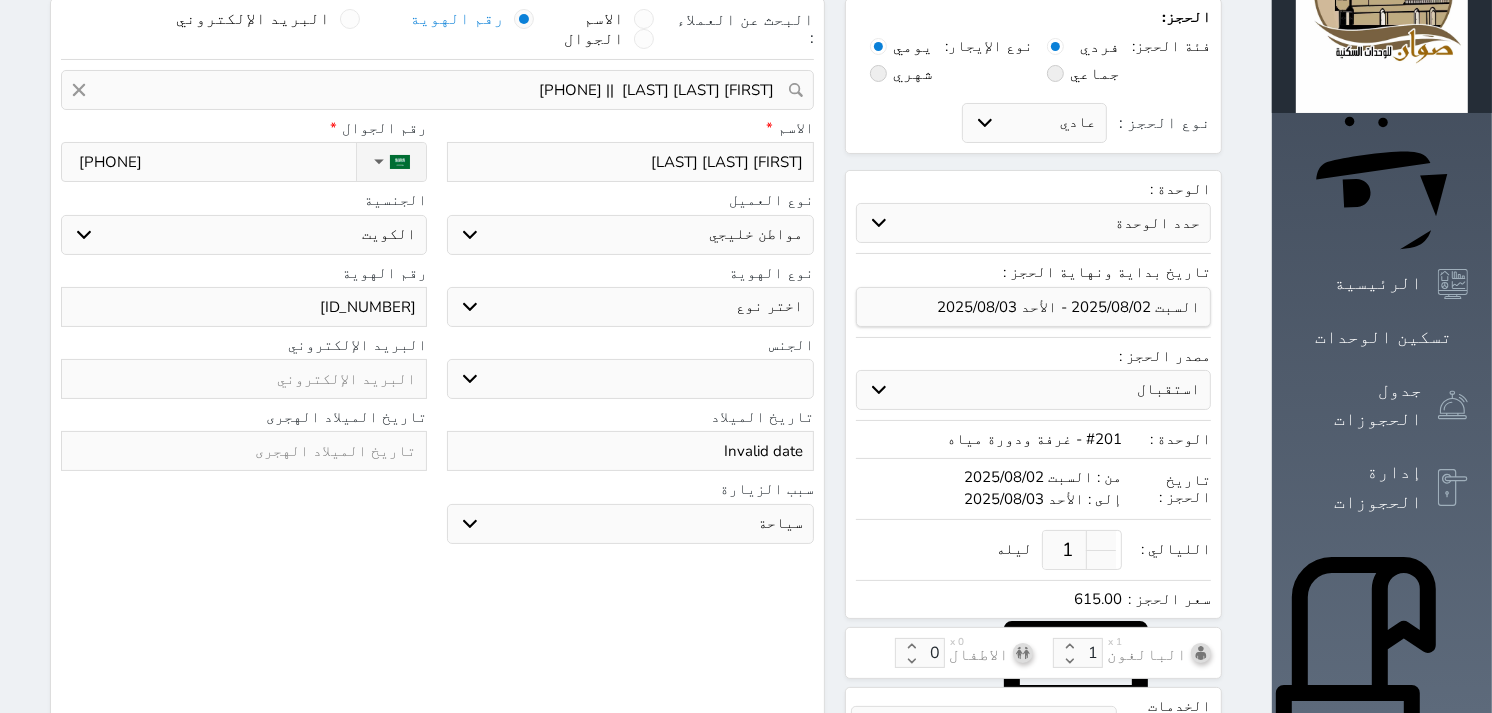 scroll, scrollTop: 444, scrollLeft: 0, axis: vertical 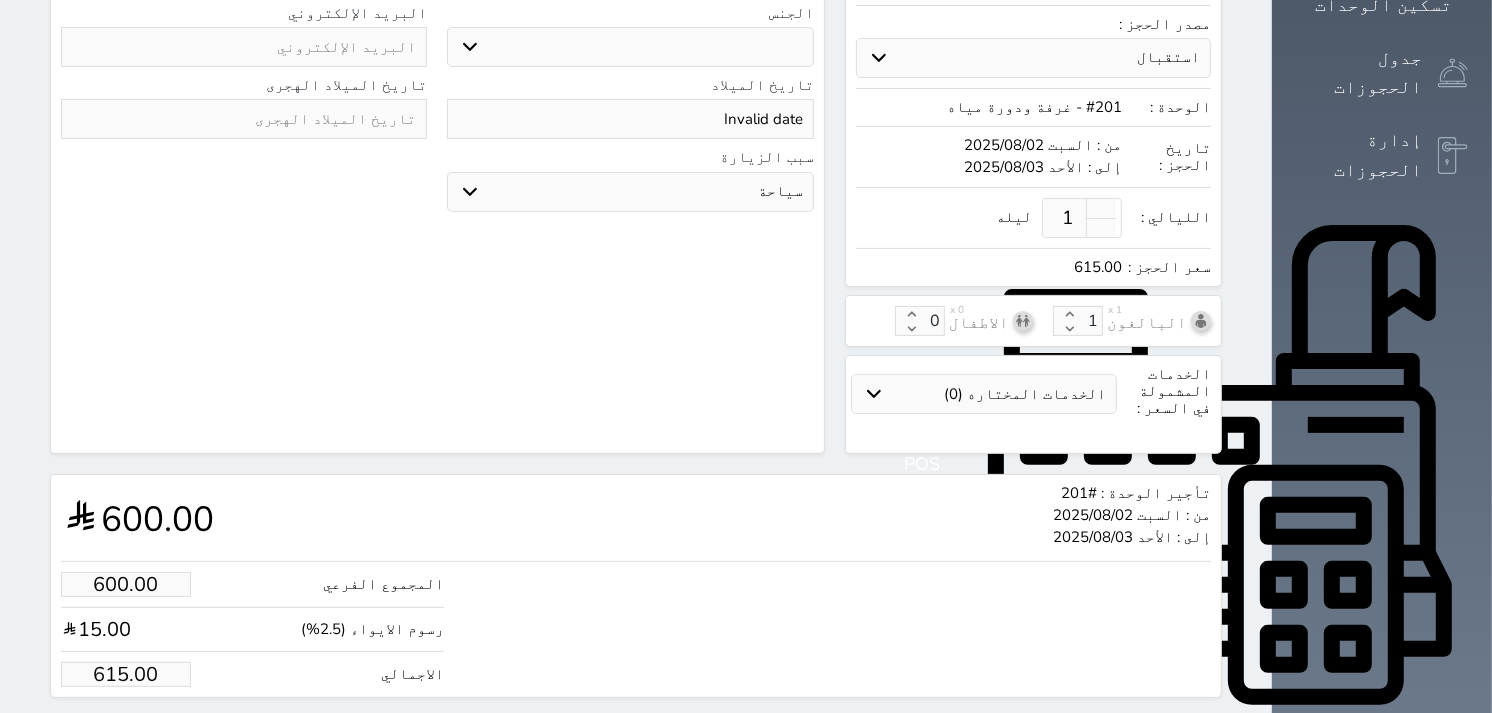 select 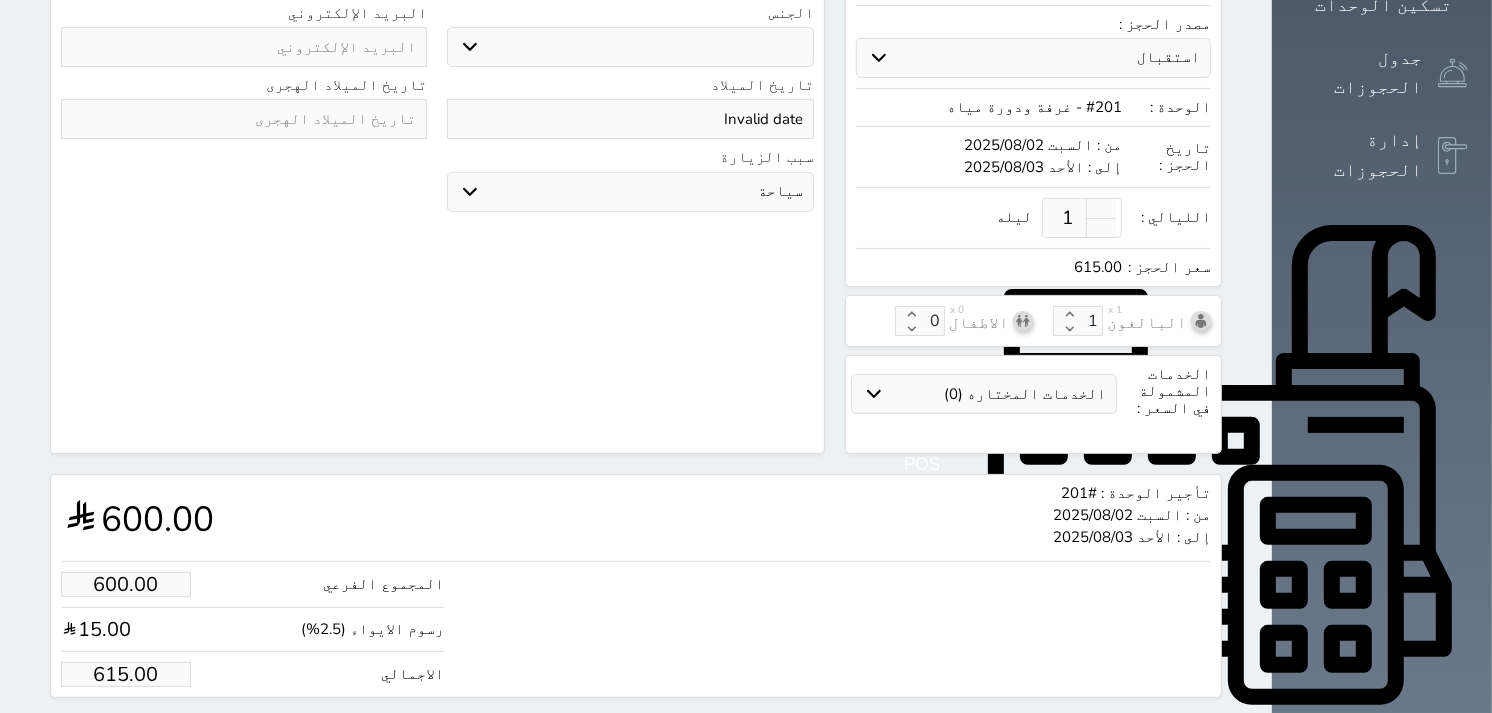 select 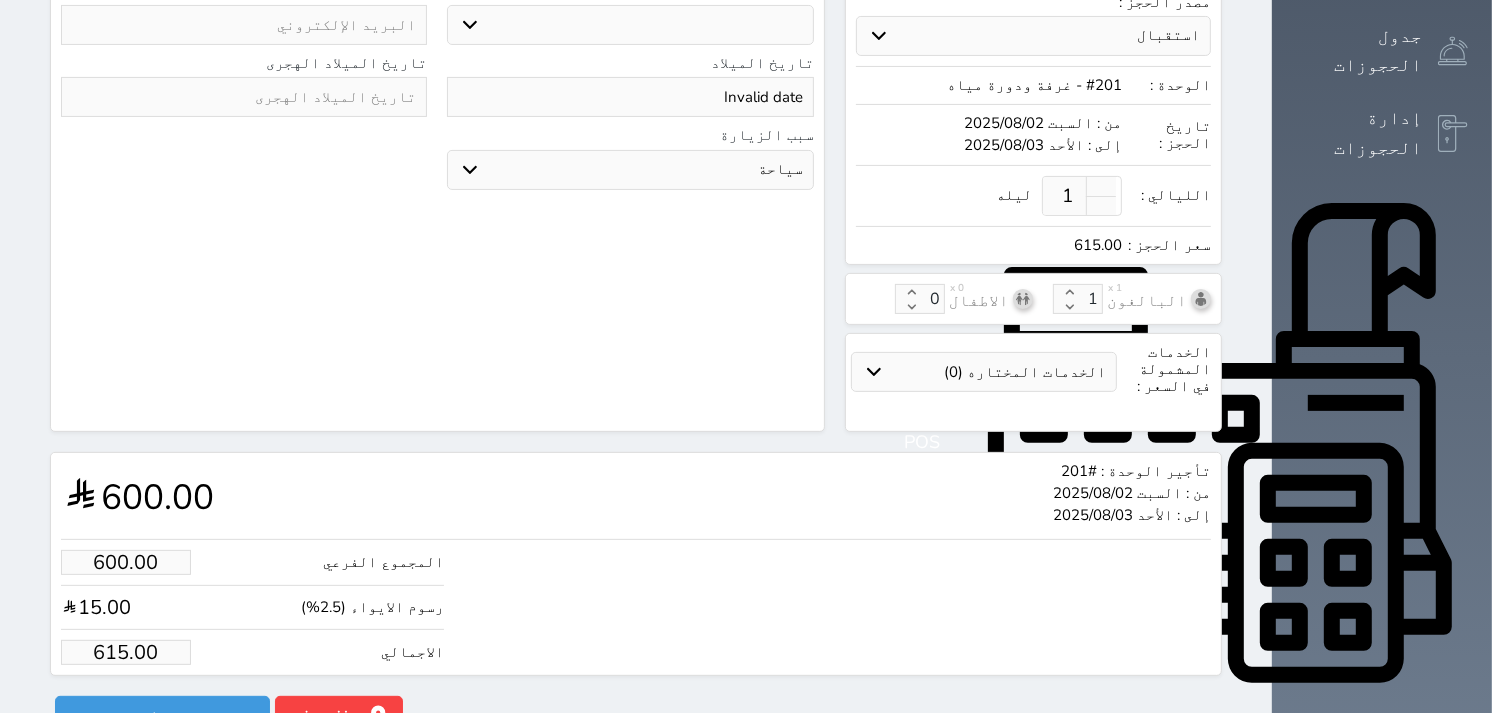 scroll, scrollTop: 472, scrollLeft: 0, axis: vertical 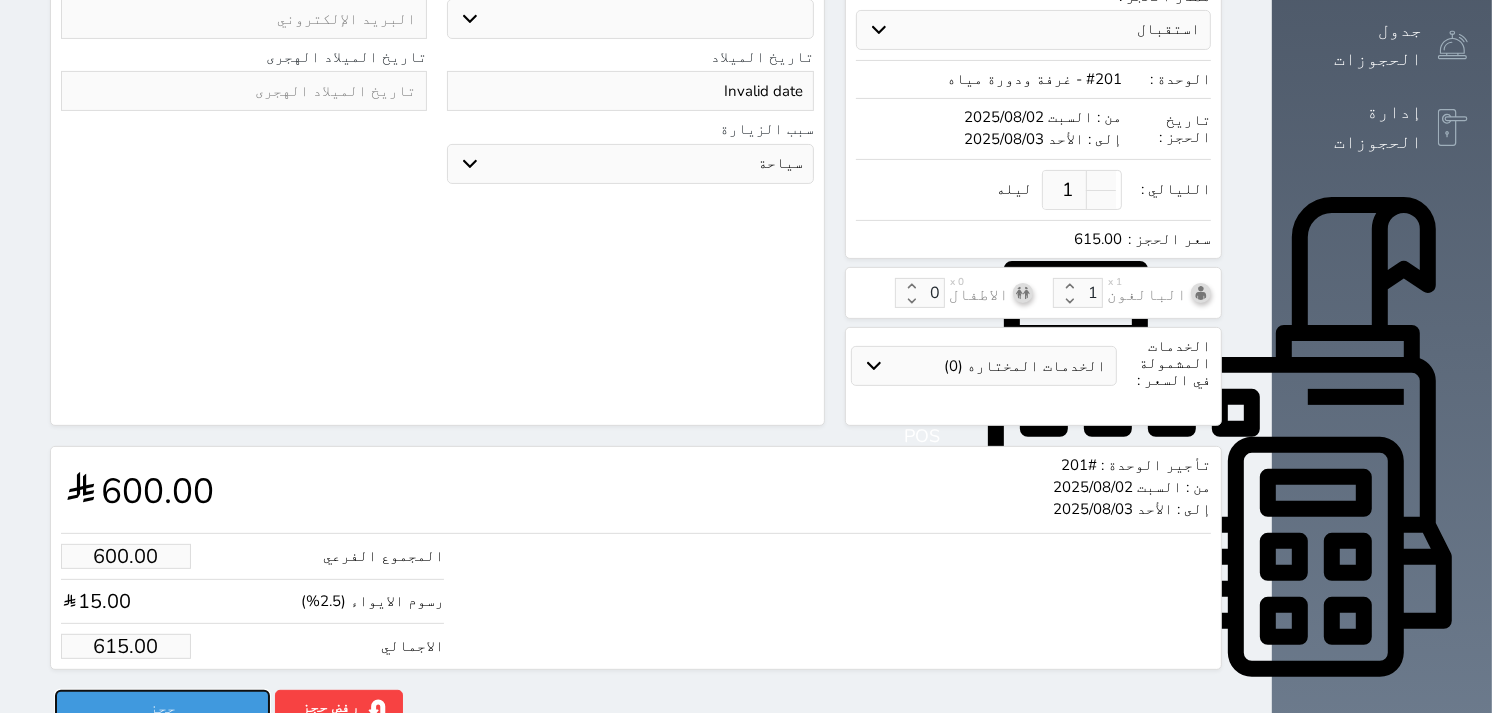 click on "حجز" at bounding box center (162, 707) 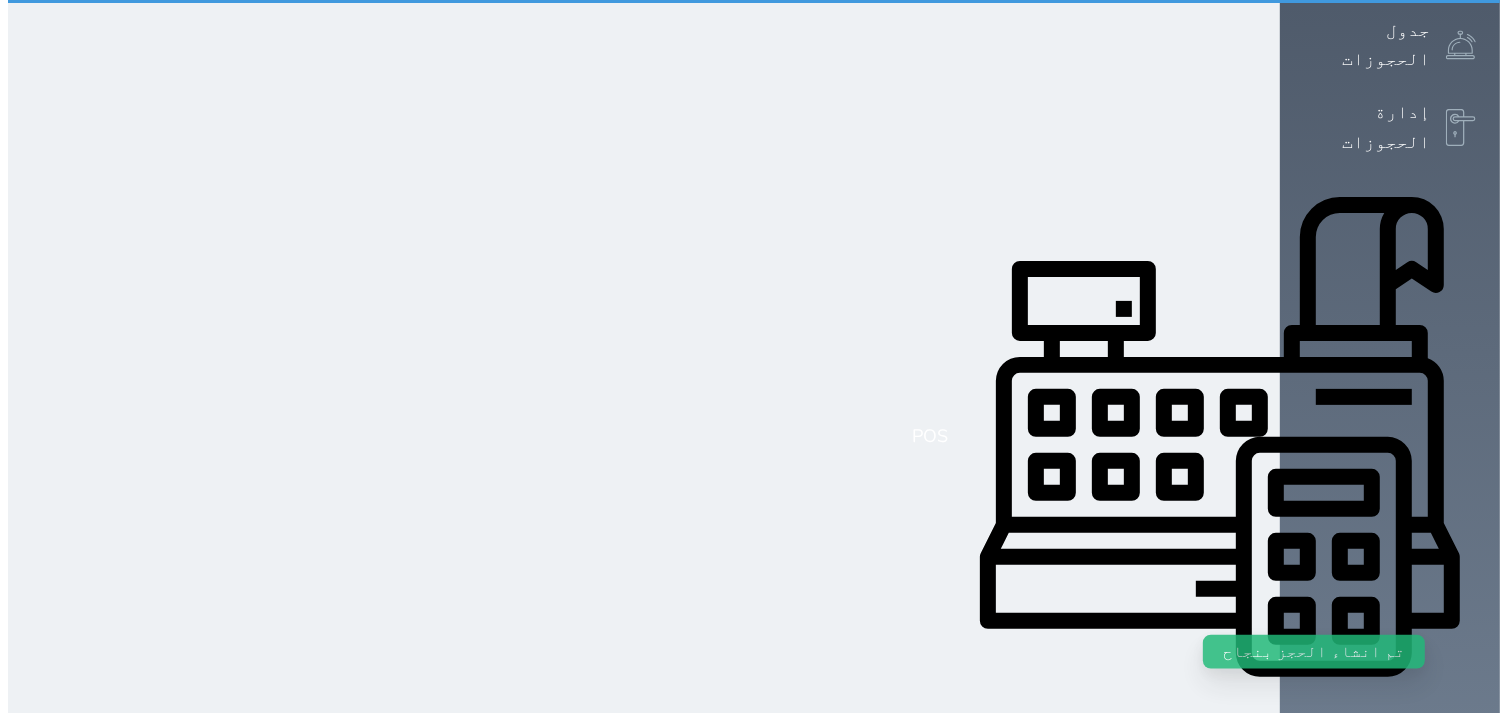 scroll, scrollTop: 0, scrollLeft: 0, axis: both 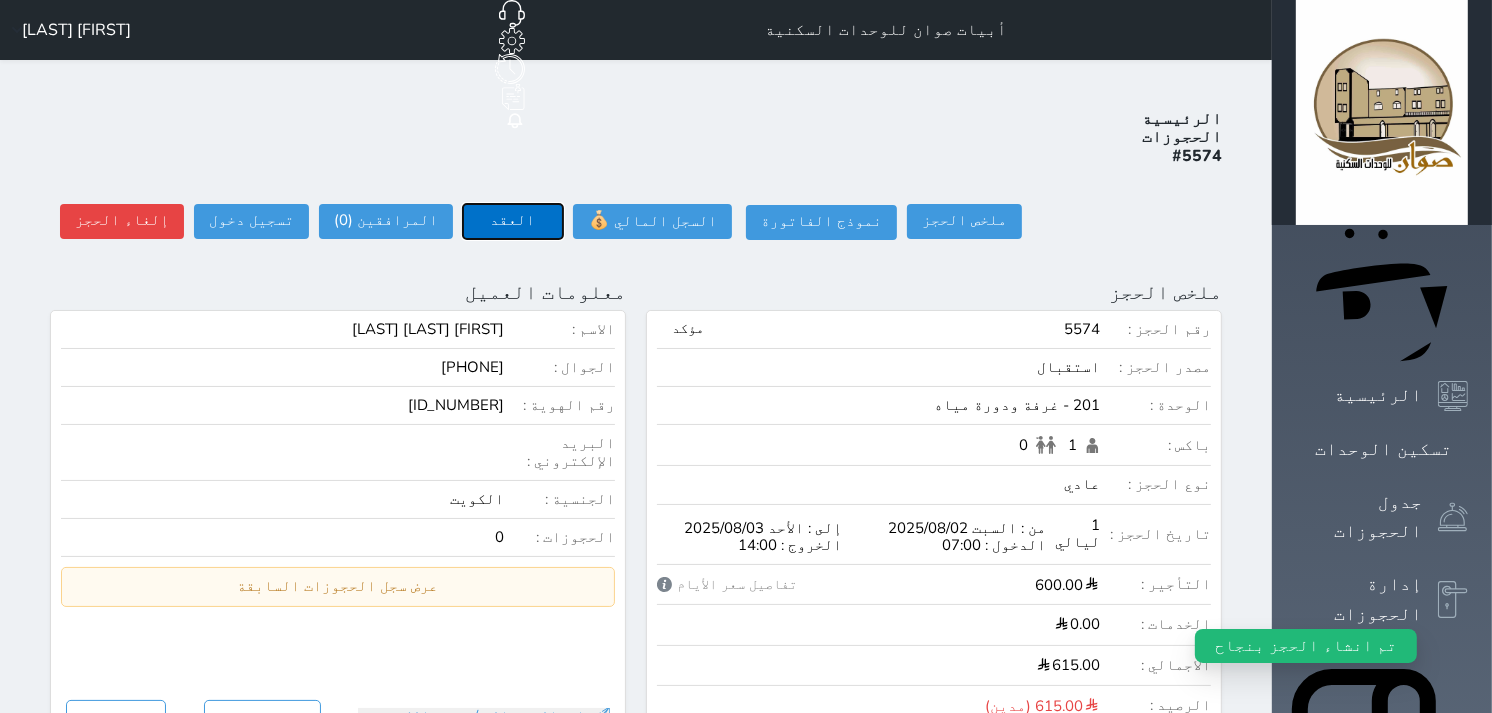click on "العقد" at bounding box center (513, 221) 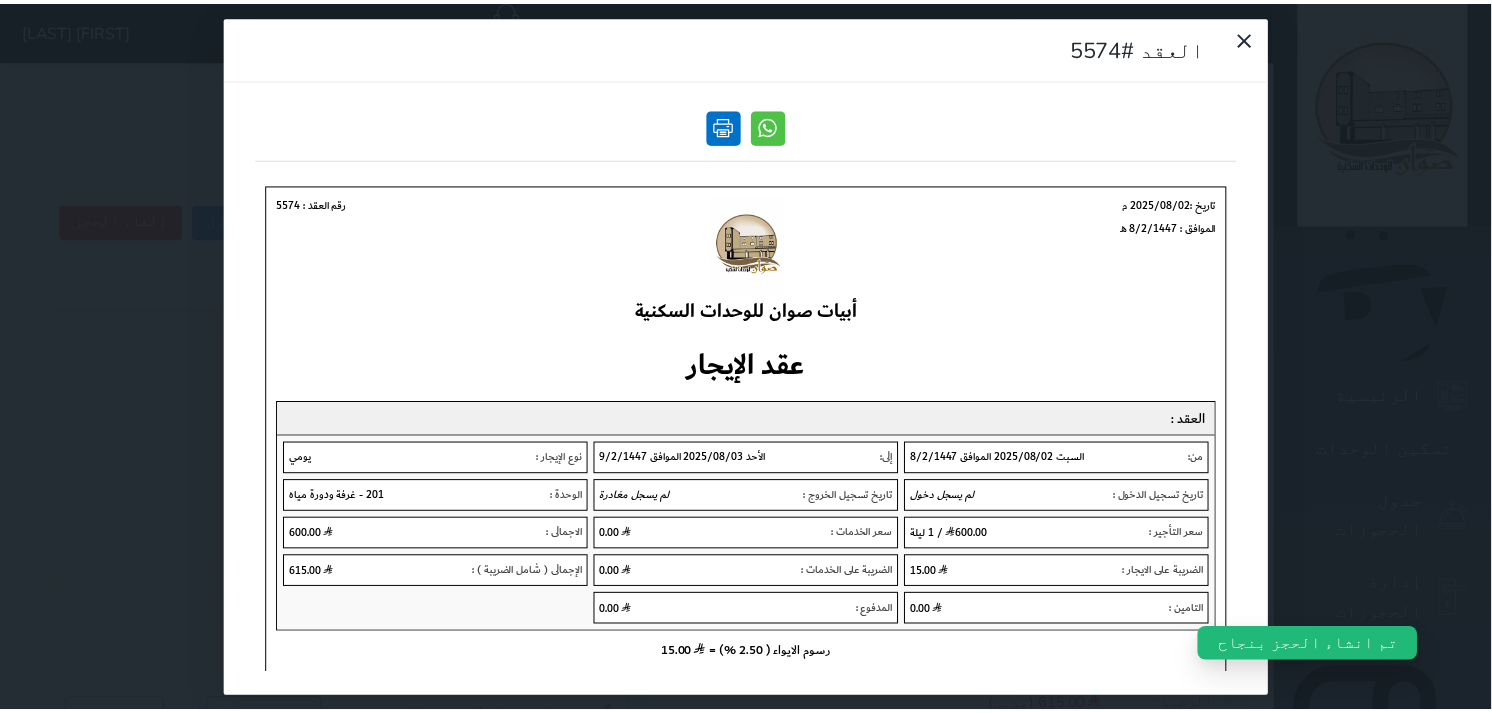scroll, scrollTop: 0, scrollLeft: 0, axis: both 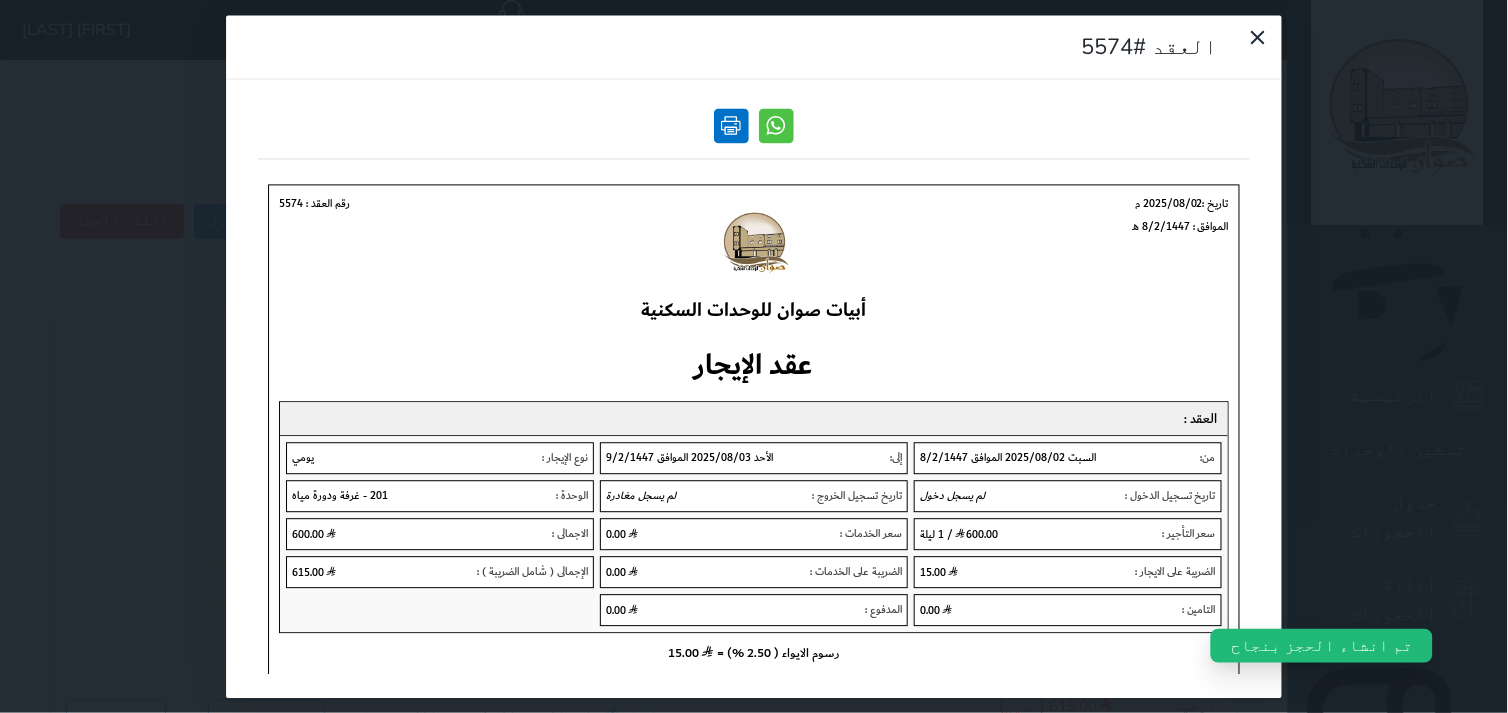 click at bounding box center (731, 125) 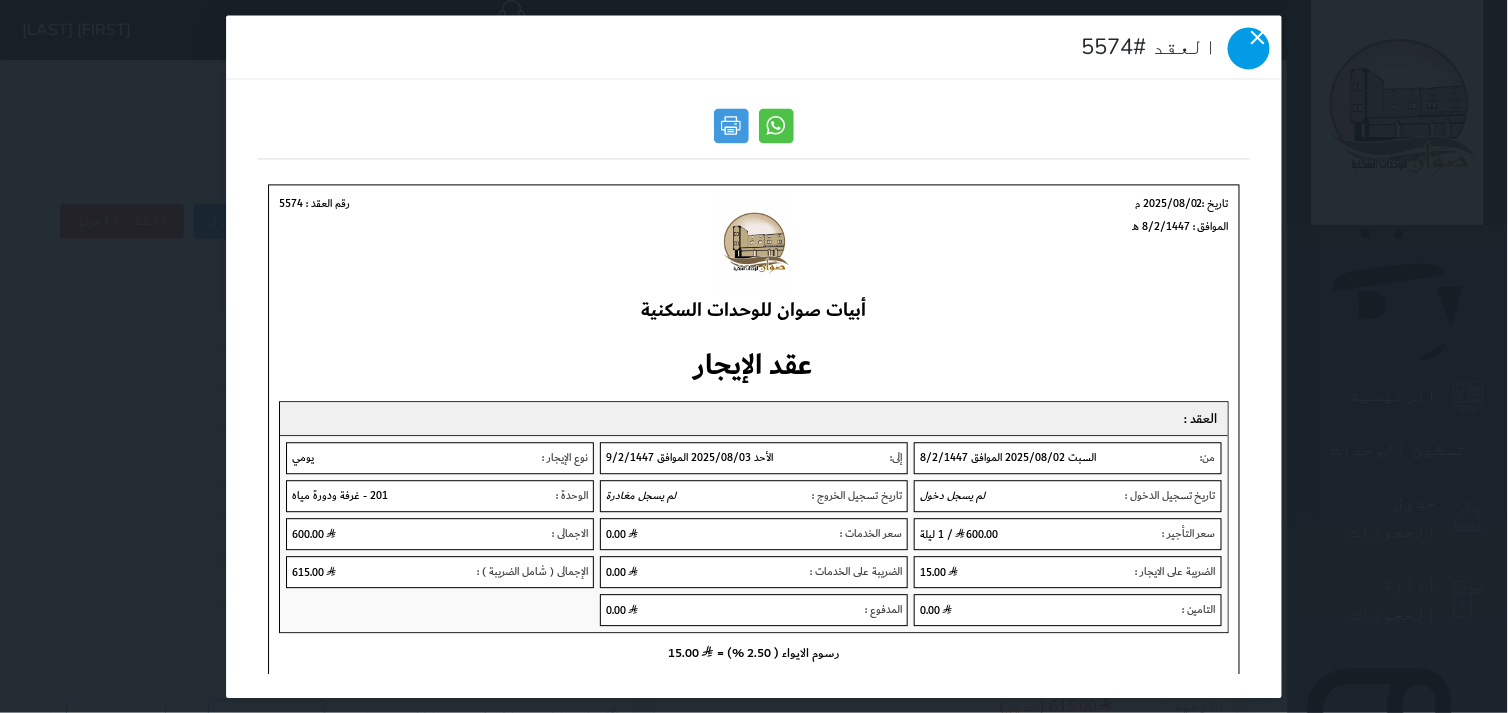 click 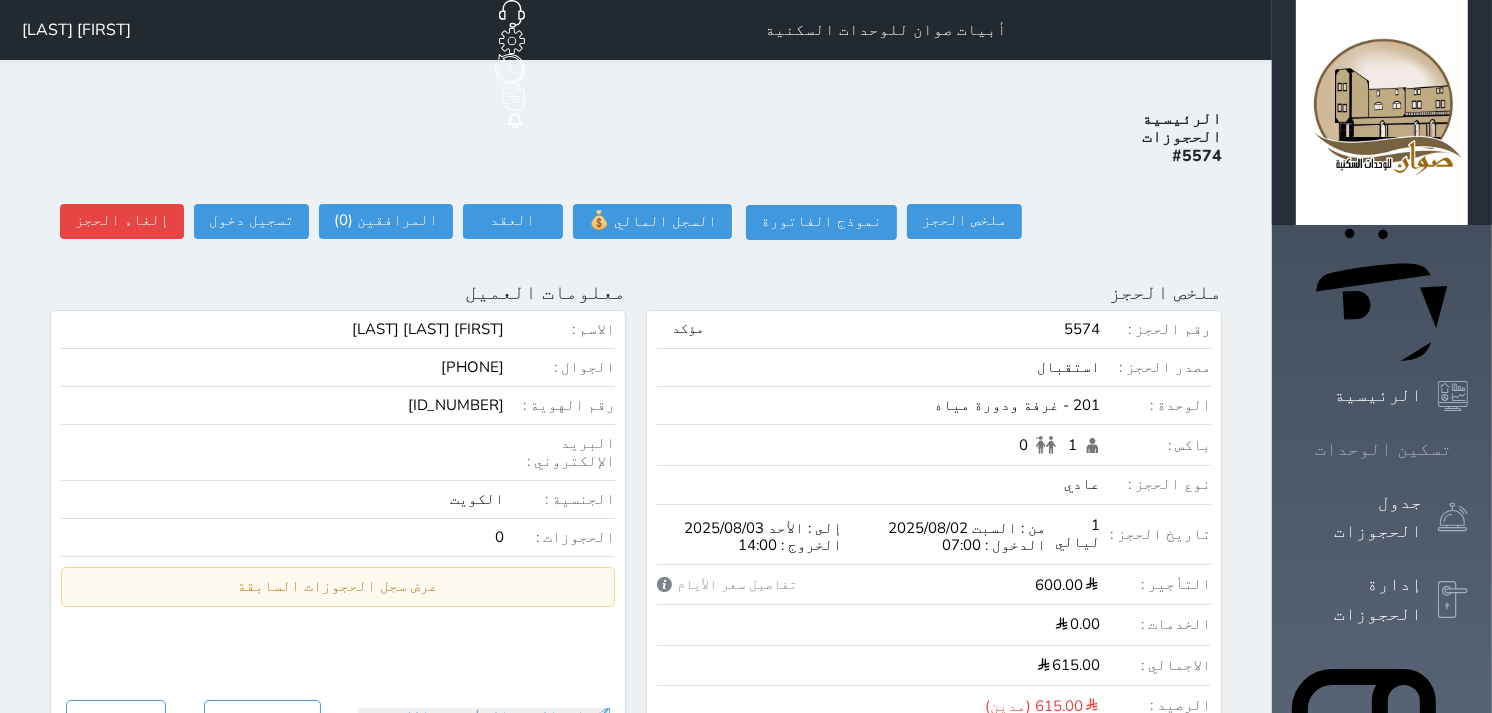 click at bounding box center [1468, 449] 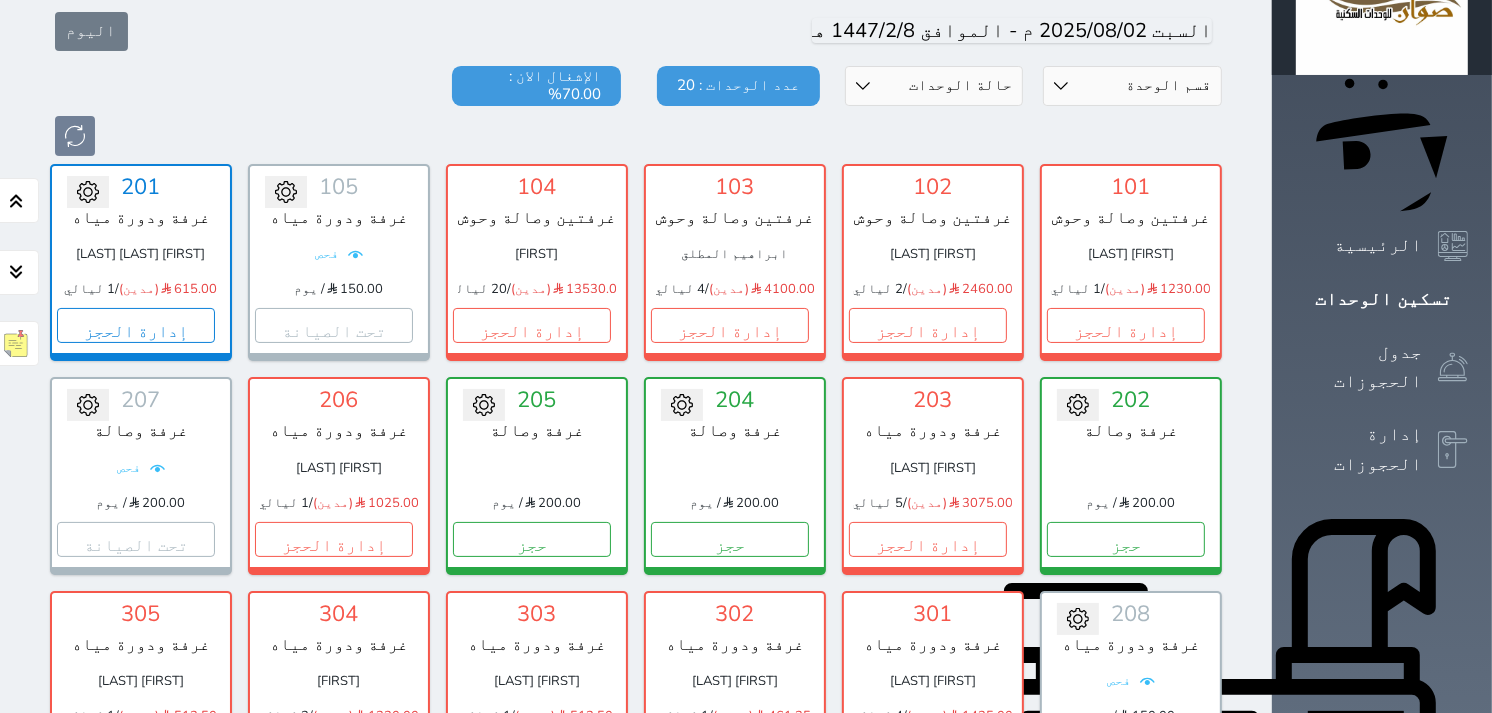 scroll, scrollTop: 188, scrollLeft: 0, axis: vertical 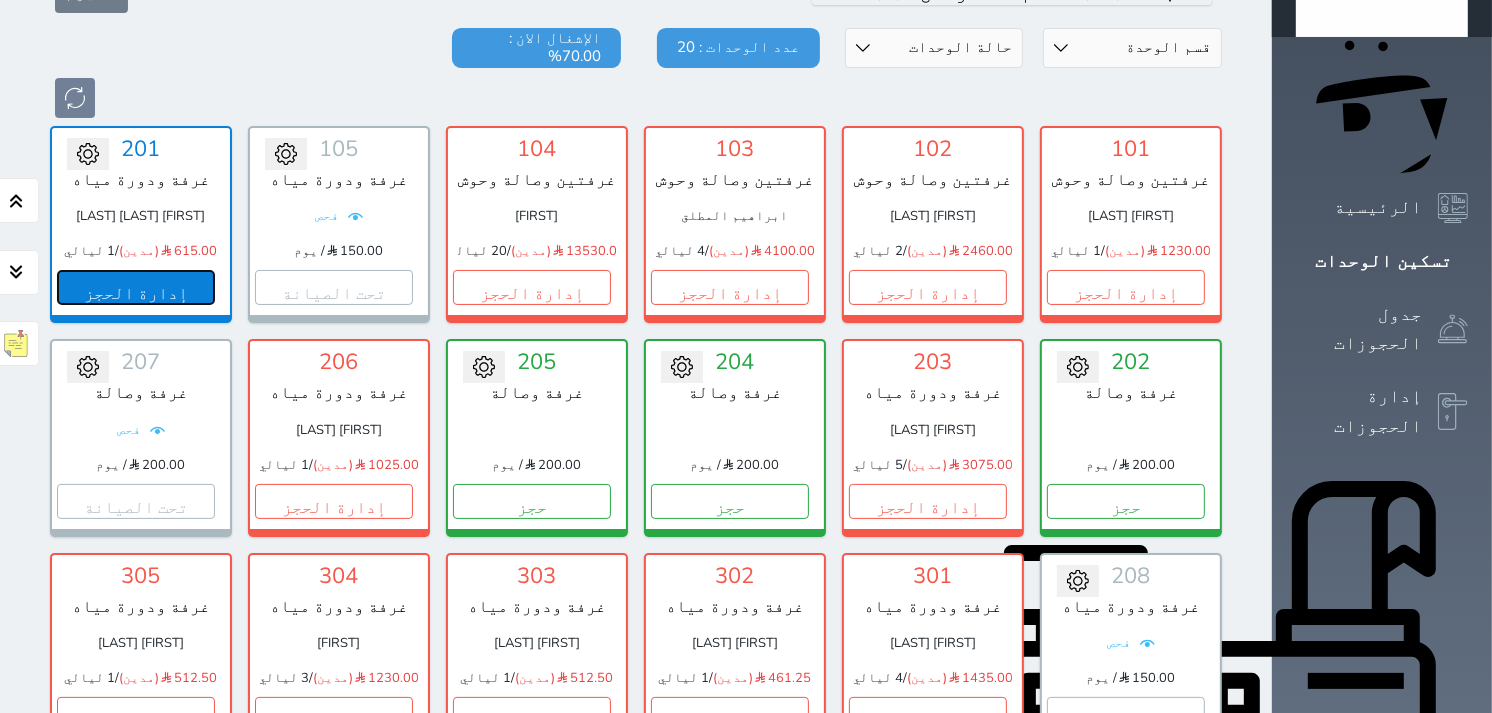 drag, startPoint x: 98, startPoint y: 227, endPoint x: 115, endPoint y: 227, distance: 17 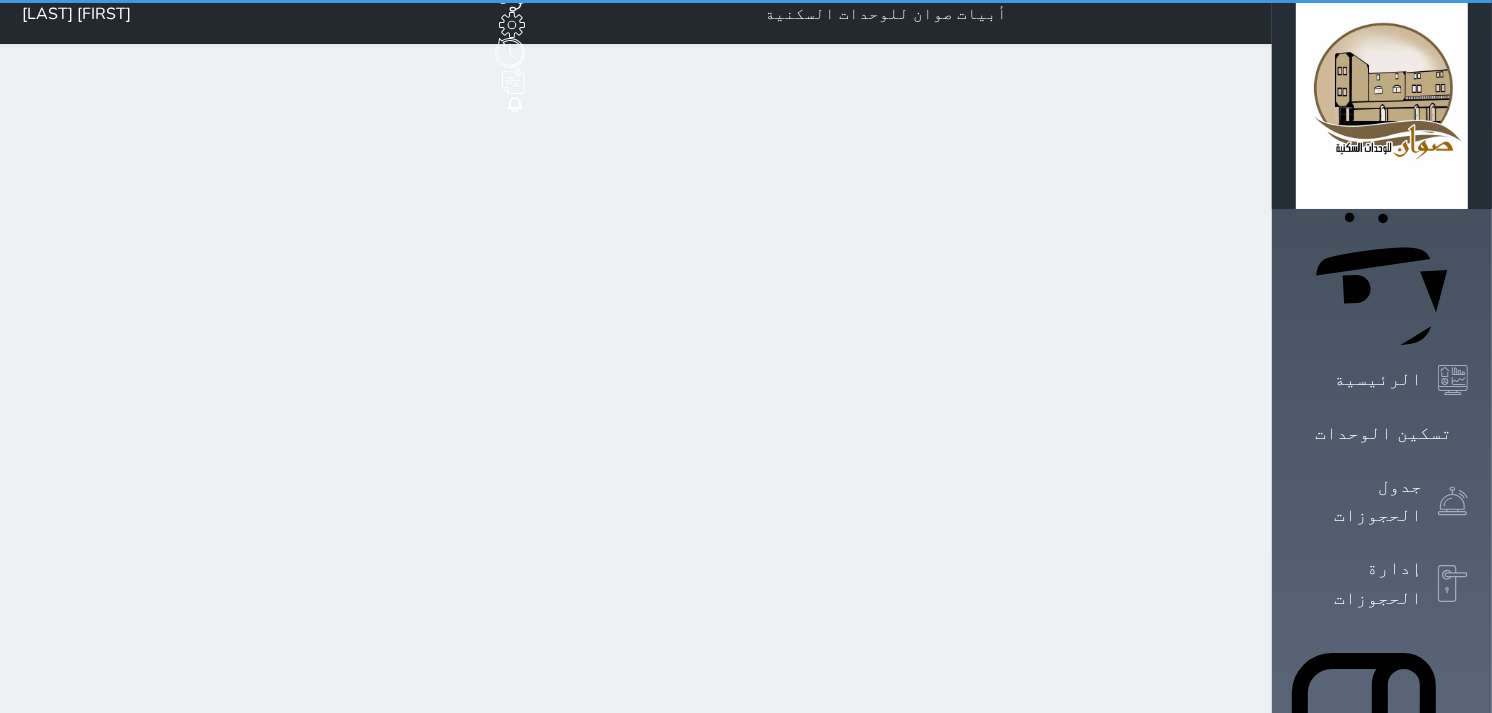scroll, scrollTop: 0, scrollLeft: 0, axis: both 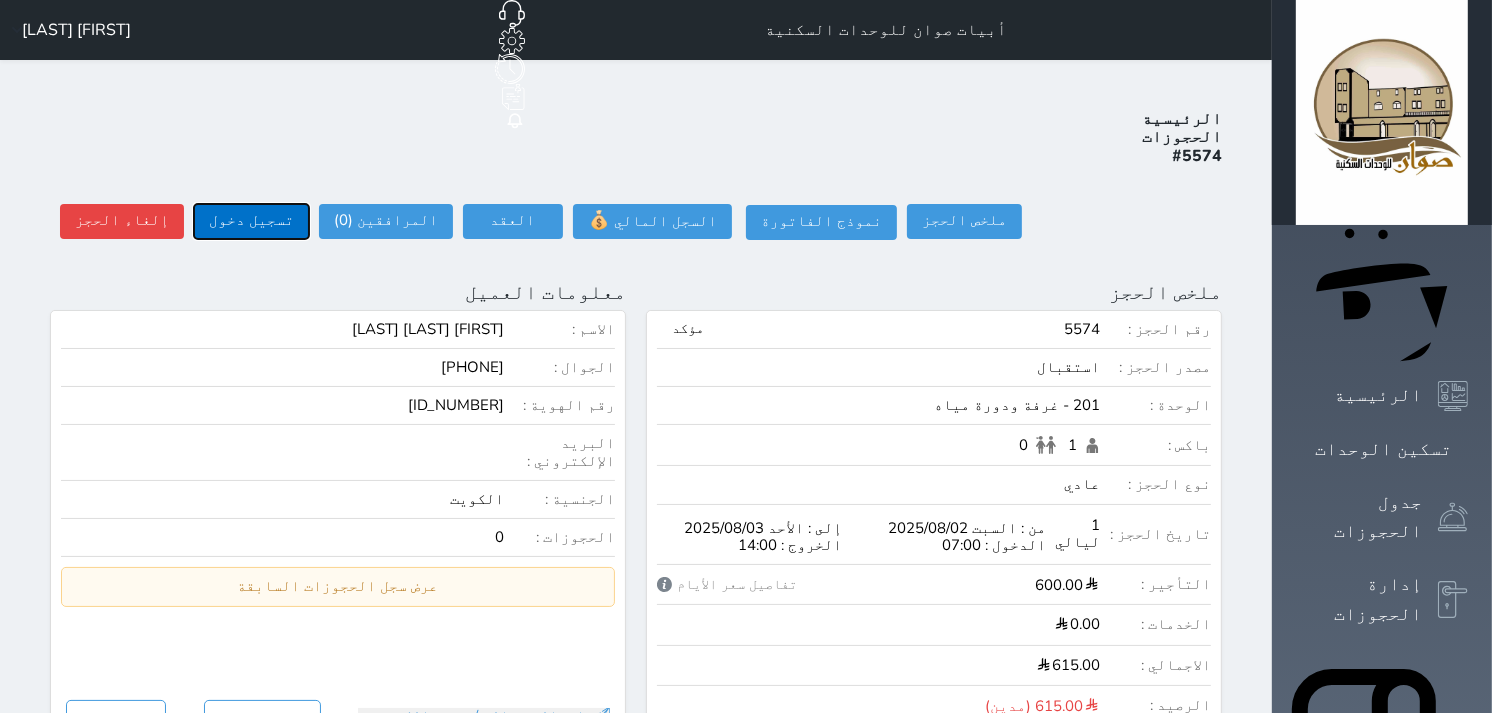 drag, startPoint x: 202, startPoint y: 161, endPoint x: 214, endPoint y: 162, distance: 12.0415945 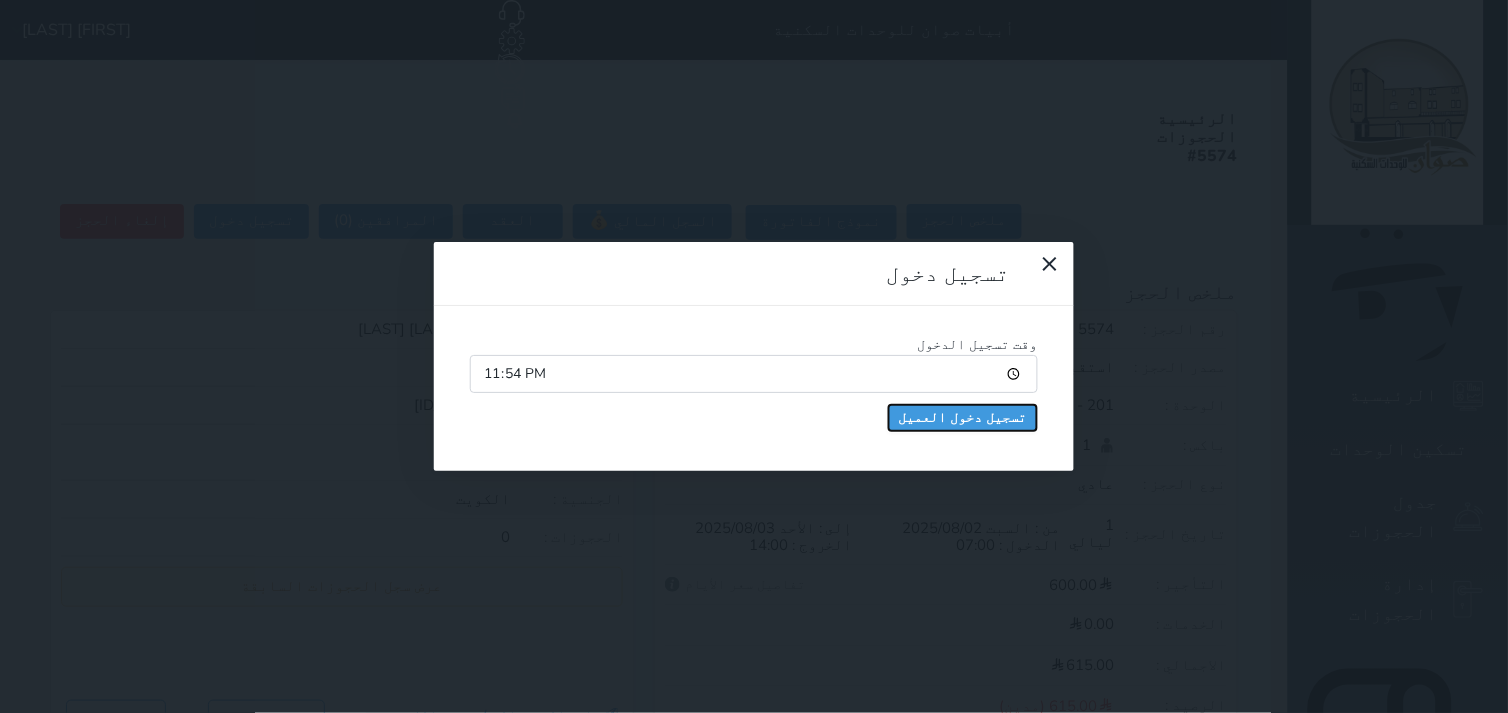 drag, startPoint x: 746, startPoint y: 174, endPoint x: 713, endPoint y: 161, distance: 35.468296 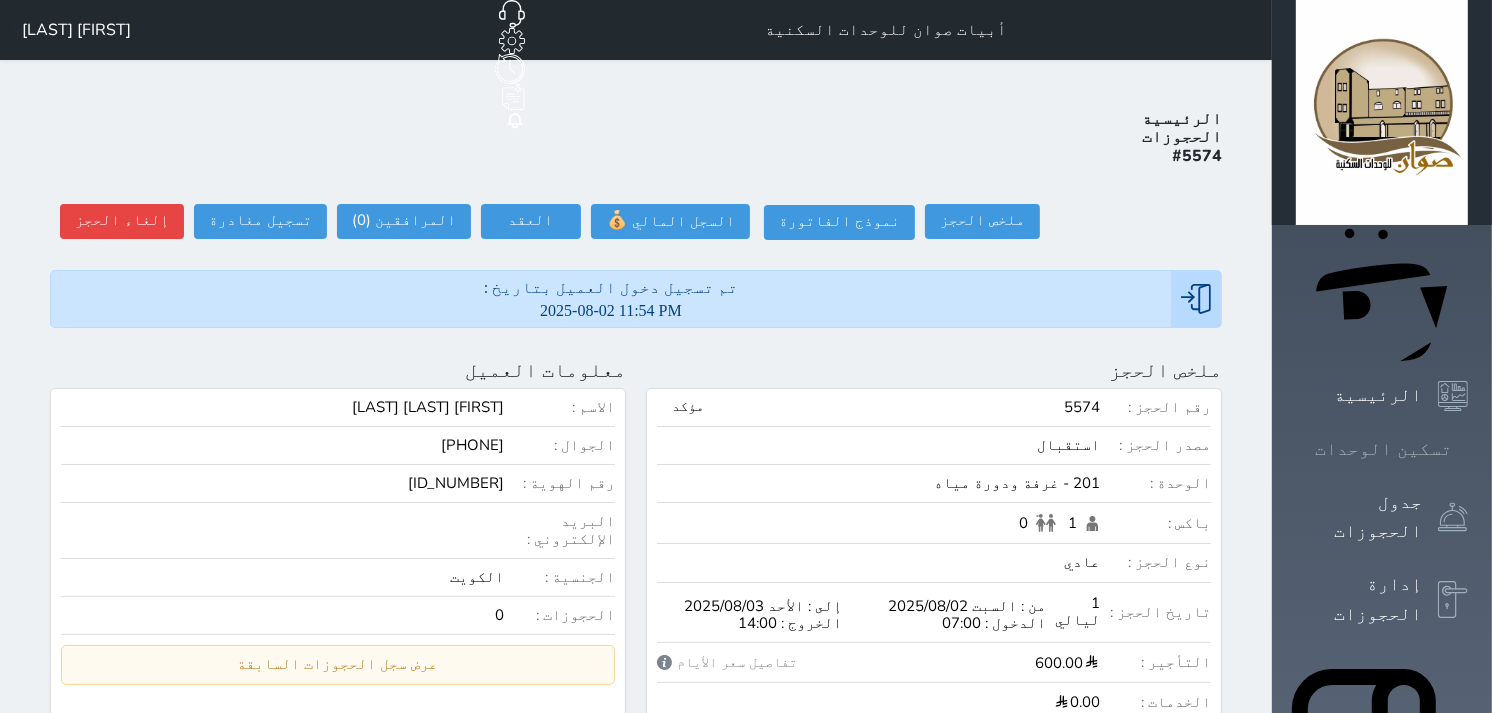 click 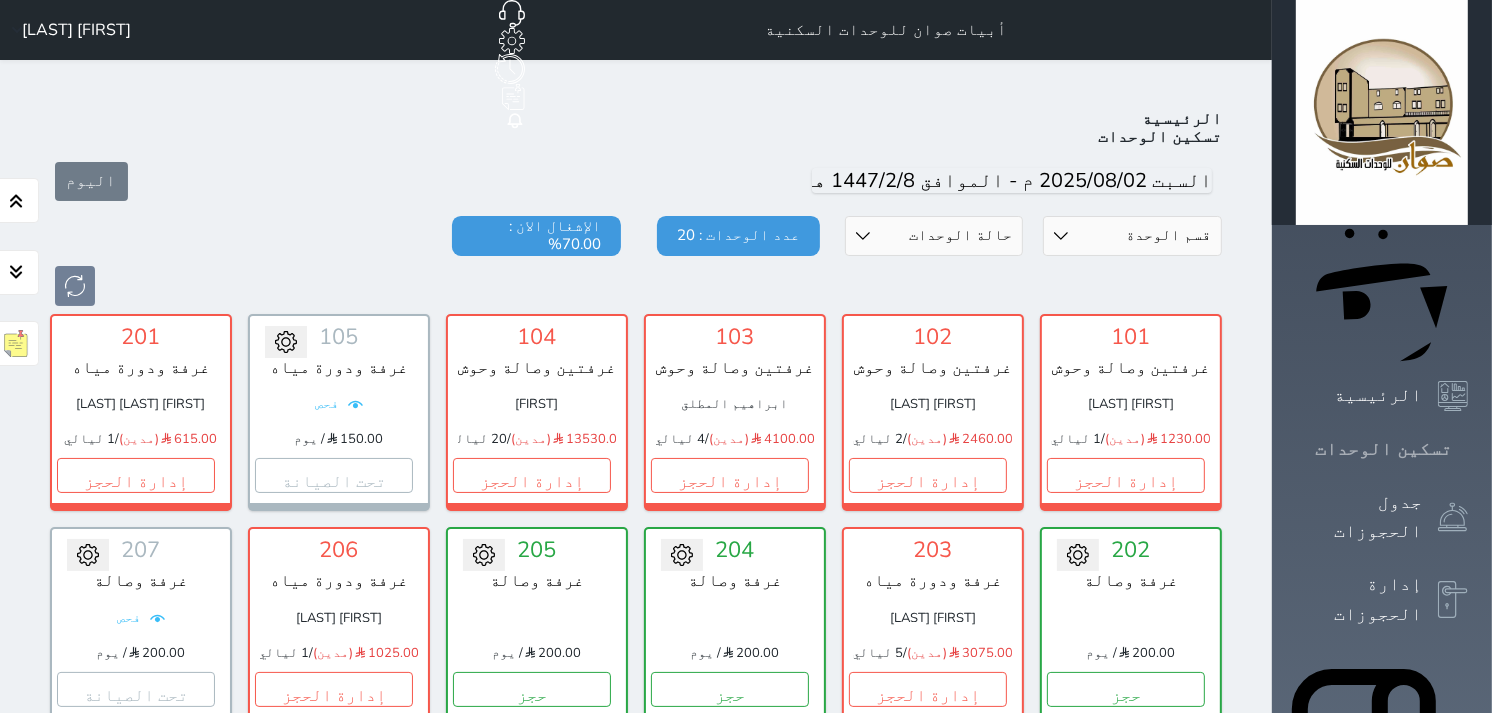 scroll, scrollTop: 77, scrollLeft: 0, axis: vertical 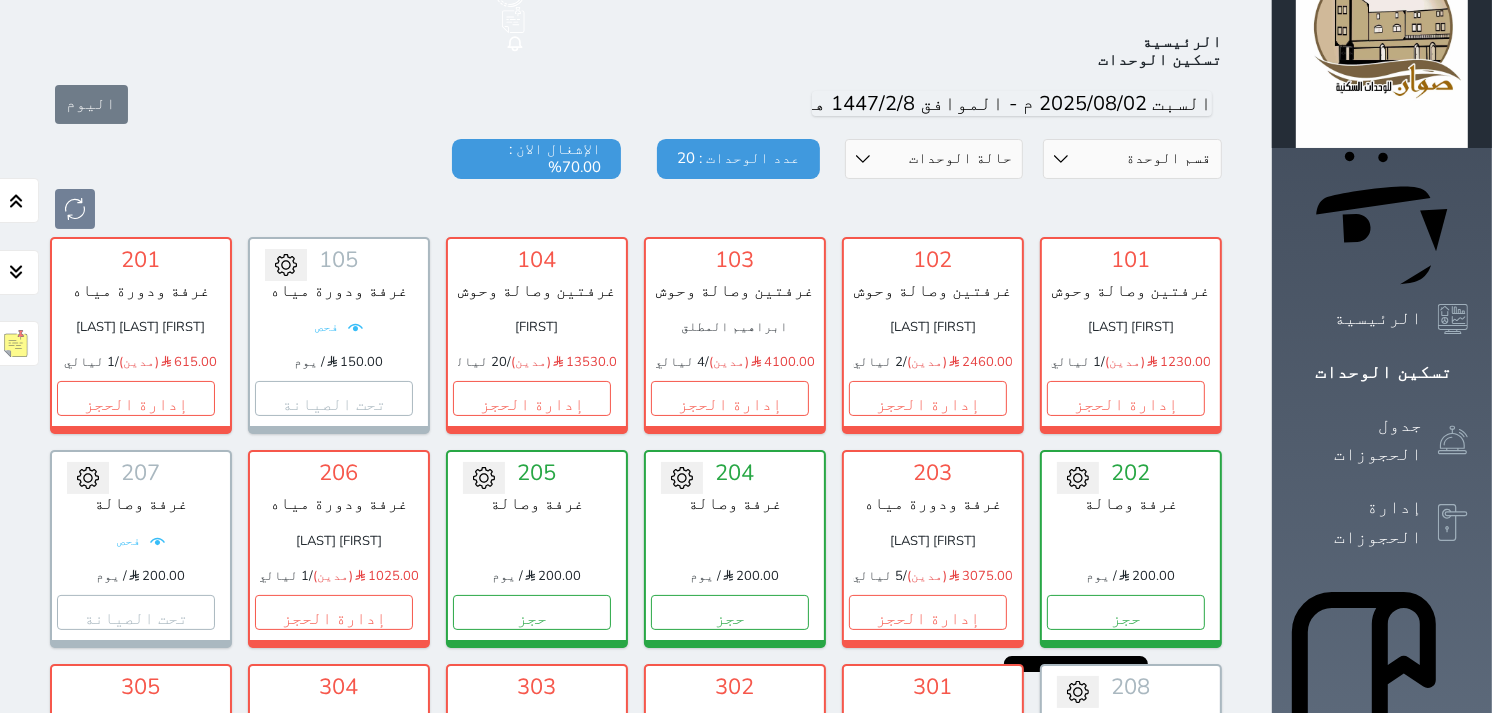 click on "تحويل لمتاح
105   غرفة ودورة مياه         فحص
150.00
/ يوم            تحت الصيانة" at bounding box center (339, 335) 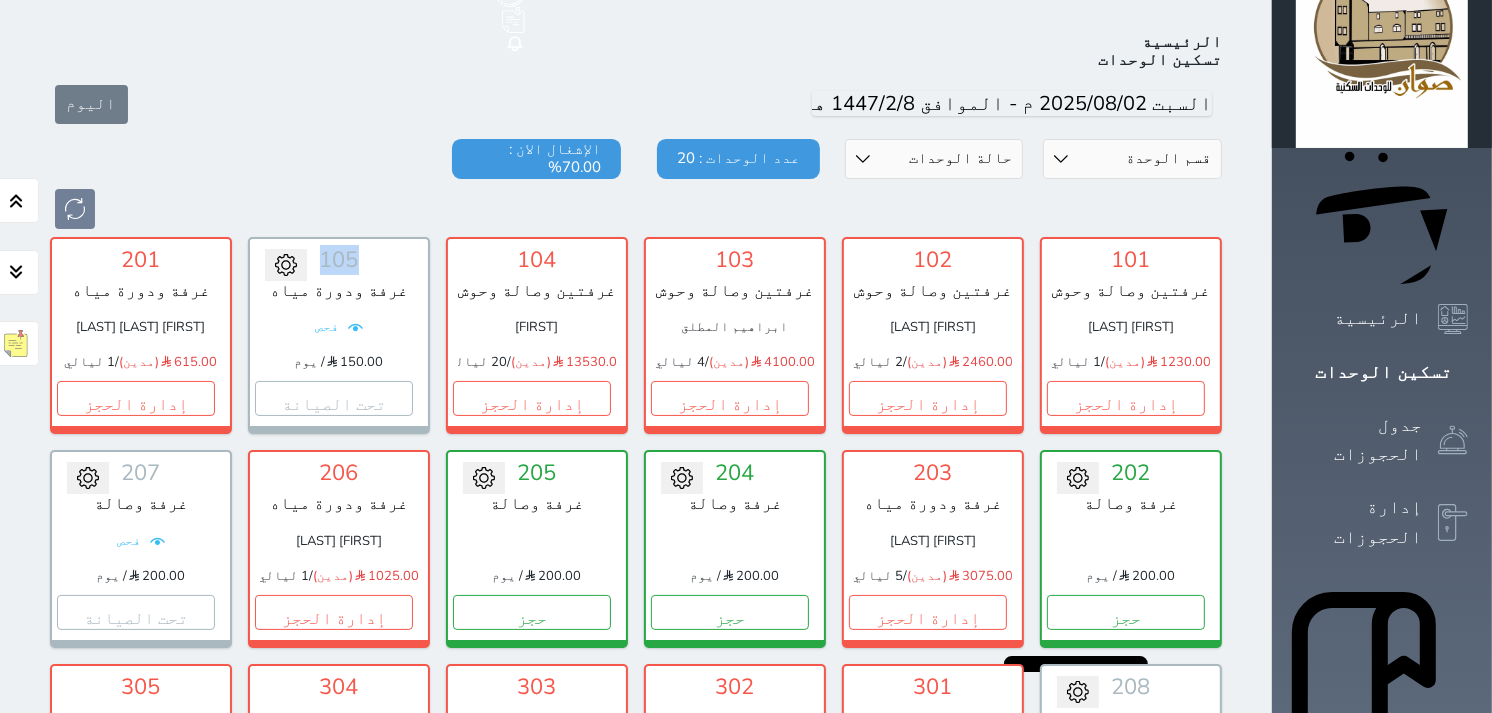 drag, startPoint x: 294, startPoint y: 188, endPoint x: 363, endPoint y: 216, distance: 74.46476 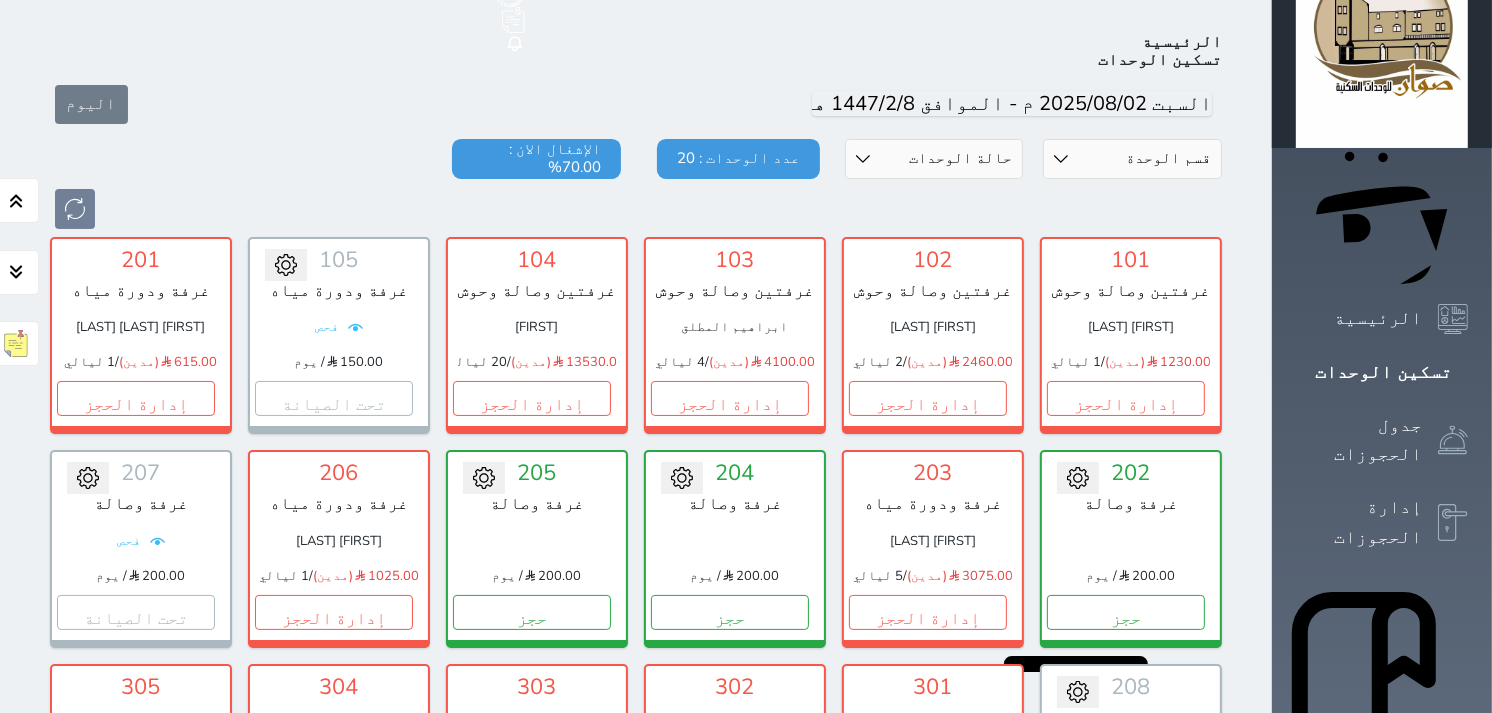 click on "قسم الوحدة   غرفة ودورة مياه غرفة وصالة غرفتين وصالة وحوش   حالة الوحدات متاح تحت التنظيف تحت الصيانة سجل دخول  لم يتم تسجيل الدخول   عدد الوحدات : 20   الإشغال الان : 70.00%" at bounding box center [636, 184] 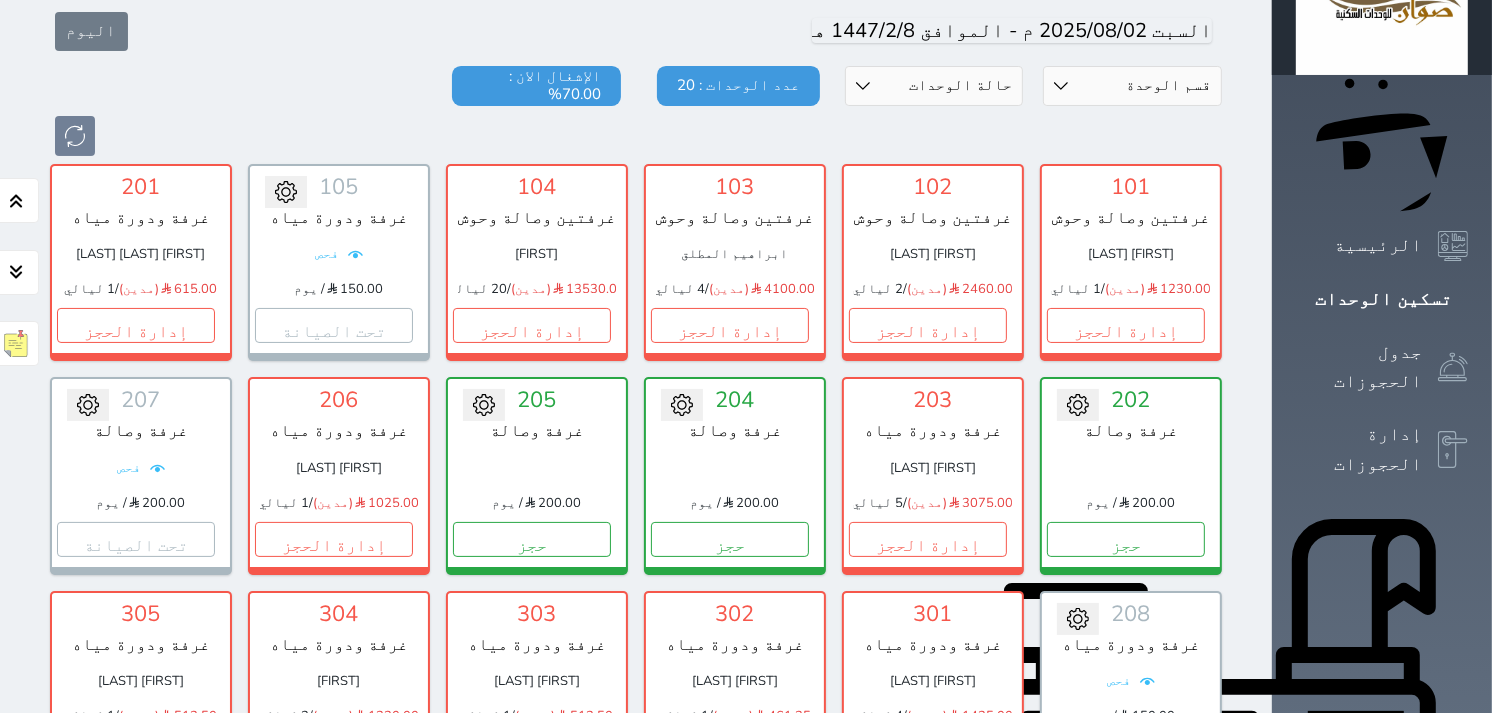 scroll, scrollTop: 111, scrollLeft: 0, axis: vertical 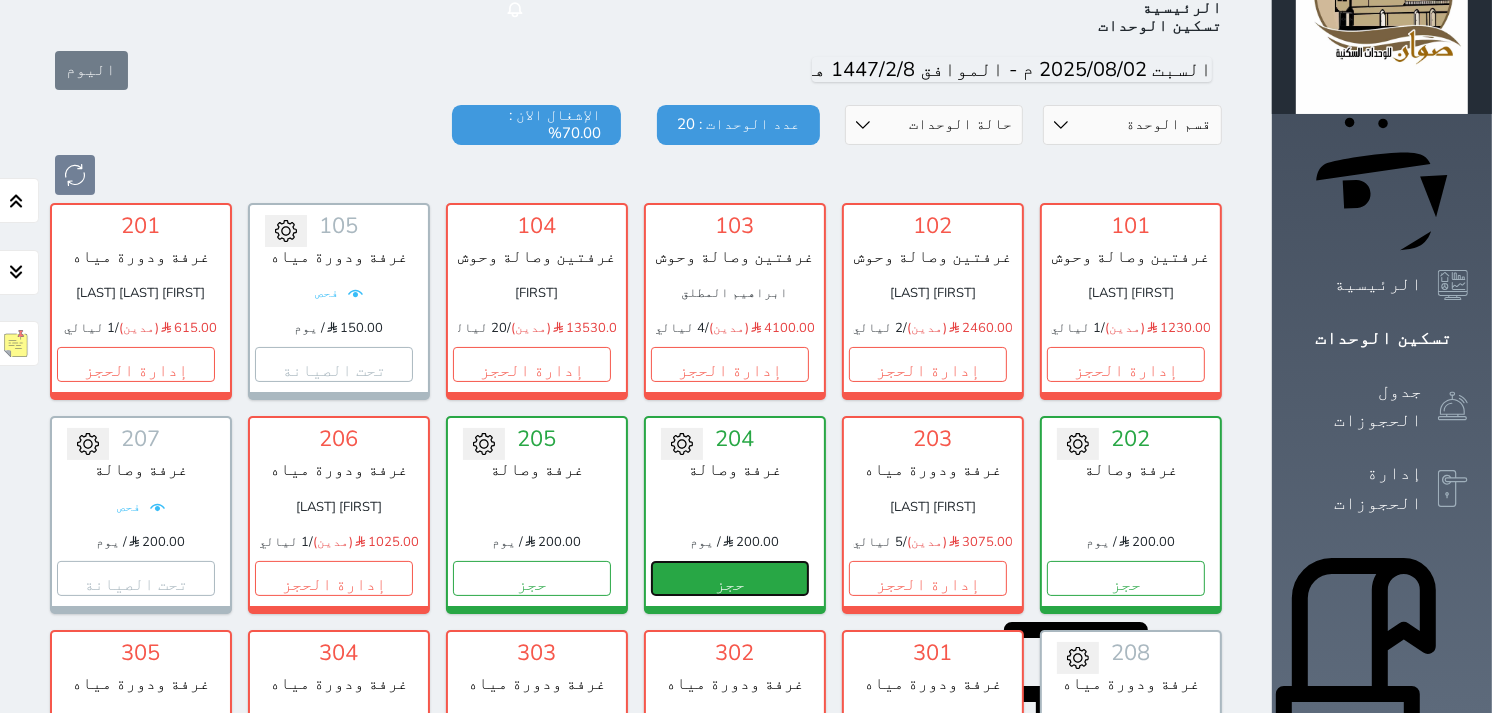 click on "حجز" at bounding box center (730, 578) 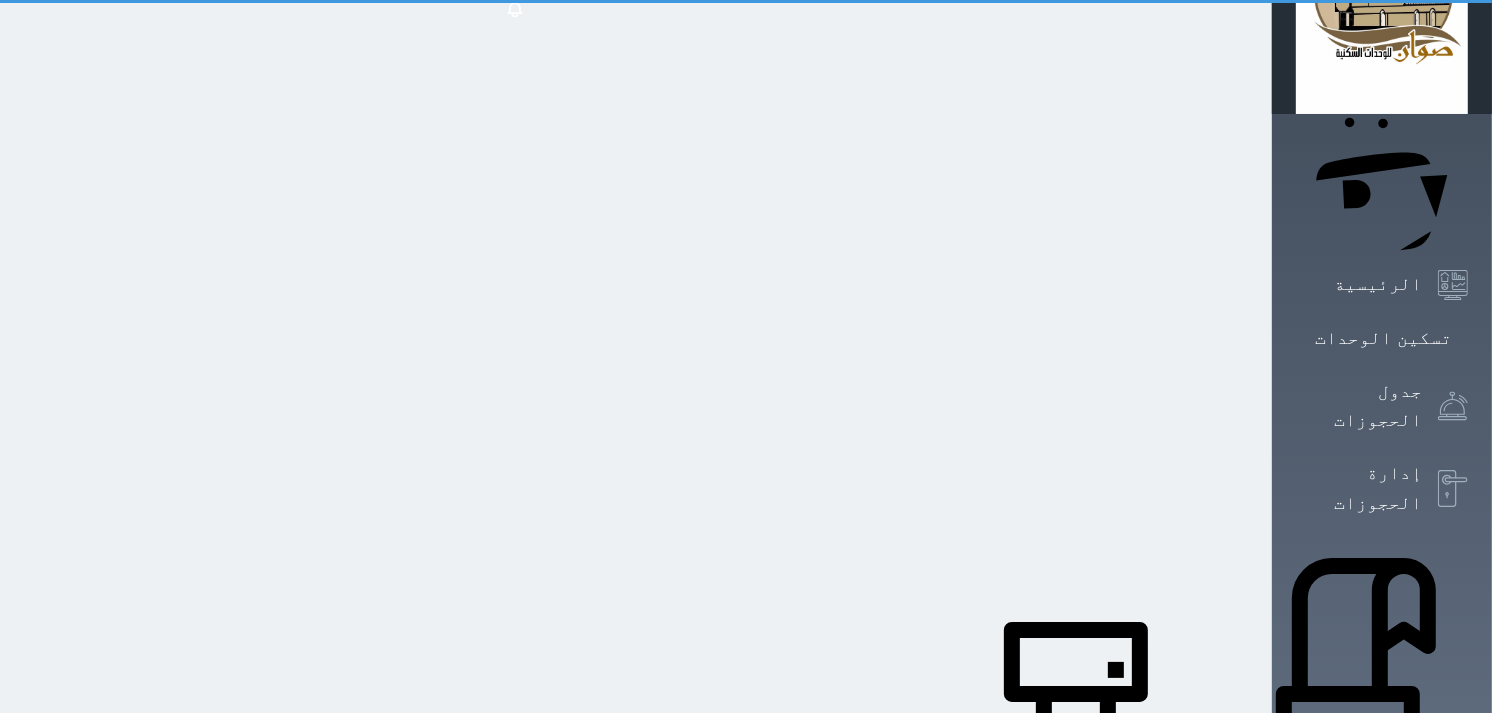scroll, scrollTop: 1, scrollLeft: 0, axis: vertical 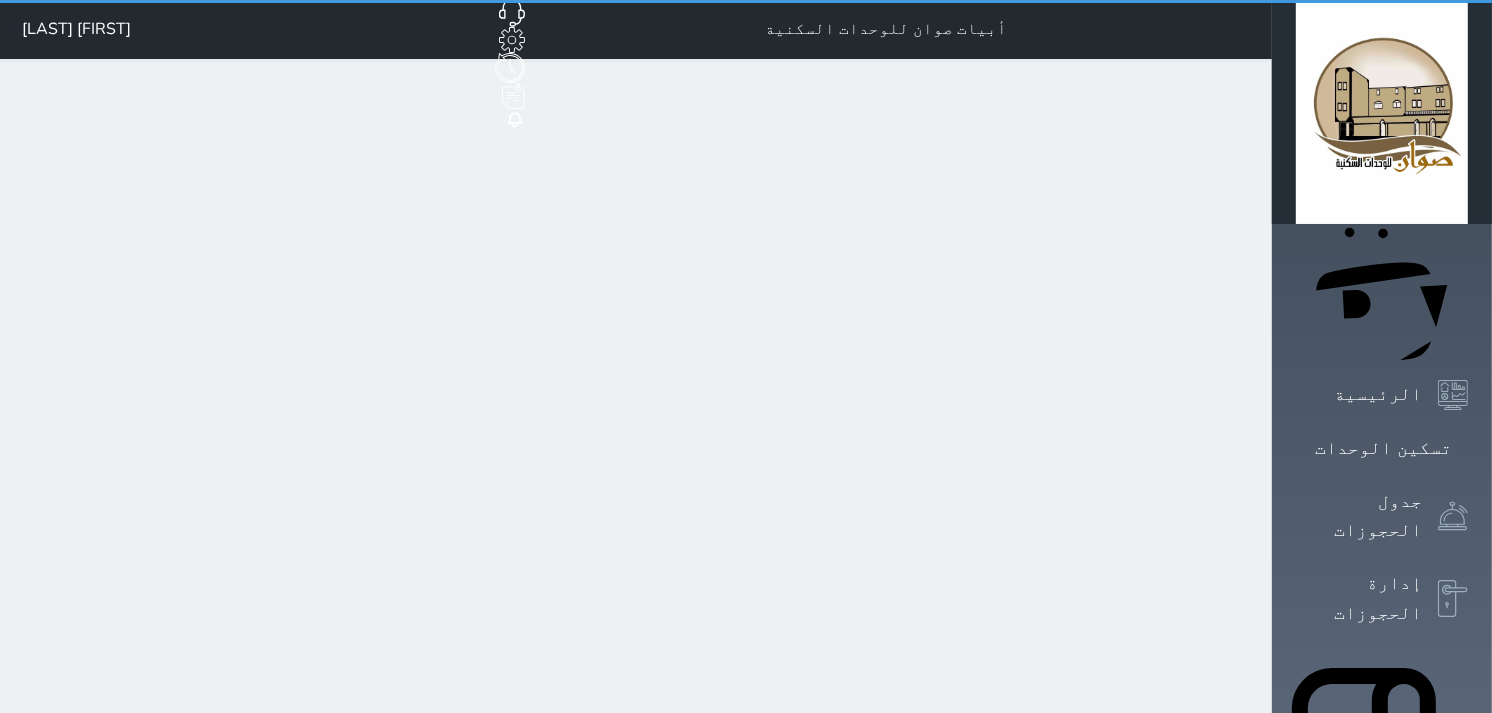 select on "1" 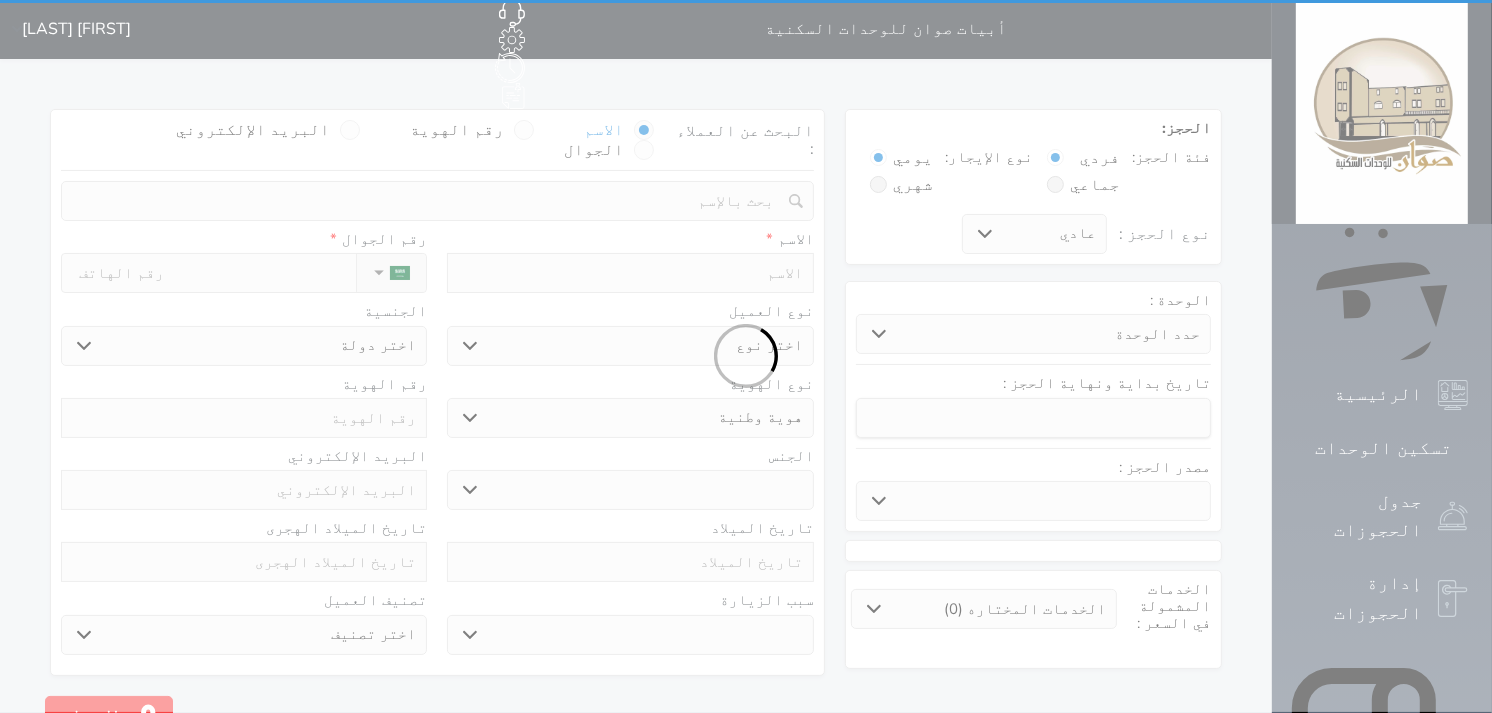 scroll, scrollTop: 0, scrollLeft: 0, axis: both 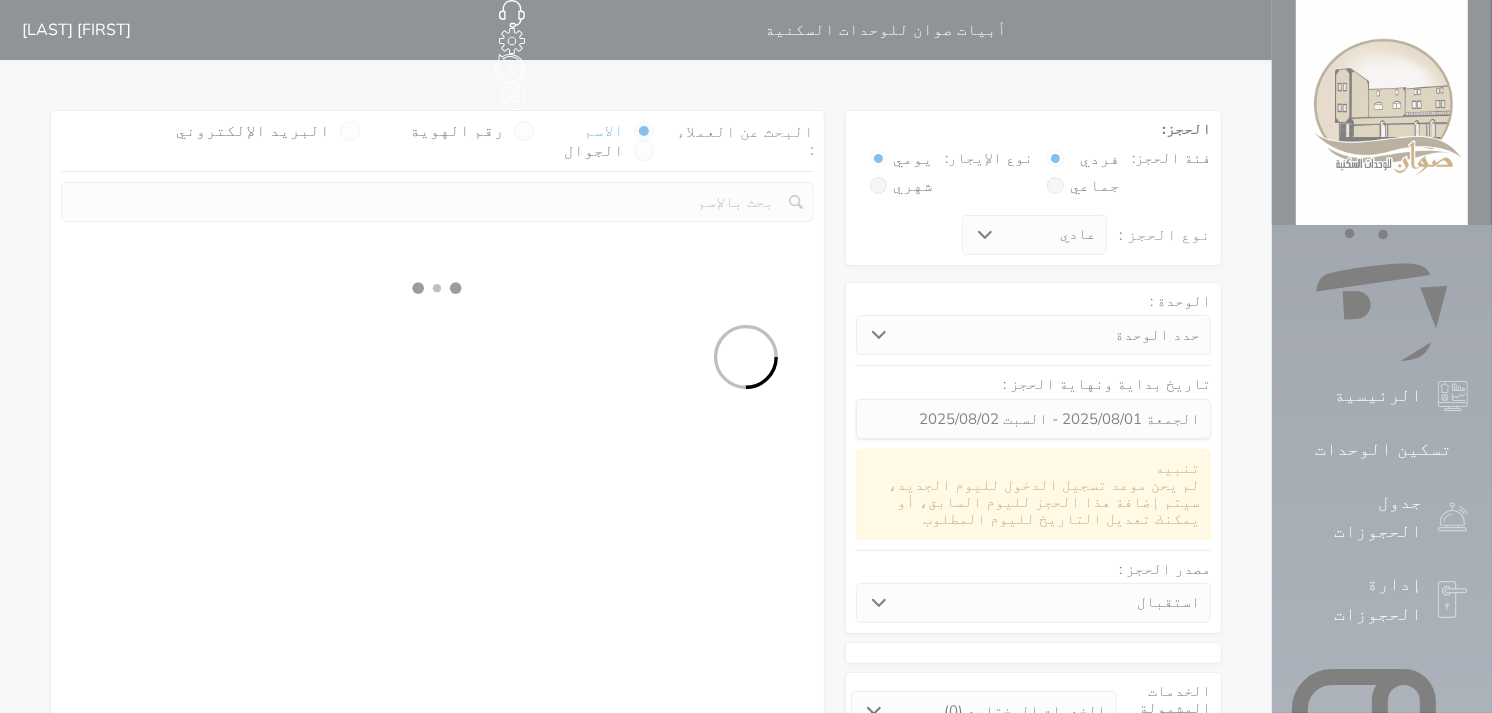 select 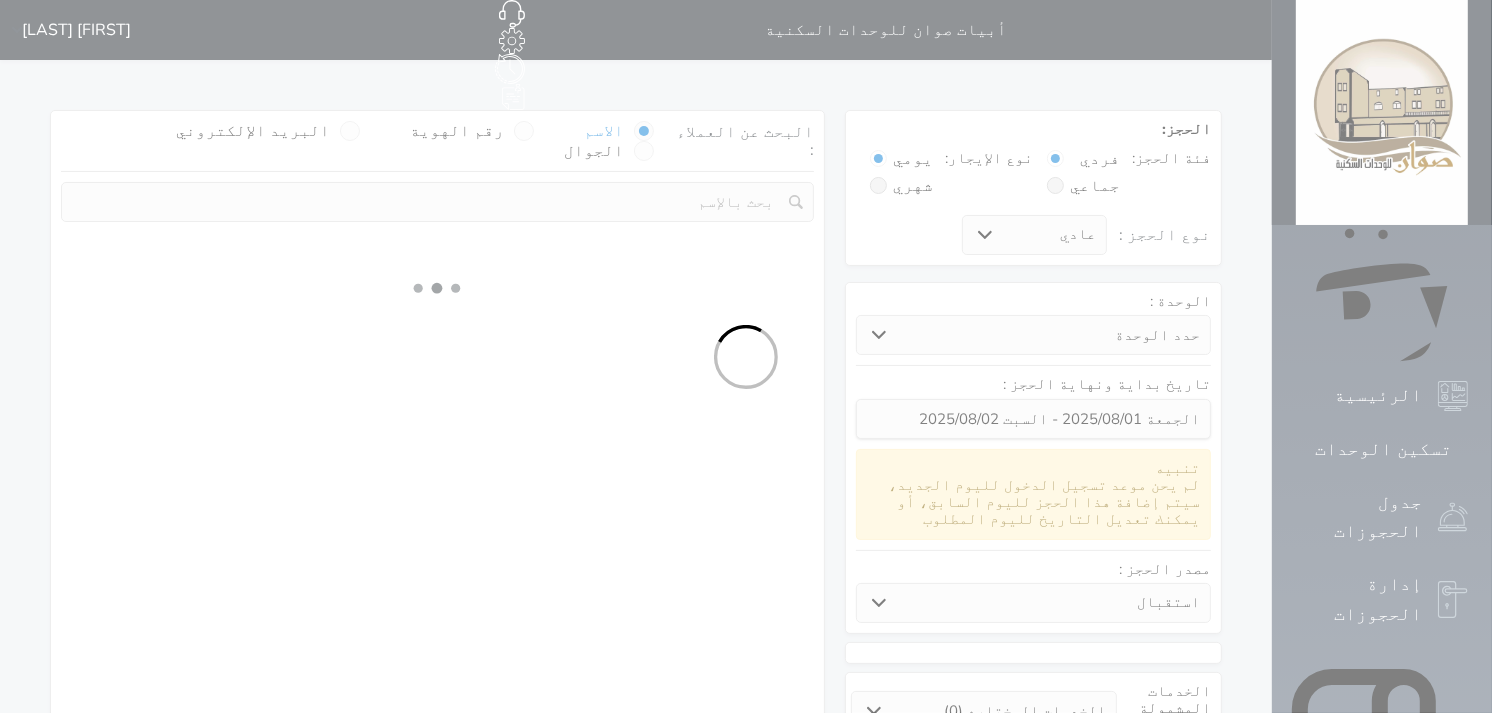 select on "1" 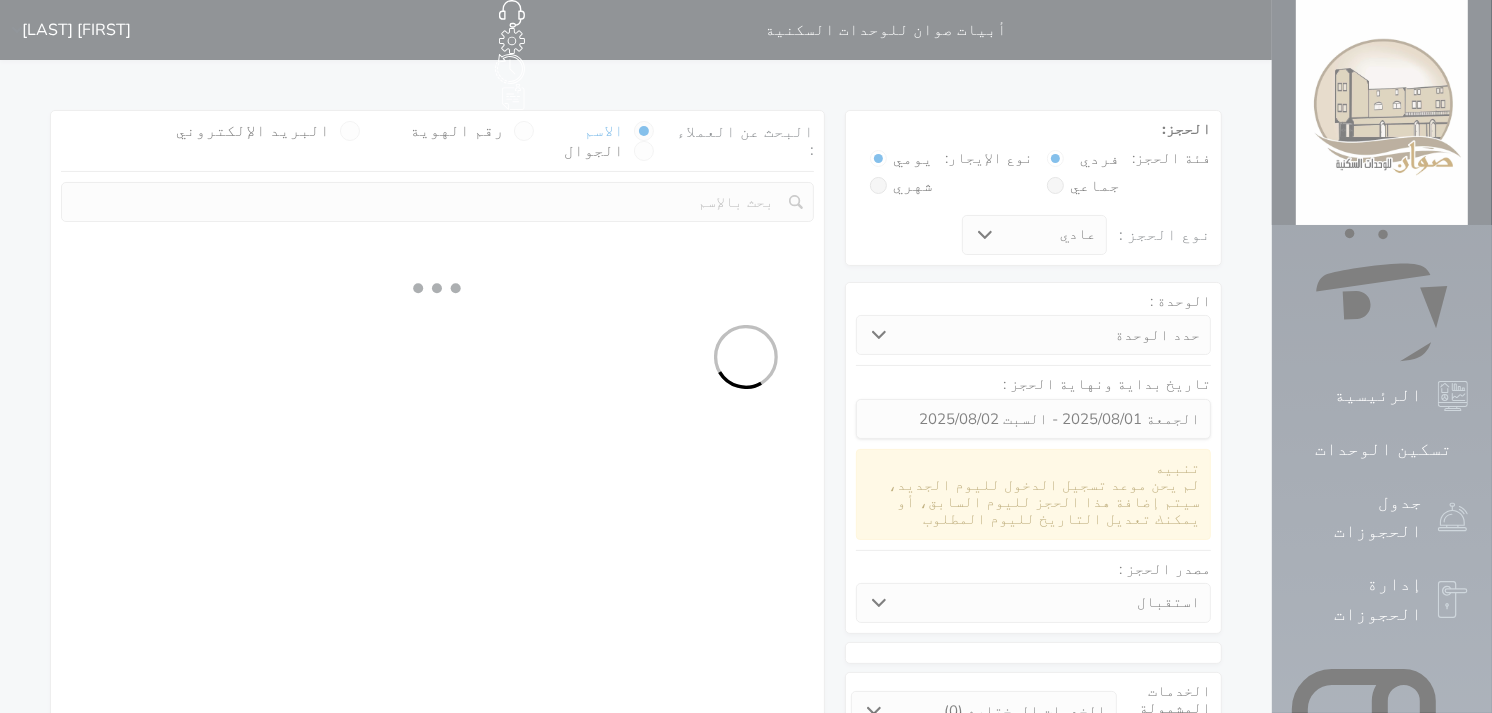 select on "113" 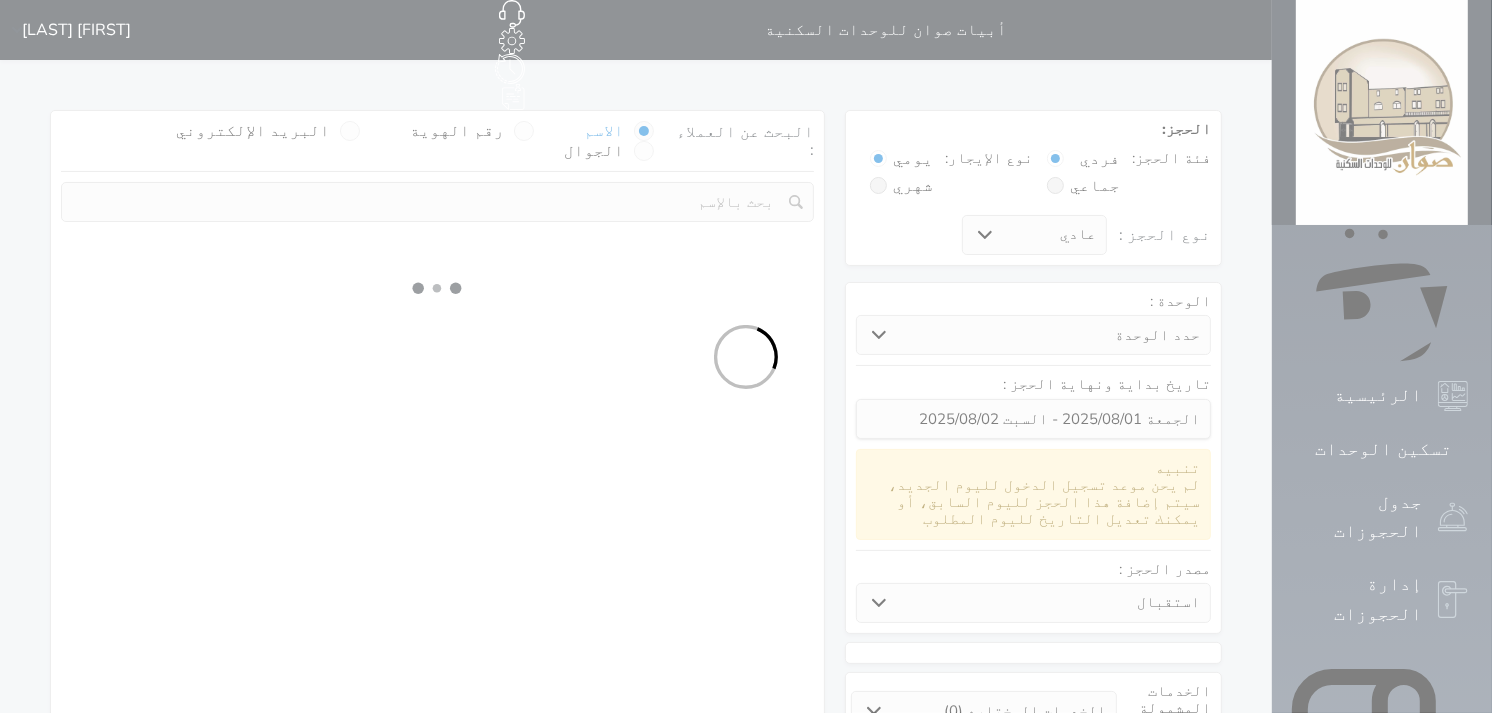 select on "1" 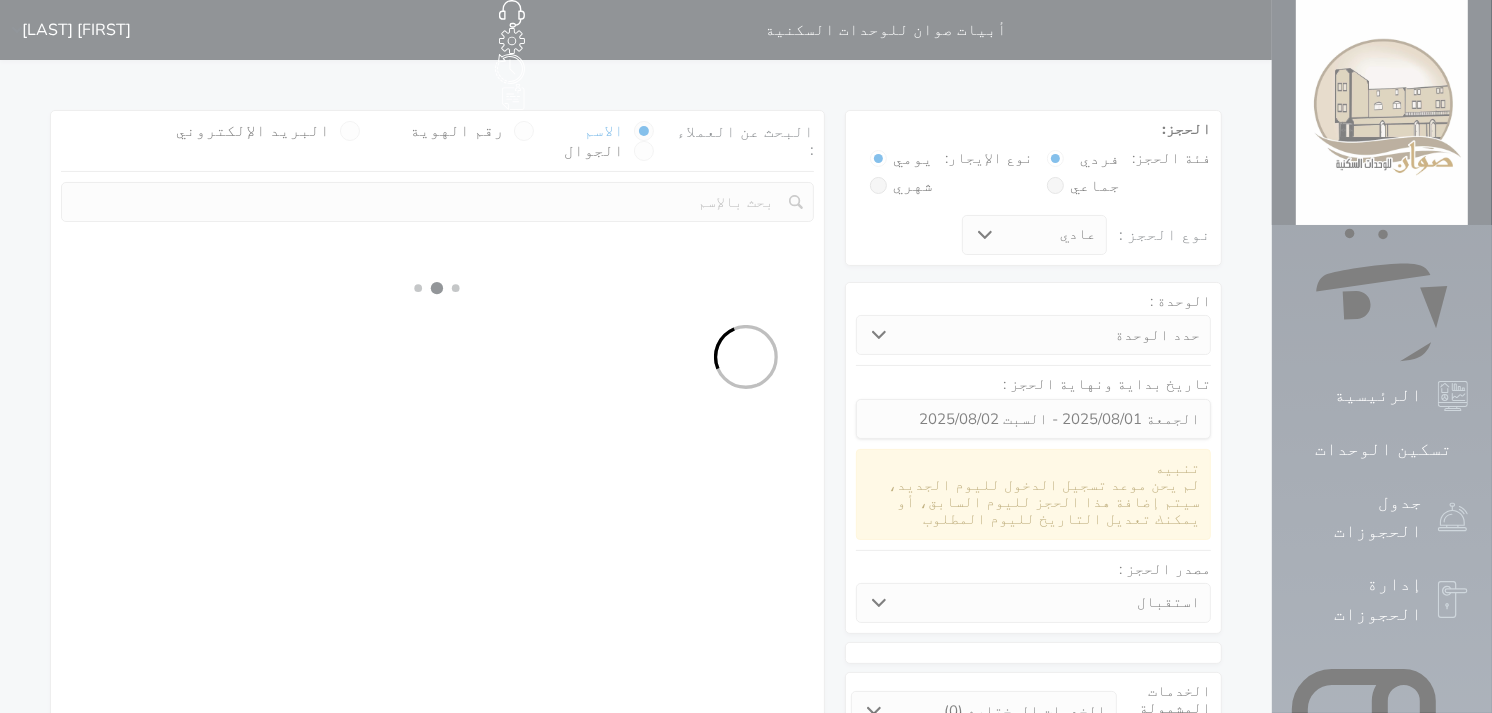 select 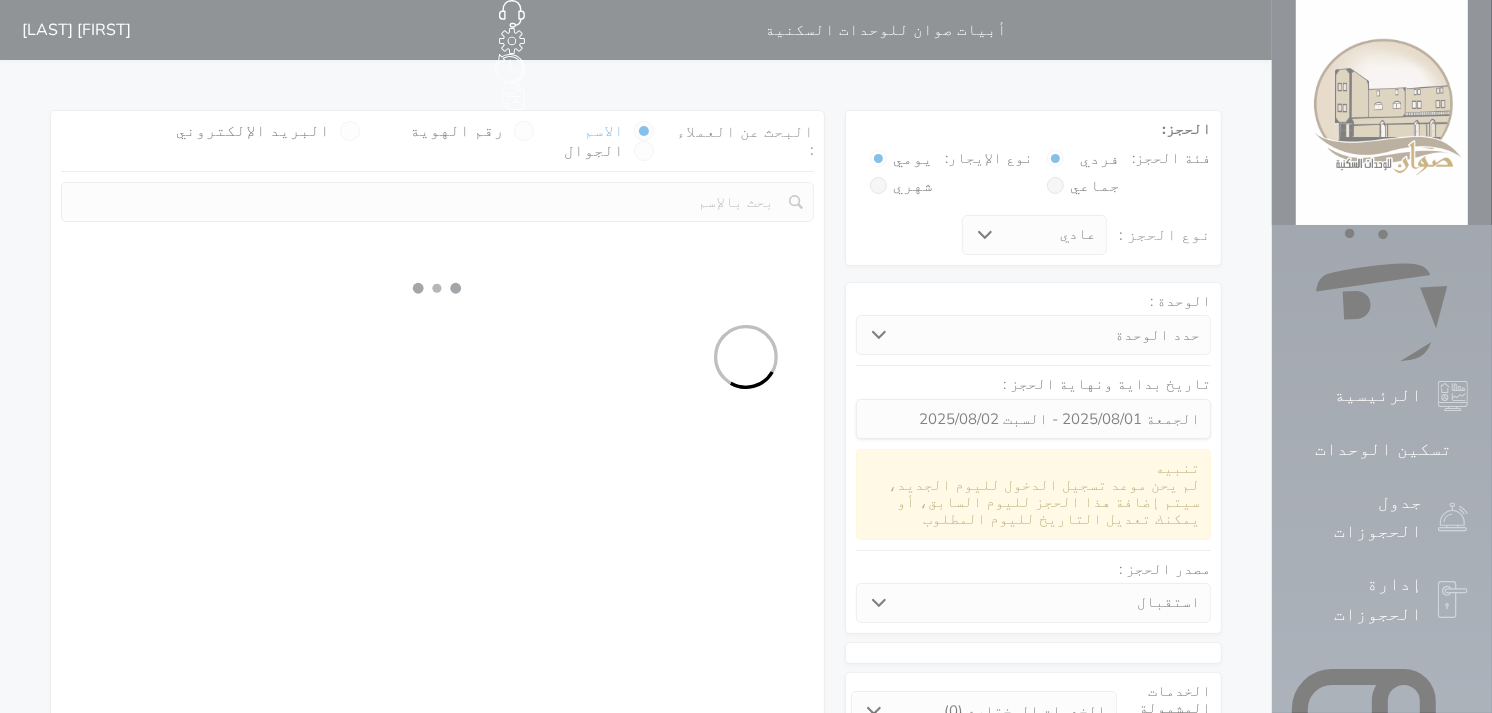 select on "7" 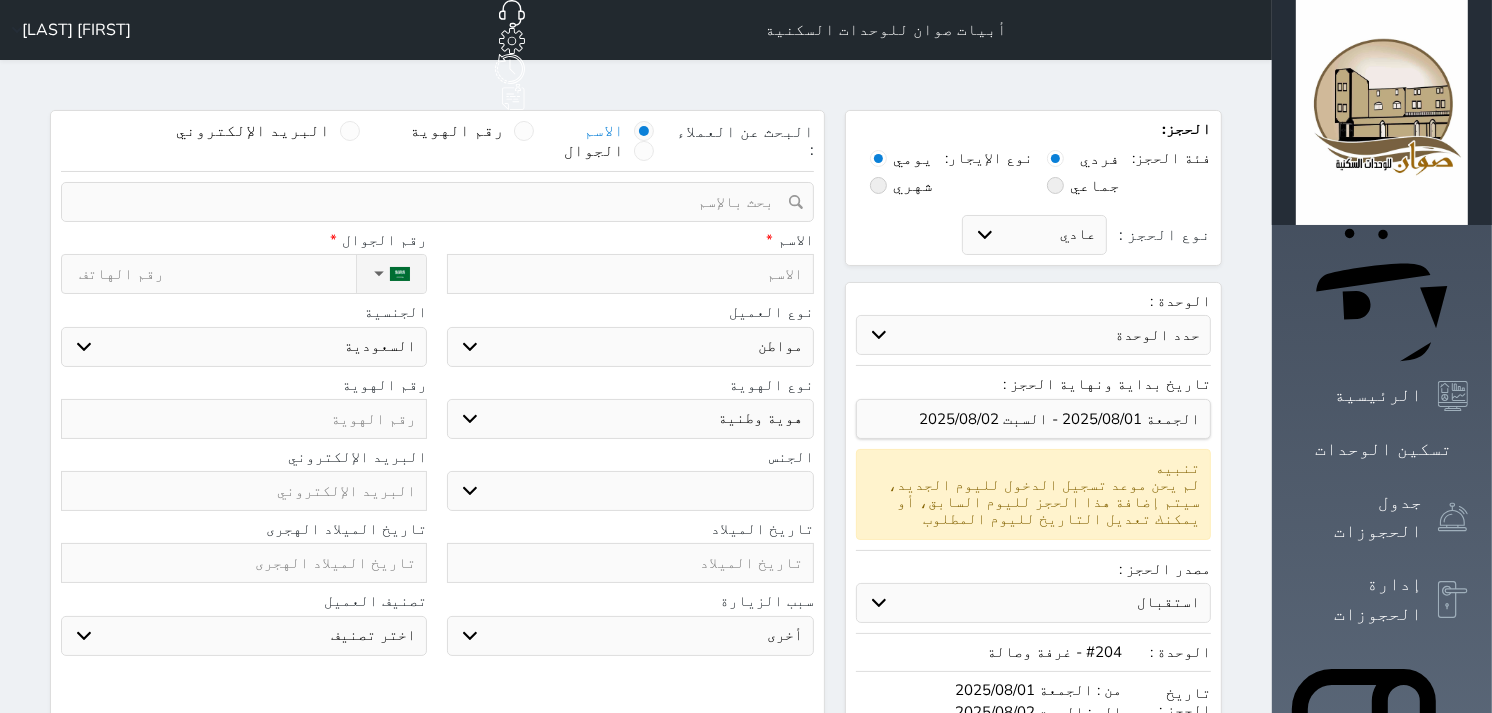 select 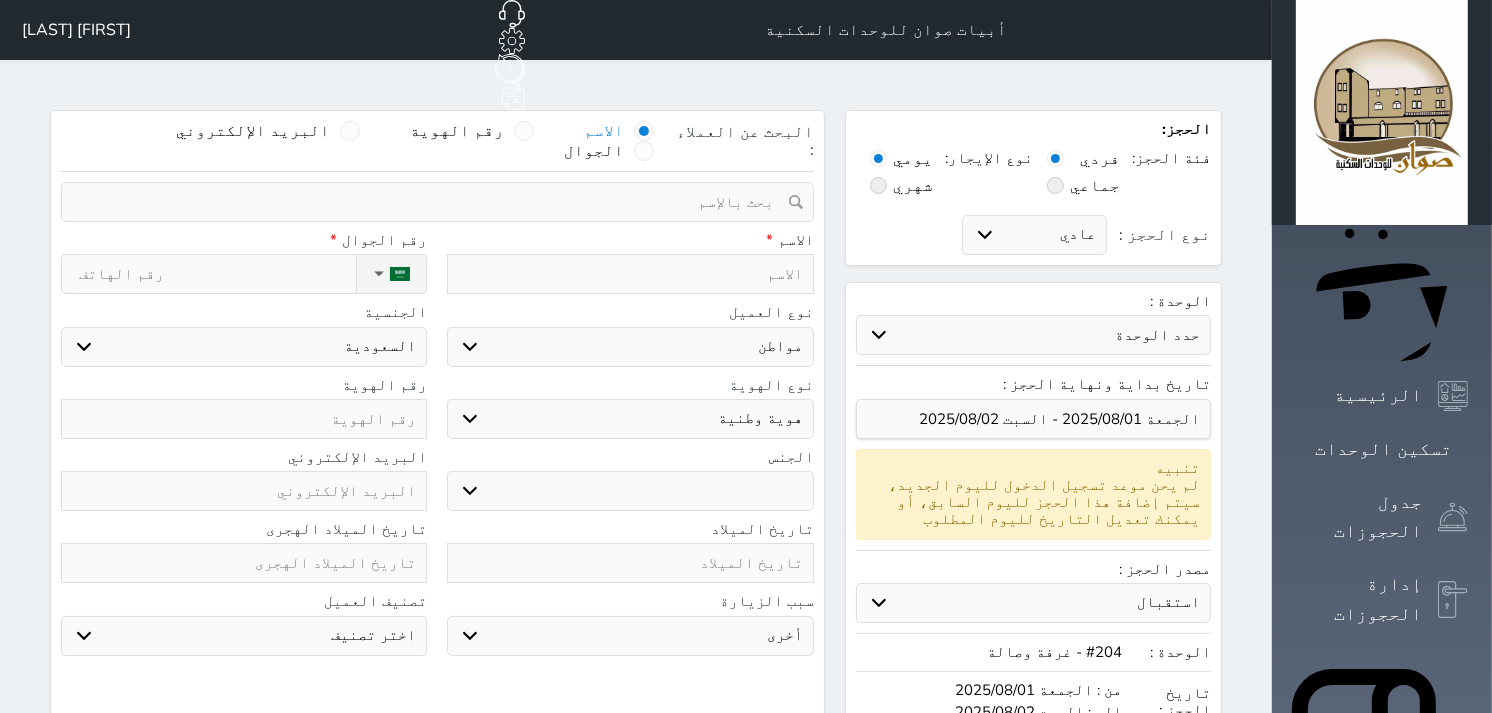 click at bounding box center (244, 419) 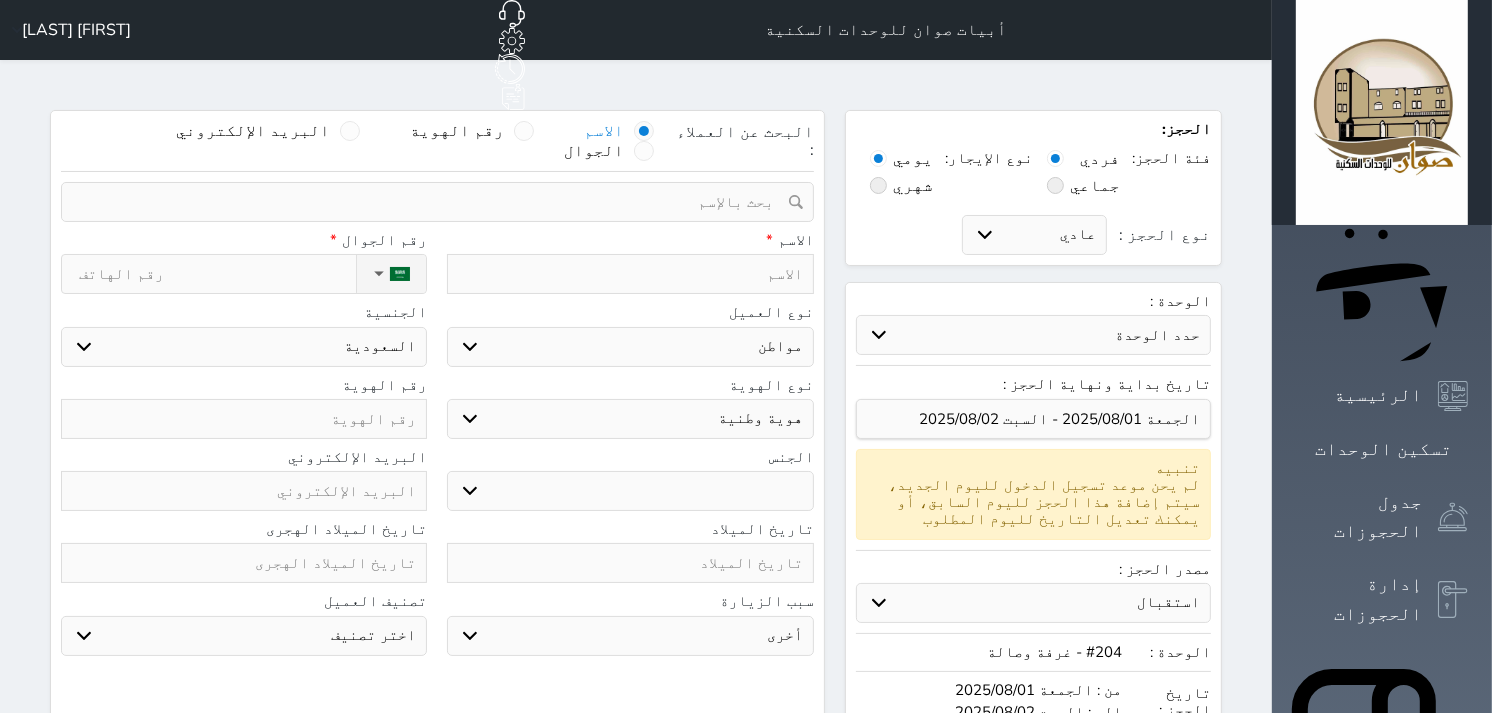type on "2" 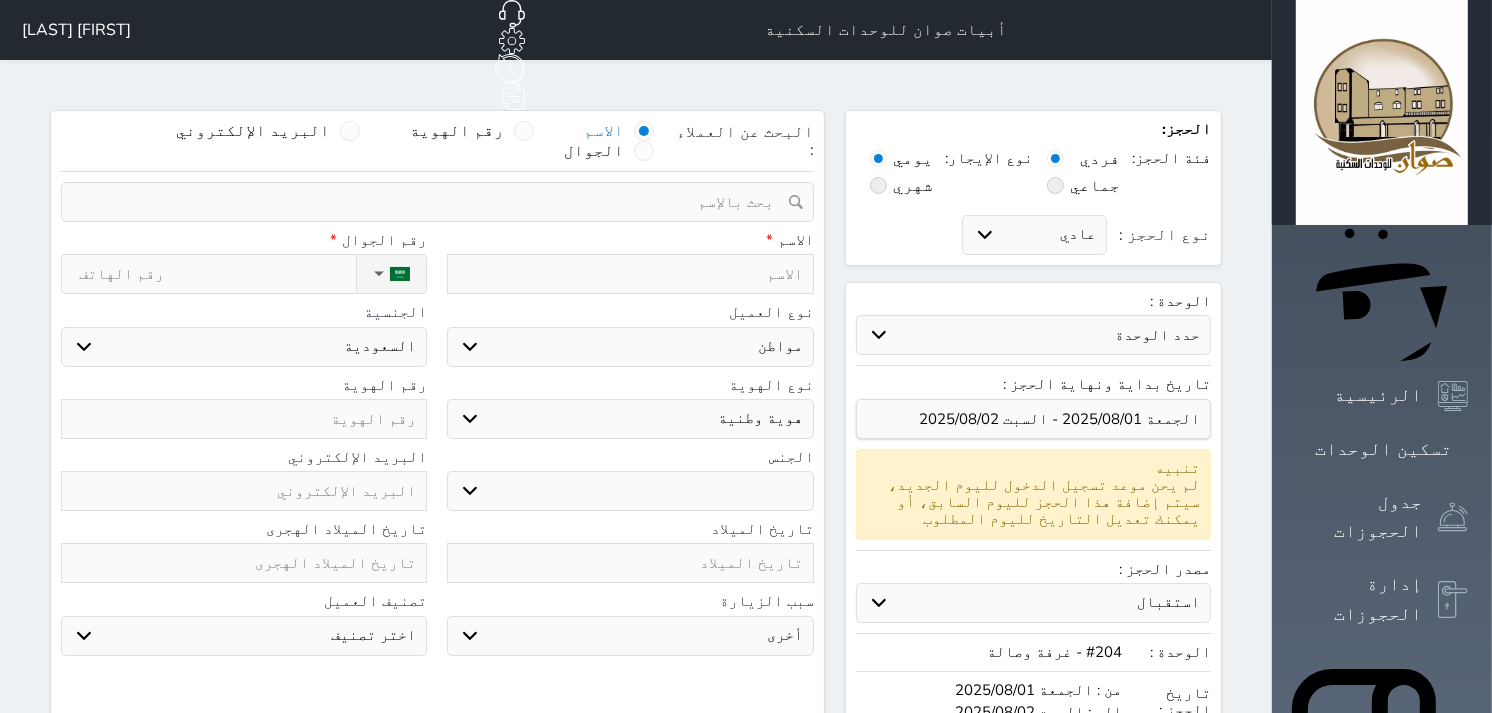 select 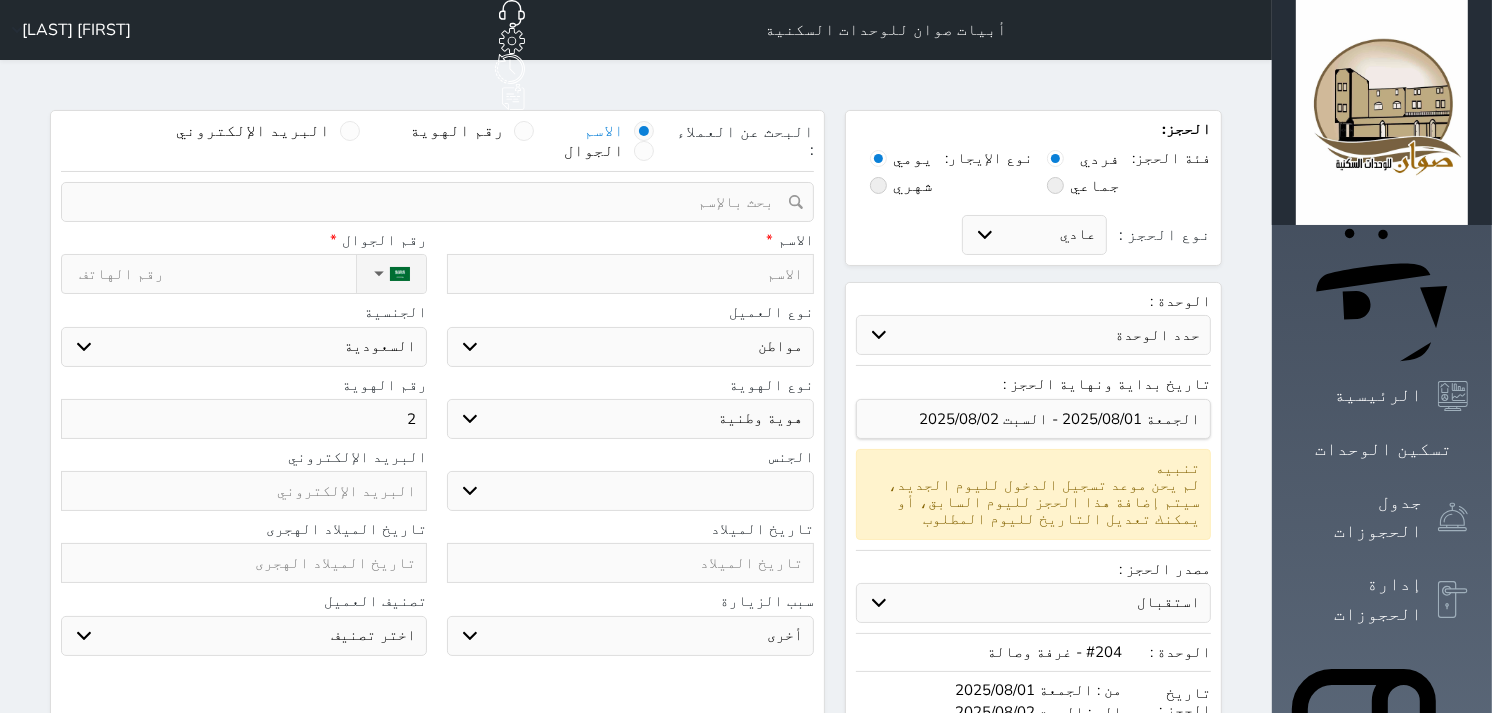 type on "28" 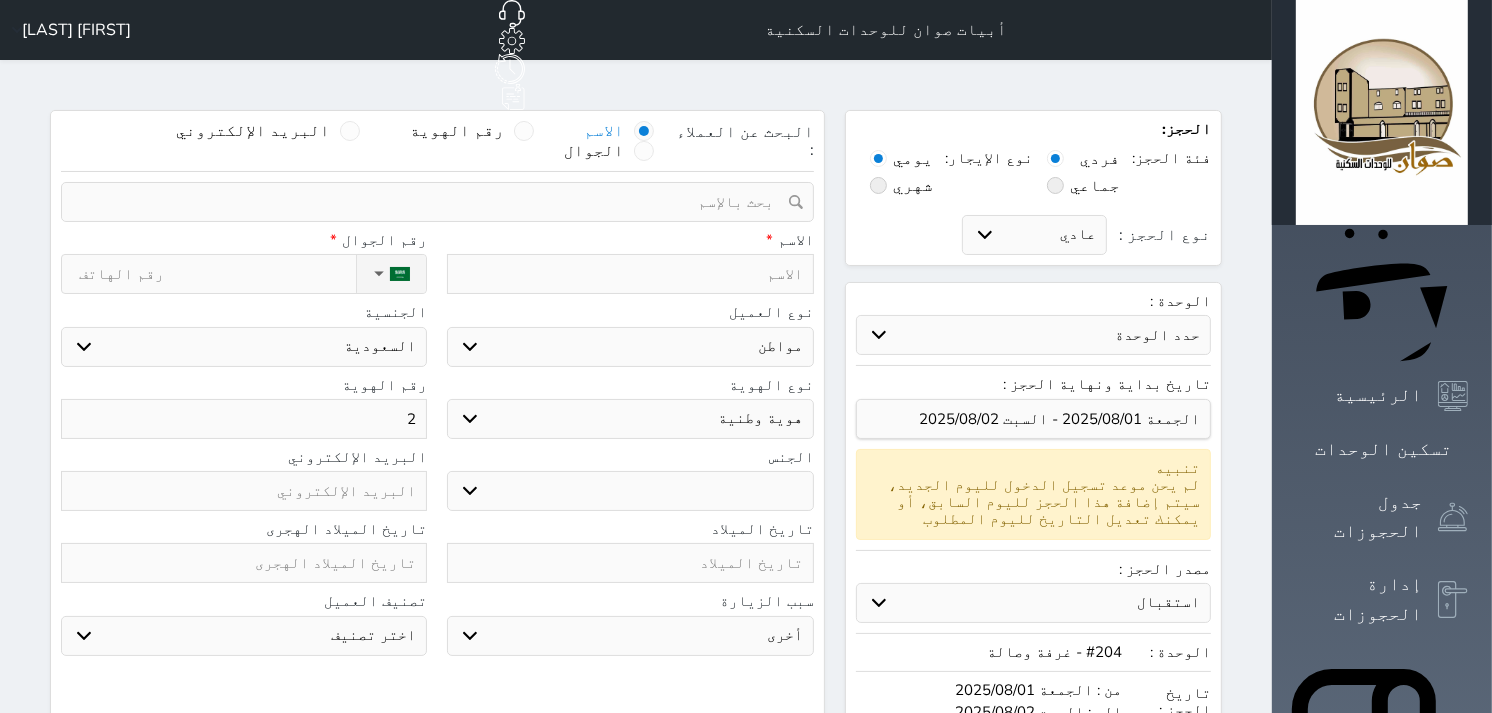 select 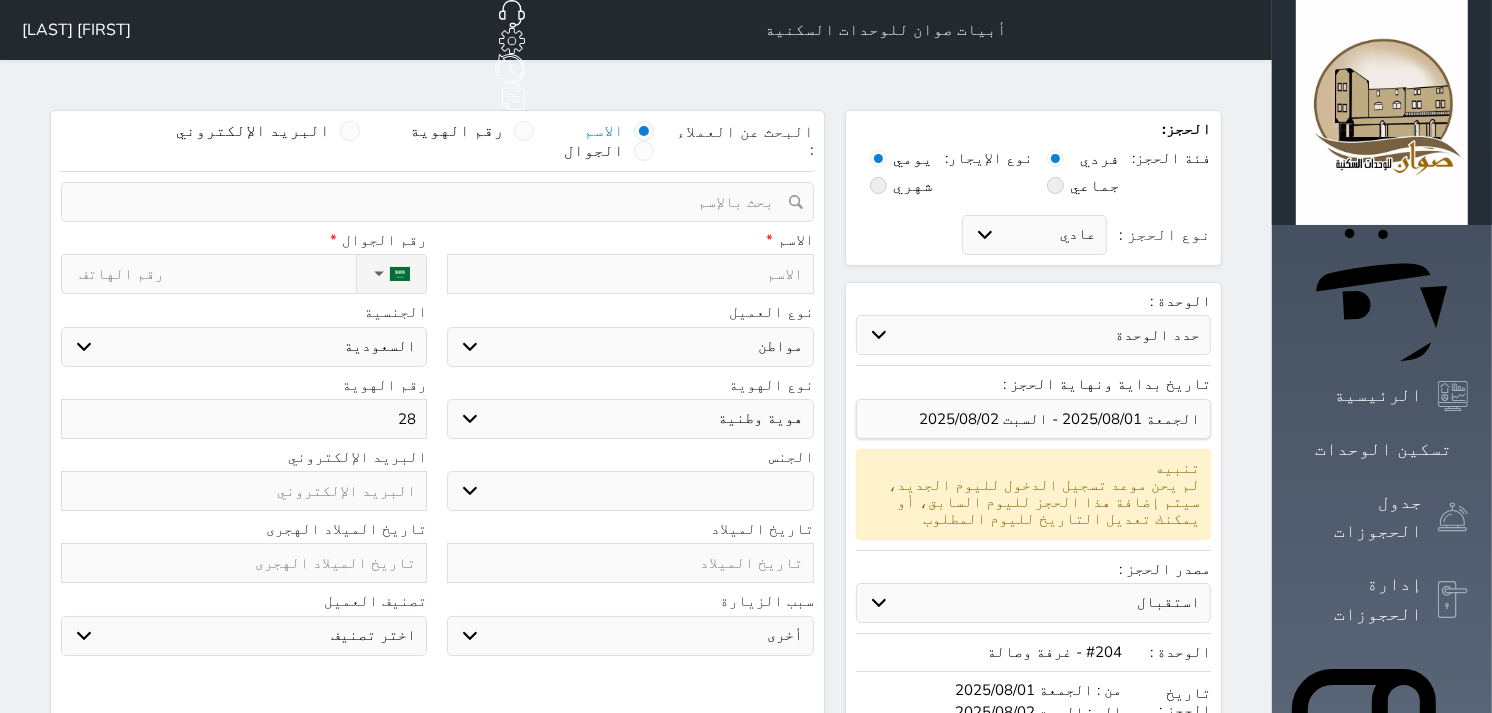 type on "289" 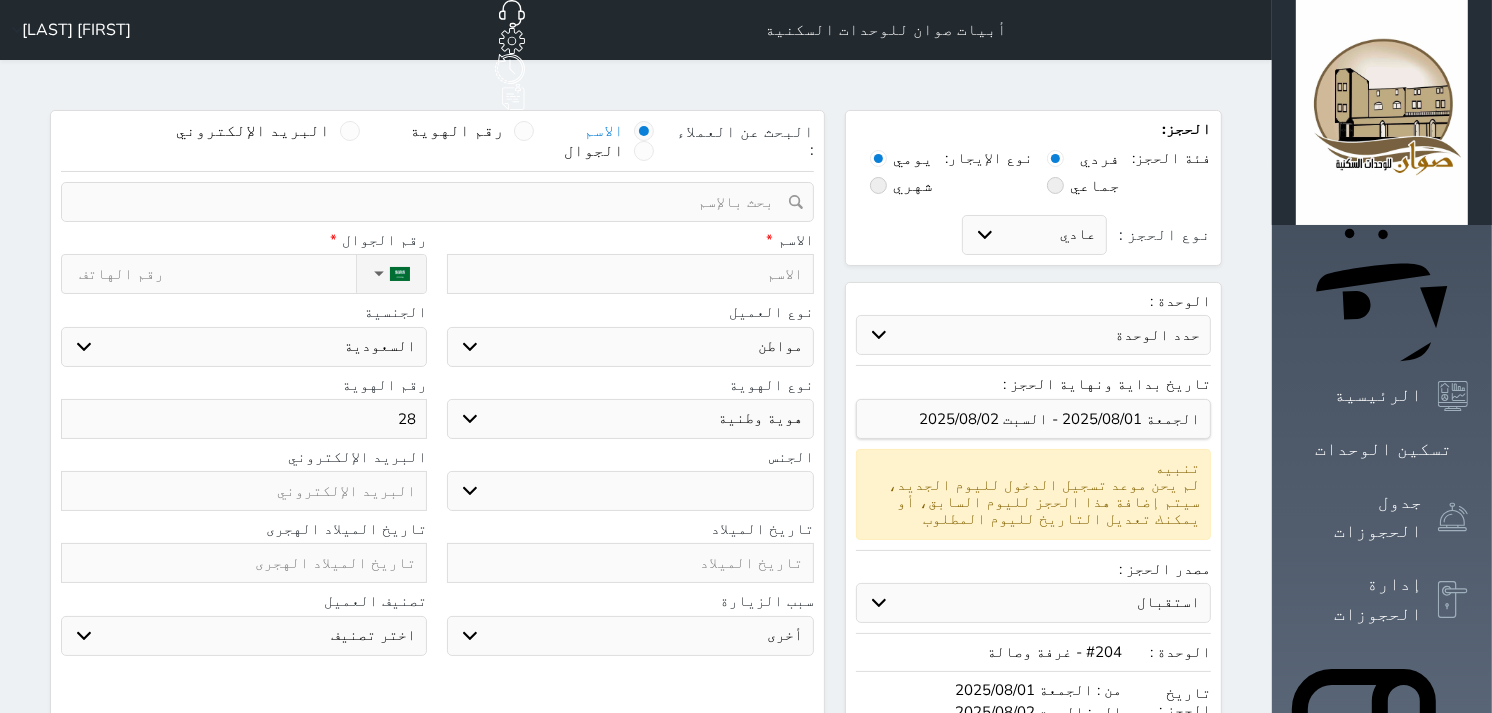 select 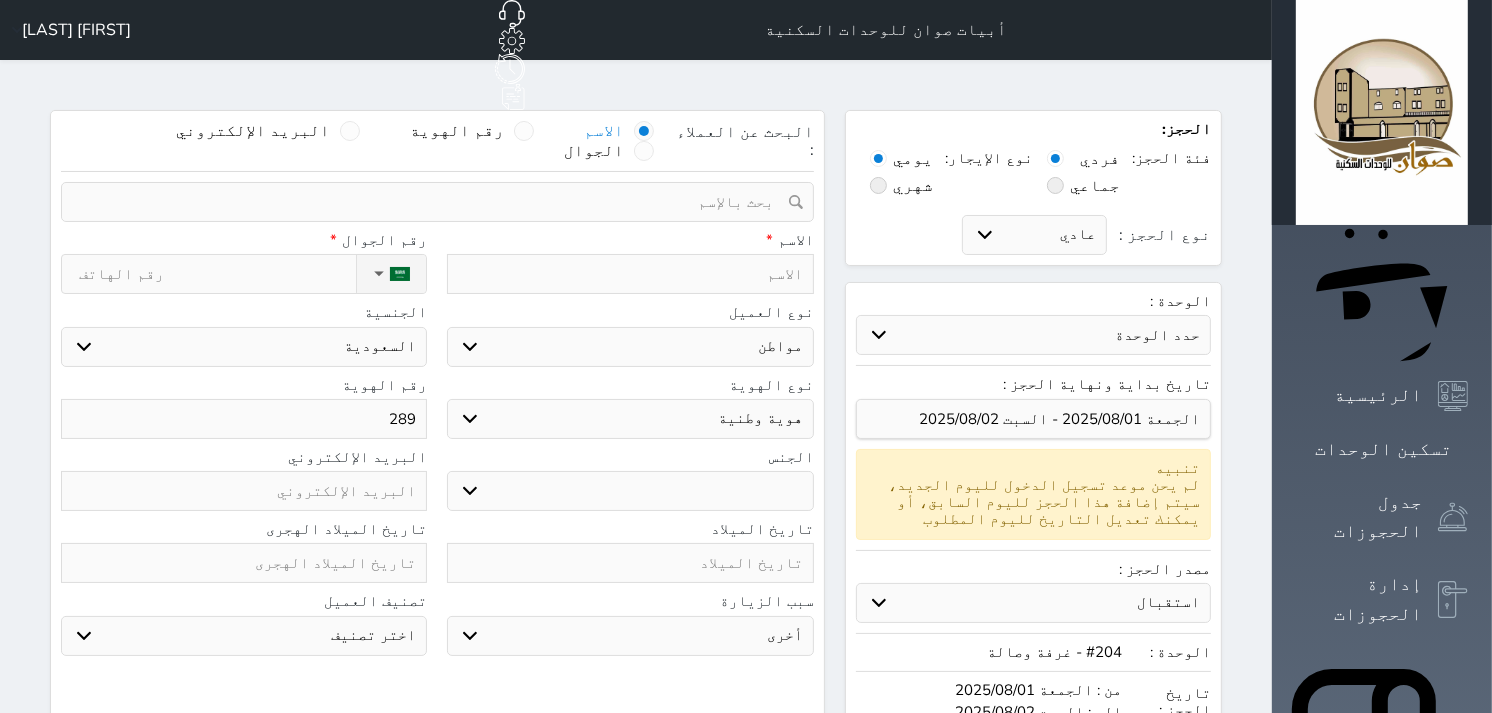 type on "2890" 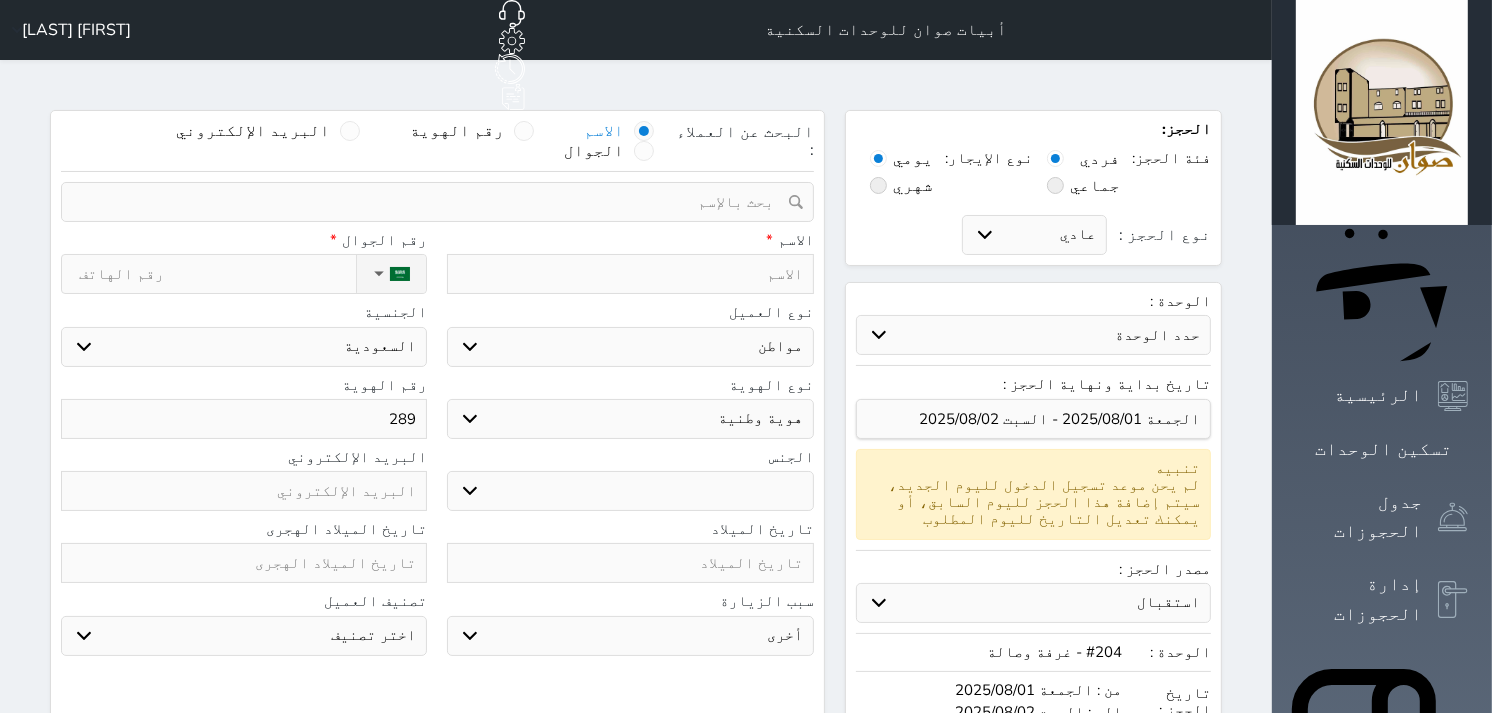 select 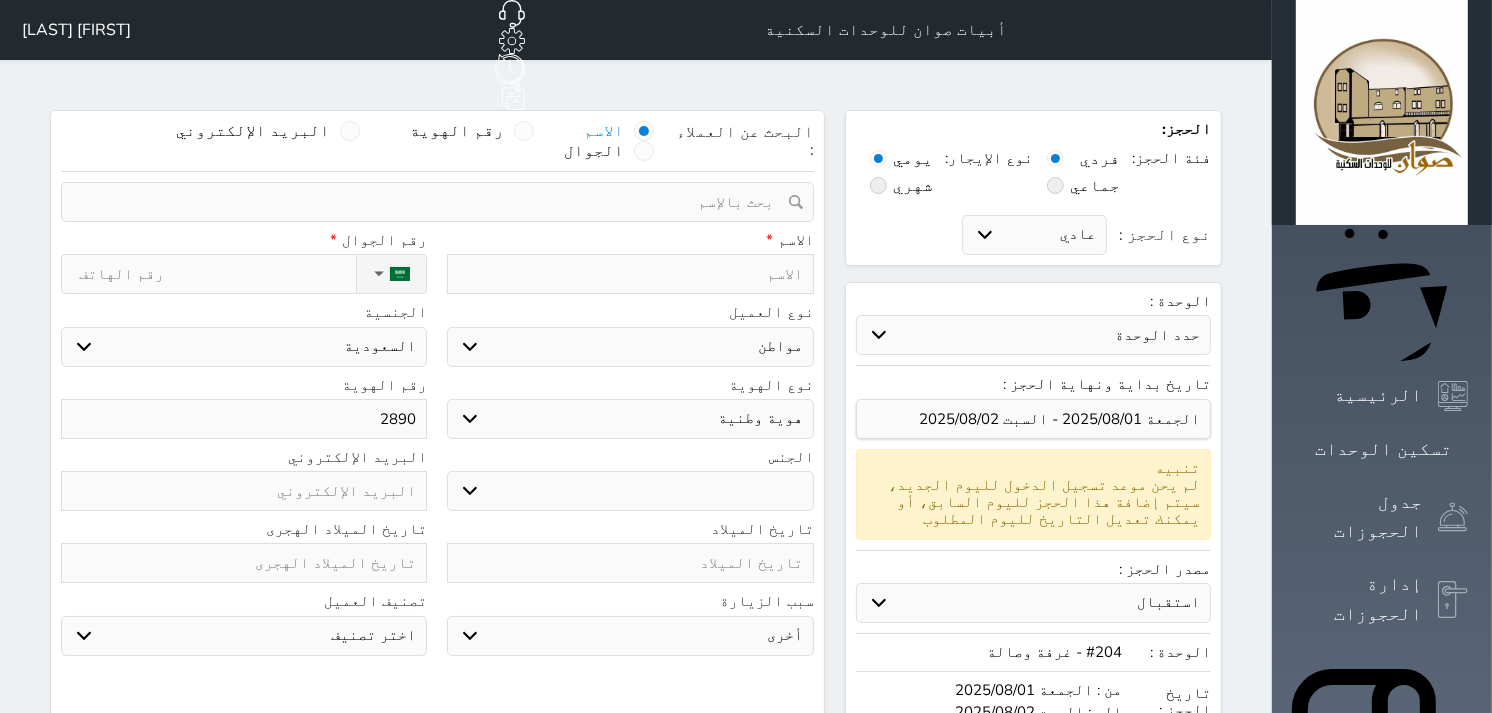 type on "28902" 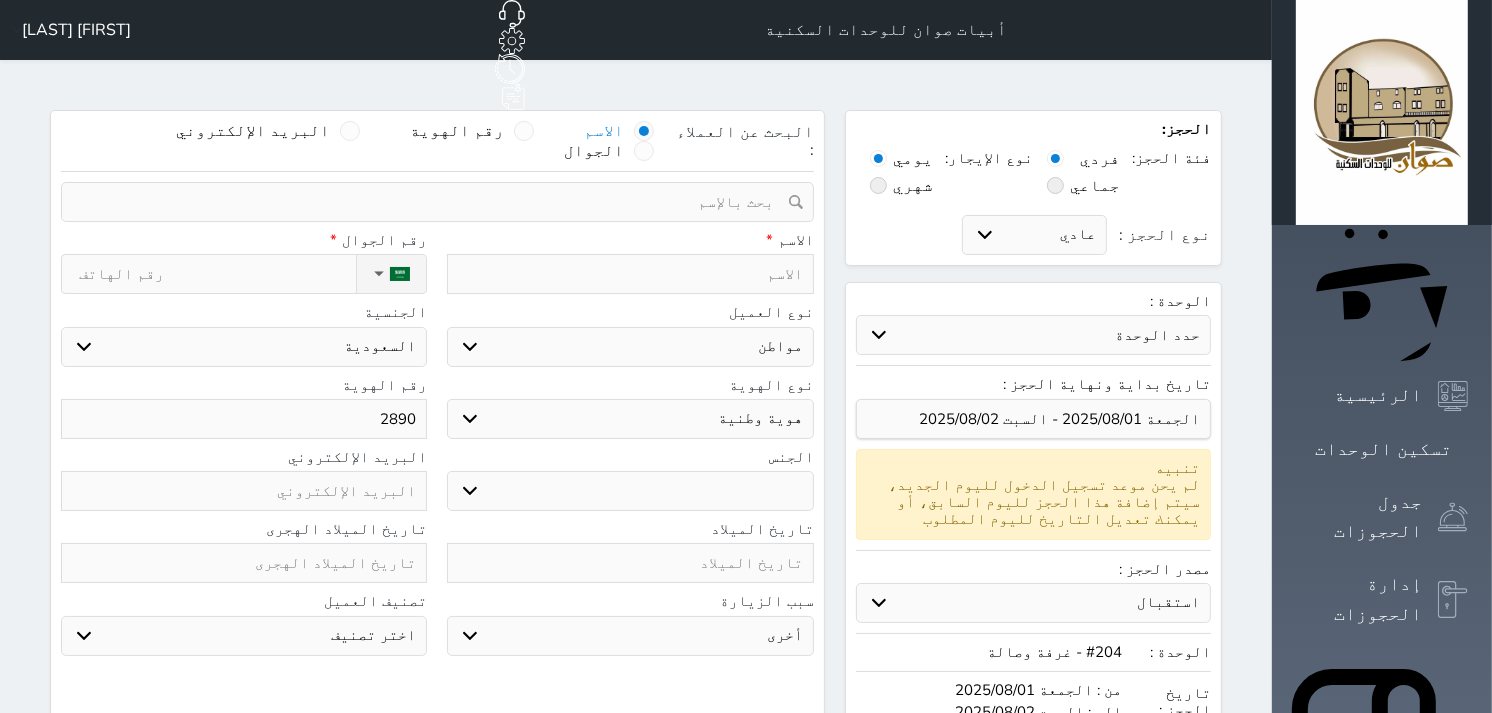 select 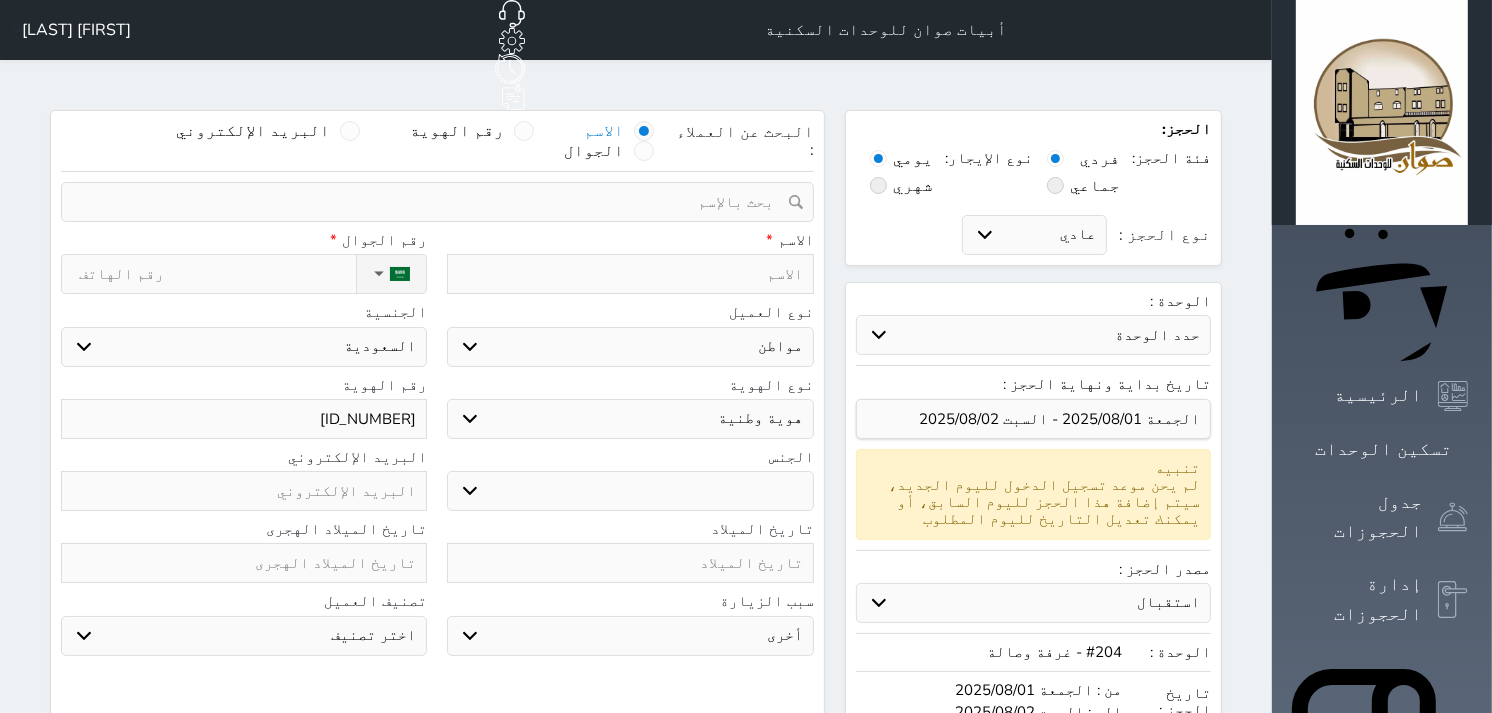 type on "289022" 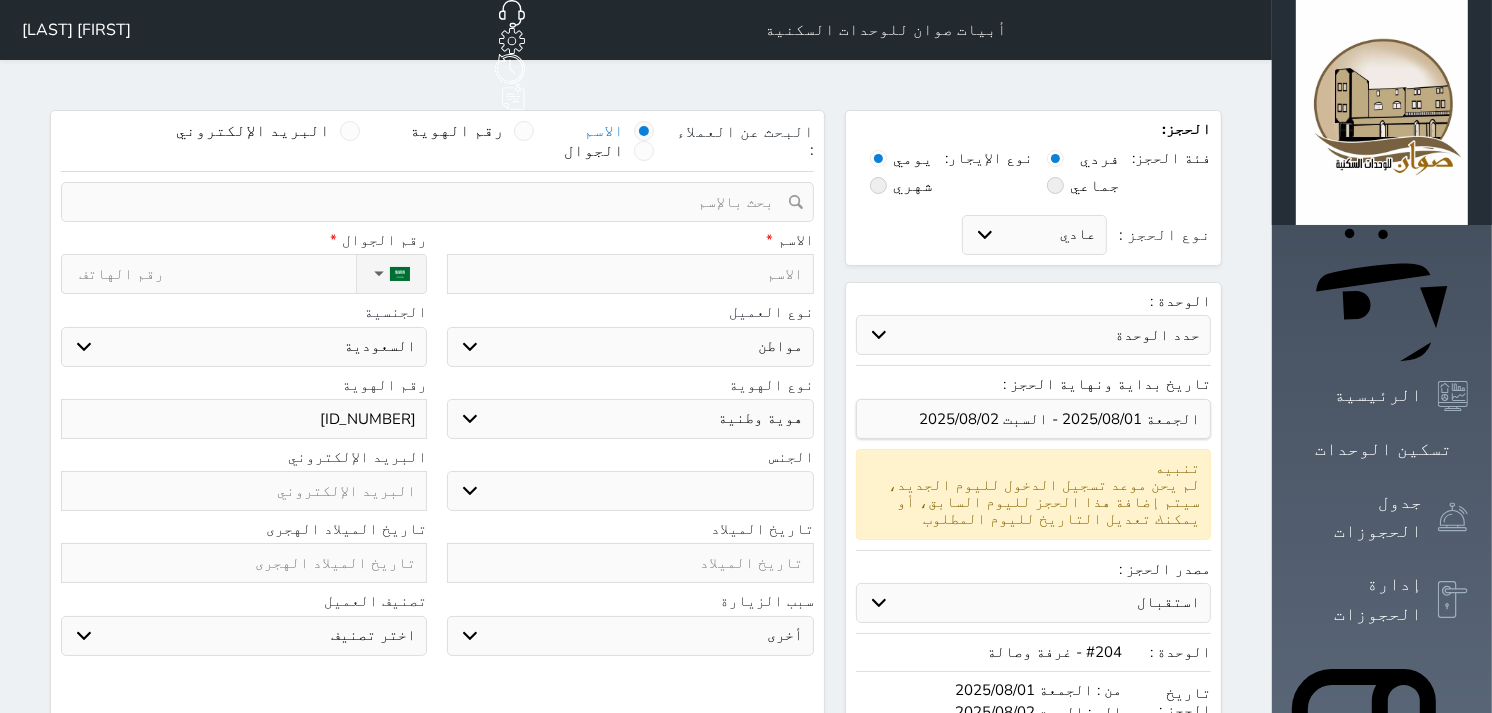 select 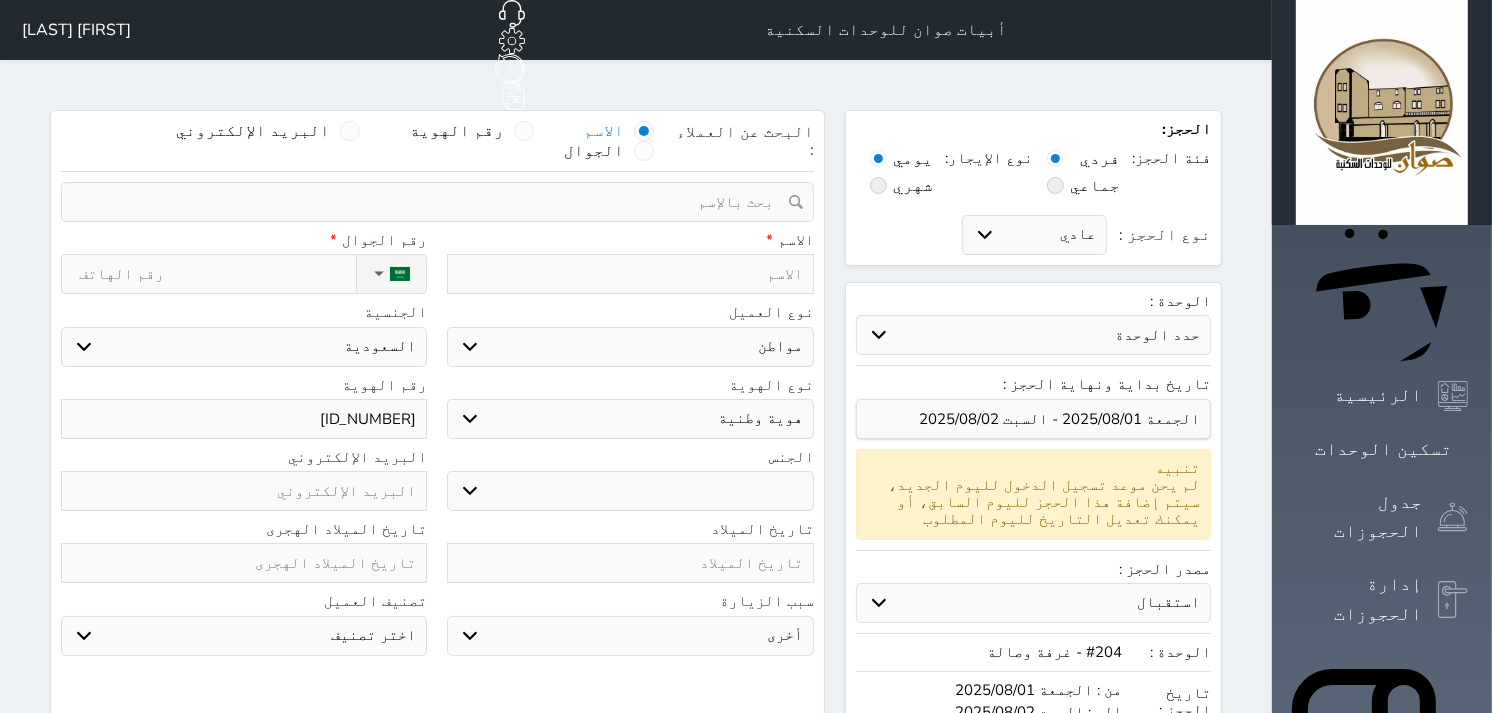 type on "2890226" 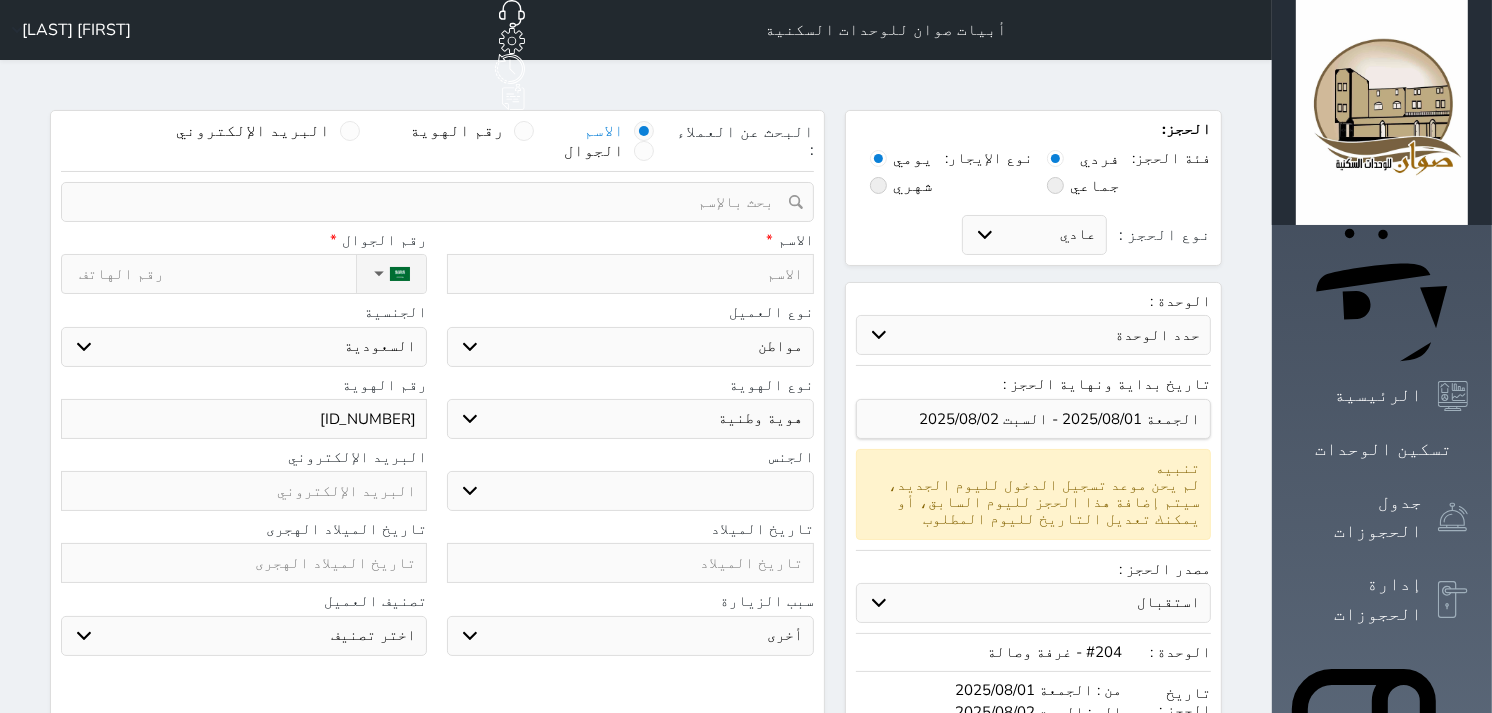 select 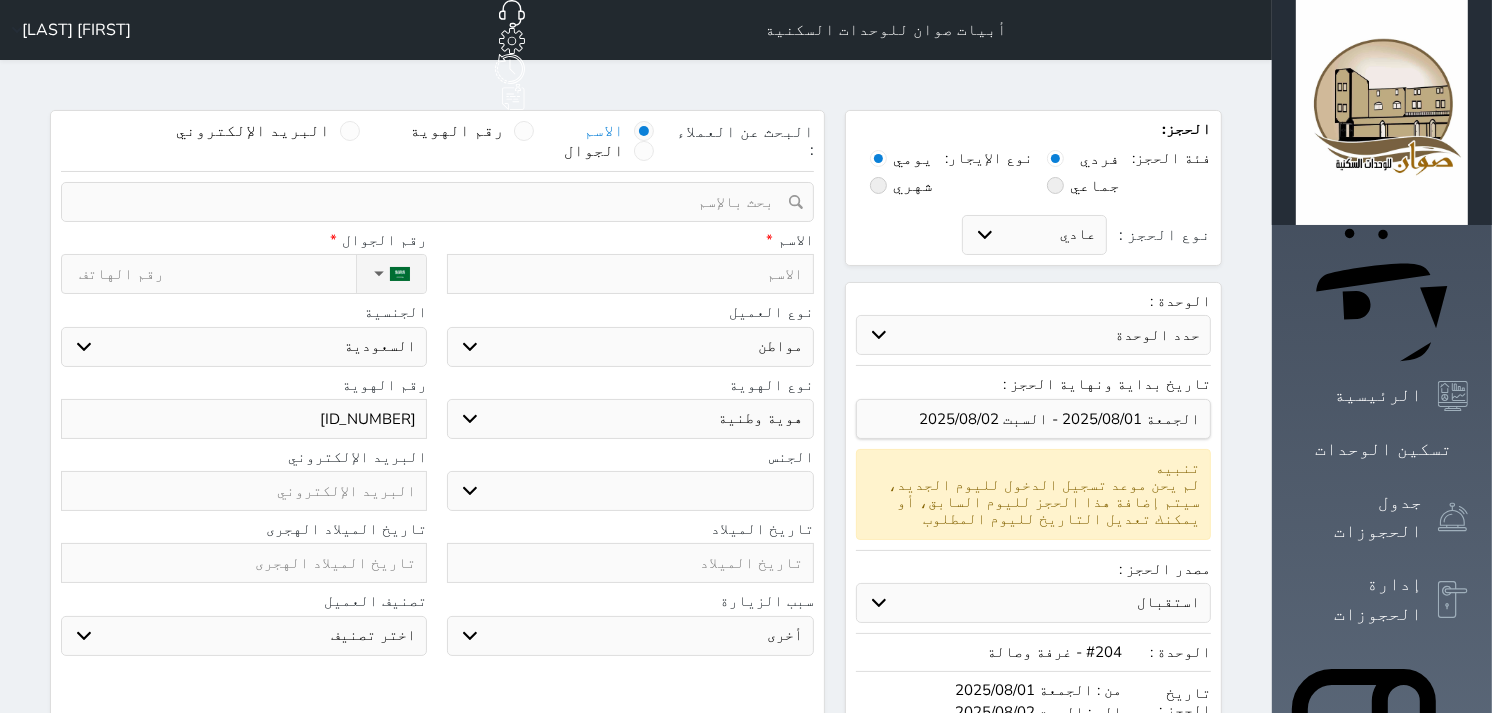 type on "289022" 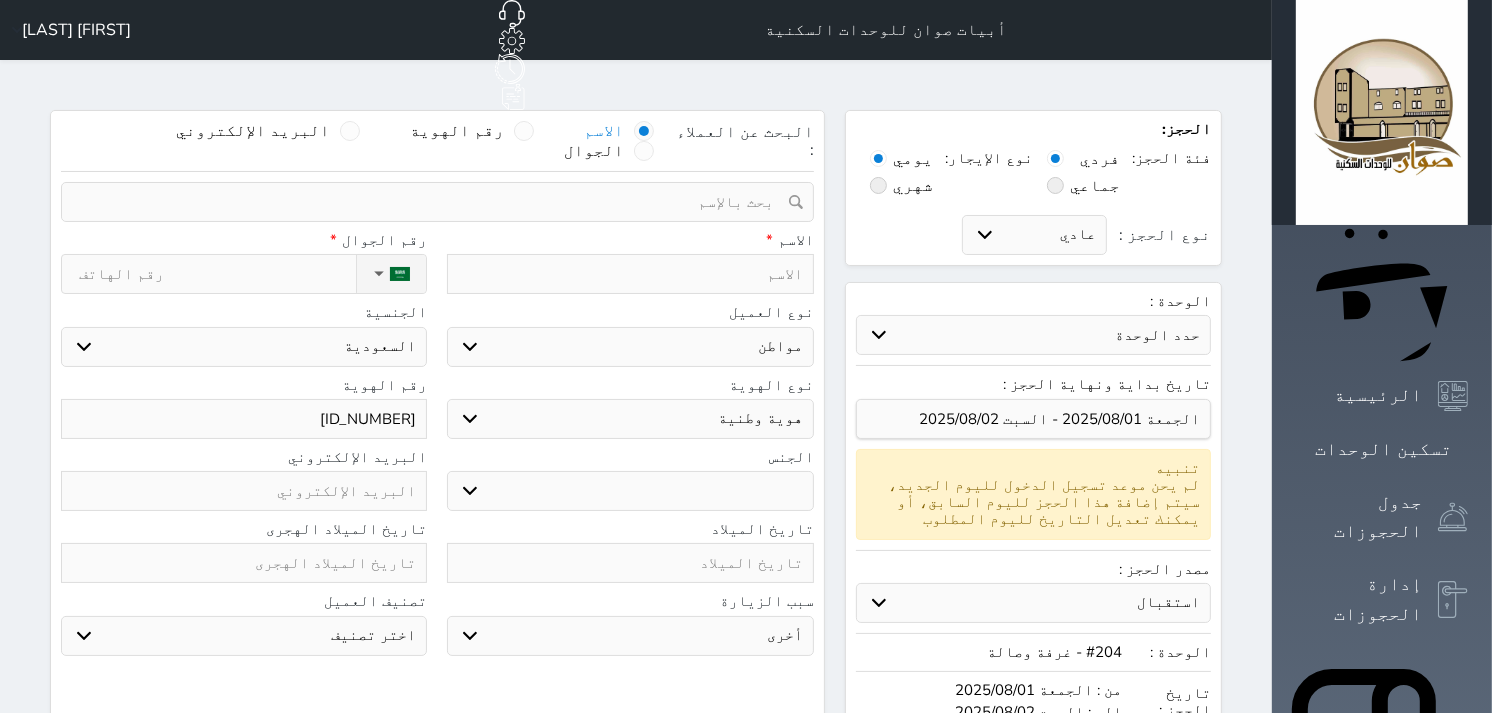 select 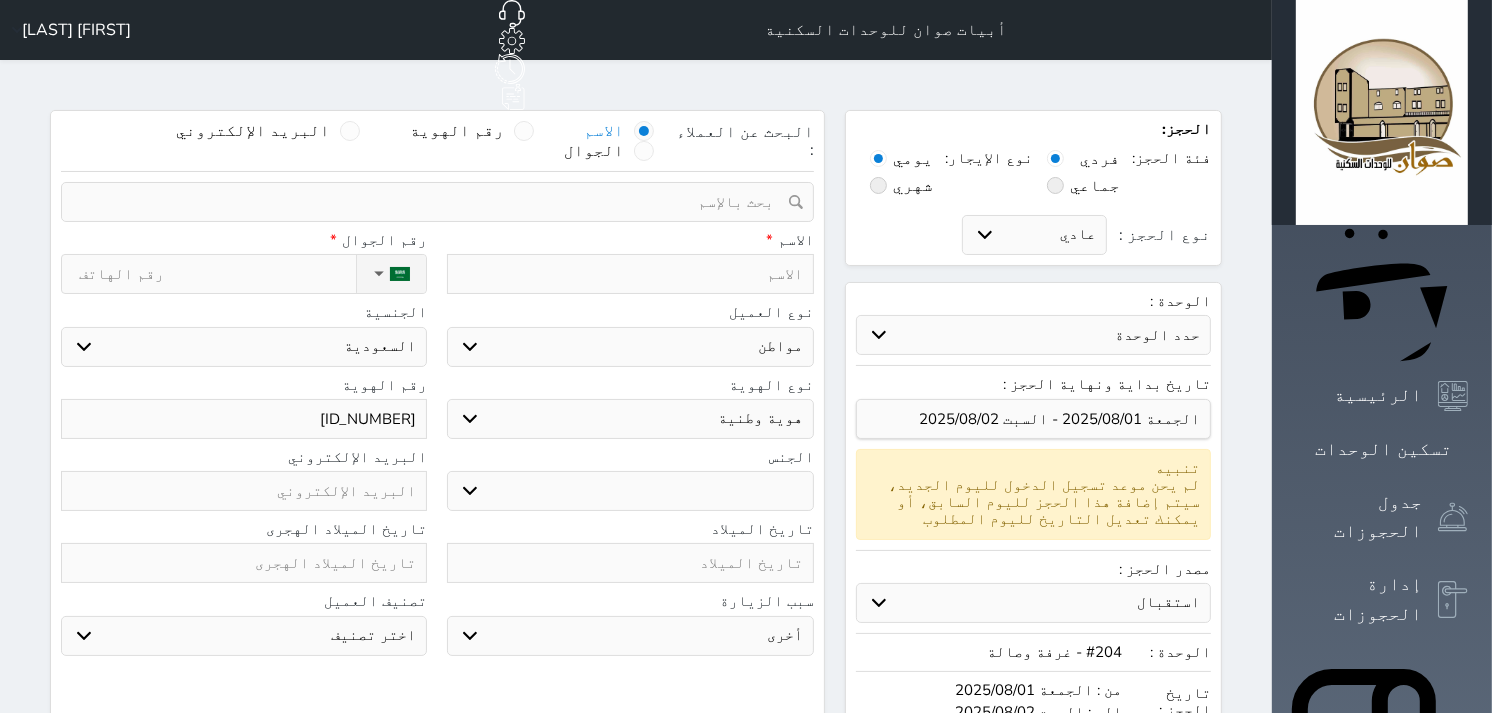 type on "28902" 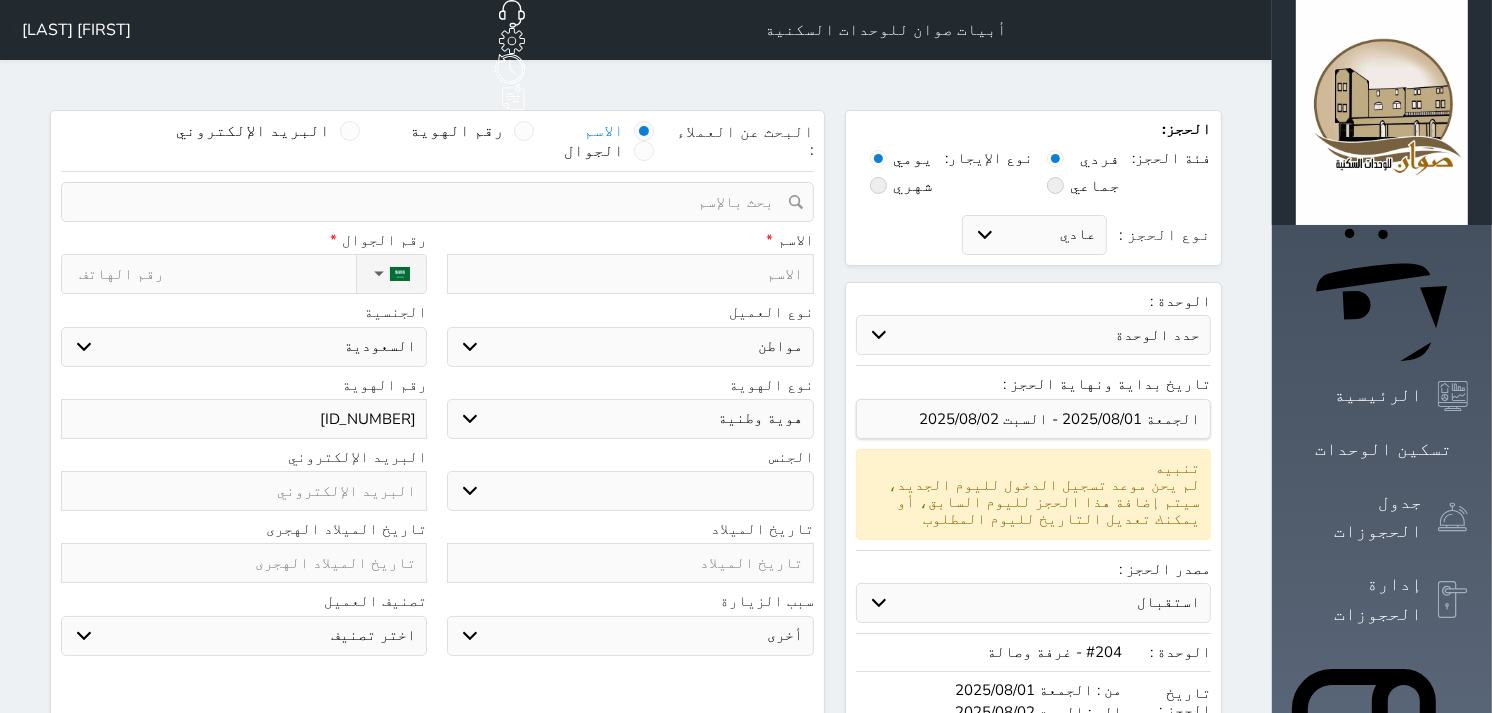 select 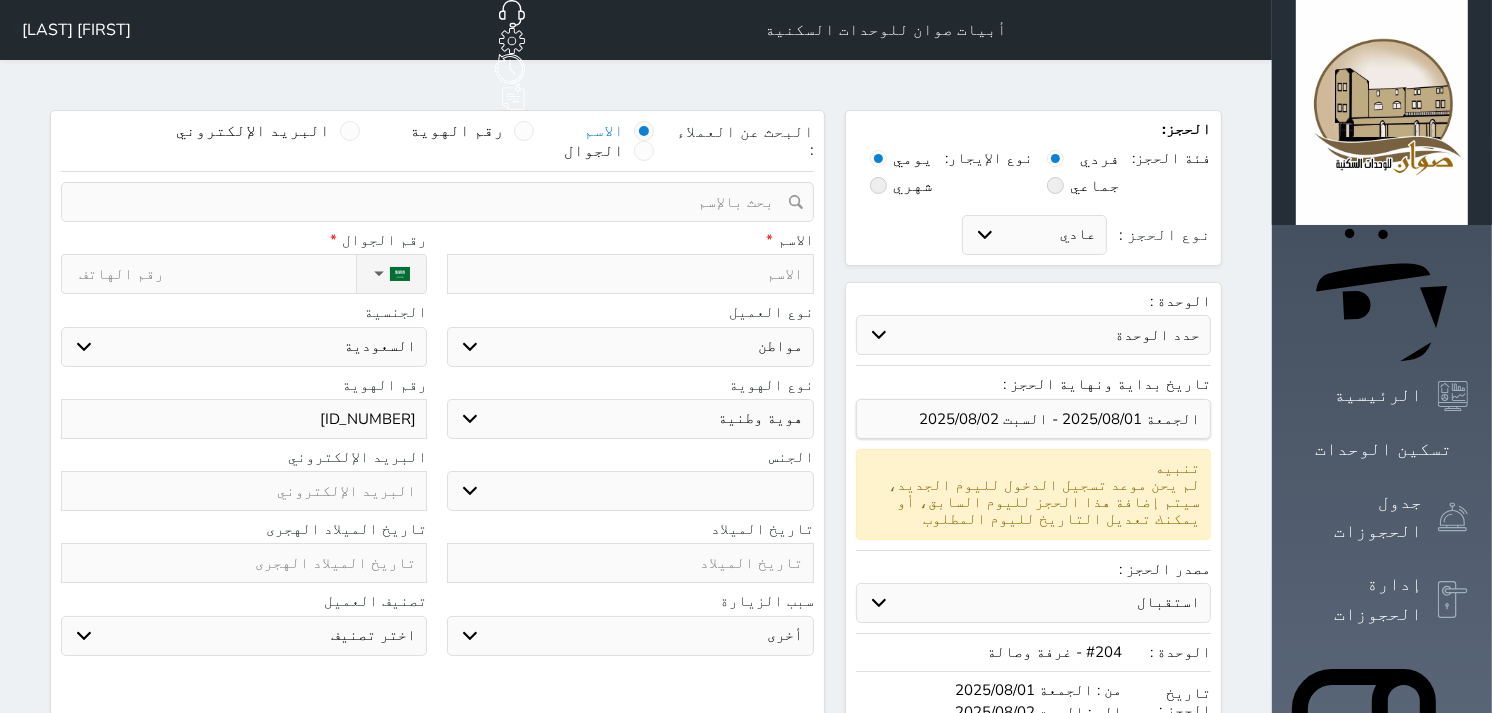 type on "2890" 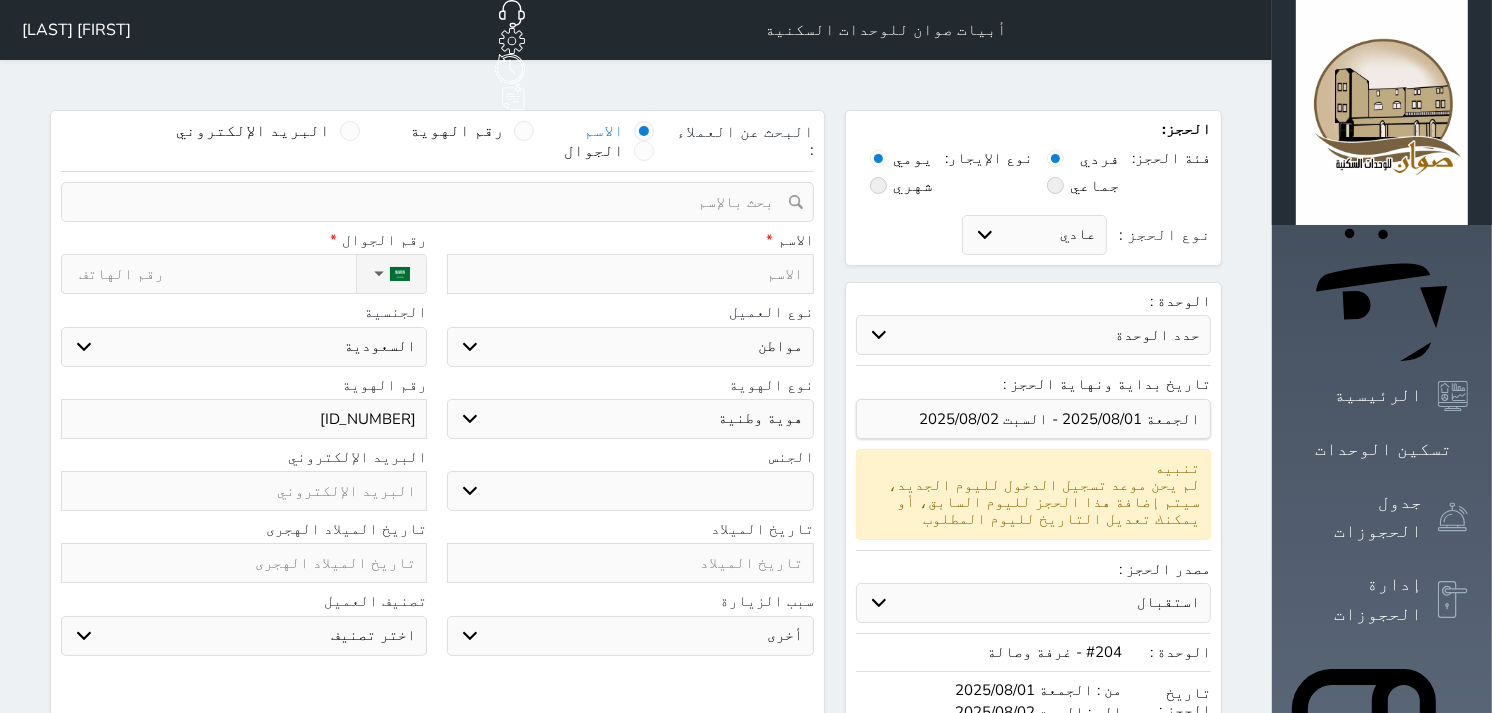 select 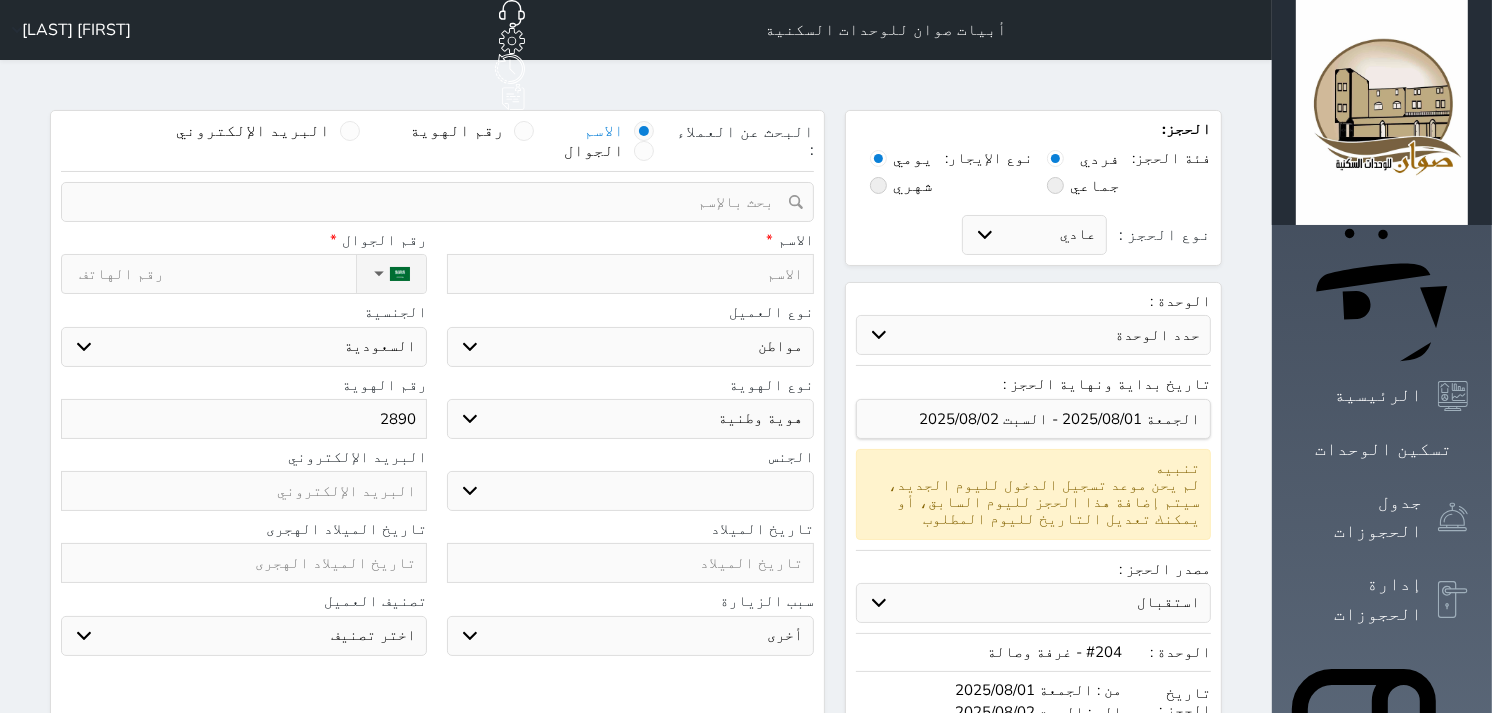 type on "28906" 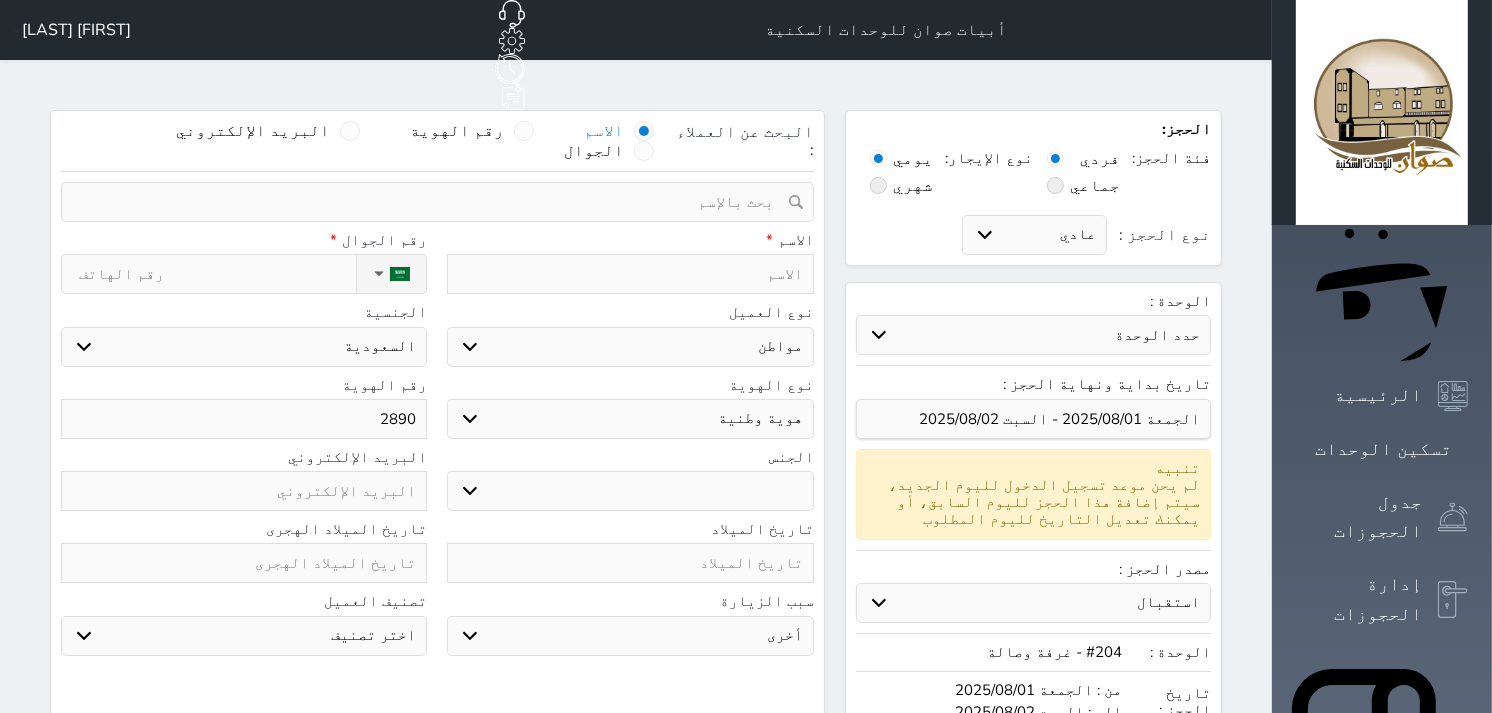 select 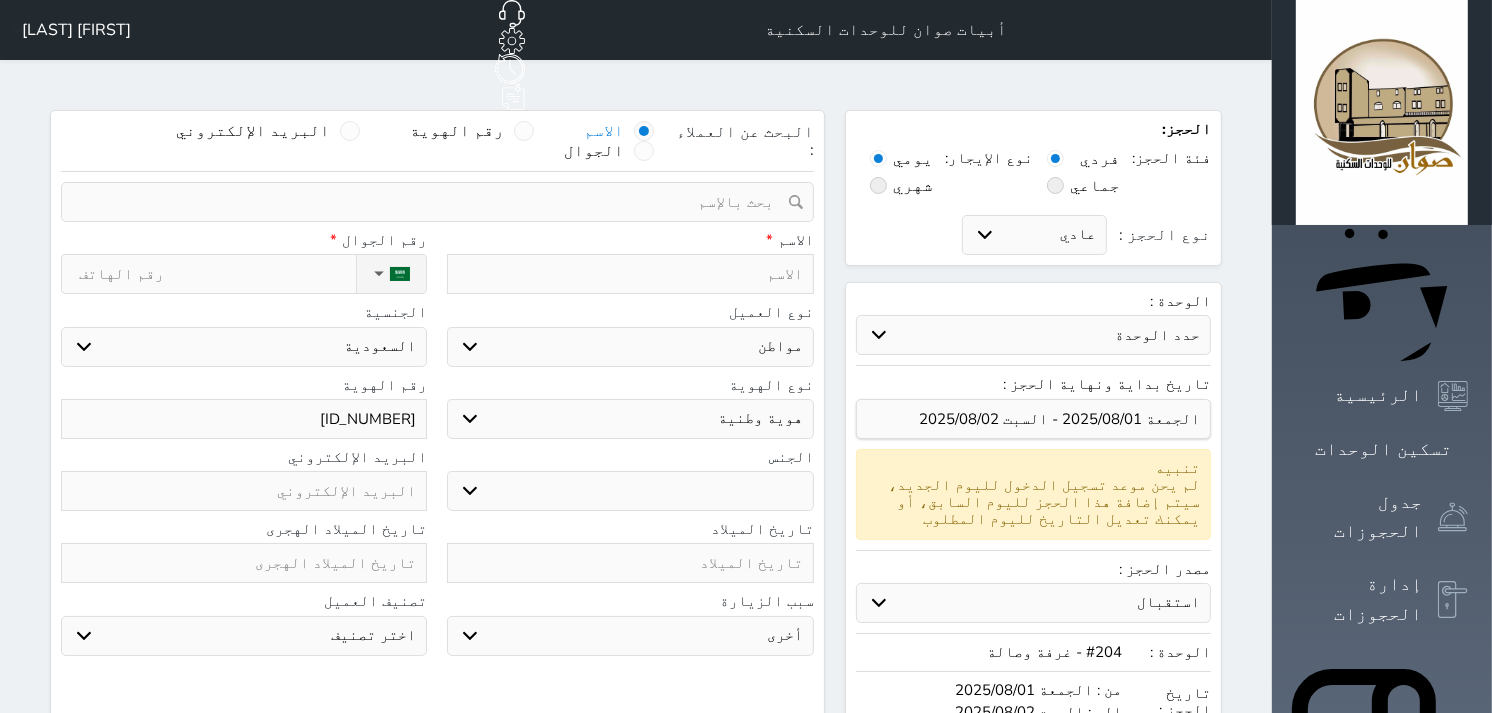 type on "289060" 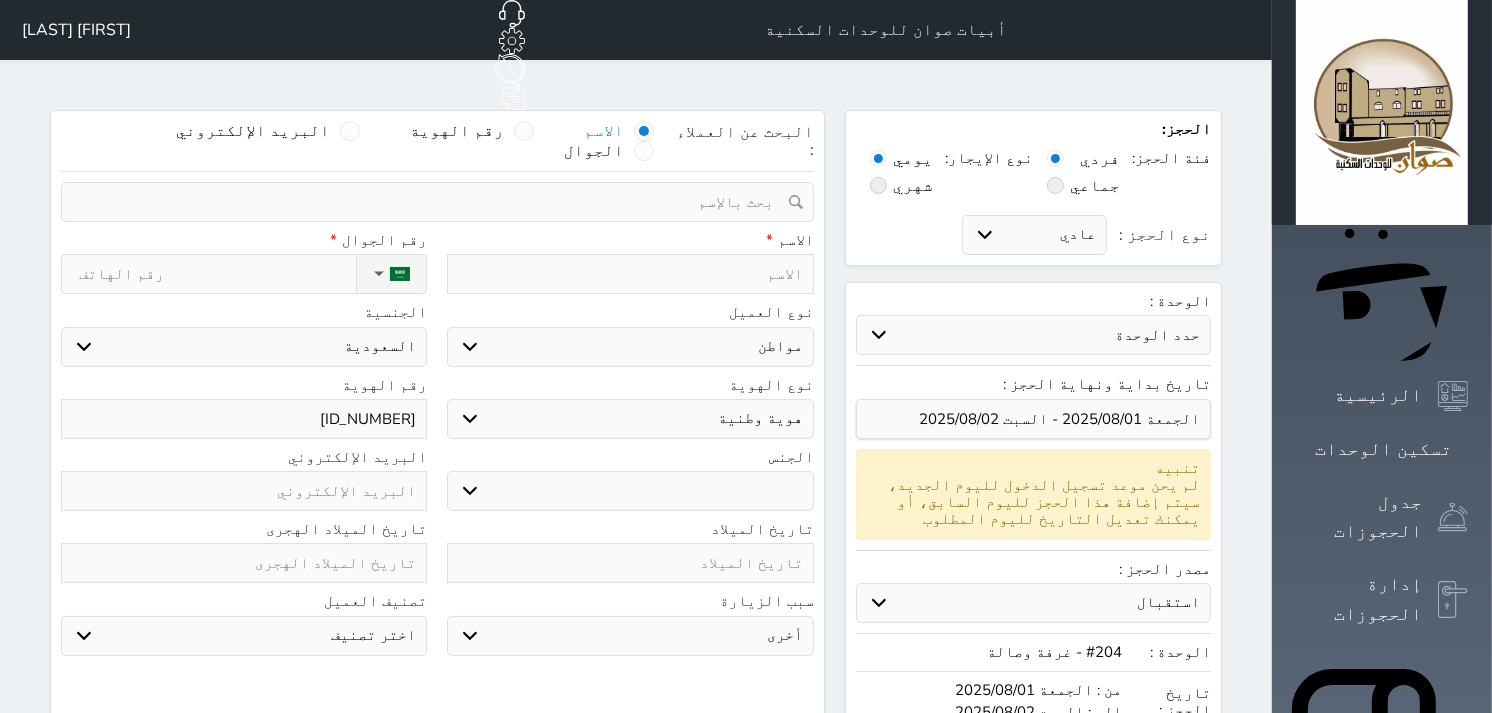 select 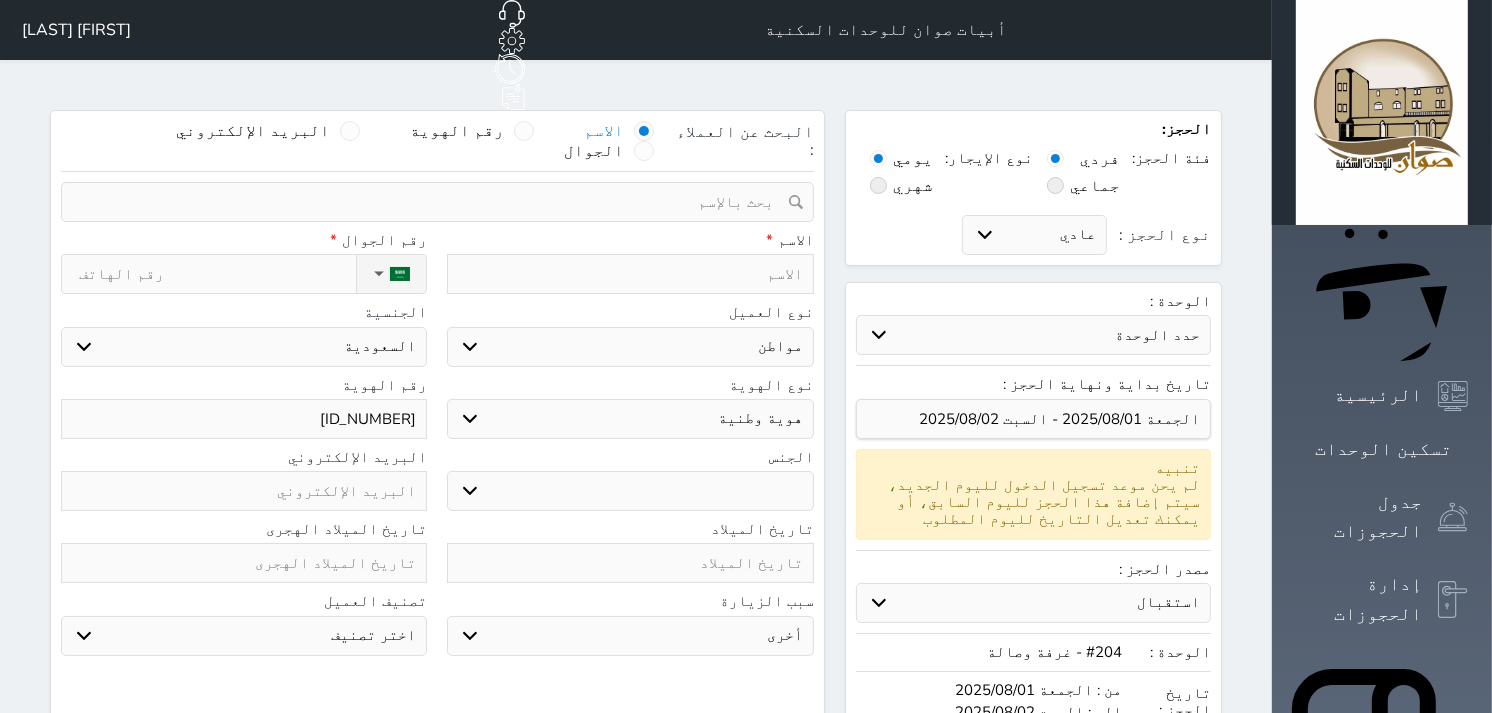 type on "28906" 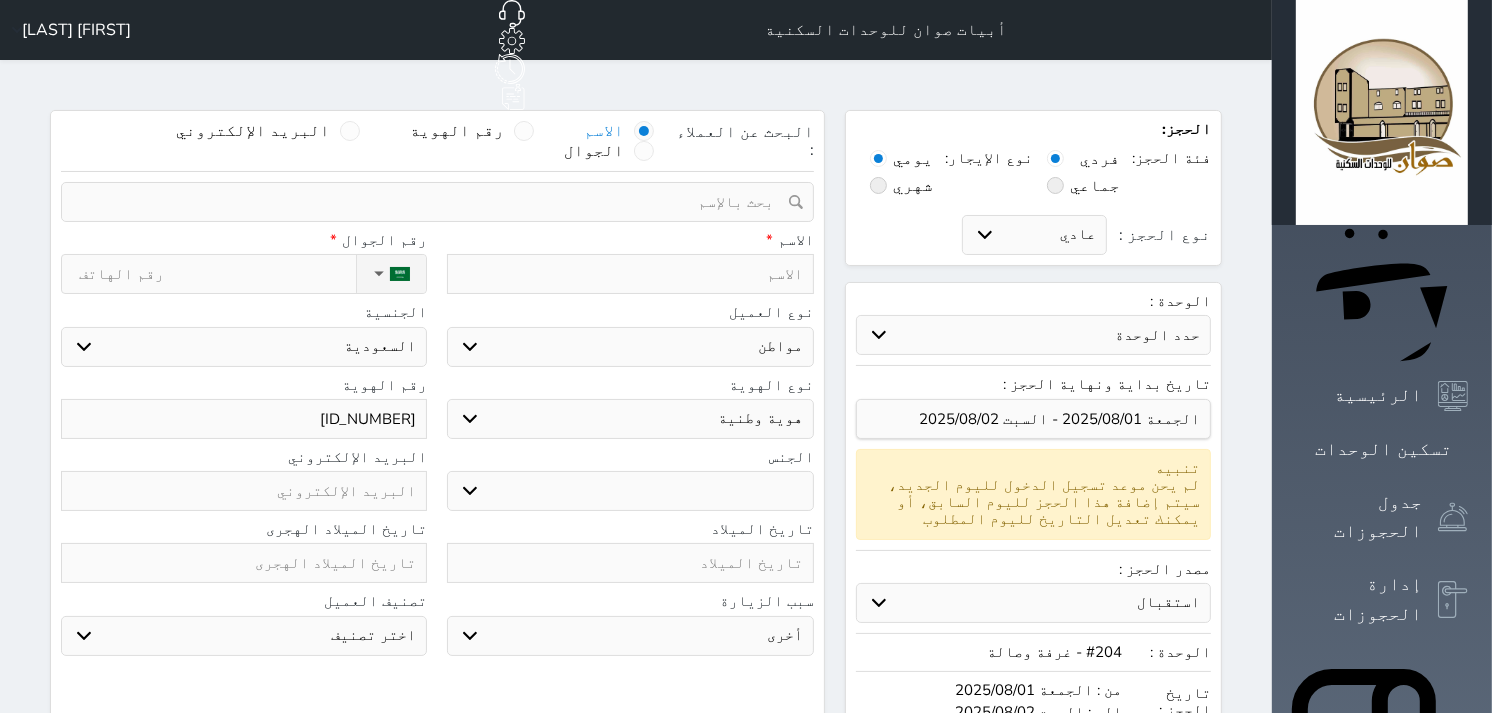 select 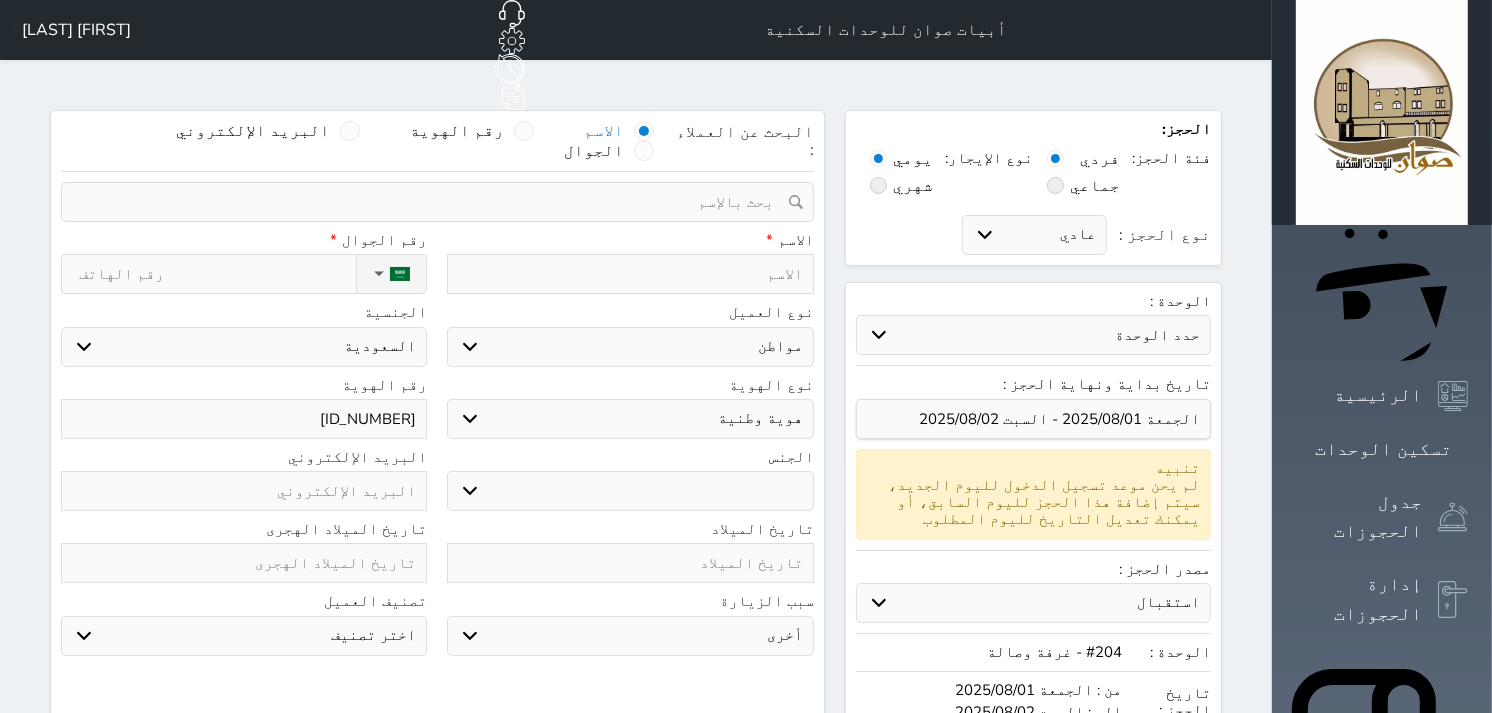 type on "289062" 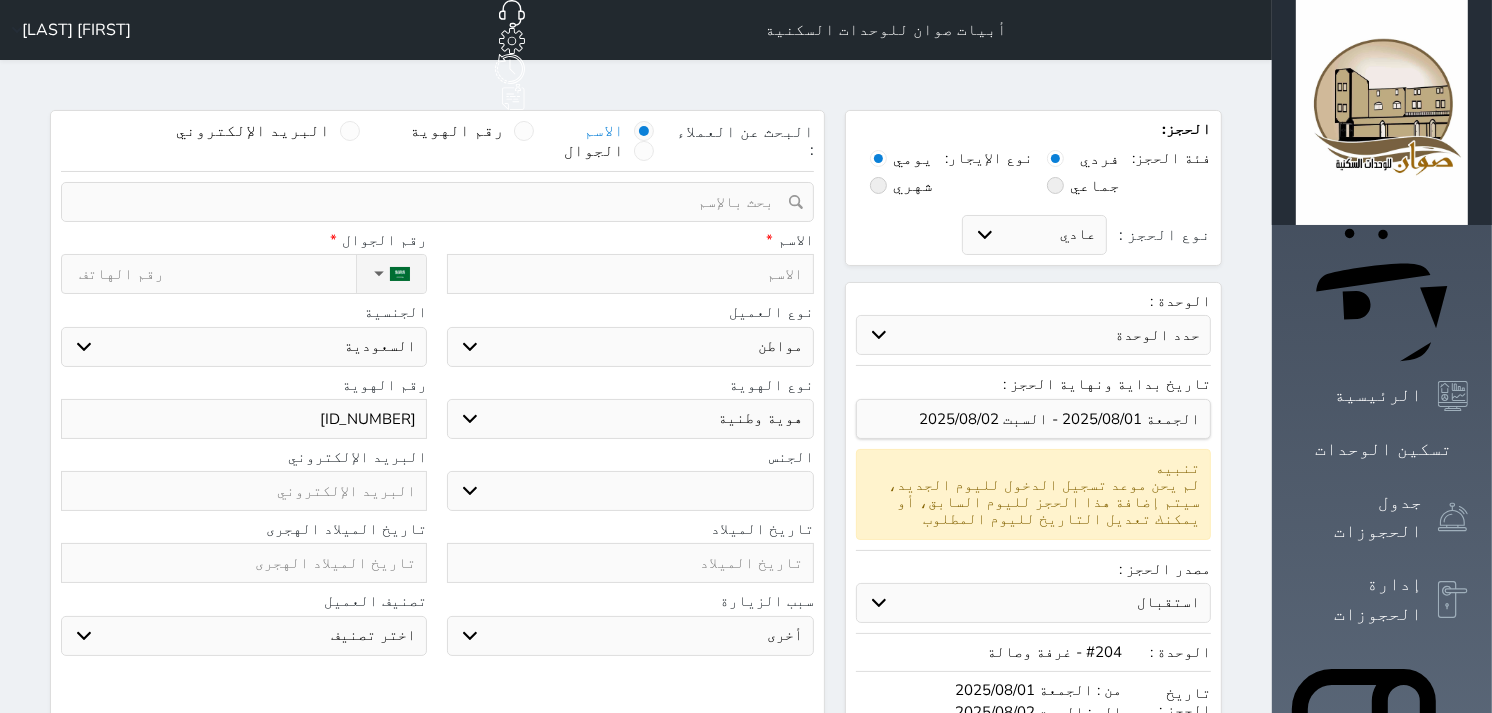 select 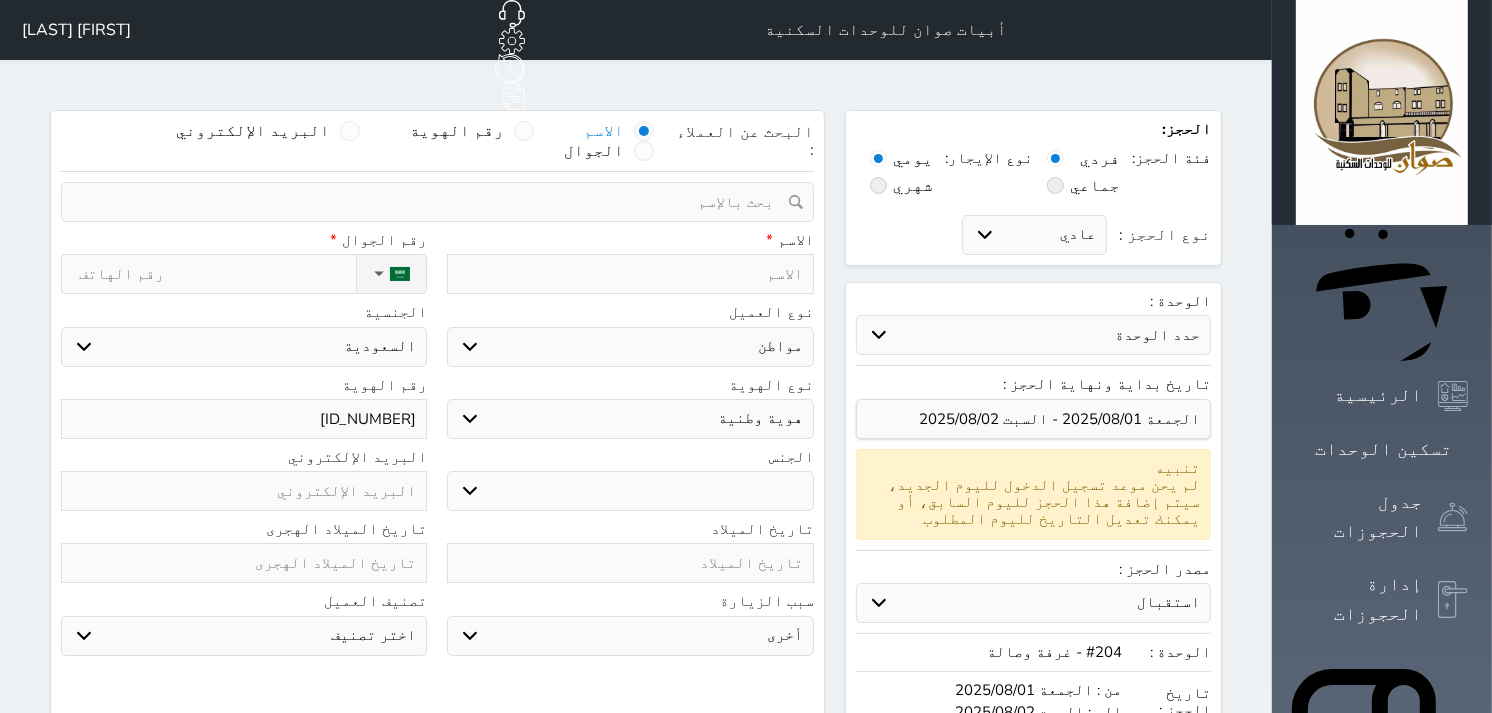 type on "2890622" 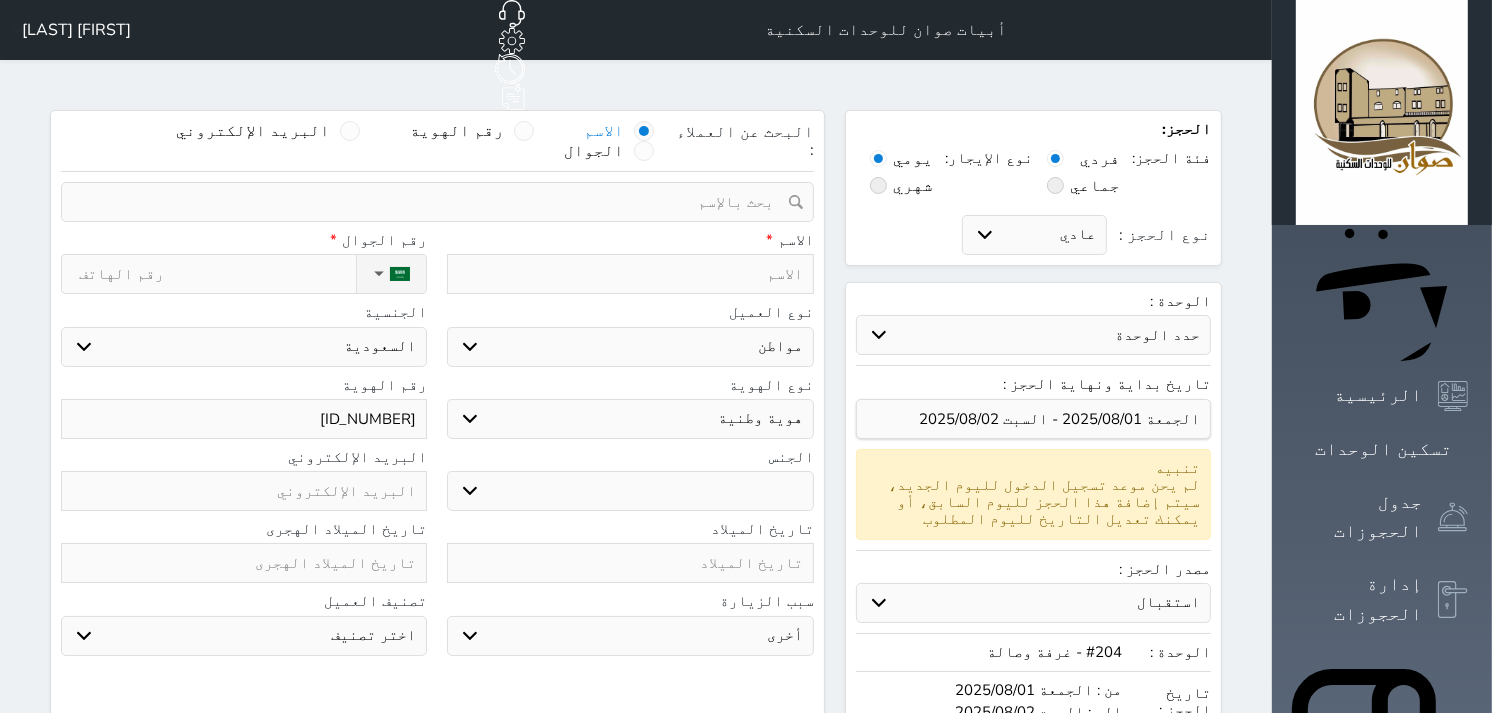 select 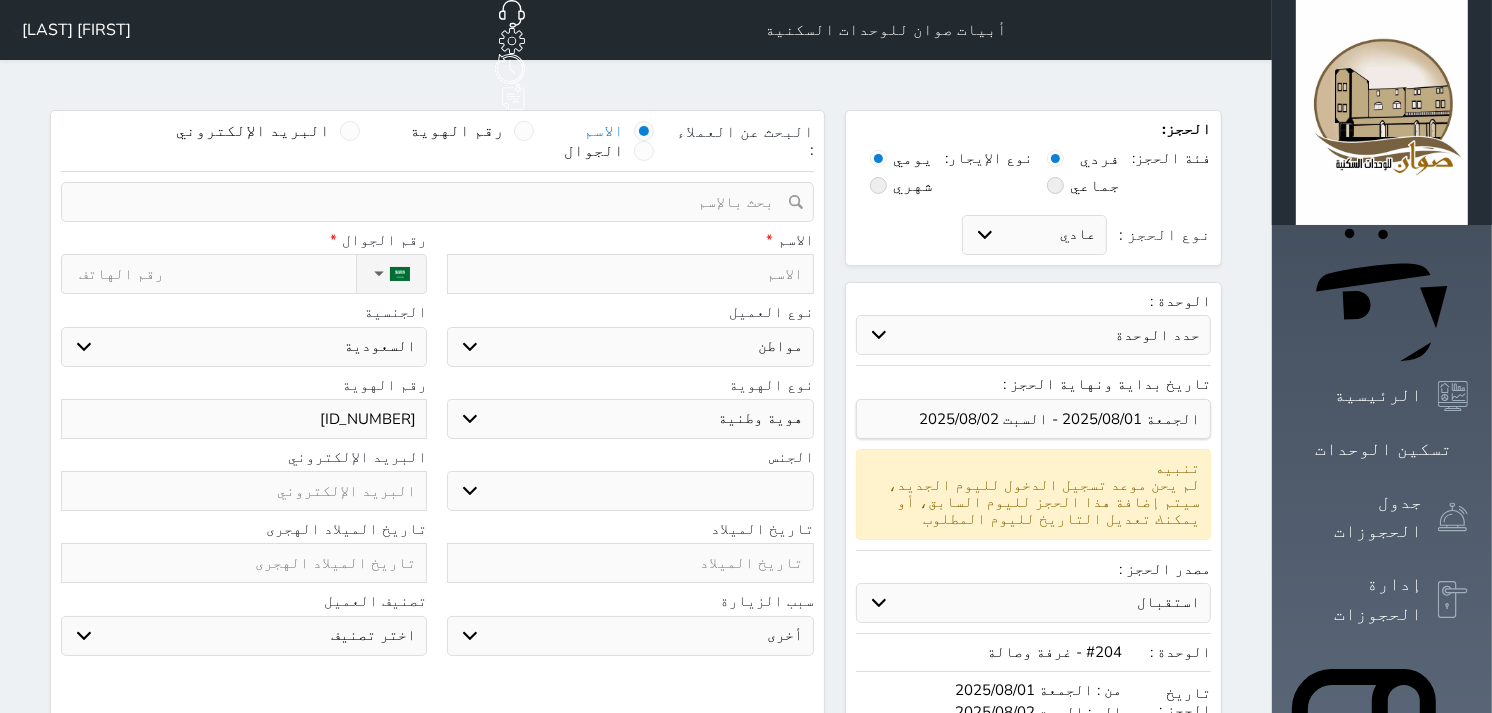 type on "28906220" 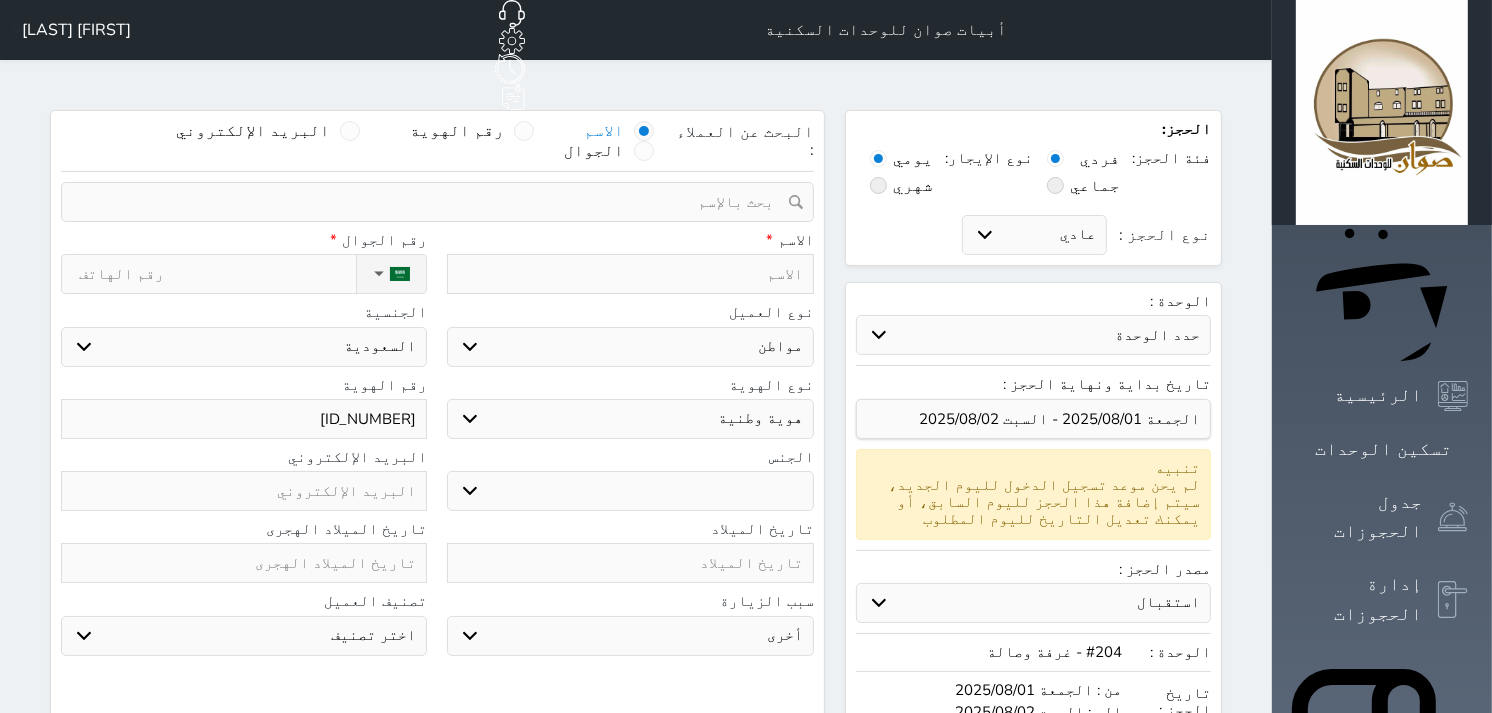 select 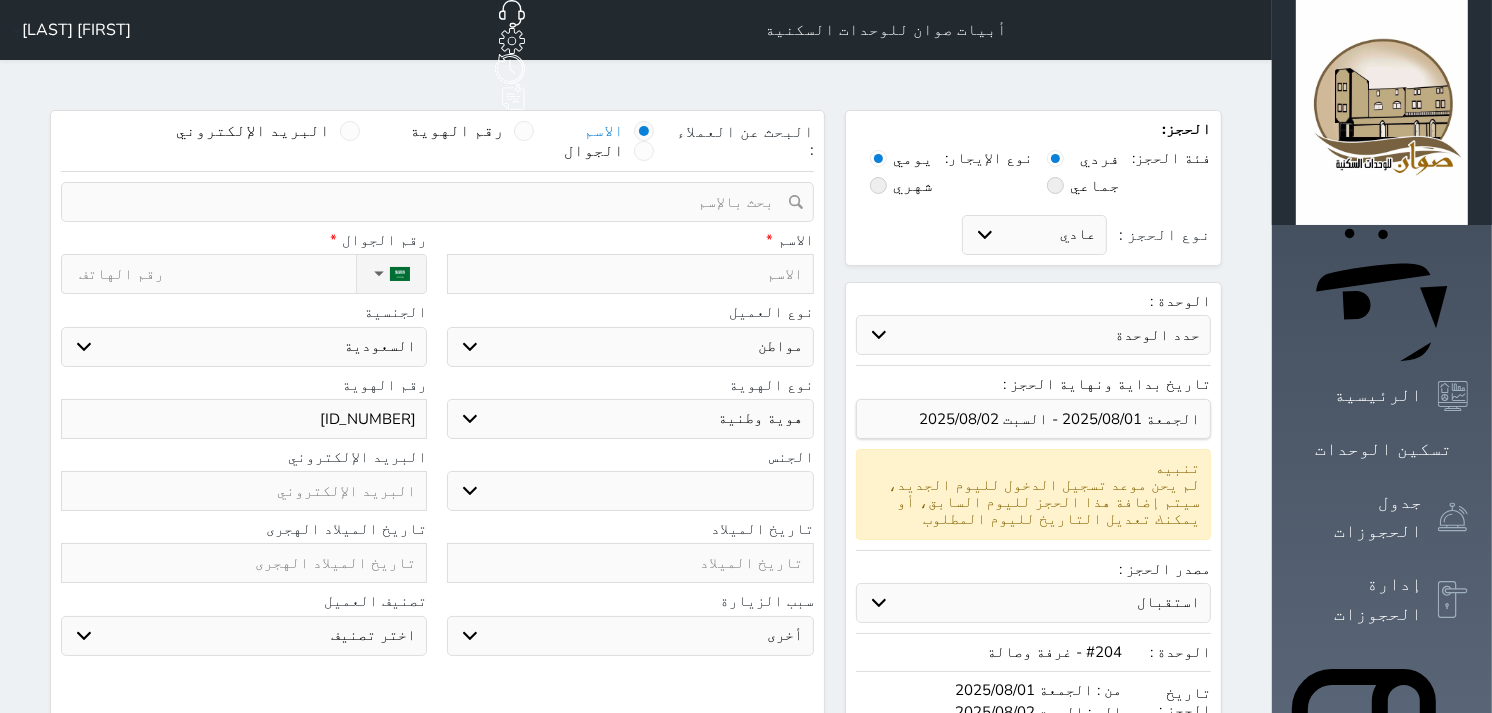 type on "289062200" 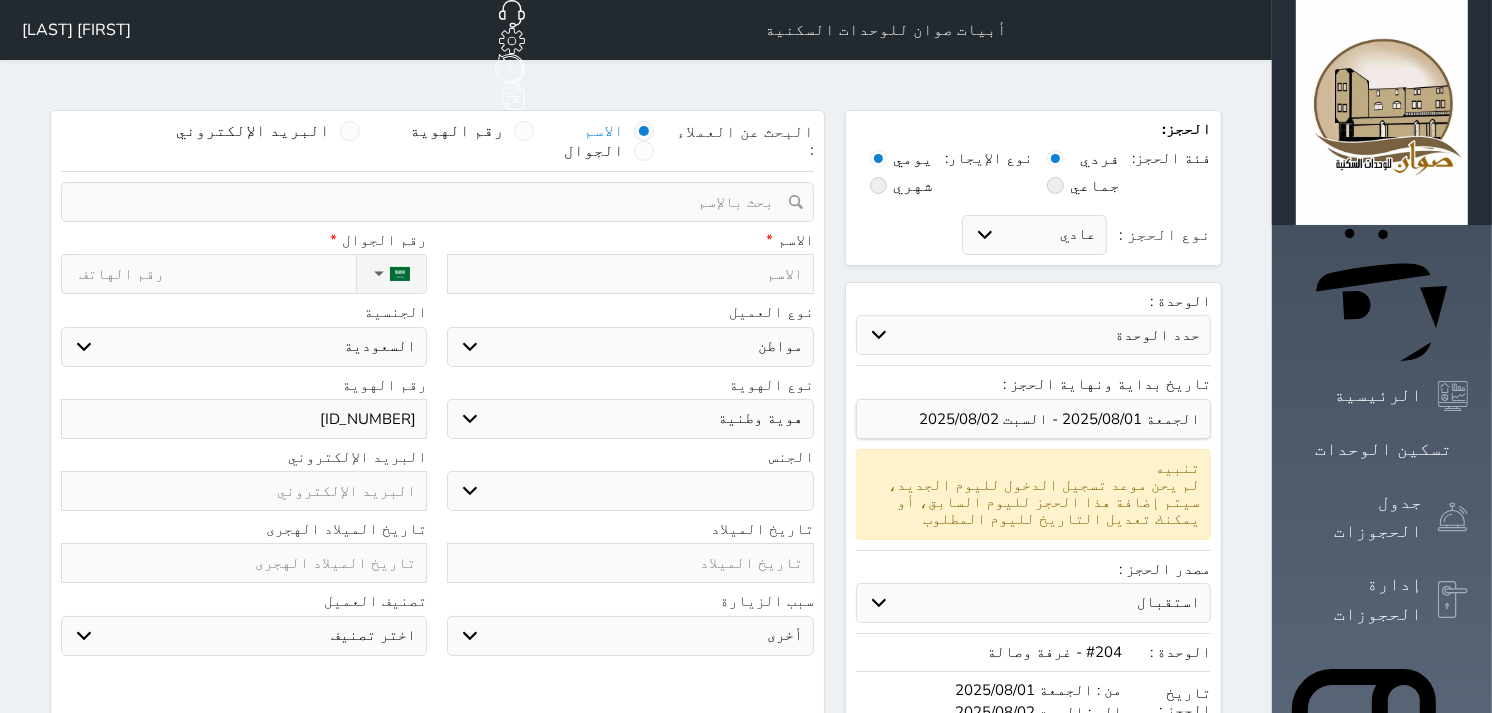 select 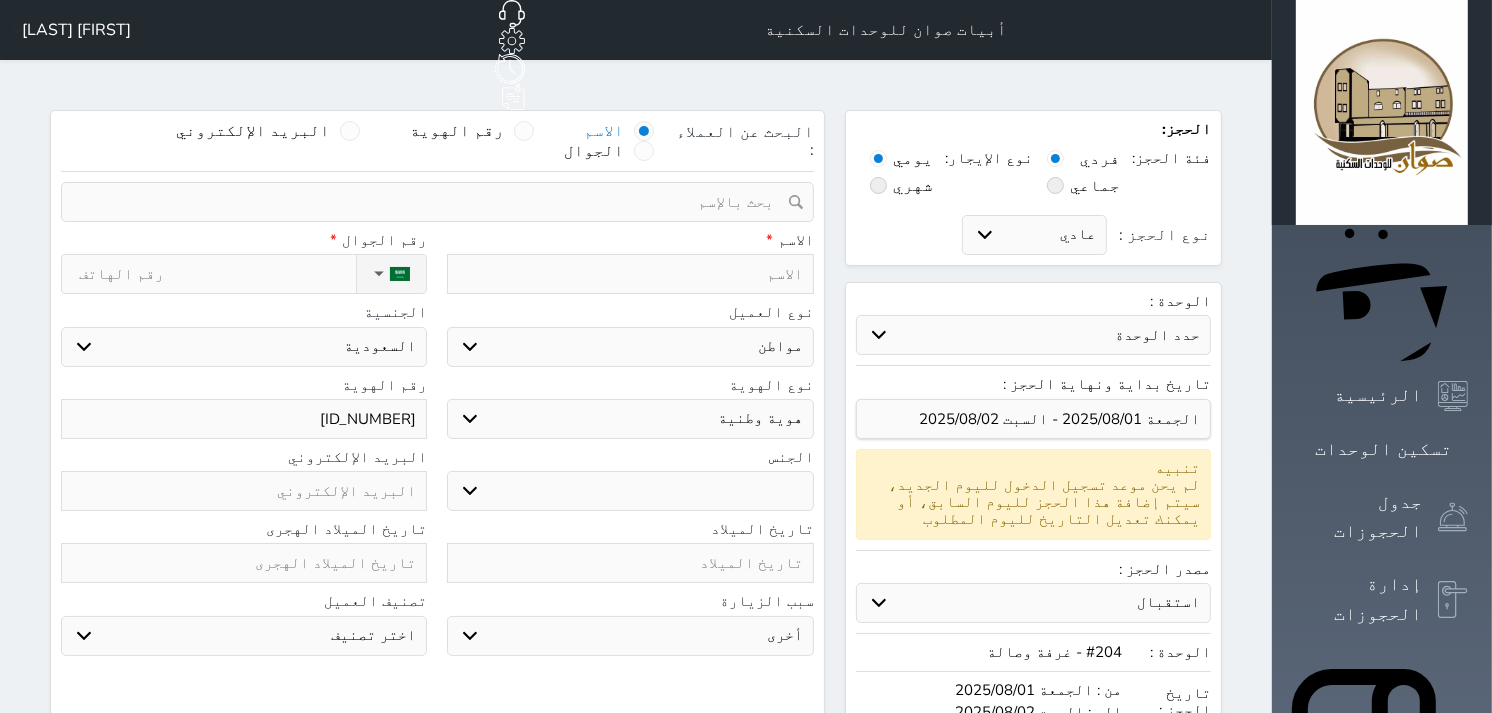 type on "2890622000" 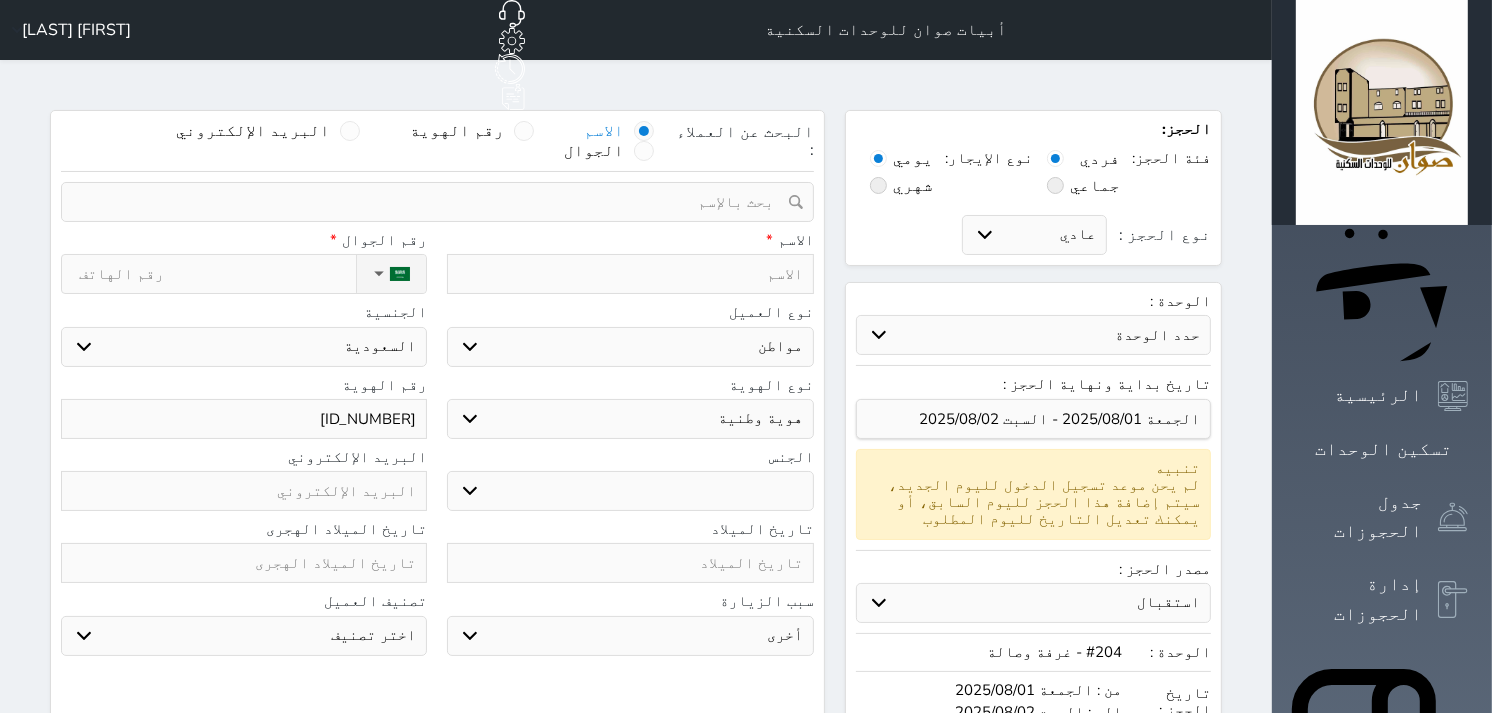 select 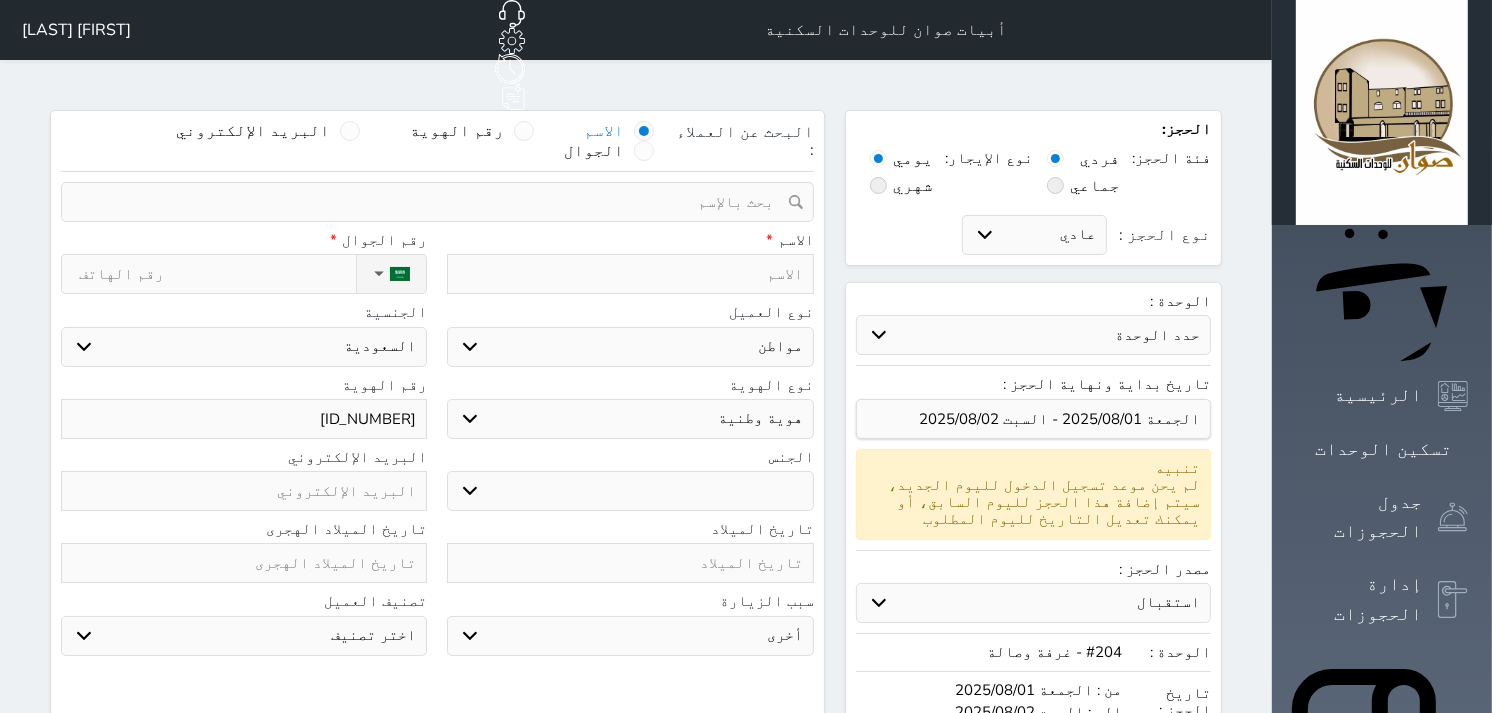 type on "28906220006" 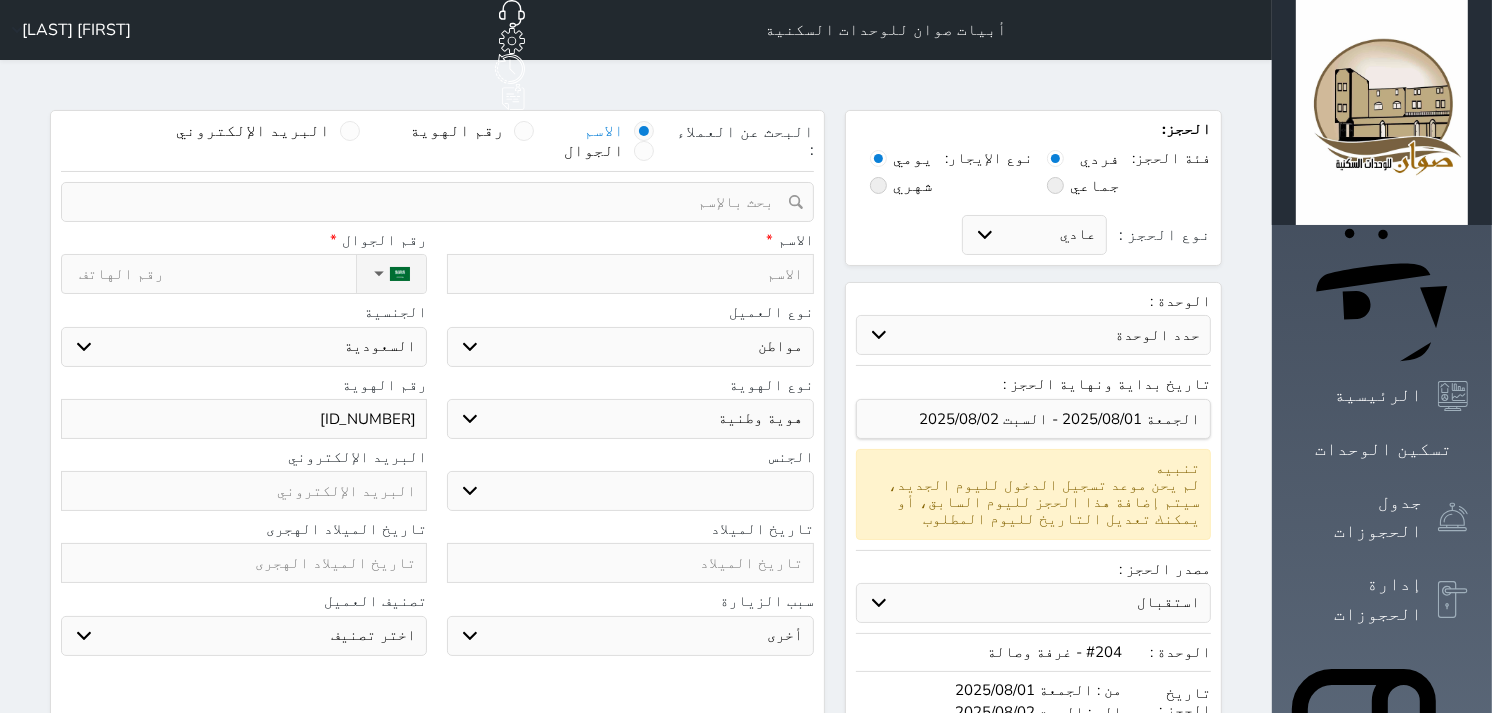 select 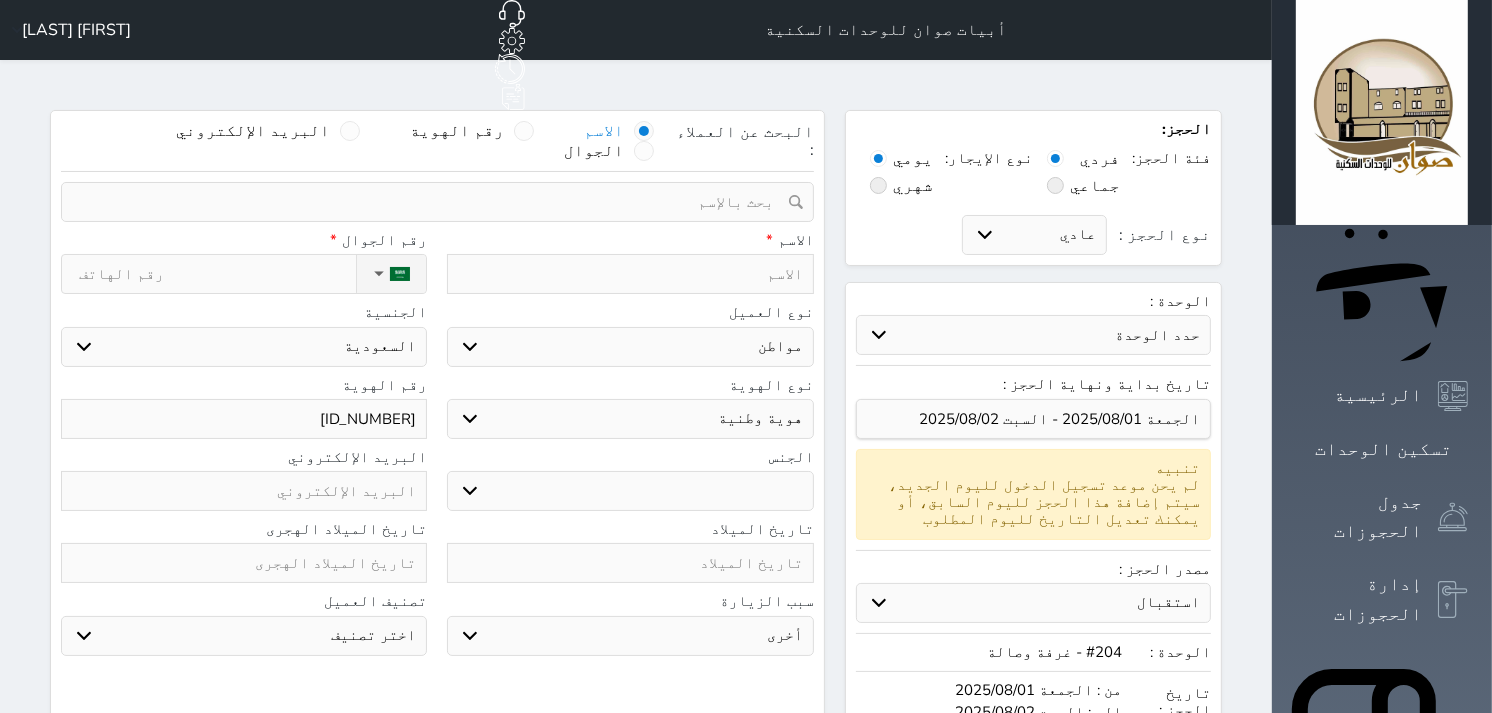 type on "289062200067" 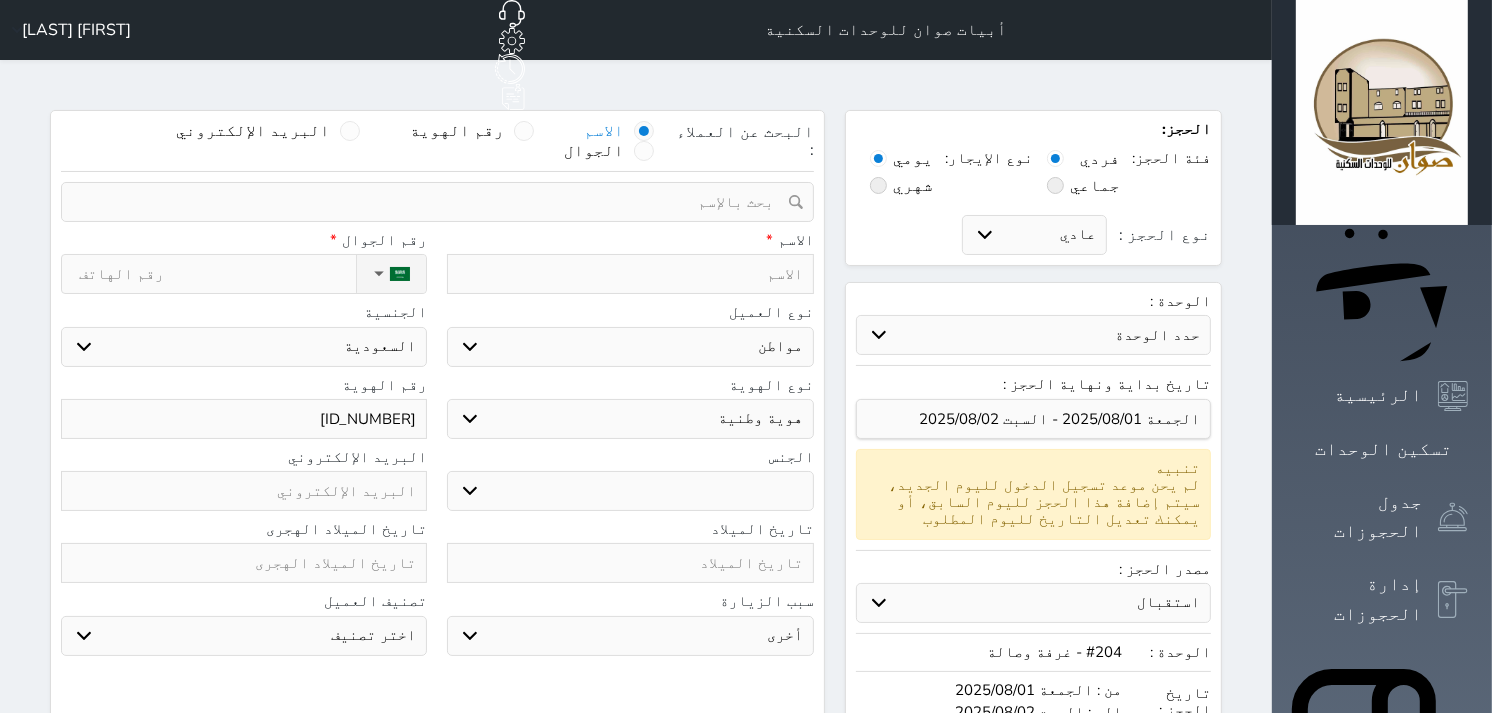 select 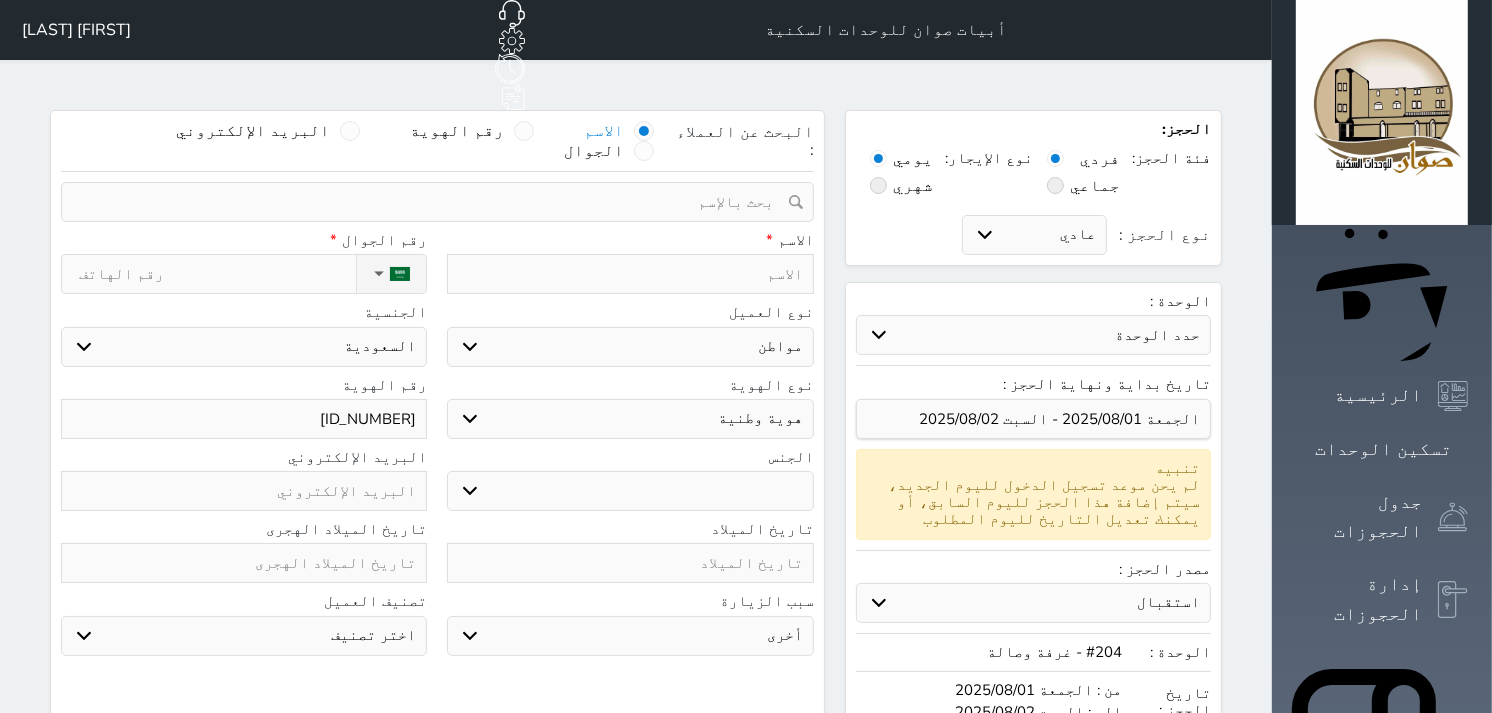 drag, startPoint x: 331, startPoint y: 376, endPoint x: 424, endPoint y: 378, distance: 93.0215 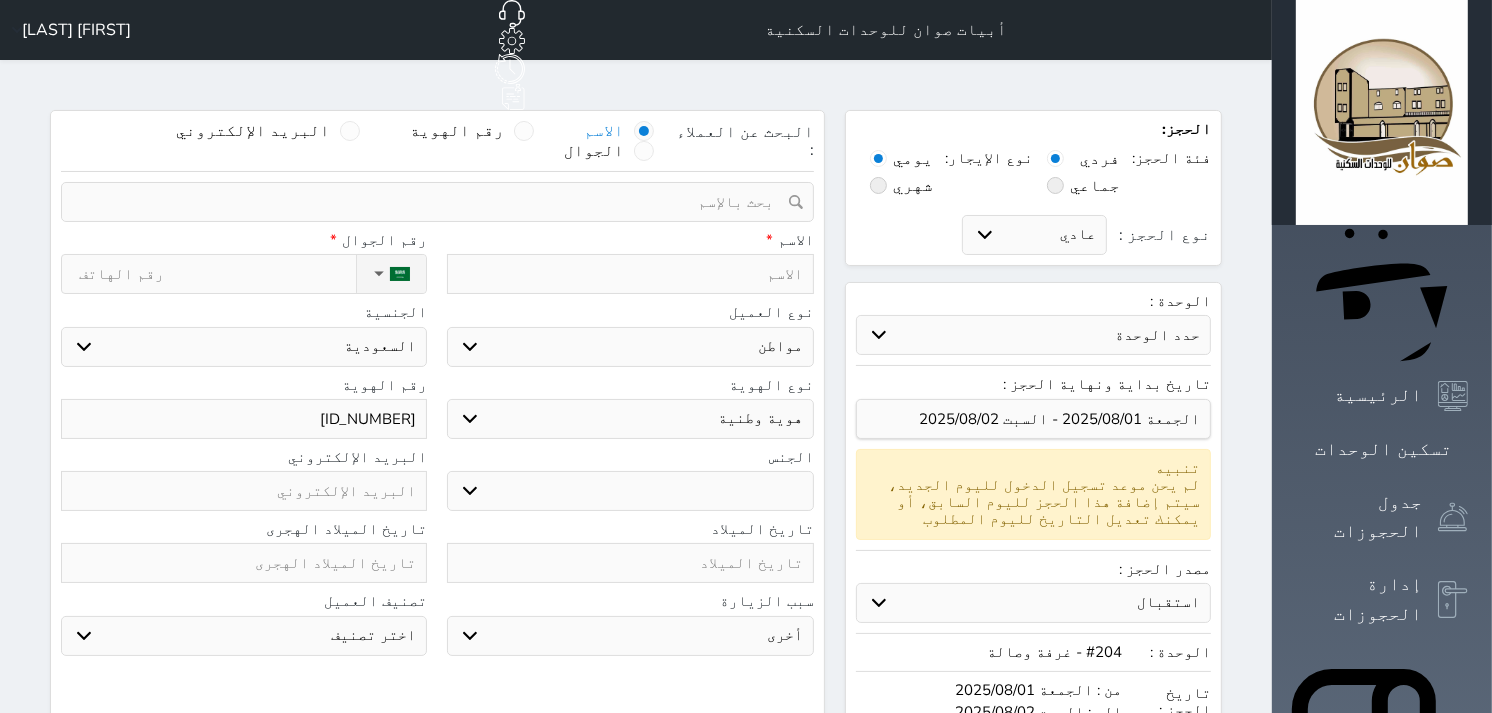 click on "289062200067" at bounding box center [244, 419] 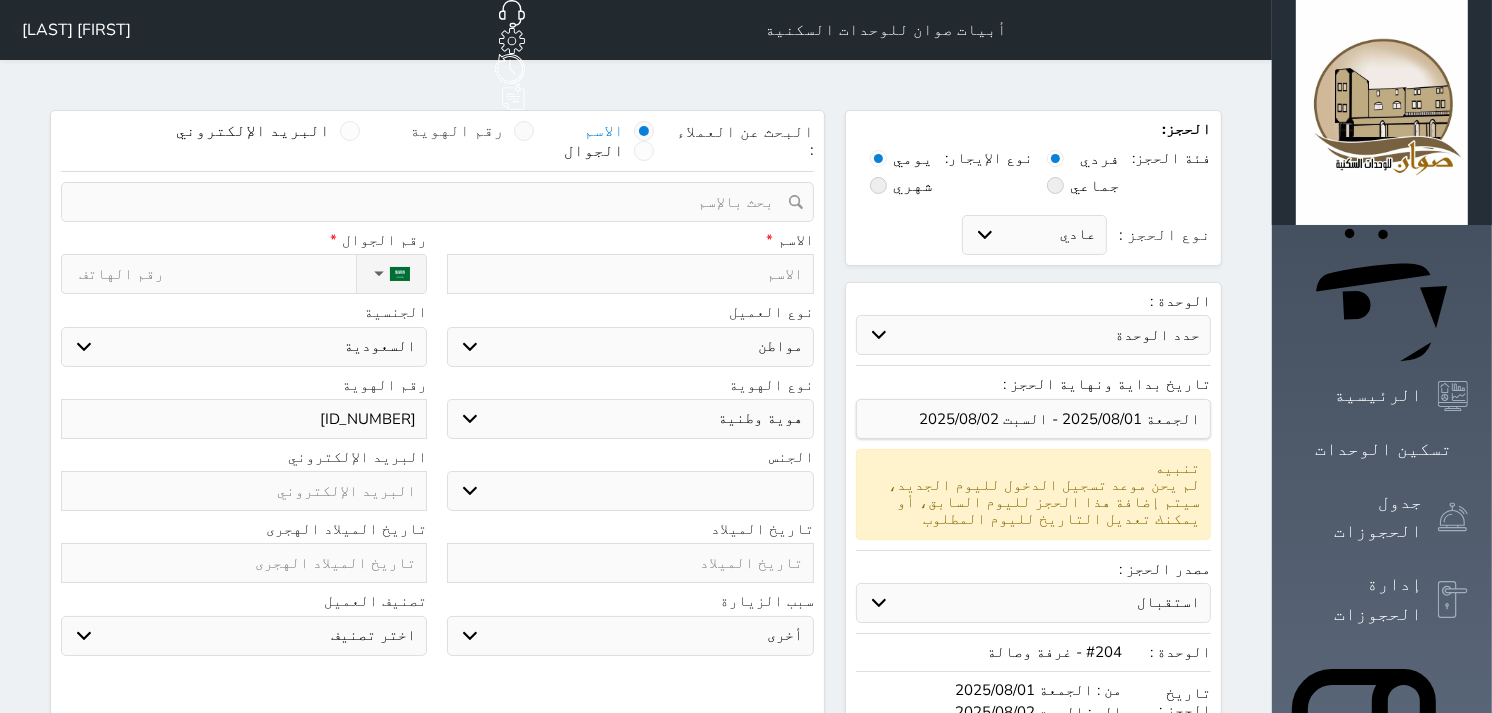 type on "289062200067" 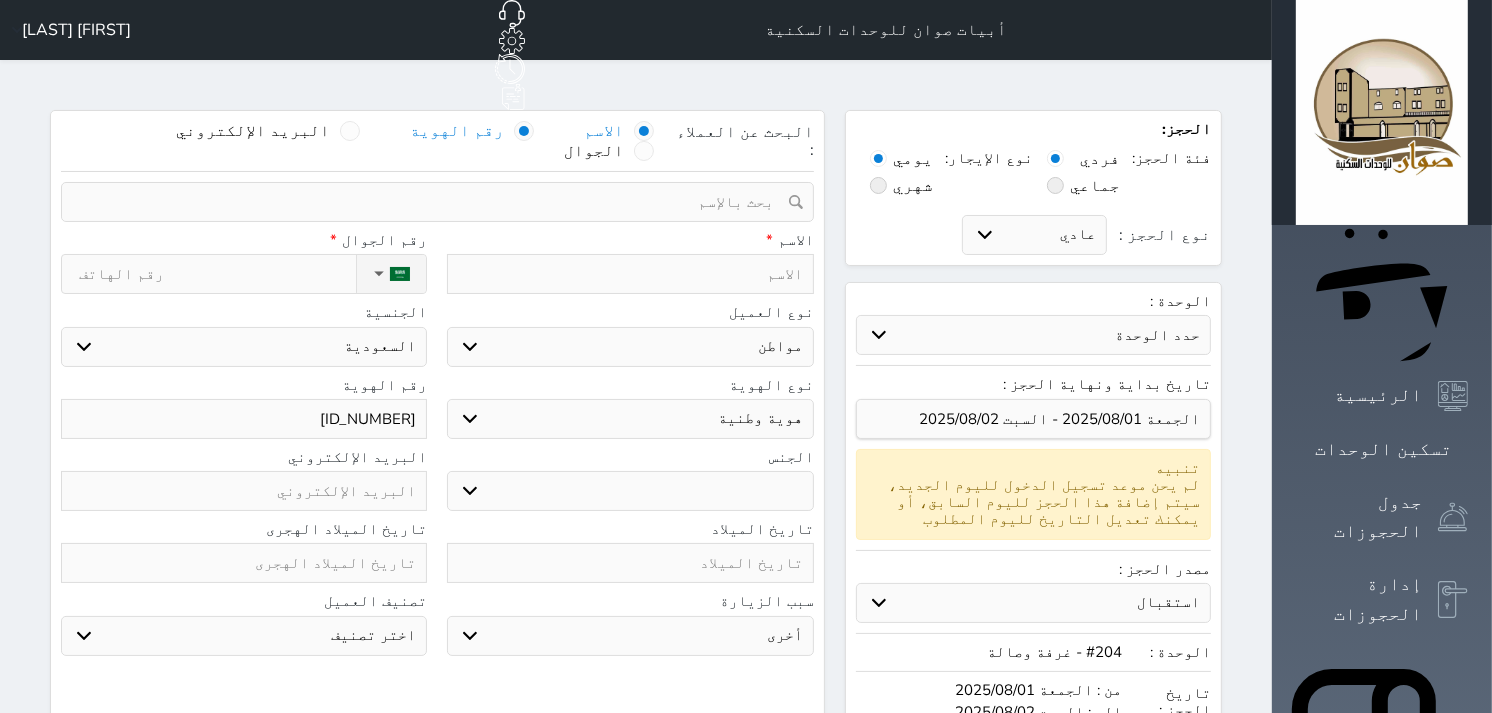 select 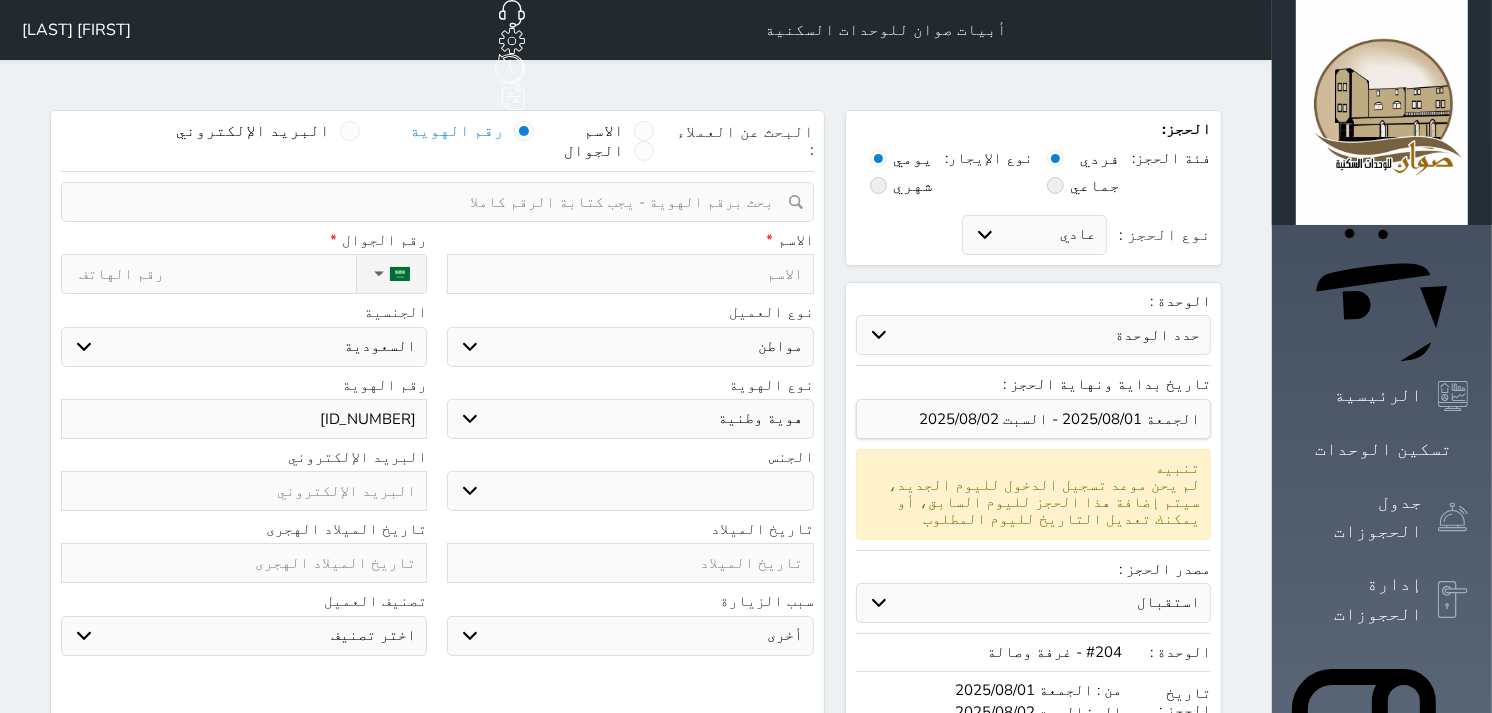 click at bounding box center (430, 202) 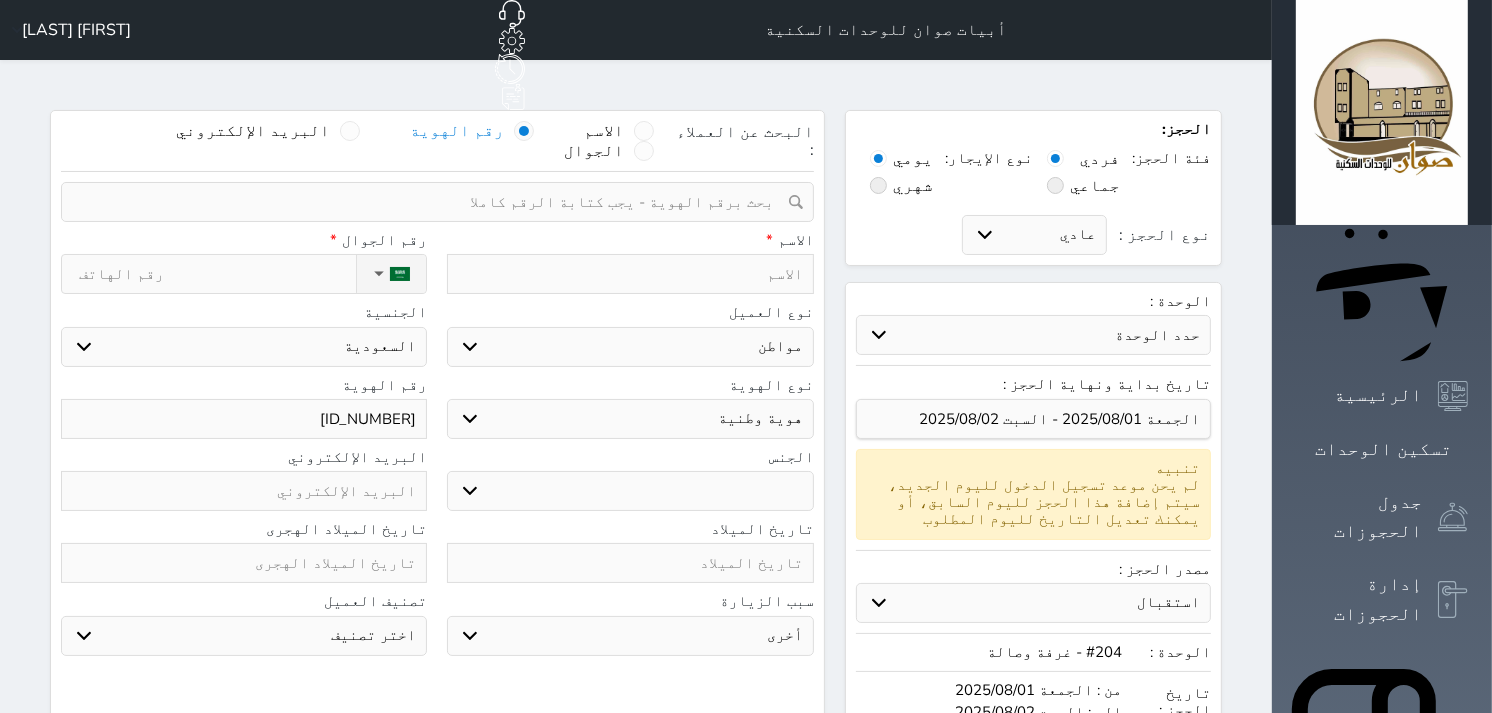 paste on "289062200067" 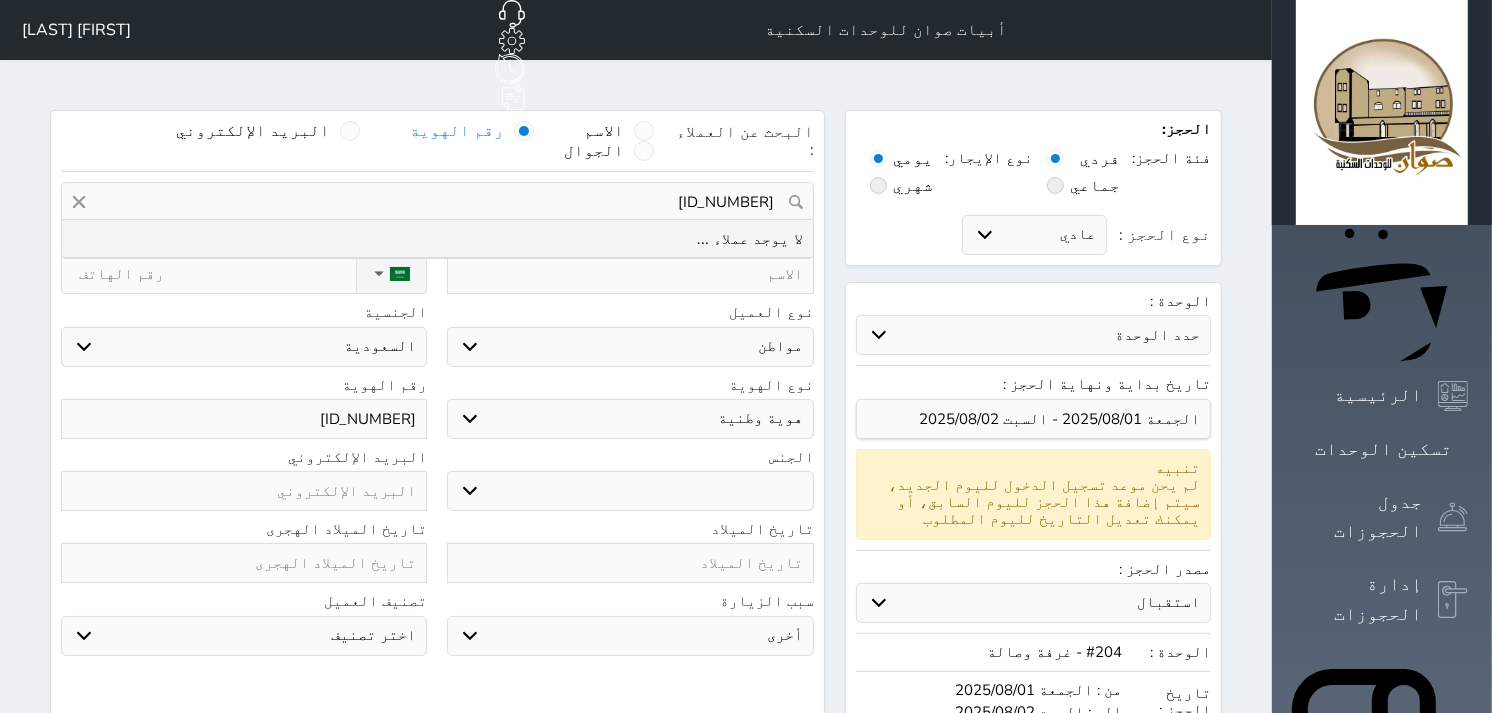 type on "289062200067" 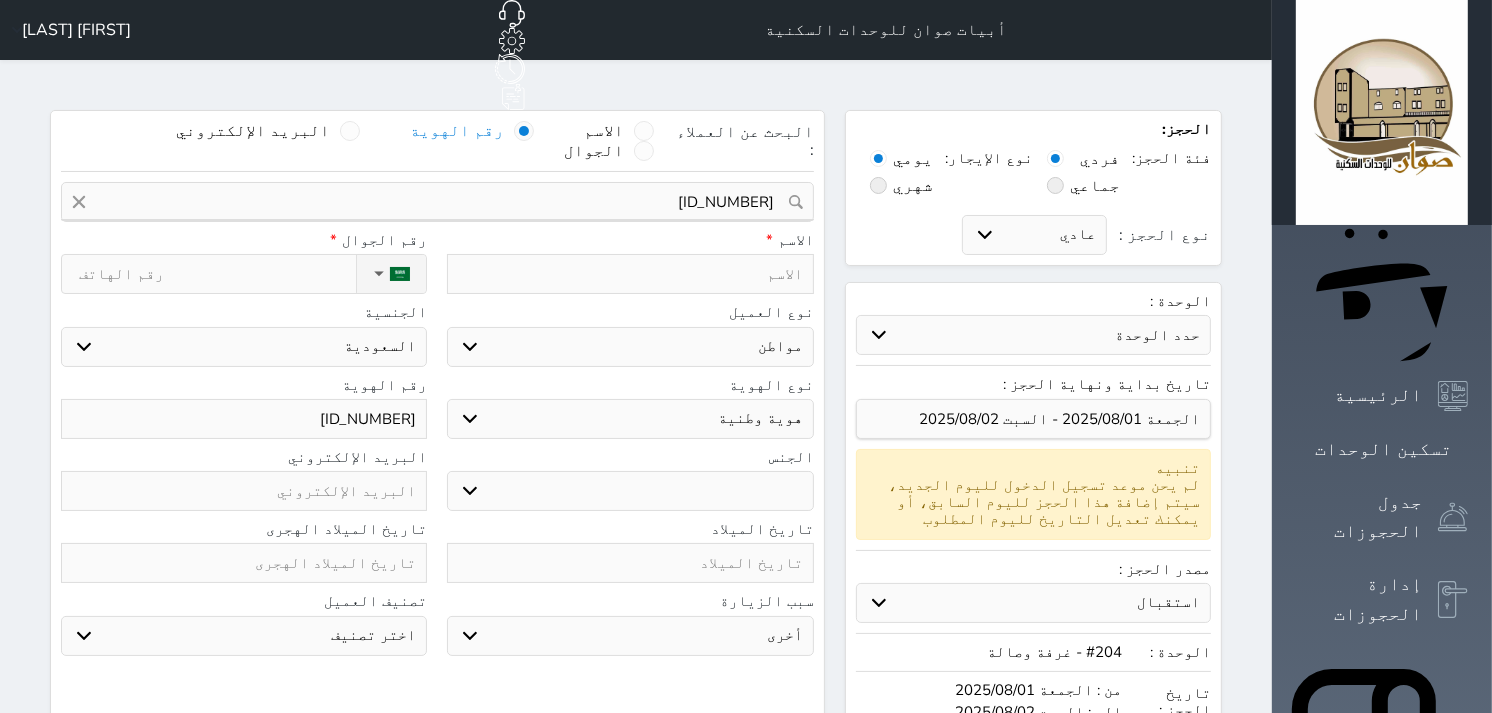 click on "289062200067" at bounding box center [244, 419] 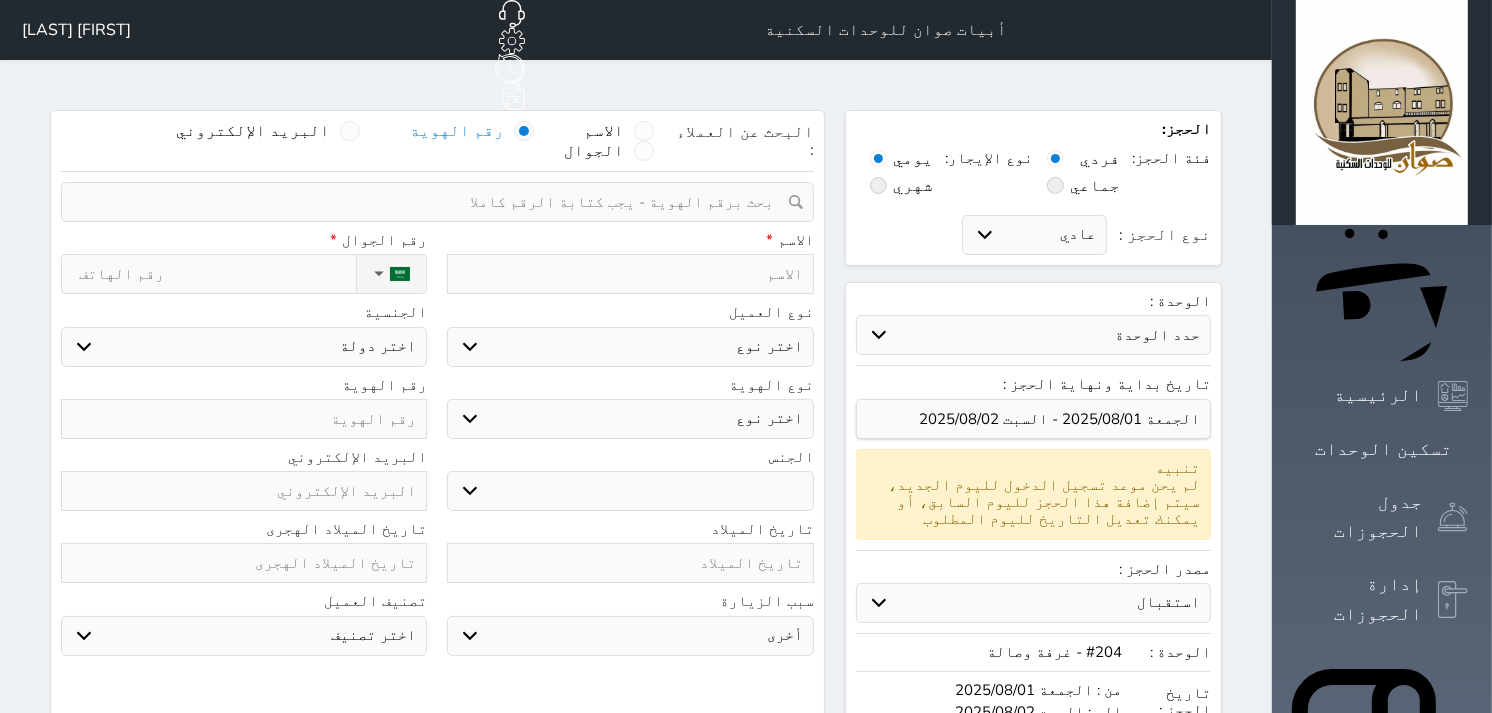 click at bounding box center (244, 419) 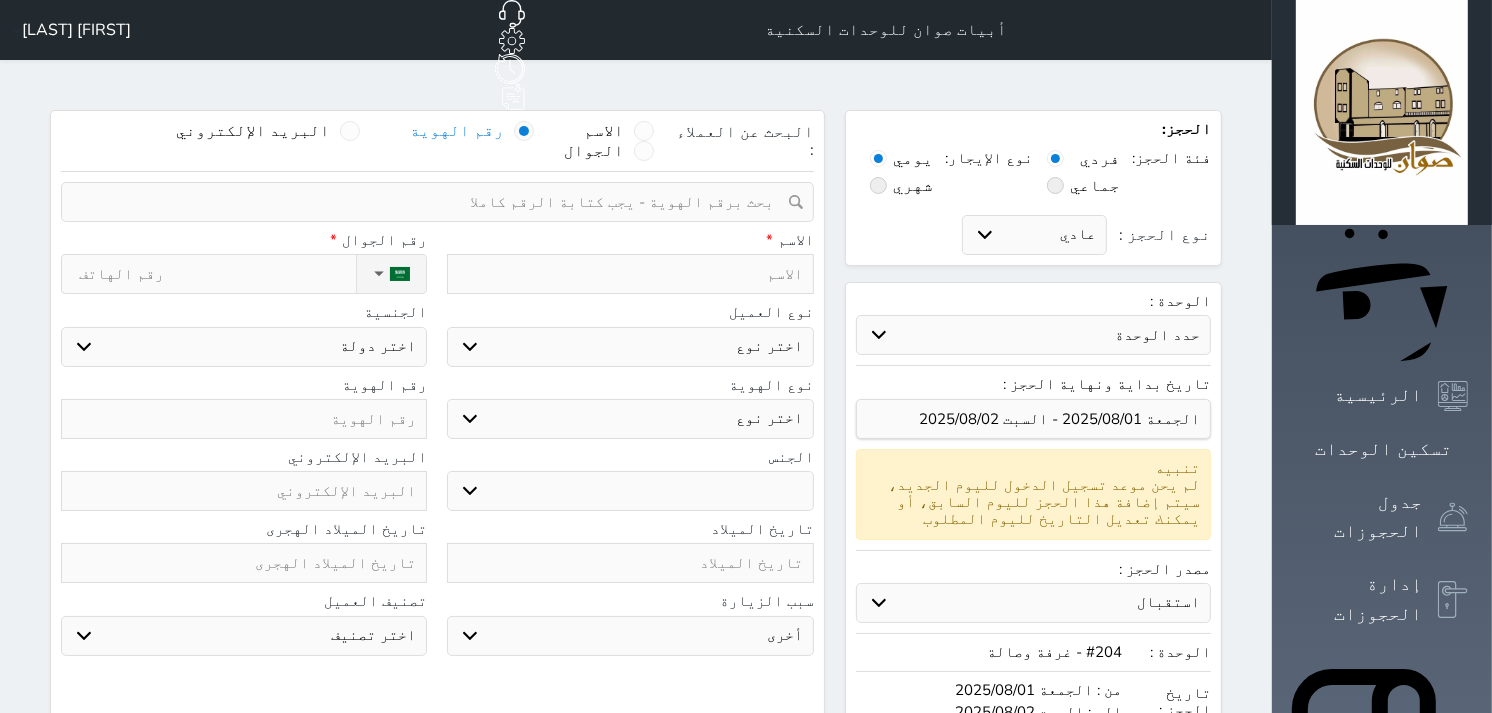 paste on "289062200067" 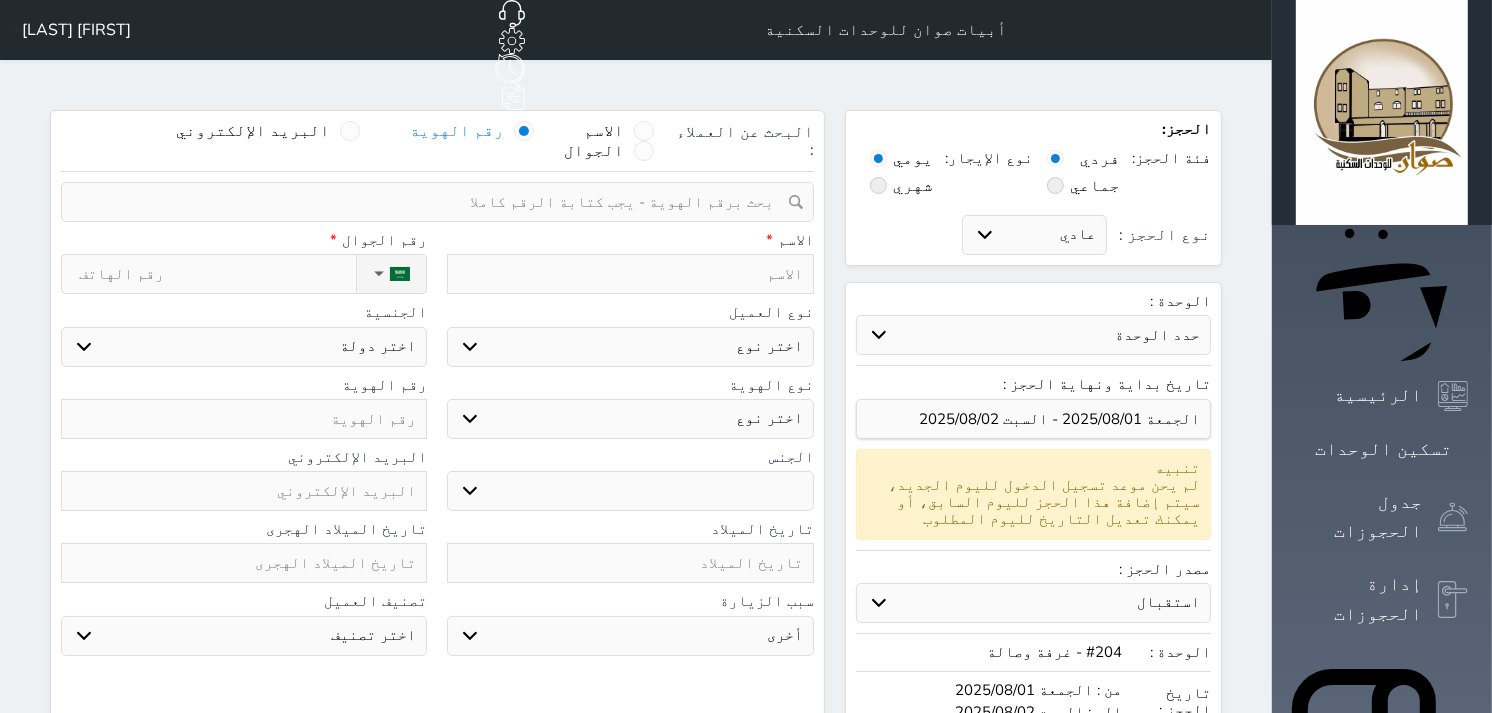 select 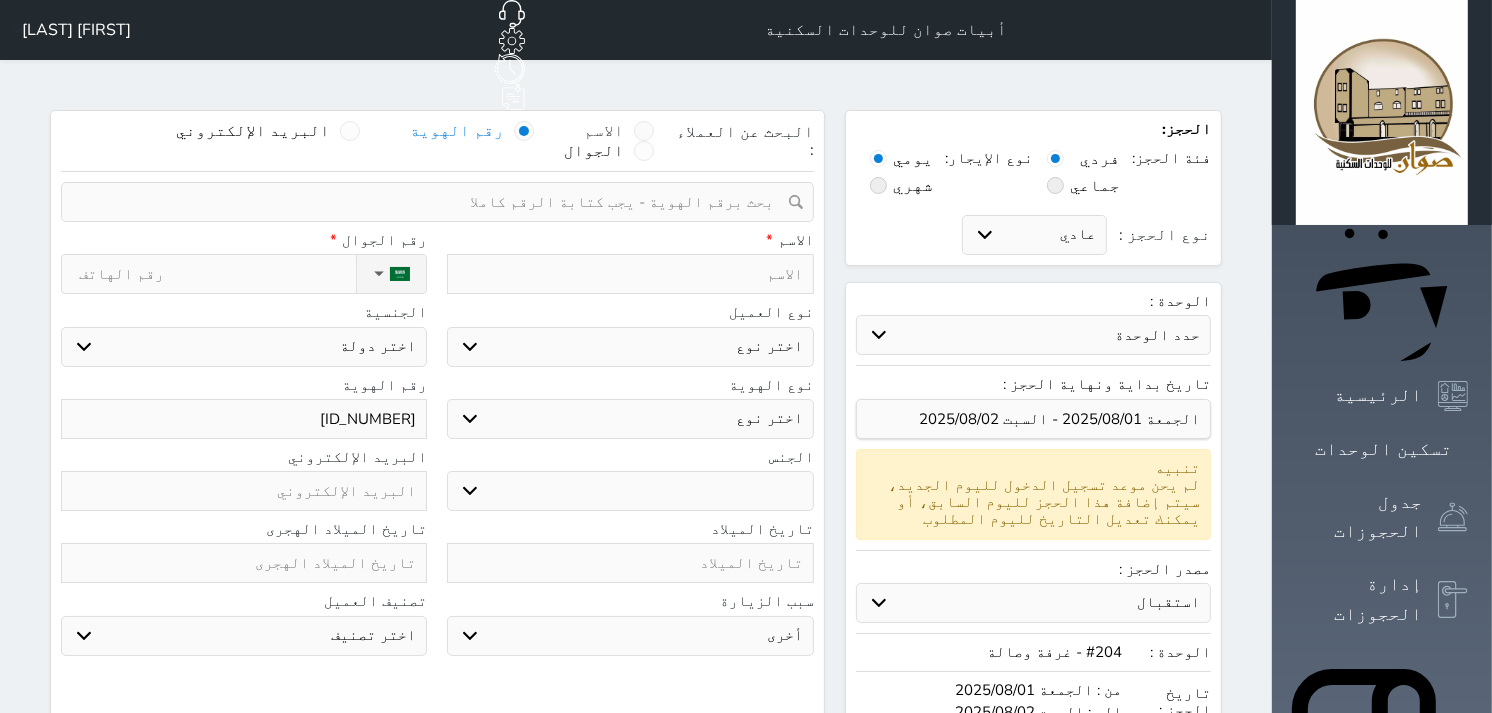 type on "289062200067" 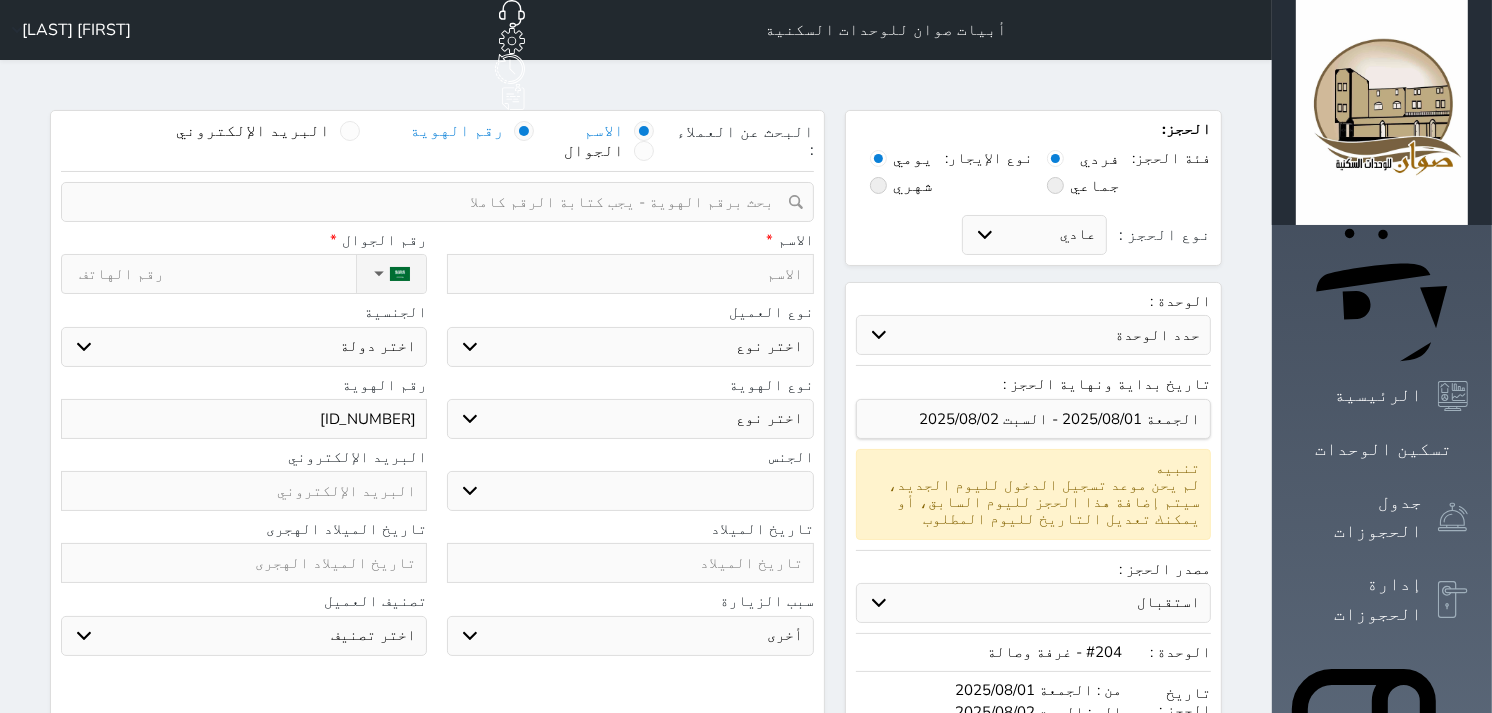 select 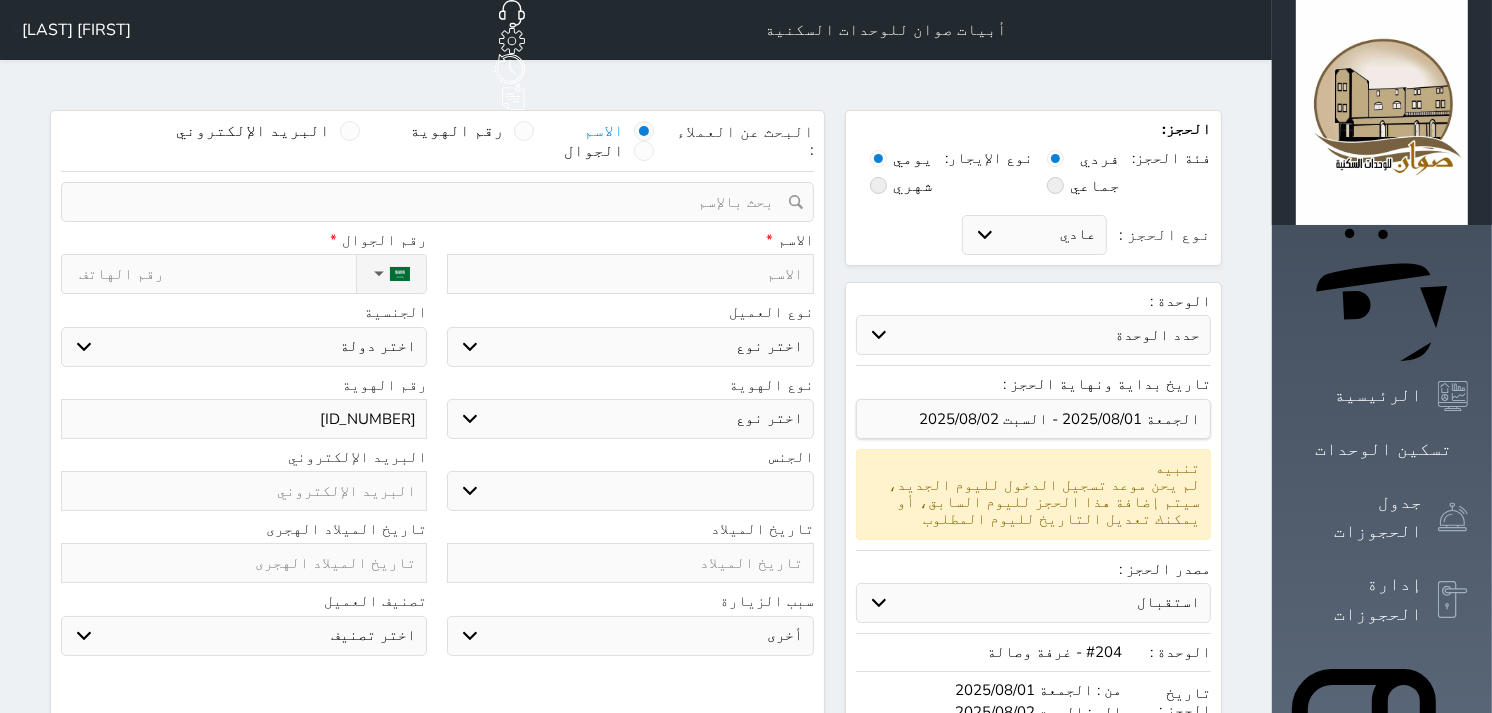 click on "نوع الحجز :" at bounding box center [217, 274] 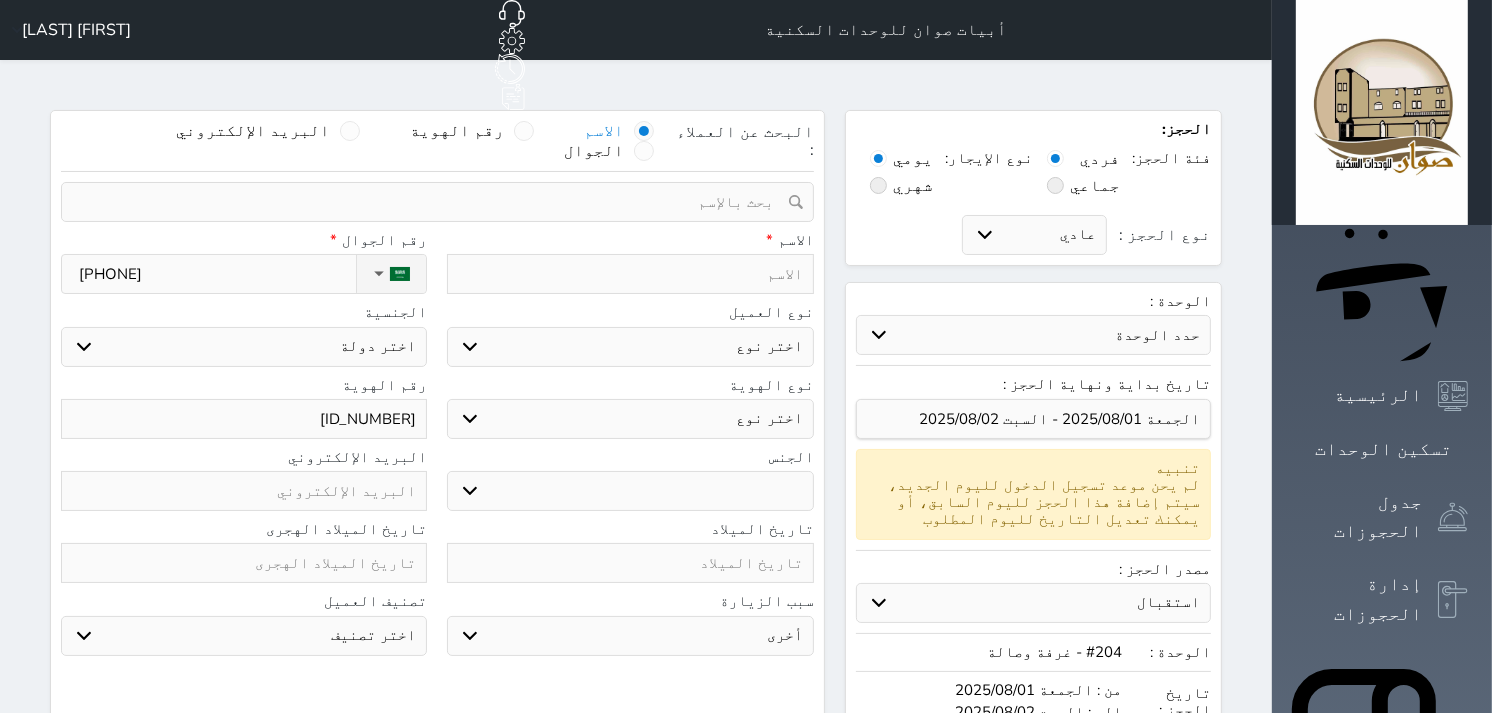 click at bounding box center [630, 274] 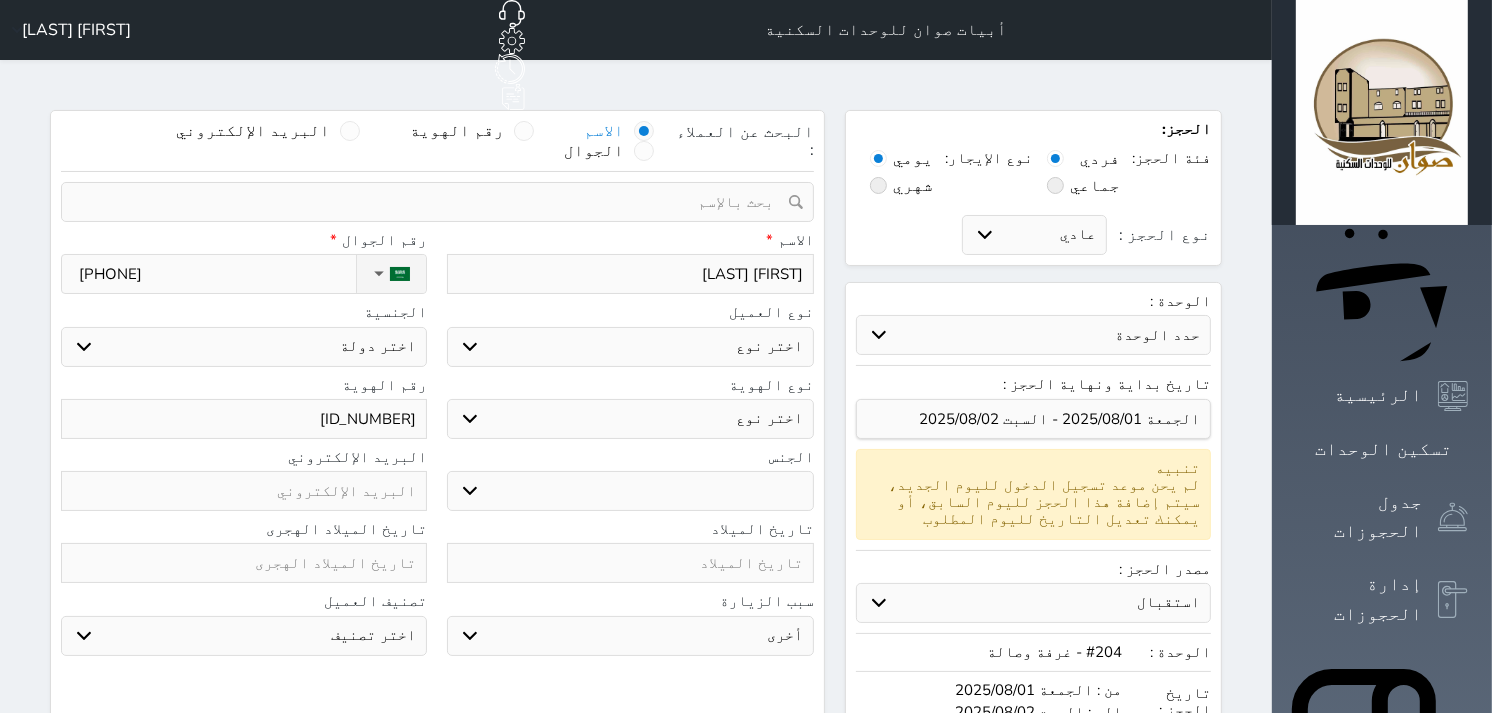 click on "اختر نوع   مواطن مواطن خليجي زائر مقيم" at bounding box center (630, 347) 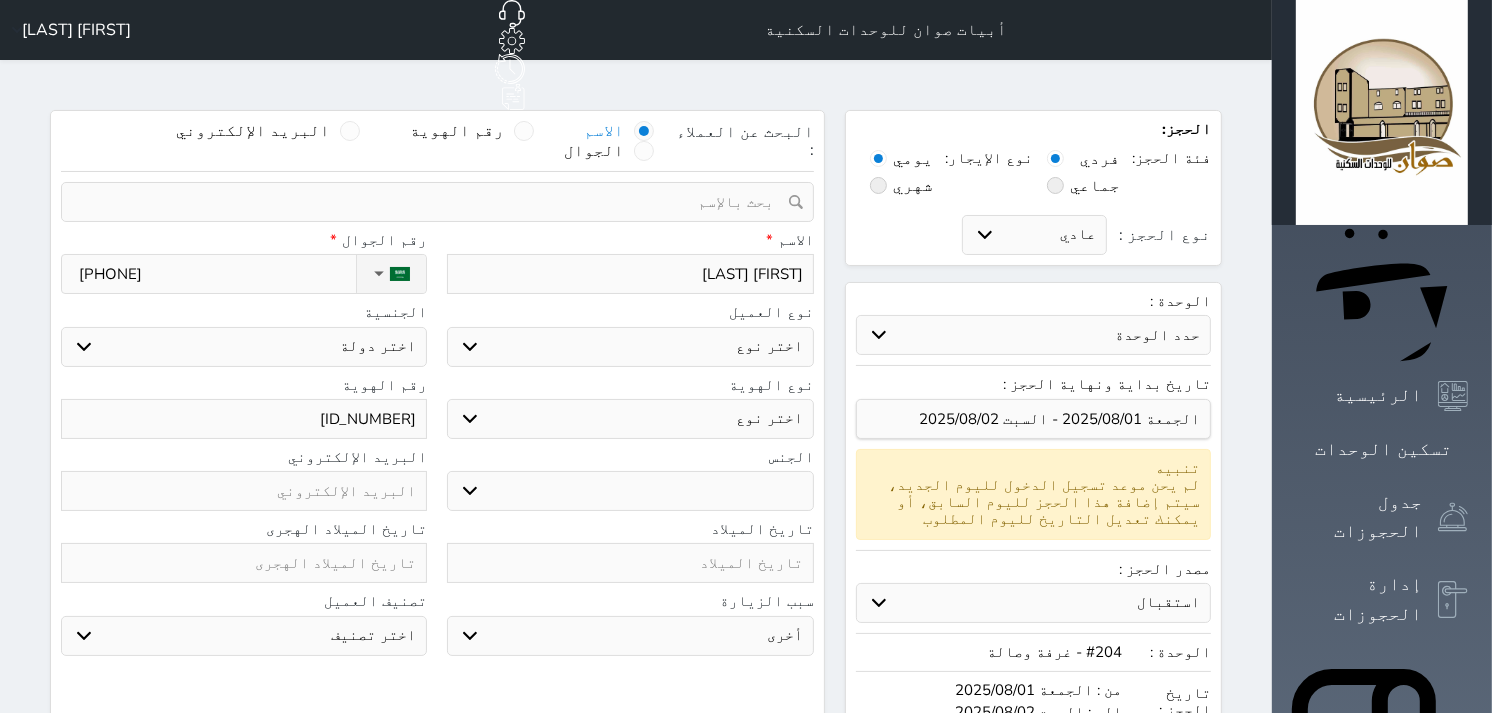 click on "اختر نوع   مواطن مواطن خليجي زائر مقيم" at bounding box center (630, 347) 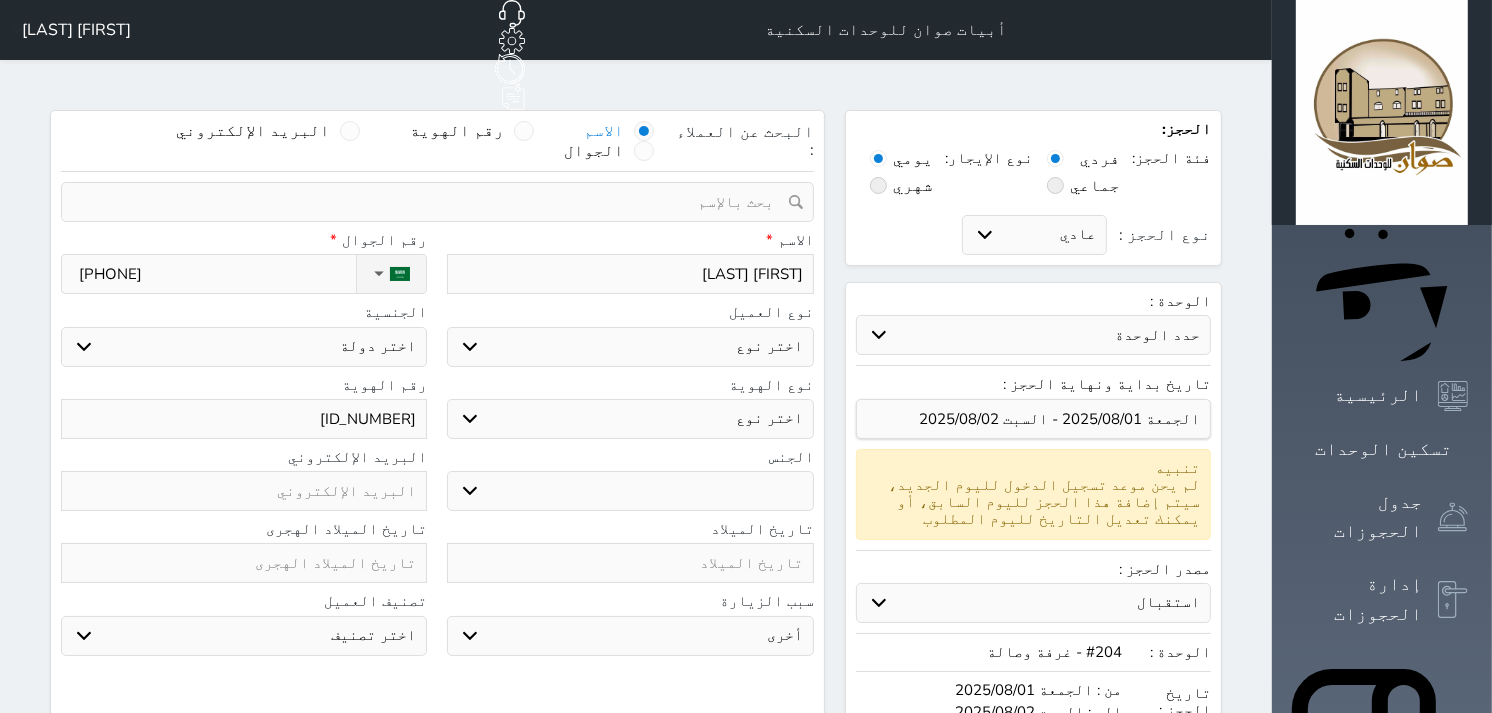 click on "اختر نوع   هوية وطنية هوية عائلية جواز السفر" at bounding box center (630, 419) 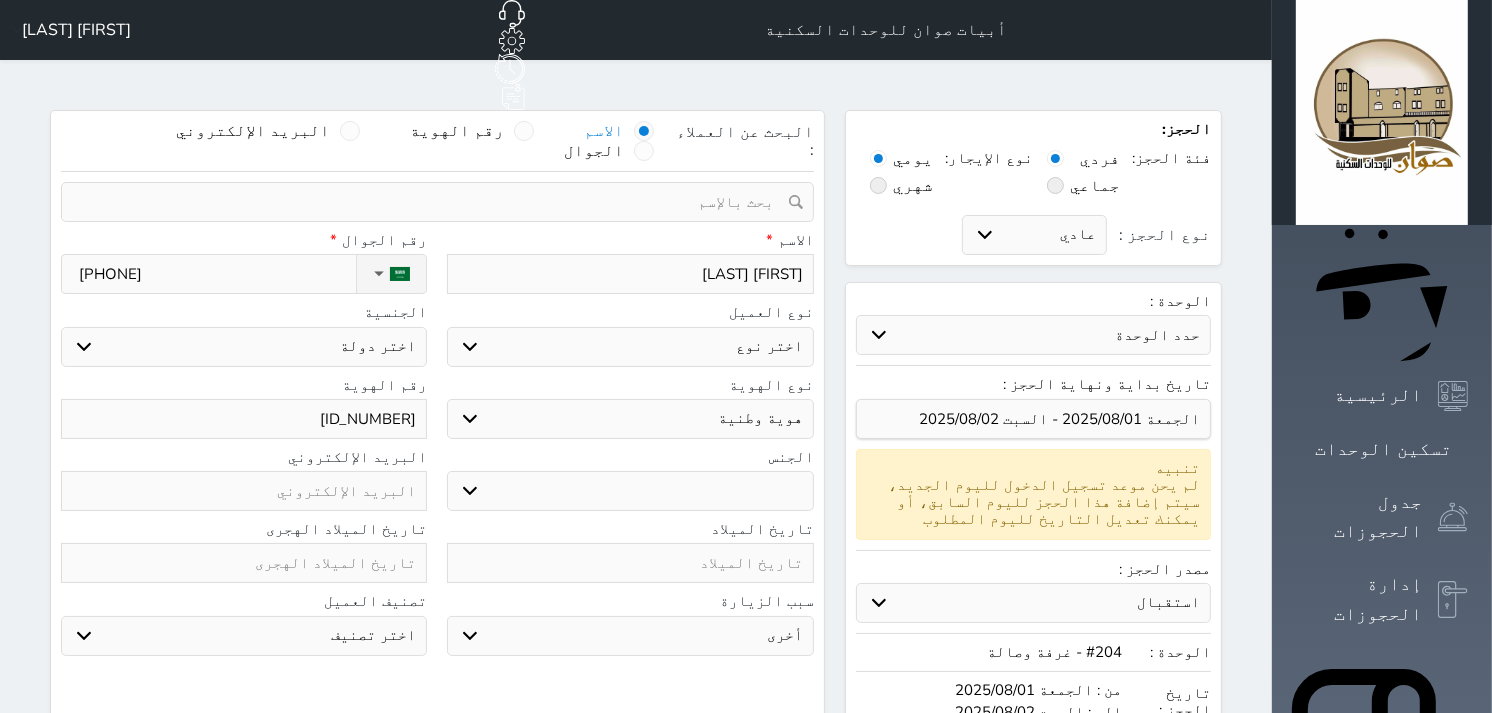 click on "اختر نوع   هوية وطنية هوية عائلية جواز السفر" at bounding box center [630, 419] 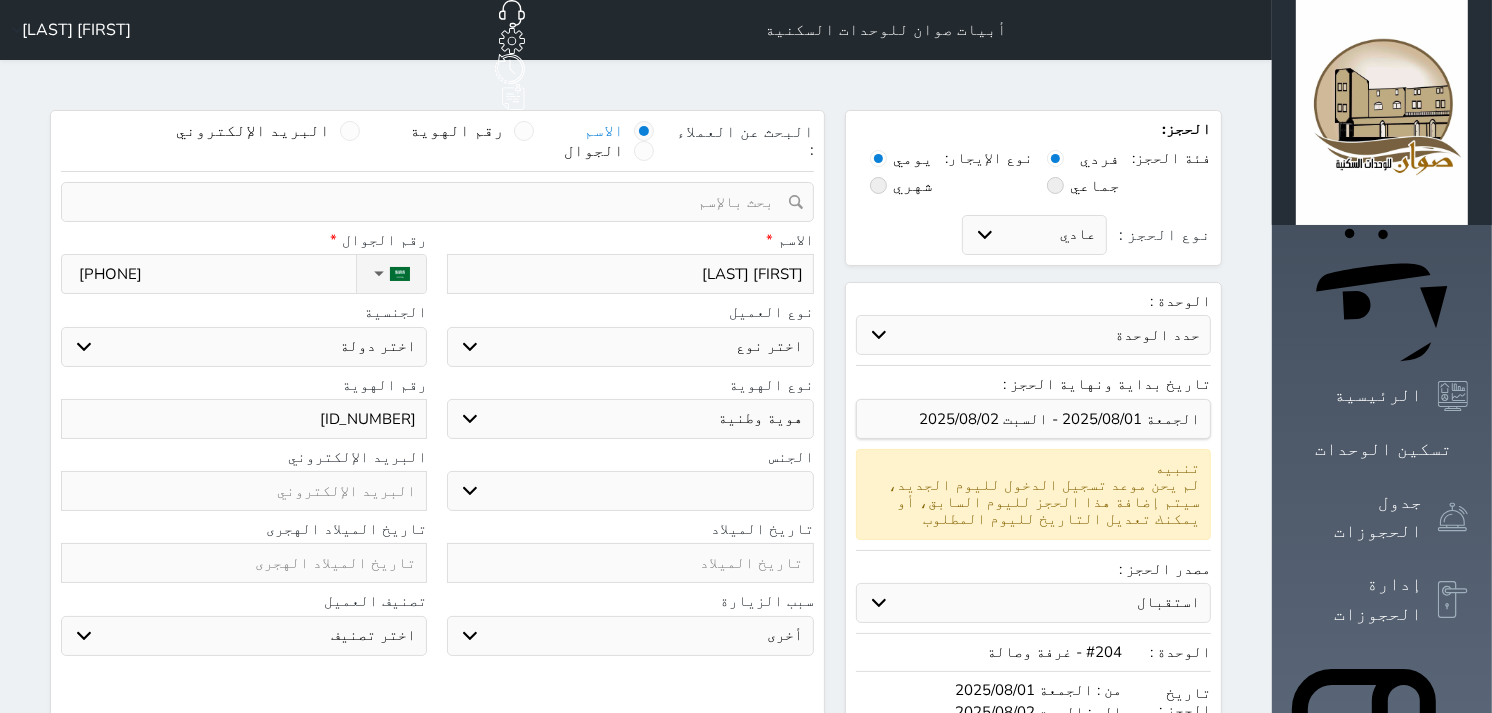 click on "ذكر   انثى" at bounding box center (630, 491) 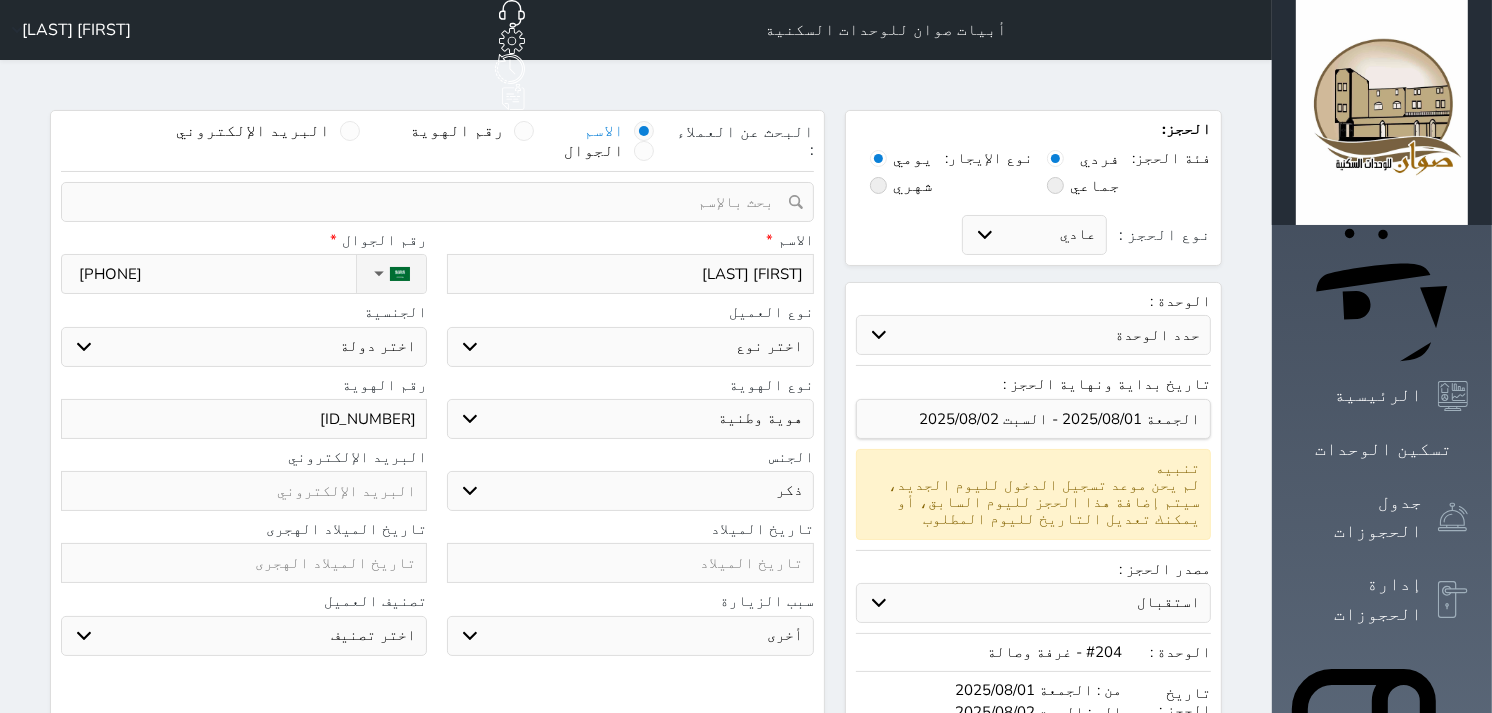 click on "ذكر   انثى" at bounding box center [630, 491] 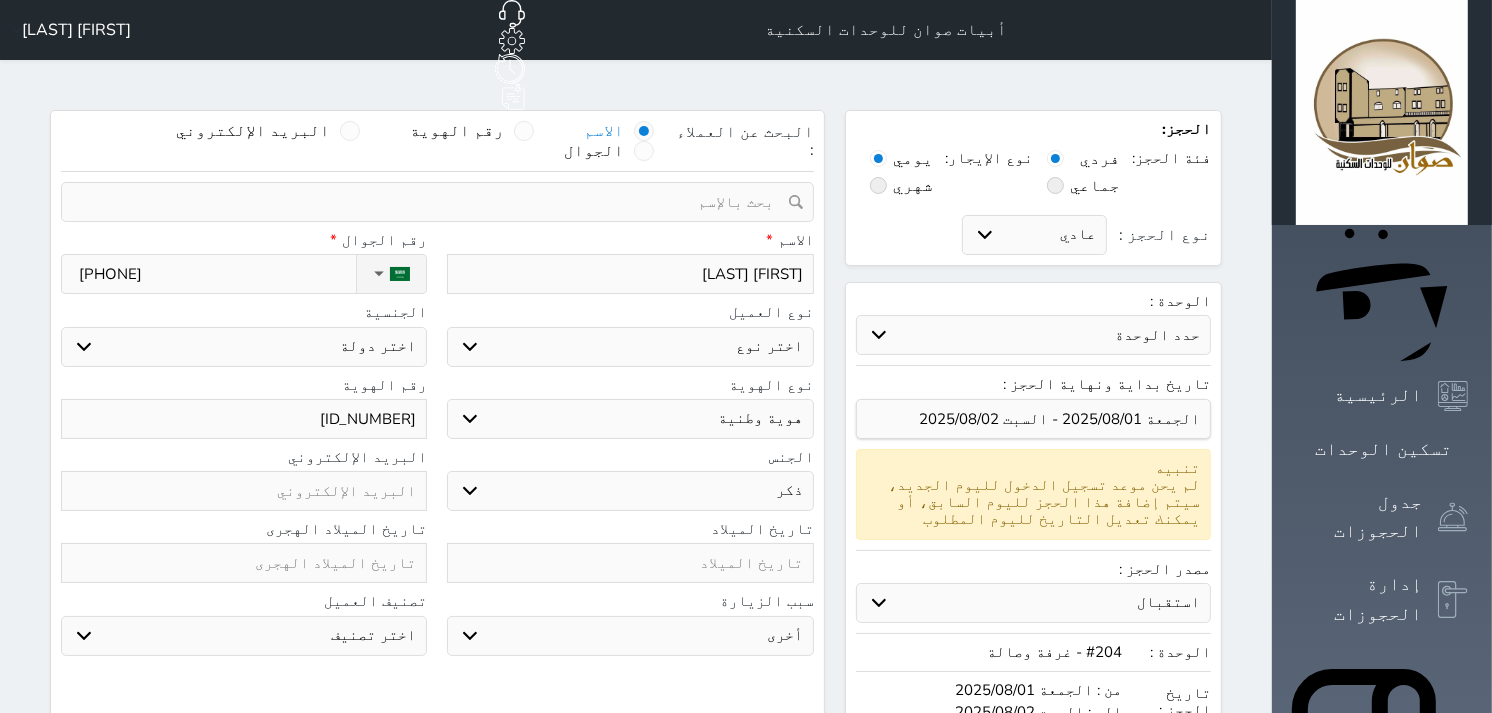 click on "اختر دولة
السعودية" at bounding box center [244, 347] 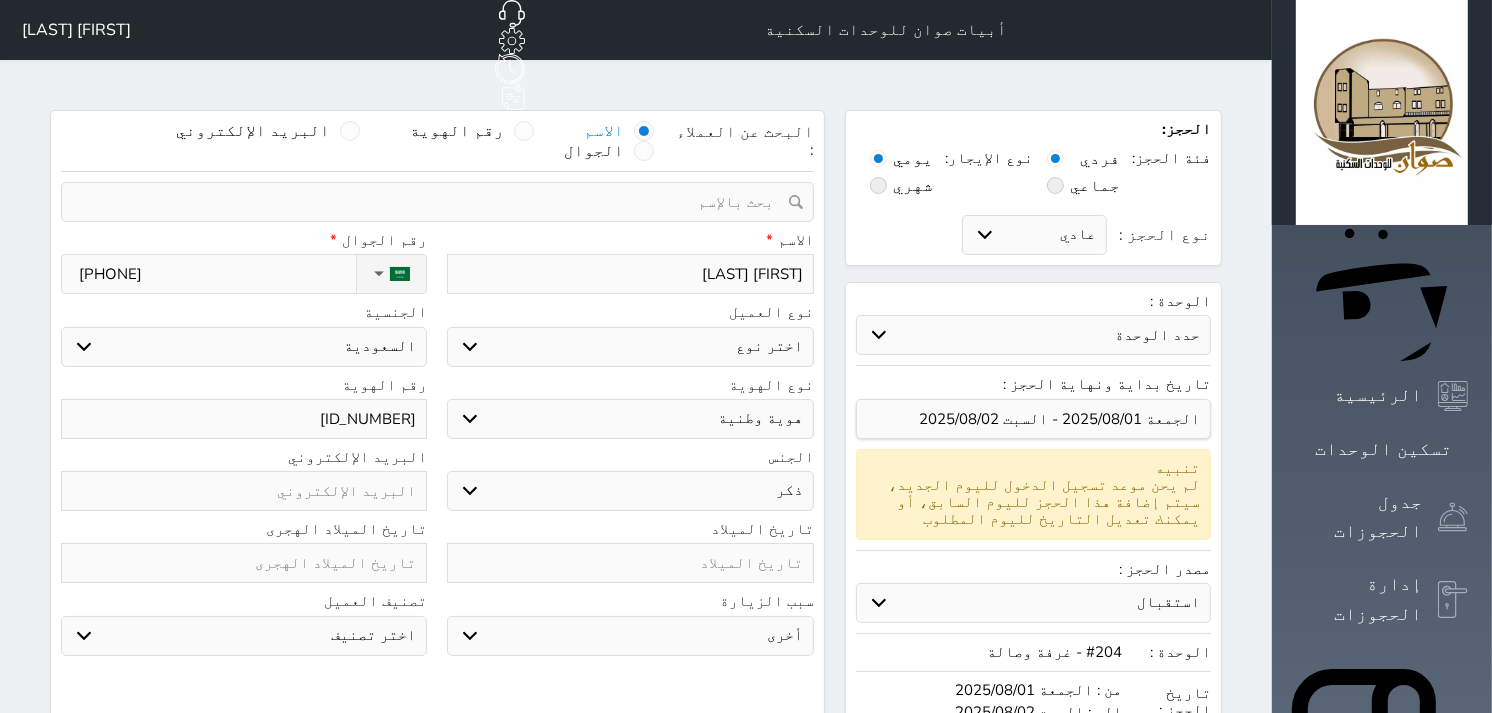 click on "اختر دولة
السعودية" at bounding box center (244, 347) 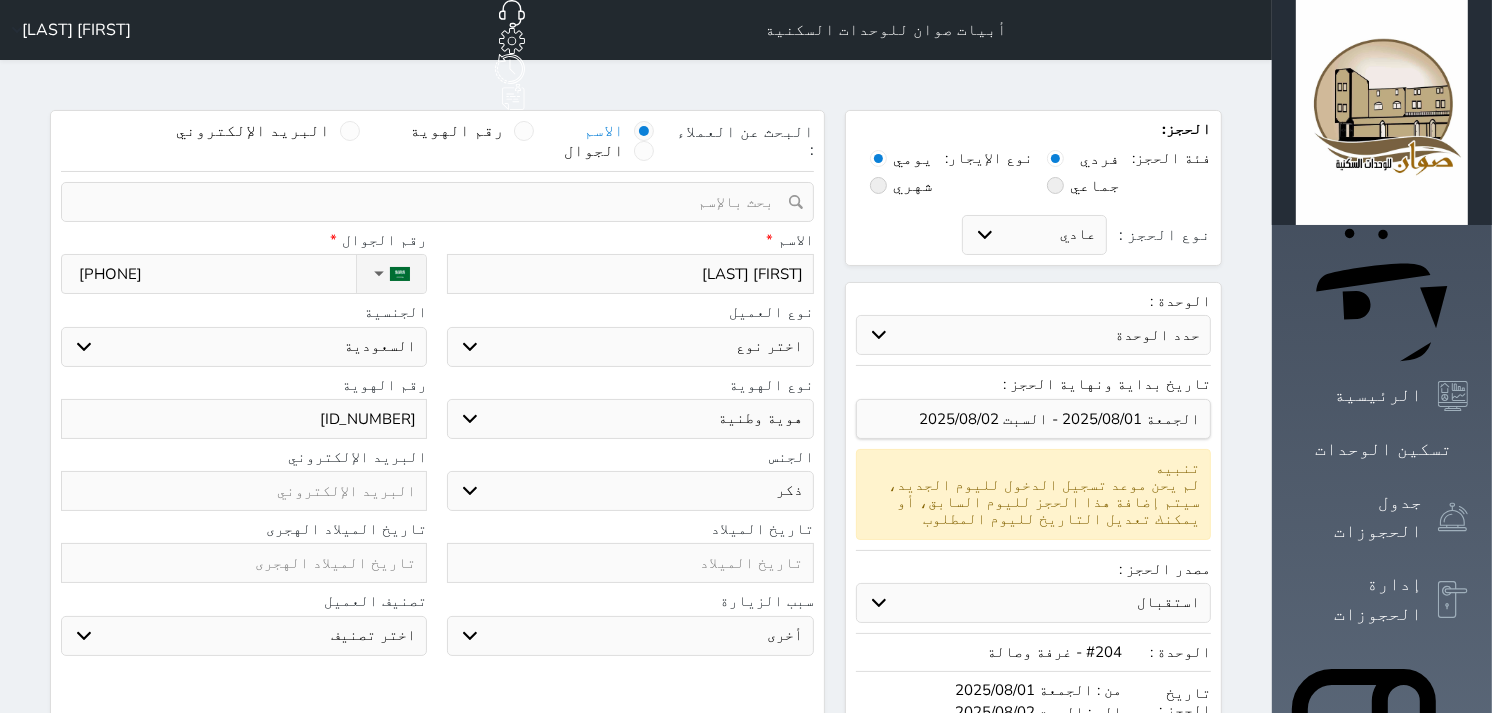 click on "اختر دولة
السعودية" at bounding box center (244, 347) 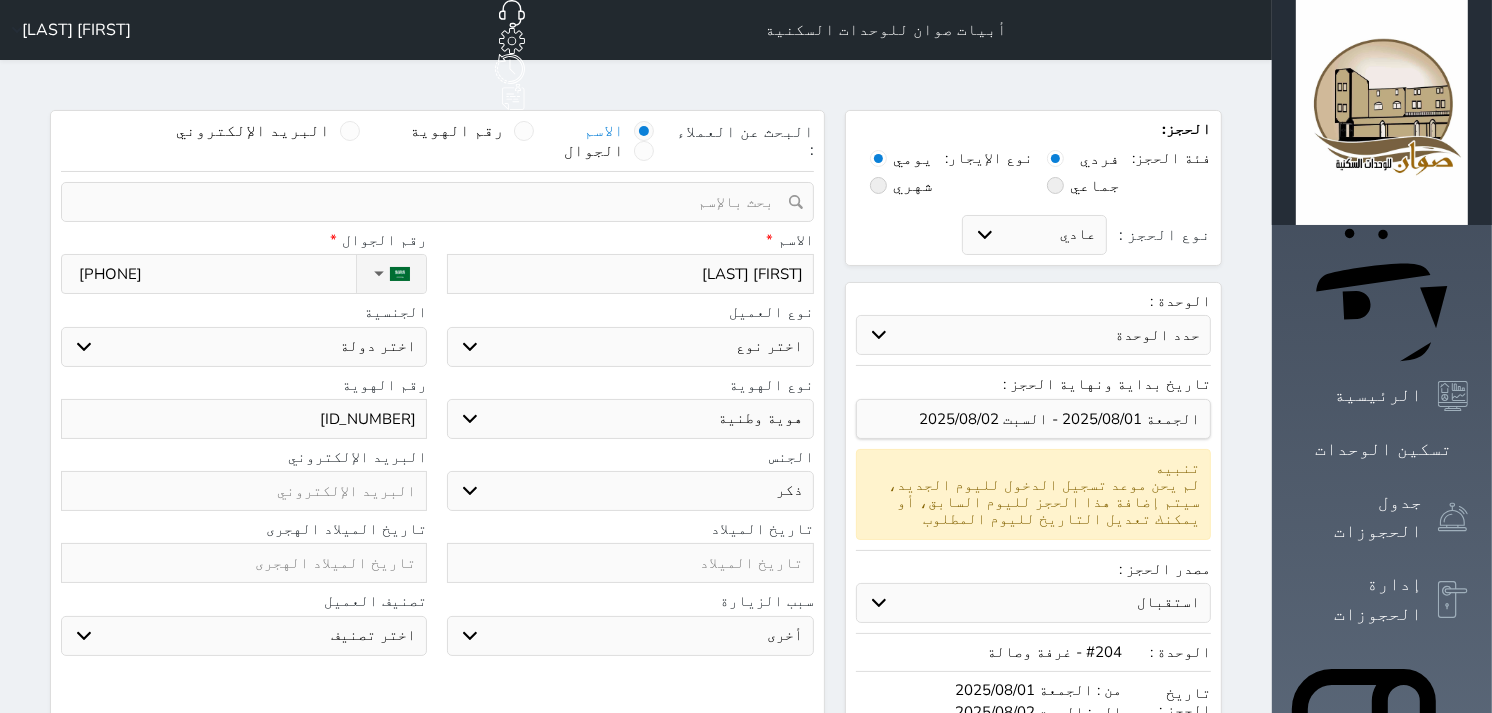 click on "اختر دولة
السعودية" at bounding box center [244, 347] 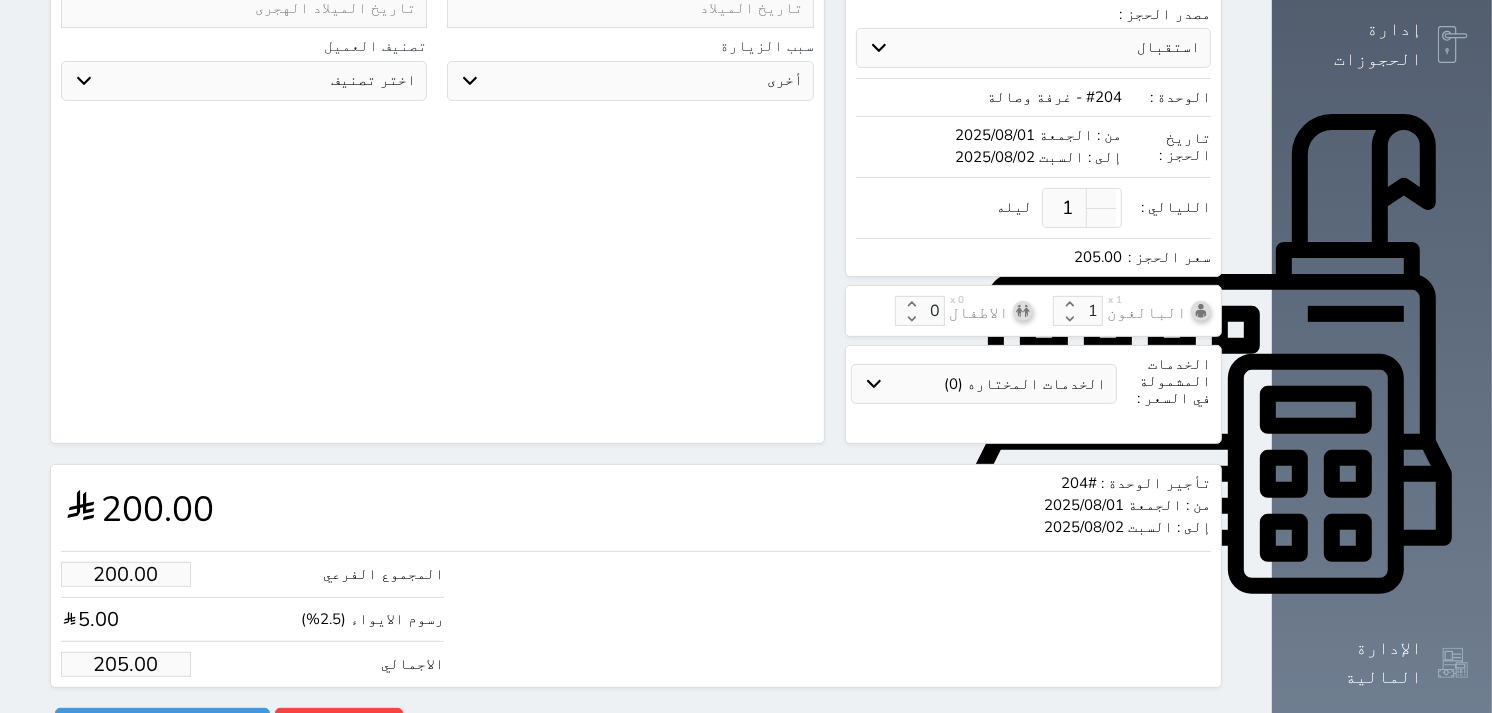 scroll, scrollTop: 556, scrollLeft: 0, axis: vertical 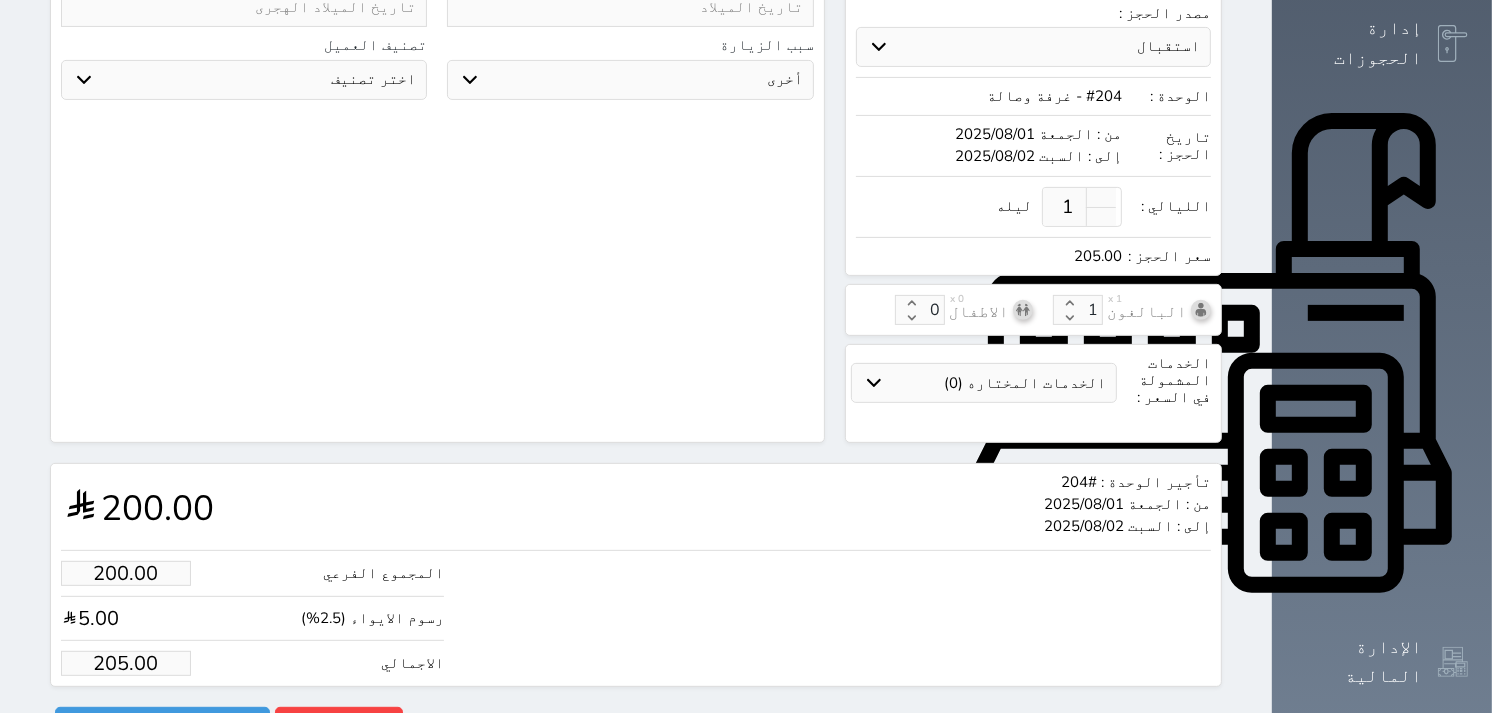 drag, startPoint x: 55, startPoint y: 510, endPoint x: 196, endPoint y: 493, distance: 142.02112 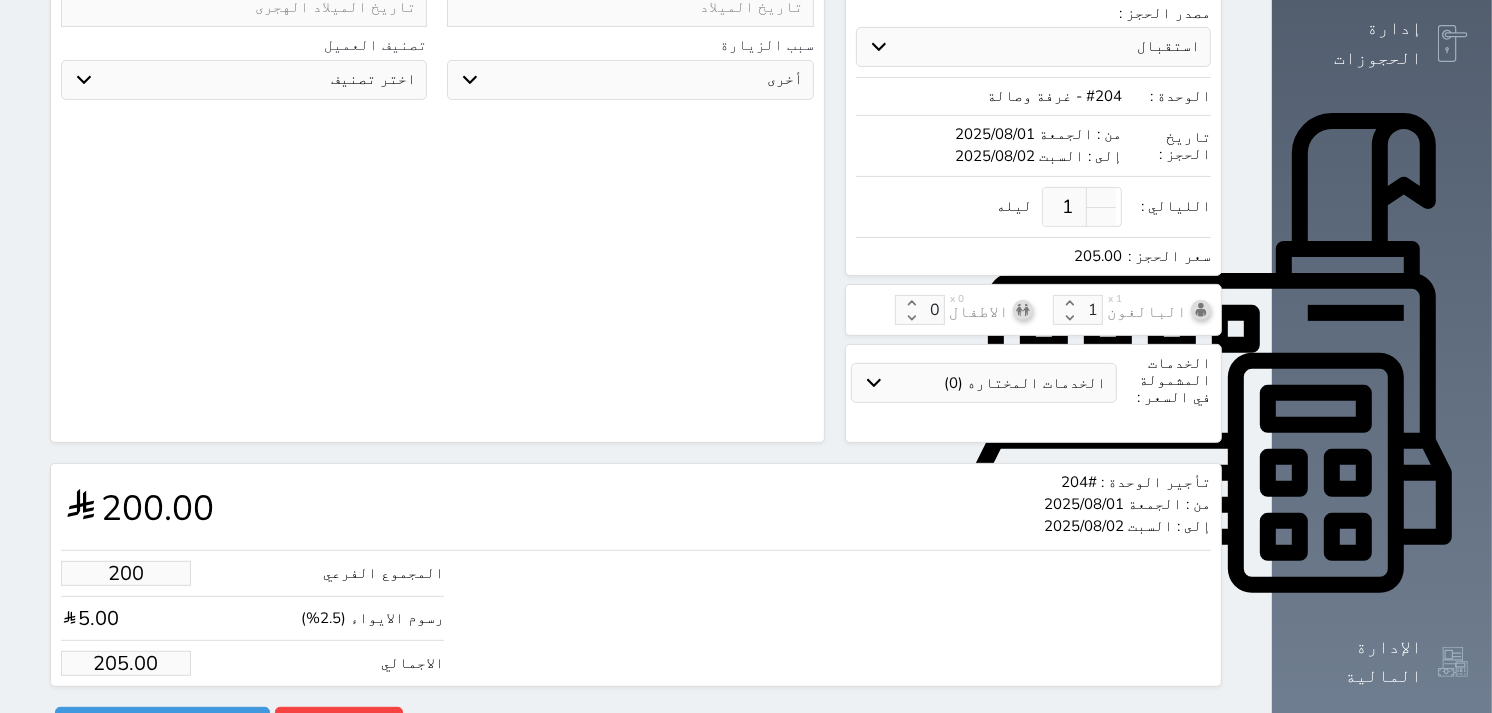 drag, startPoint x: 41, startPoint y: 521, endPoint x: 192, endPoint y: 568, distance: 158.14551 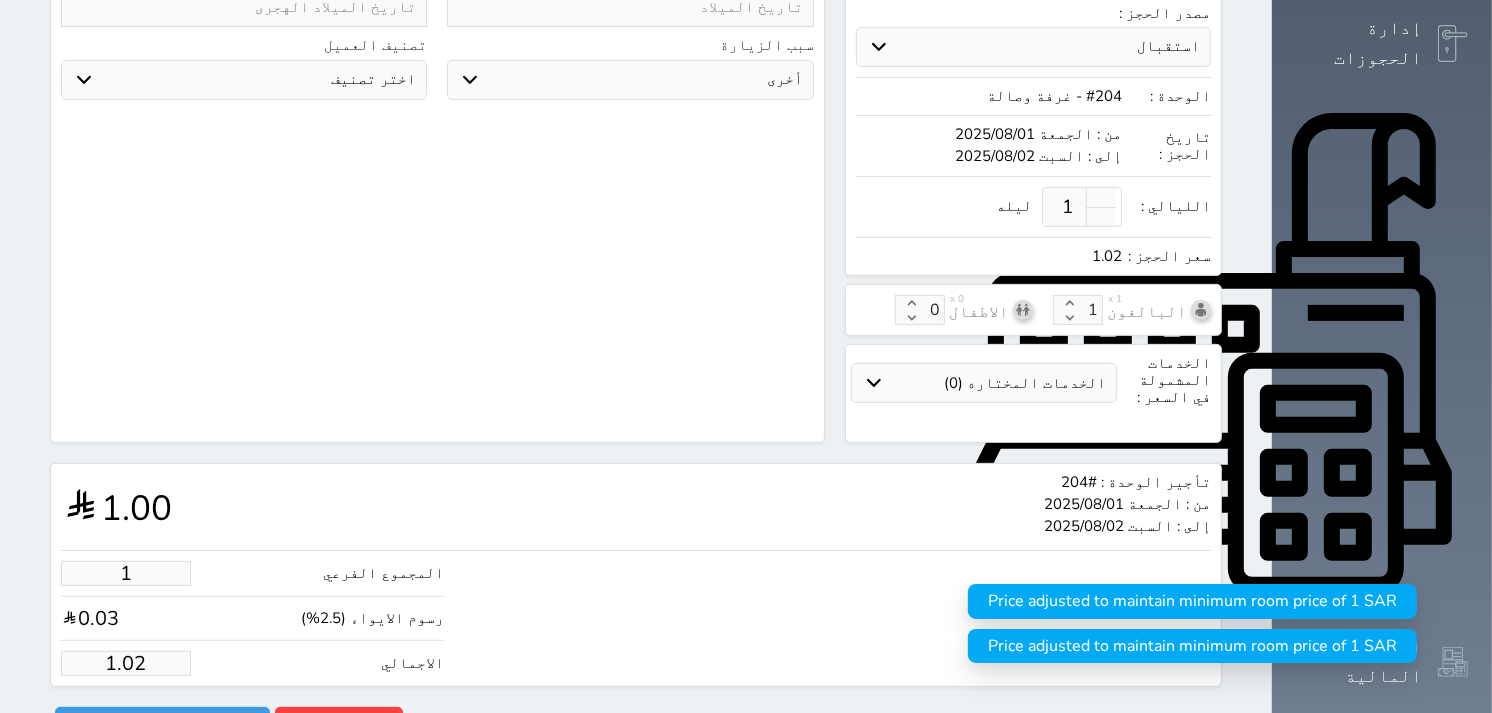 scroll, scrollTop: 4, scrollLeft: 0, axis: vertical 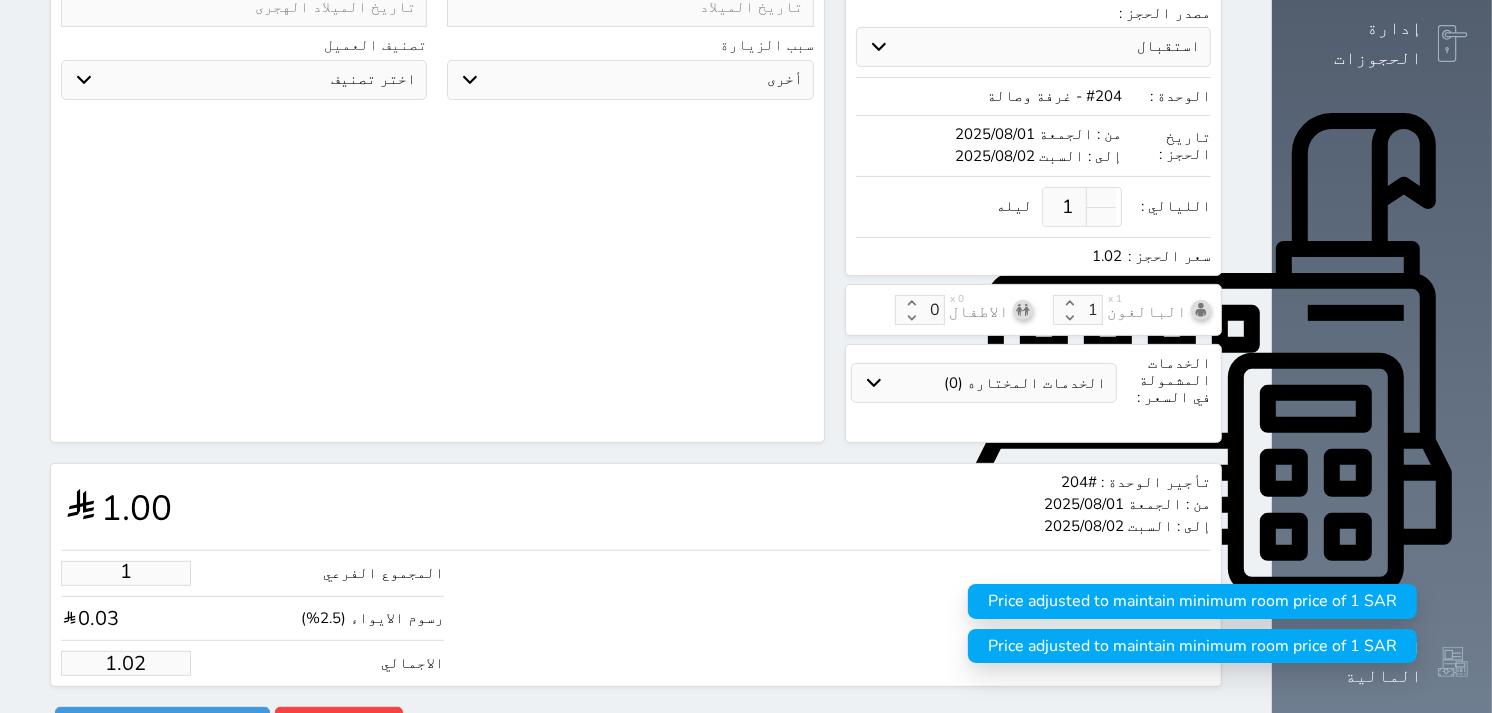 drag, startPoint x: 81, startPoint y: 525, endPoint x: 197, endPoint y: 558, distance: 120.60265 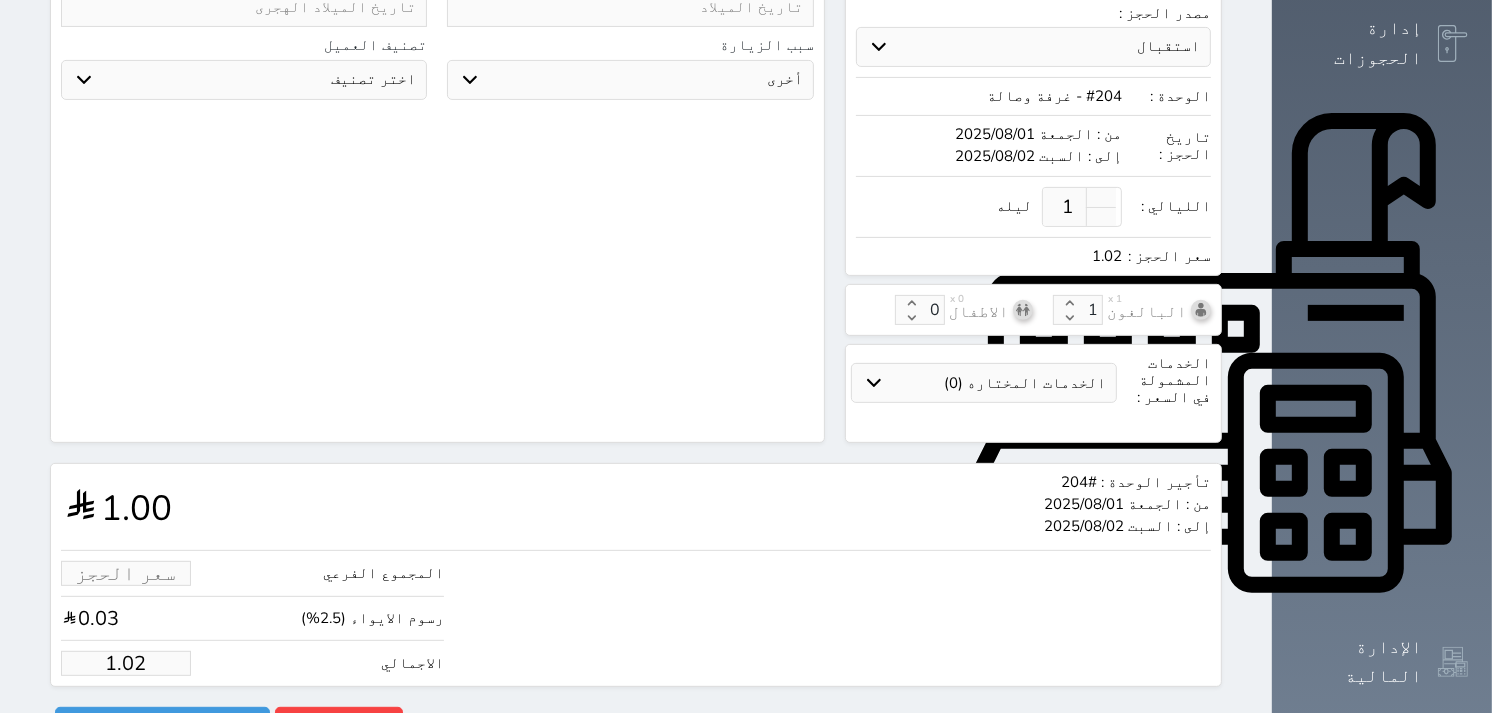 scroll, scrollTop: 0, scrollLeft: 0, axis: both 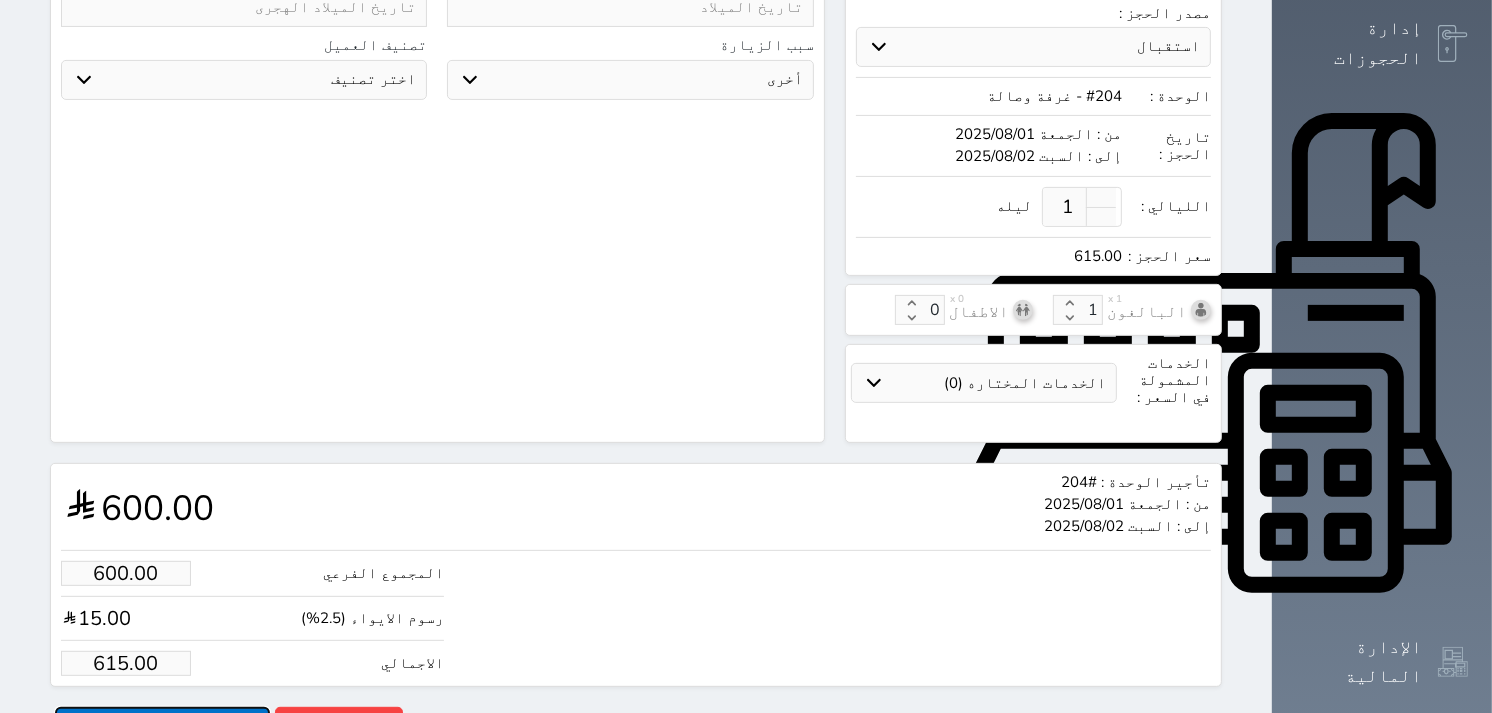 click on "حجز" at bounding box center (162, 724) 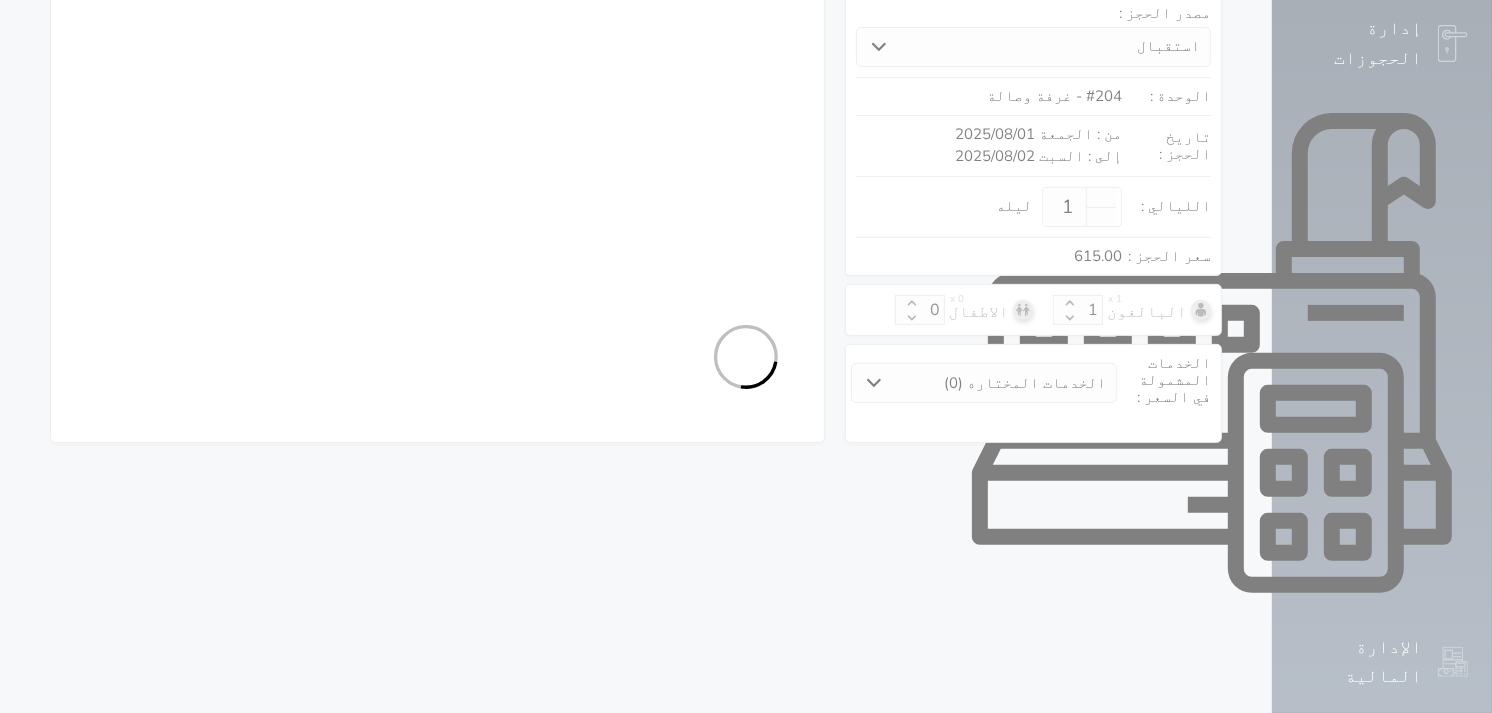 scroll, scrollTop: 472, scrollLeft: 0, axis: vertical 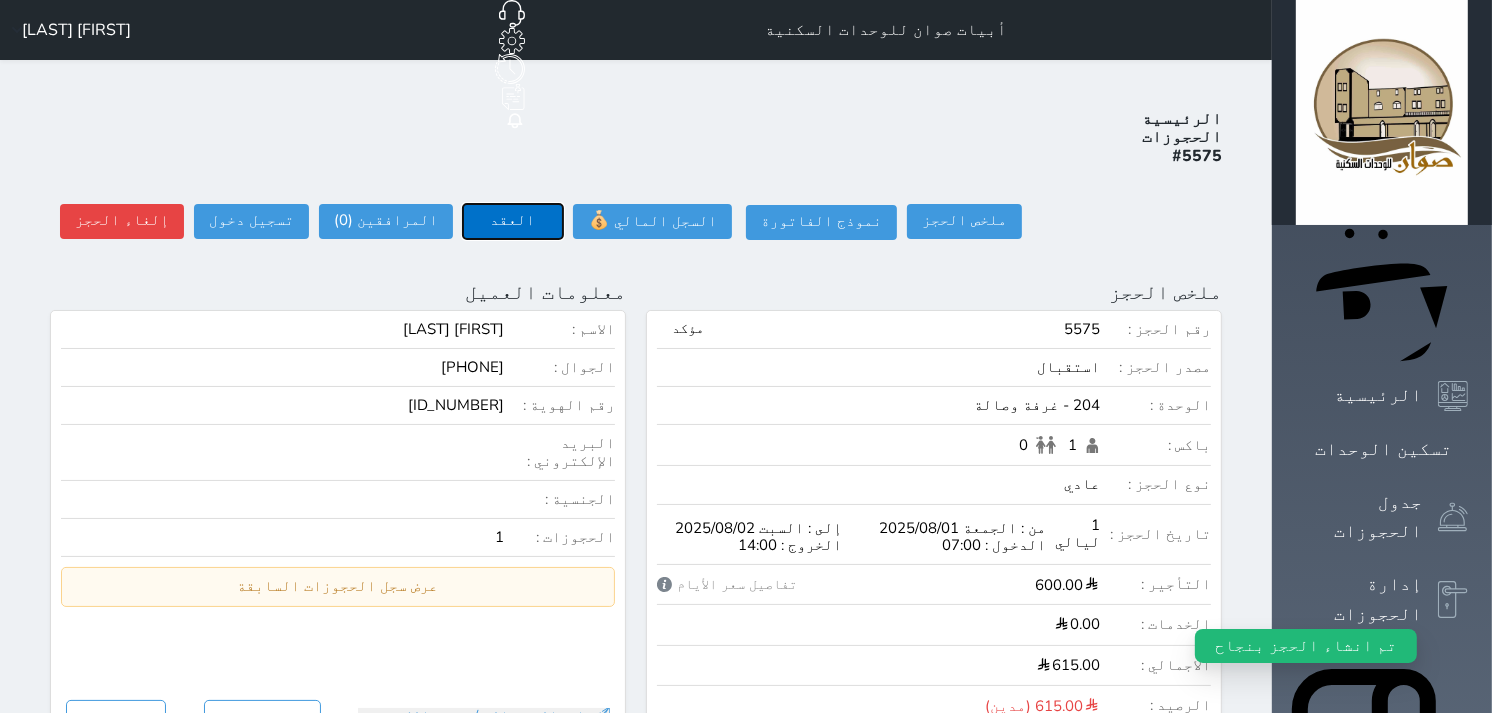 click on "العقد" at bounding box center [513, 221] 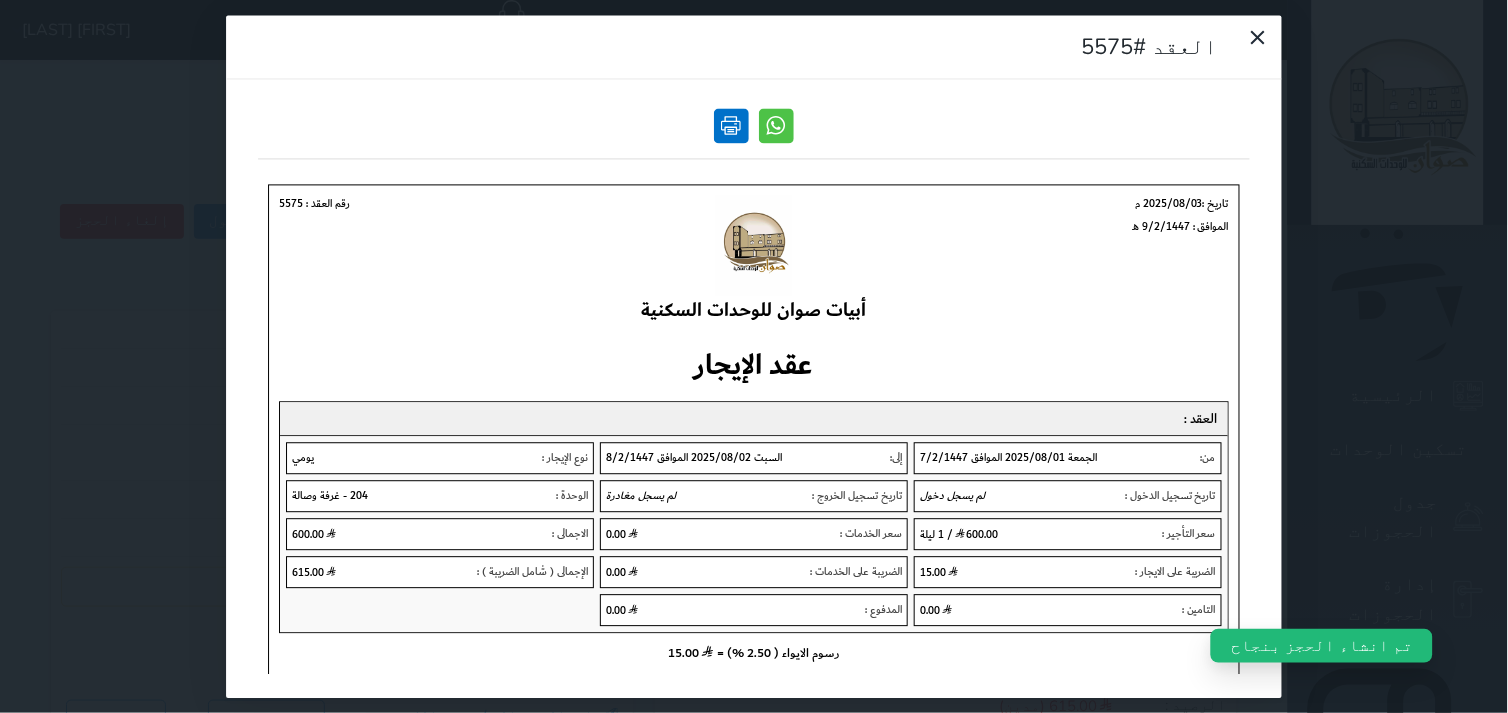 scroll, scrollTop: 0, scrollLeft: 0, axis: both 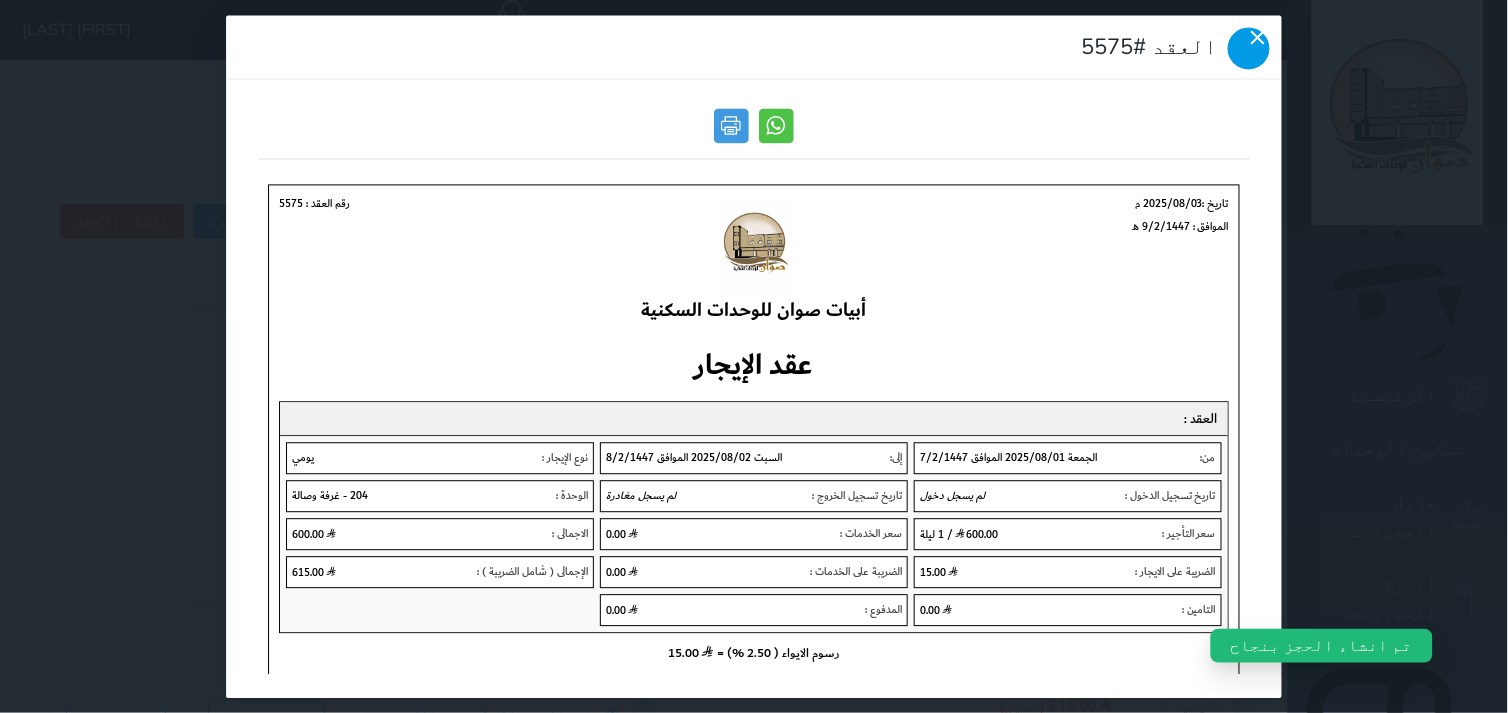 click at bounding box center (1249, 48) 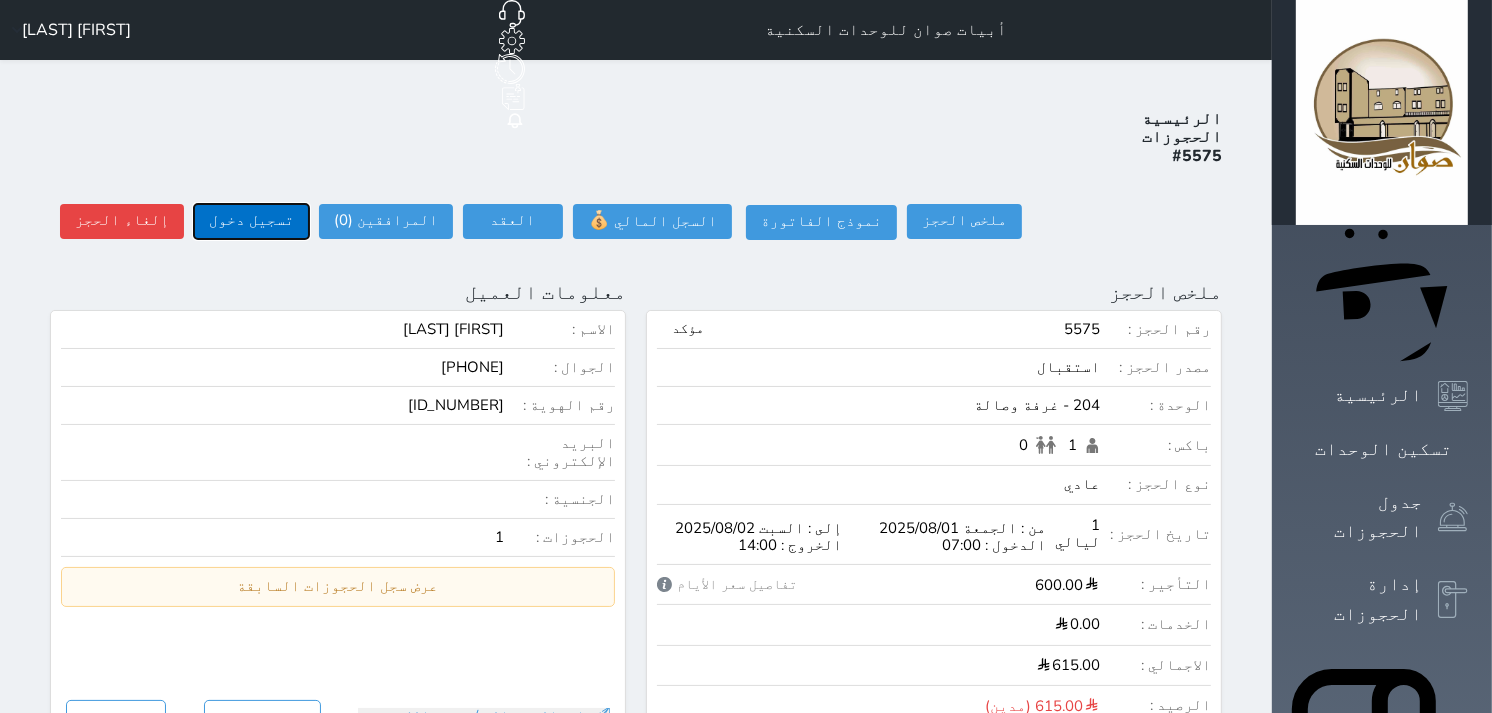 click on "تسجيل دخول" at bounding box center (251, 221) 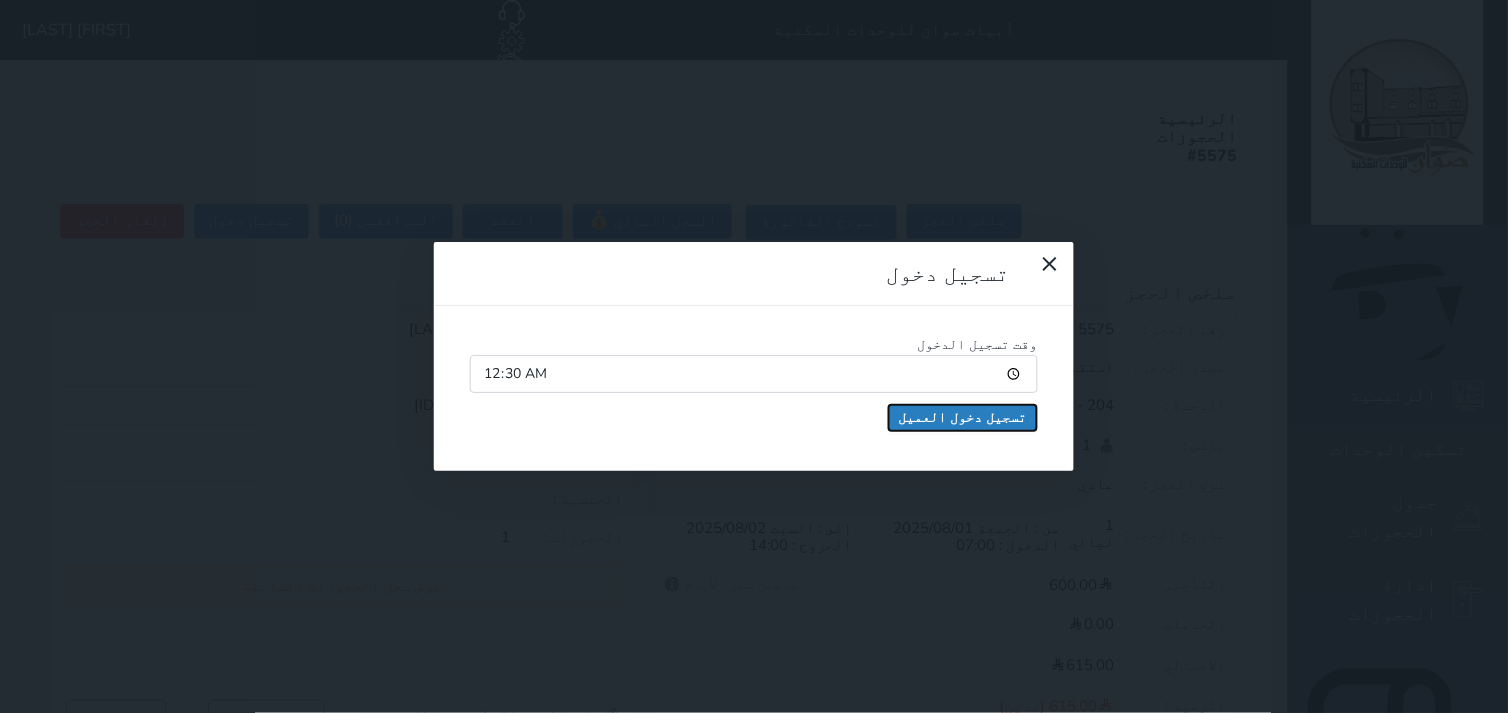 click on "تسجيل دخول العميل" at bounding box center [963, 418] 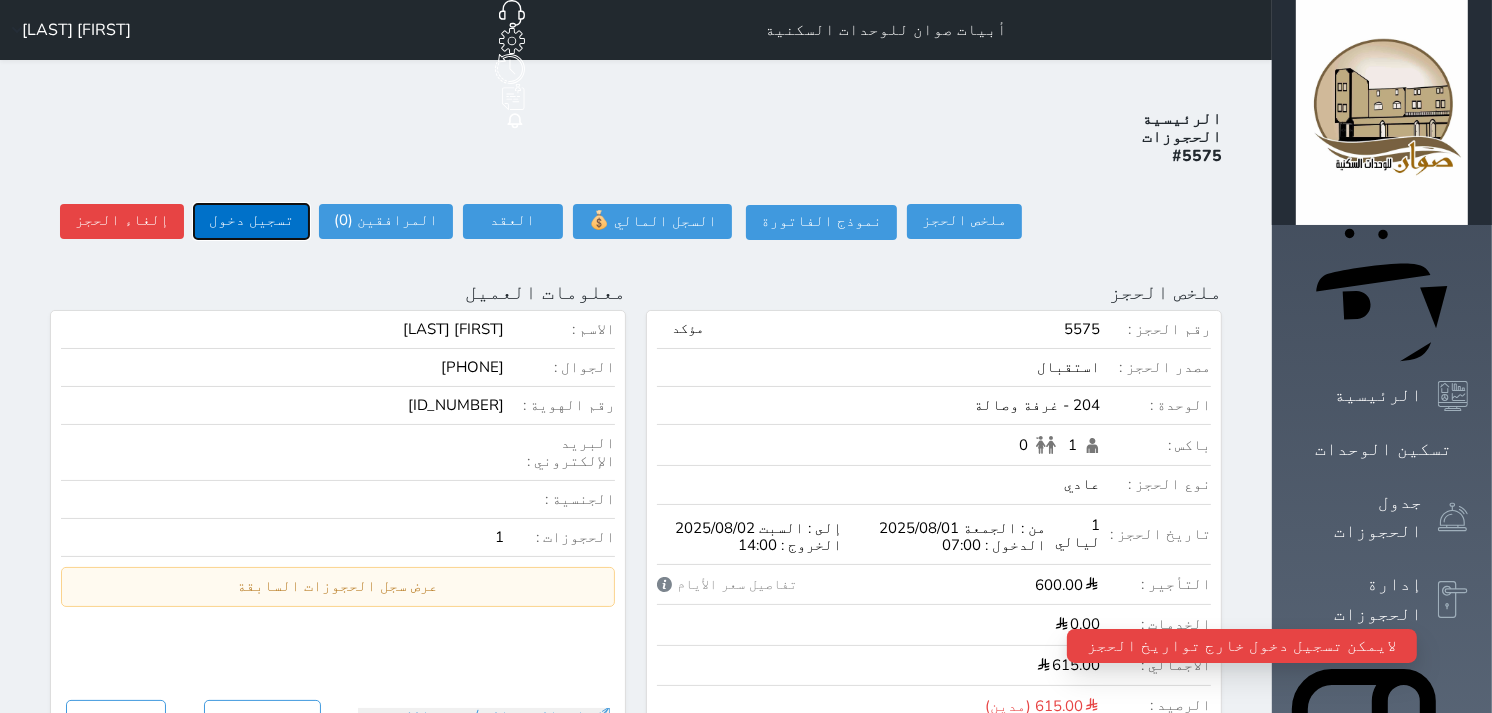 click on "تسجيل دخول" at bounding box center [251, 221] 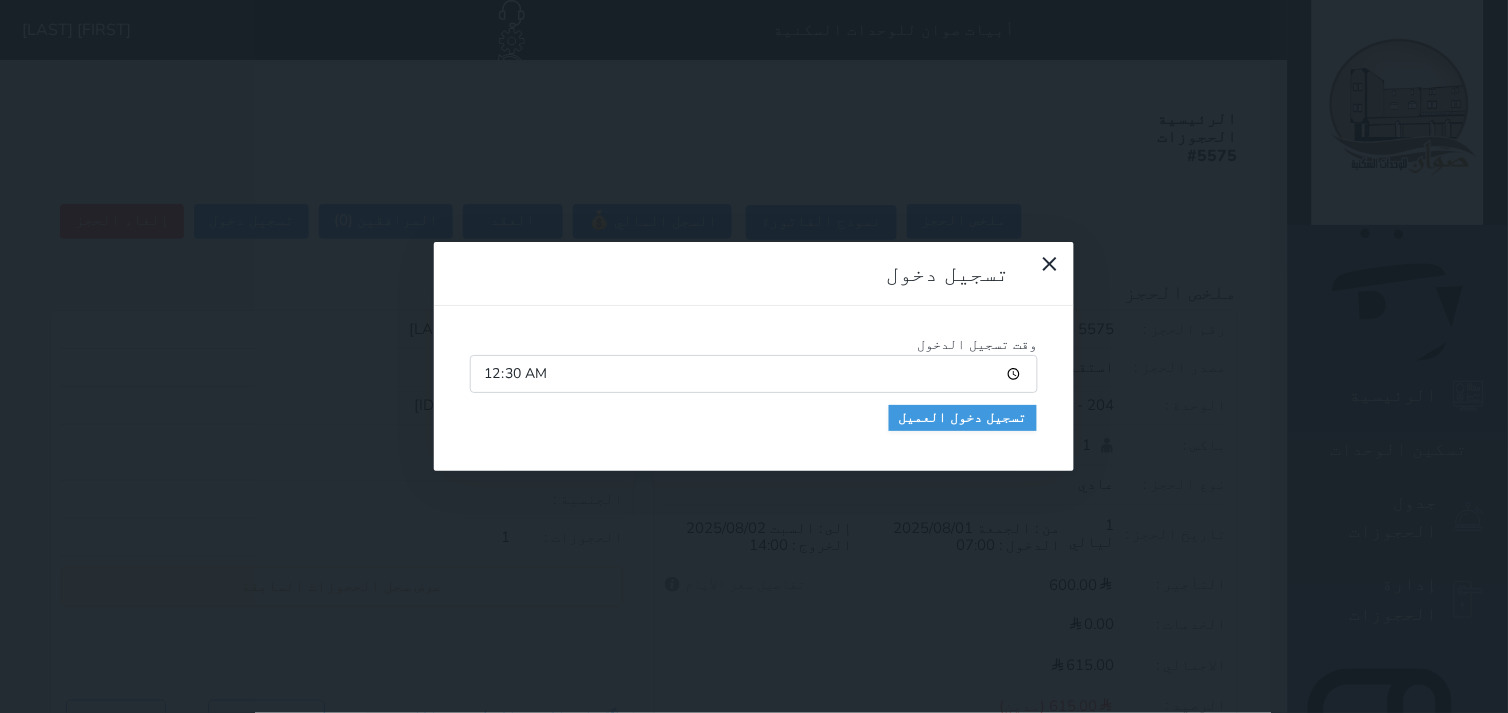 click on "00:30" at bounding box center [754, 374] 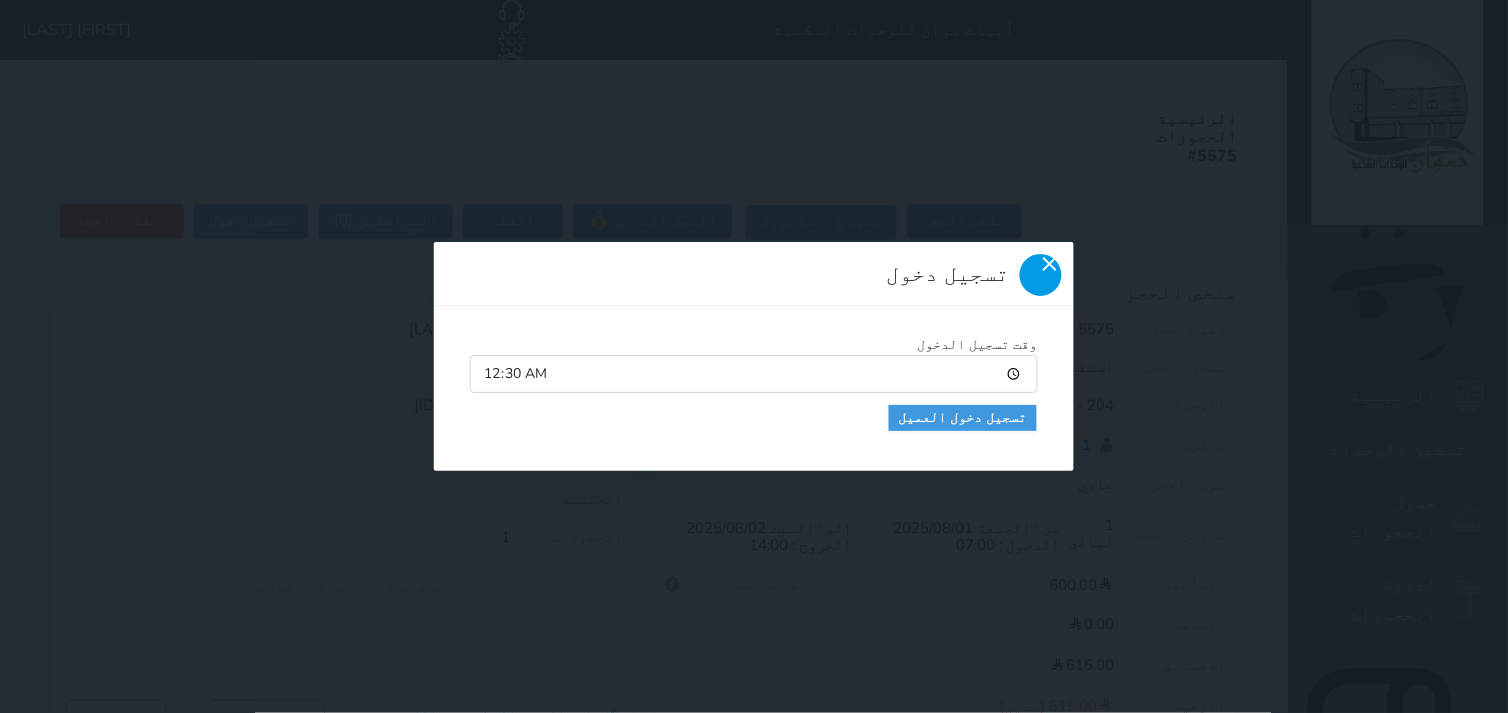 click 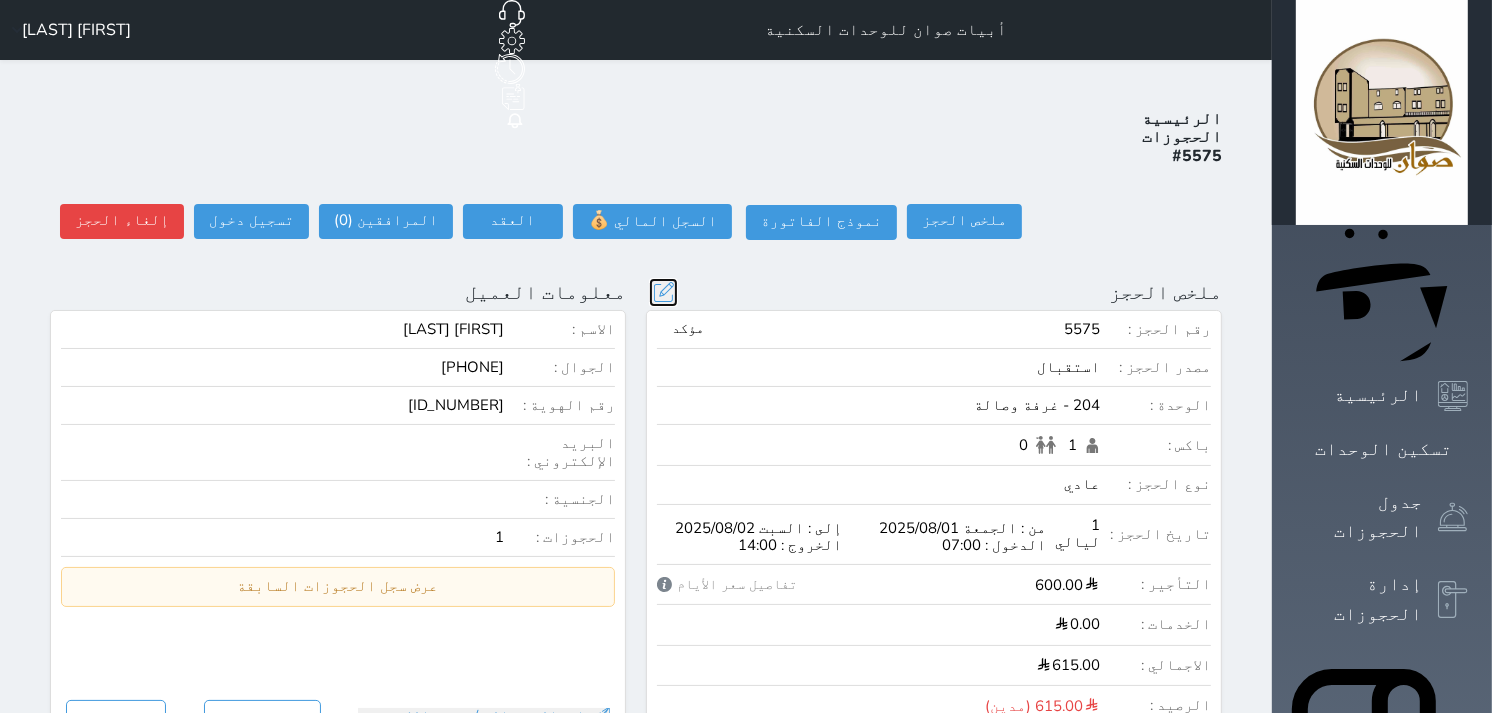 click at bounding box center [663, 292] 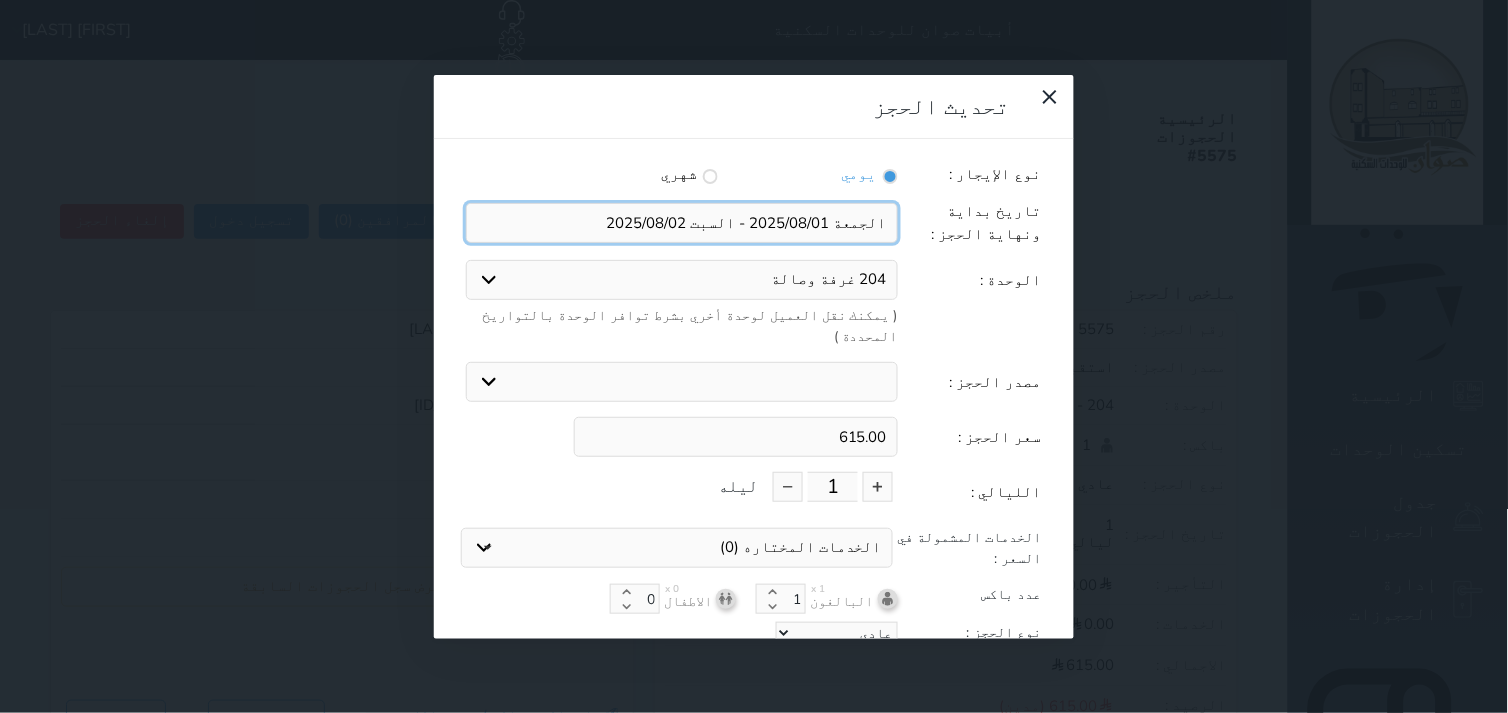 click at bounding box center [682, 223] 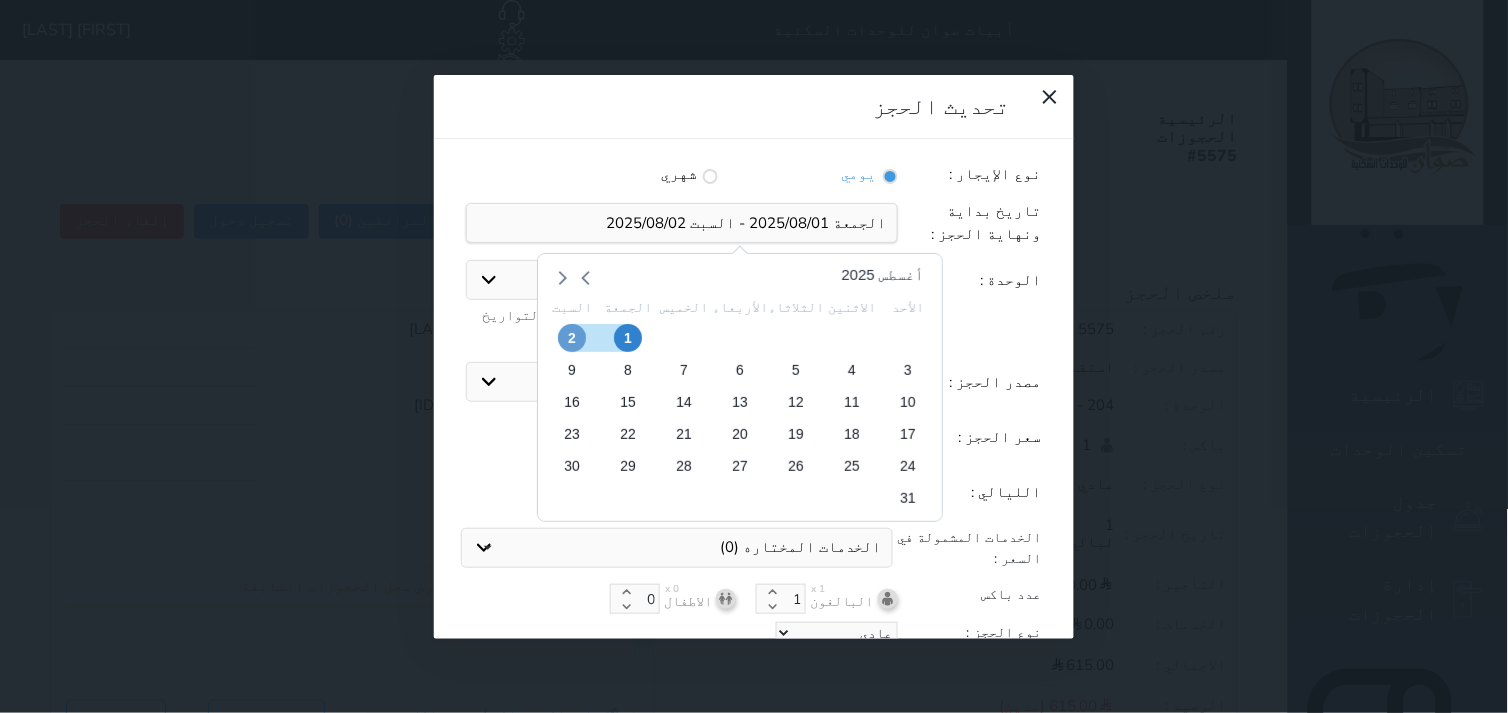 click on "2" at bounding box center (572, 338) 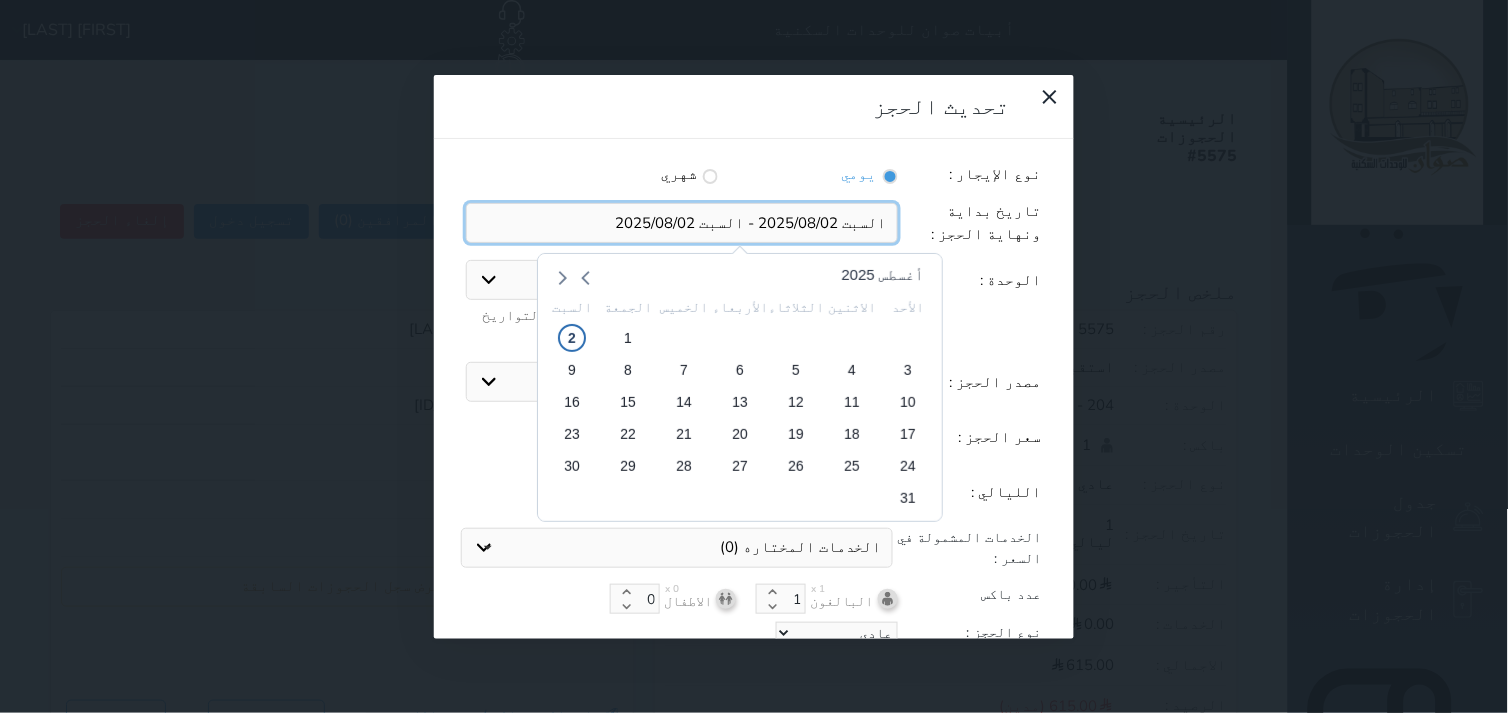 click at bounding box center (682, 223) 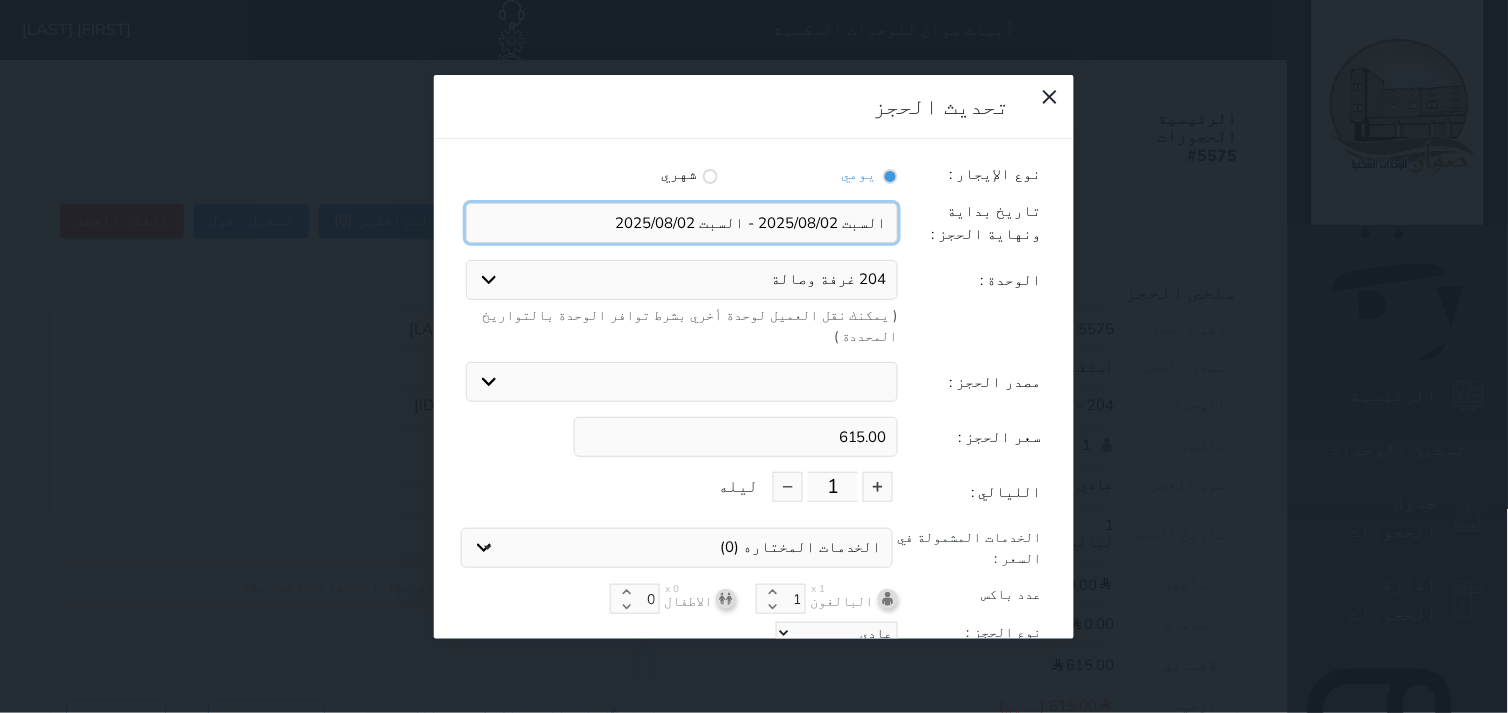 click at bounding box center [682, 223] 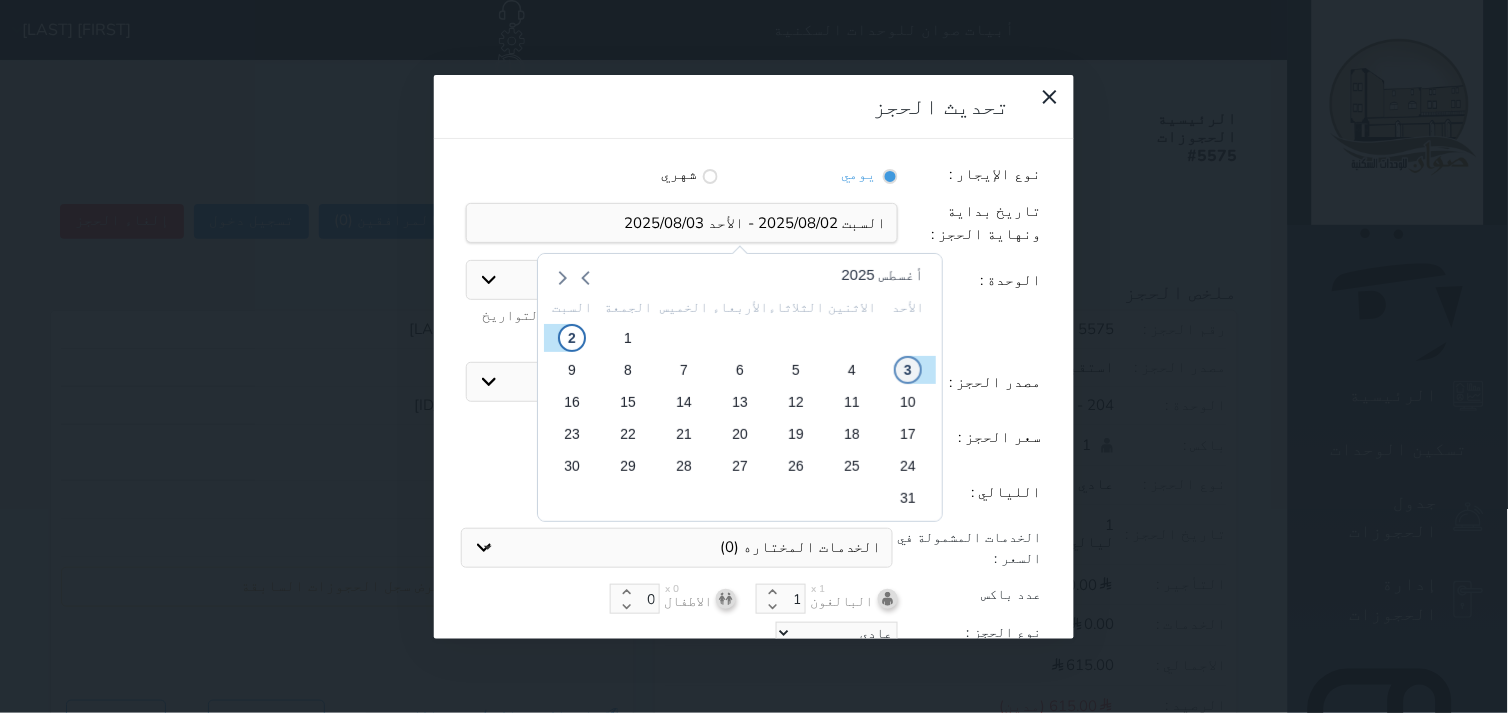 click on "3" at bounding box center [908, 370] 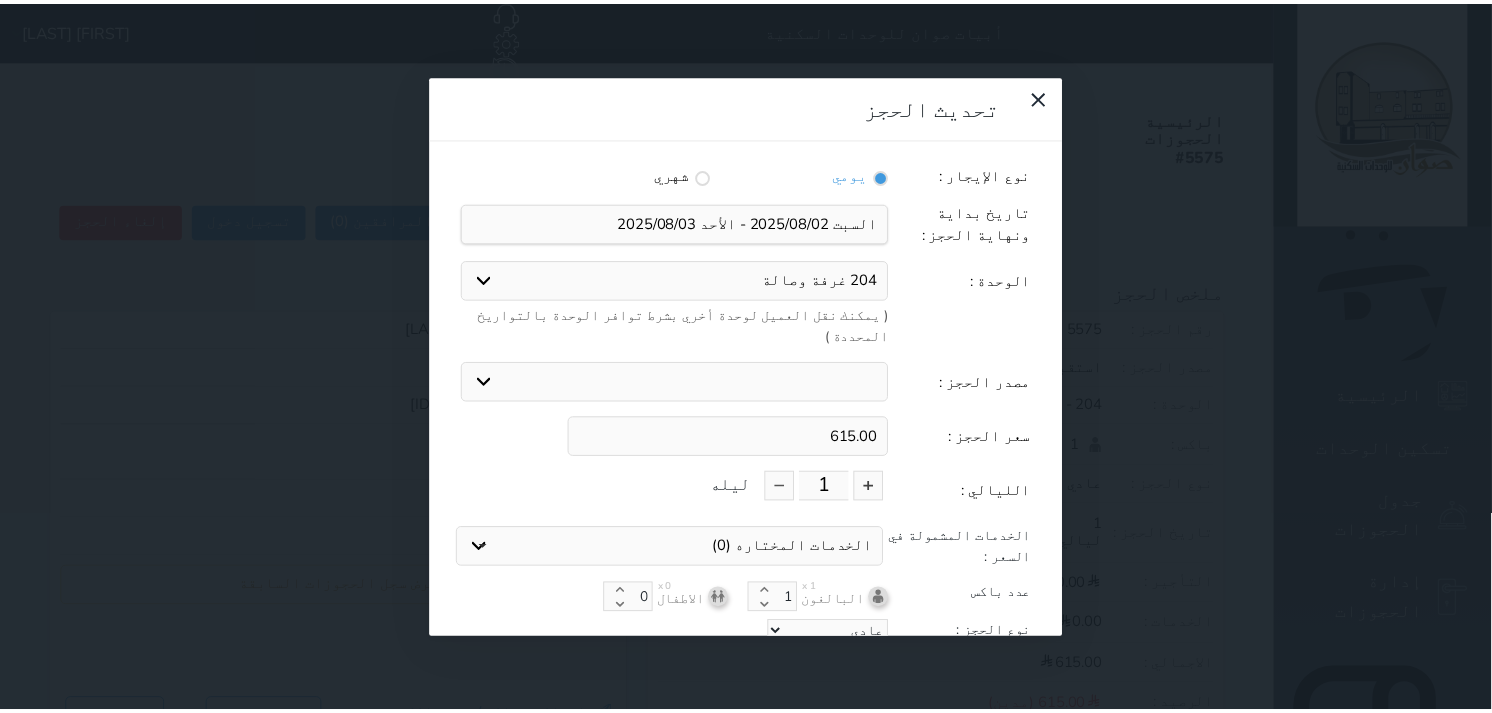 scroll, scrollTop: 44, scrollLeft: 0, axis: vertical 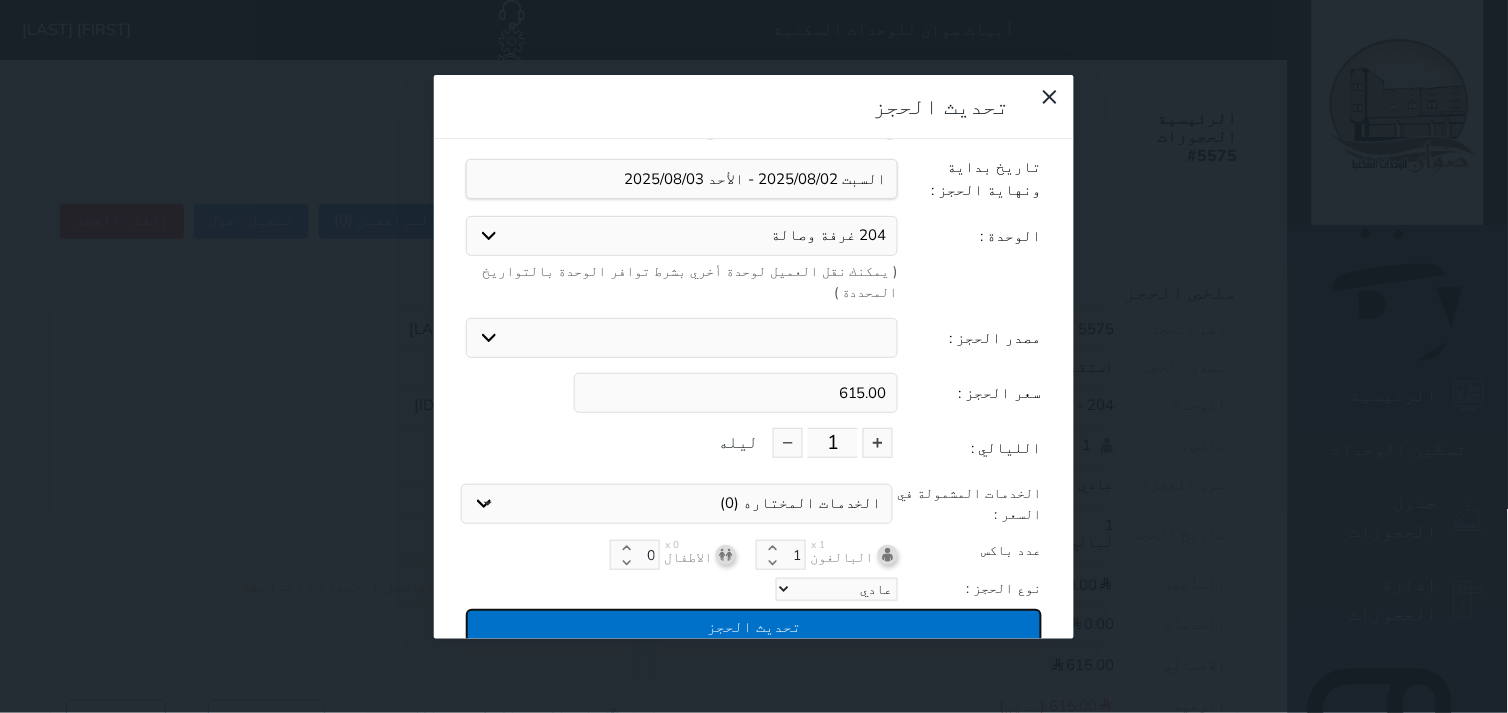click on "تحديث الحجز" at bounding box center [754, 626] 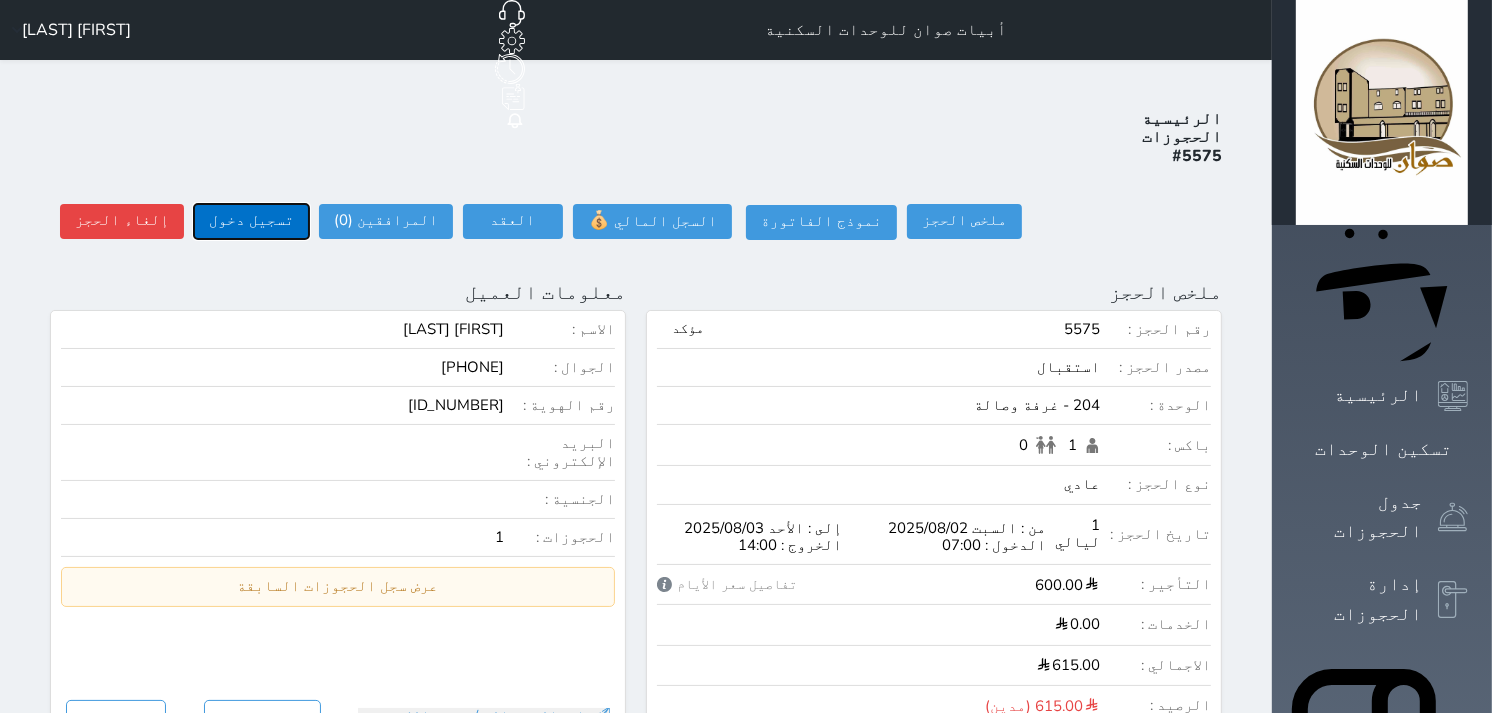 click on "تسجيل دخول" at bounding box center (251, 221) 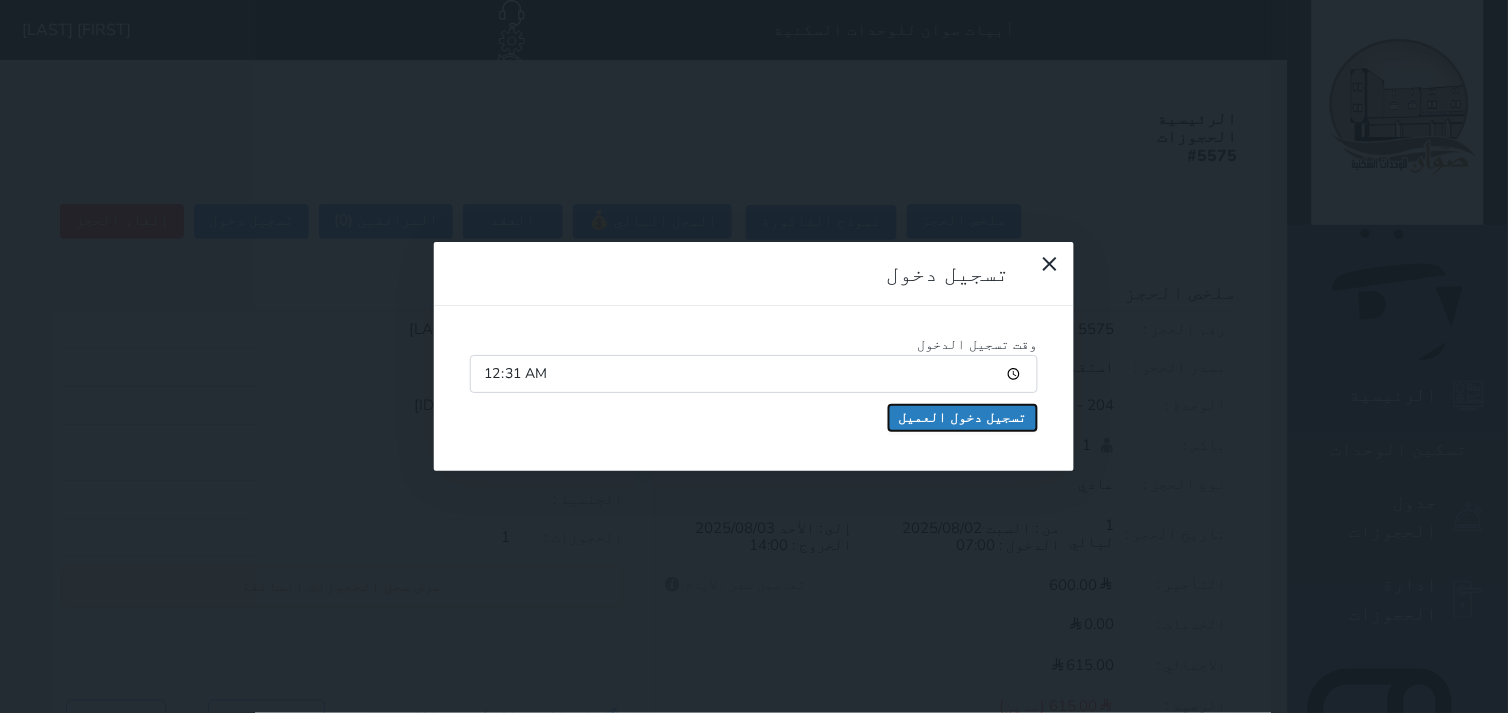 click on "تسجيل دخول العميل" at bounding box center [963, 418] 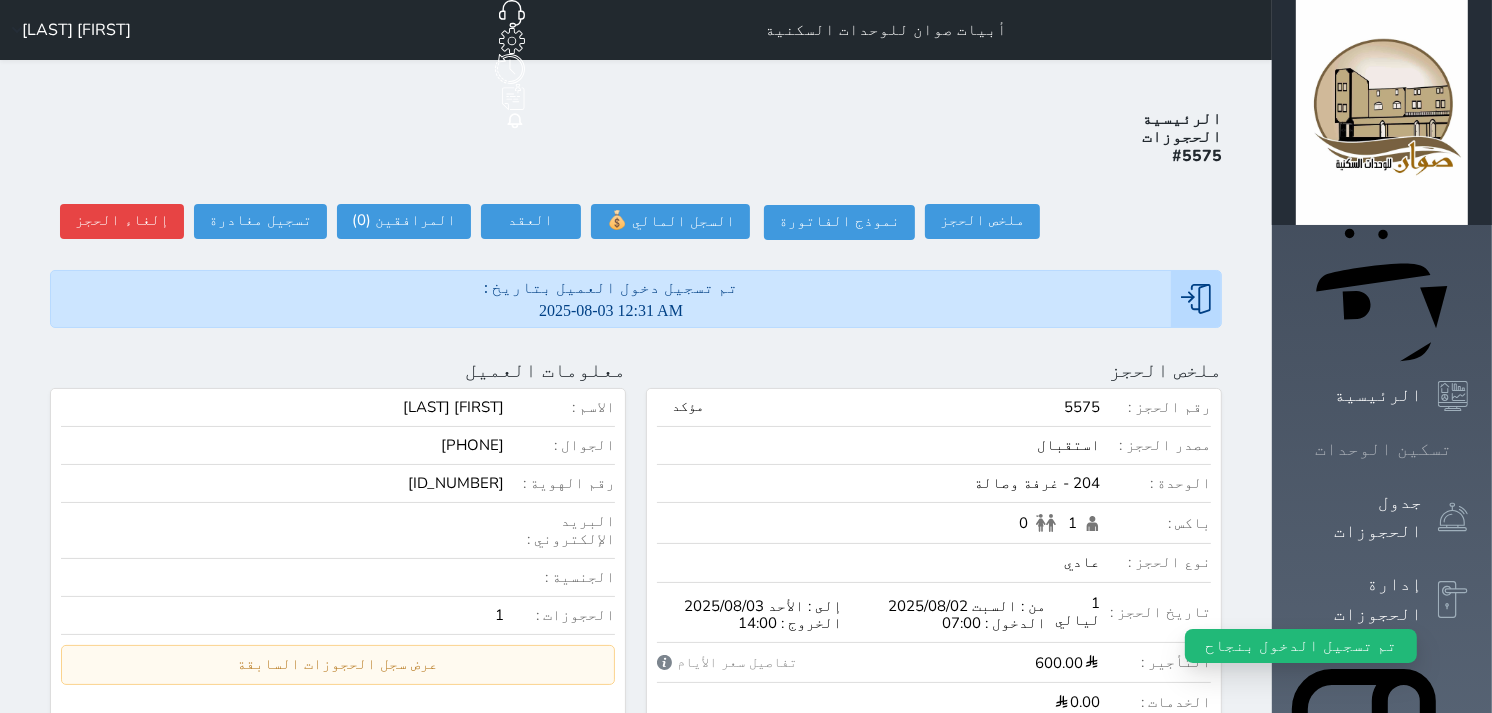 click on "تسكين الوحدات" at bounding box center [1383, 449] 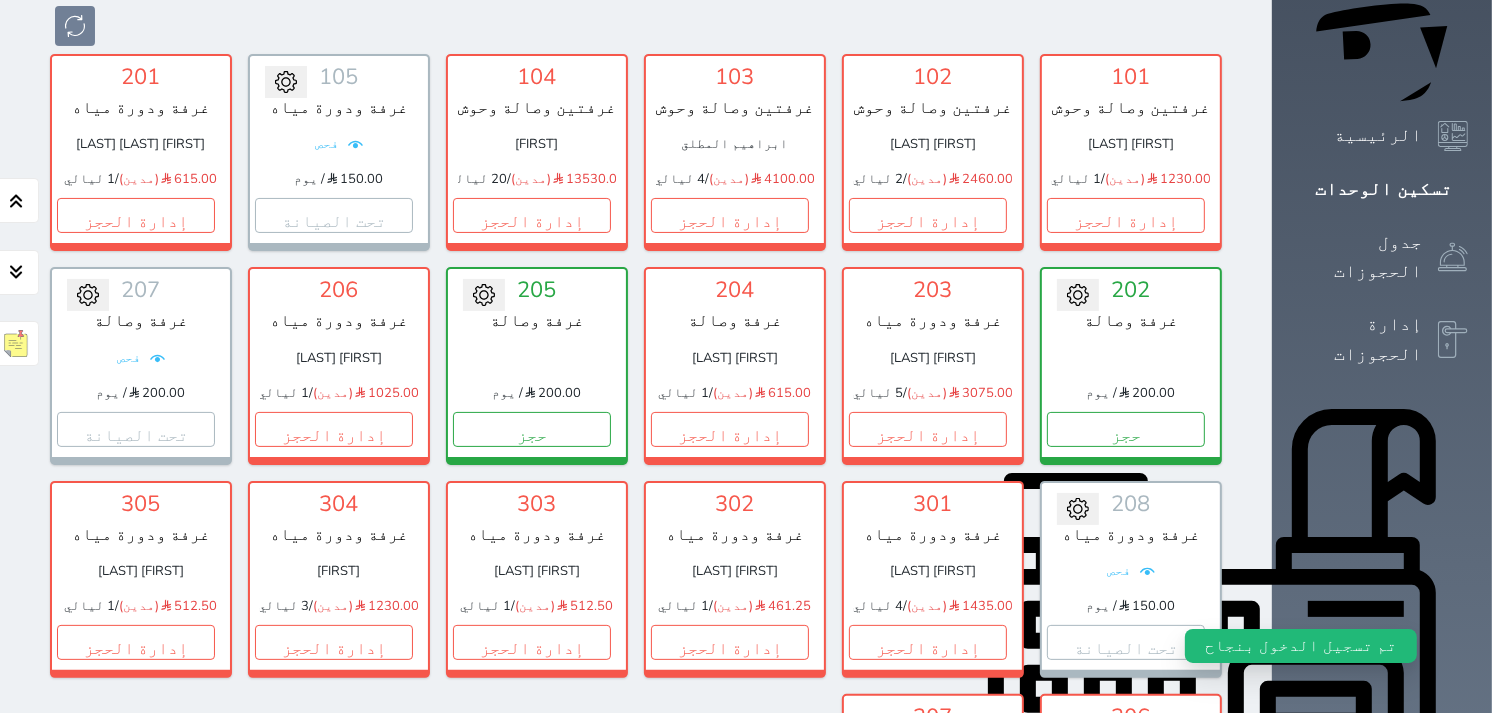 scroll, scrollTop: 300, scrollLeft: 0, axis: vertical 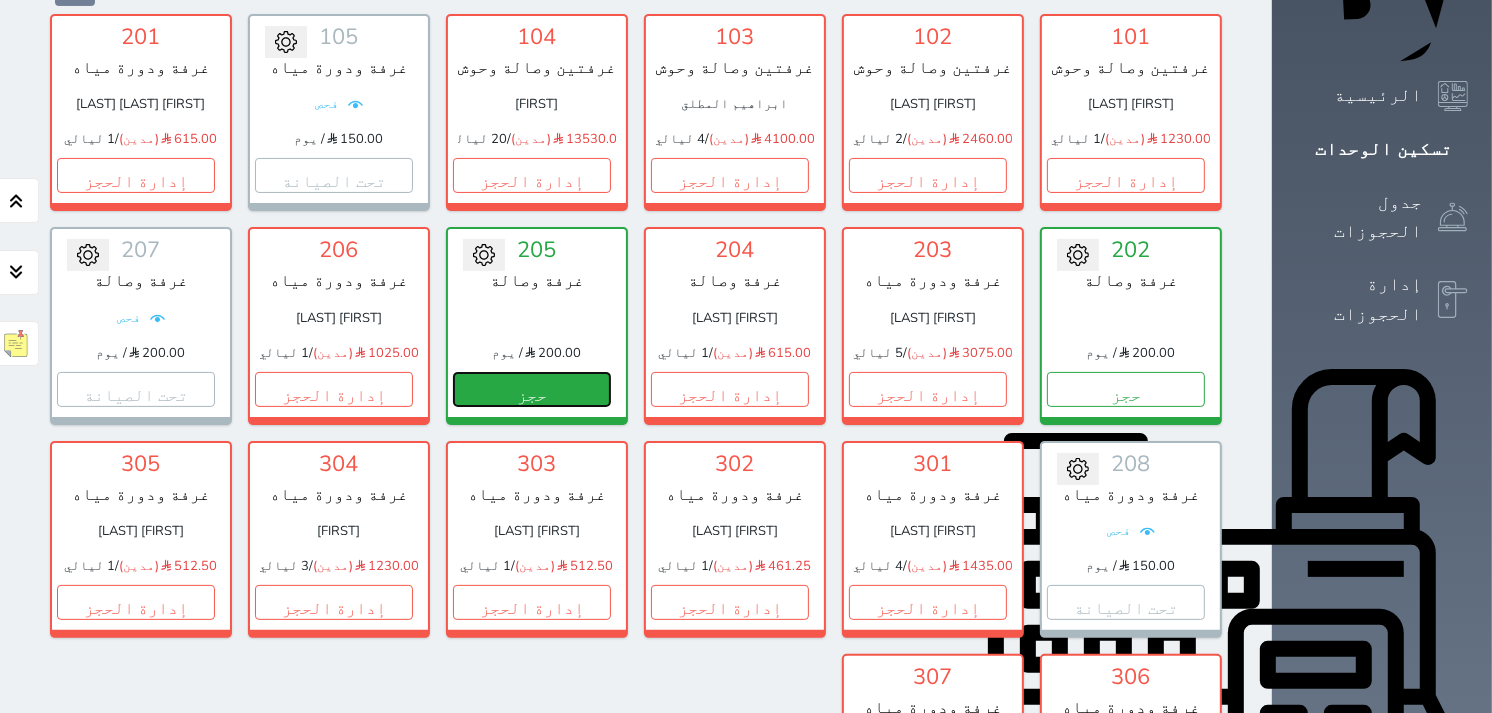 click on "حجز" at bounding box center (532, 389) 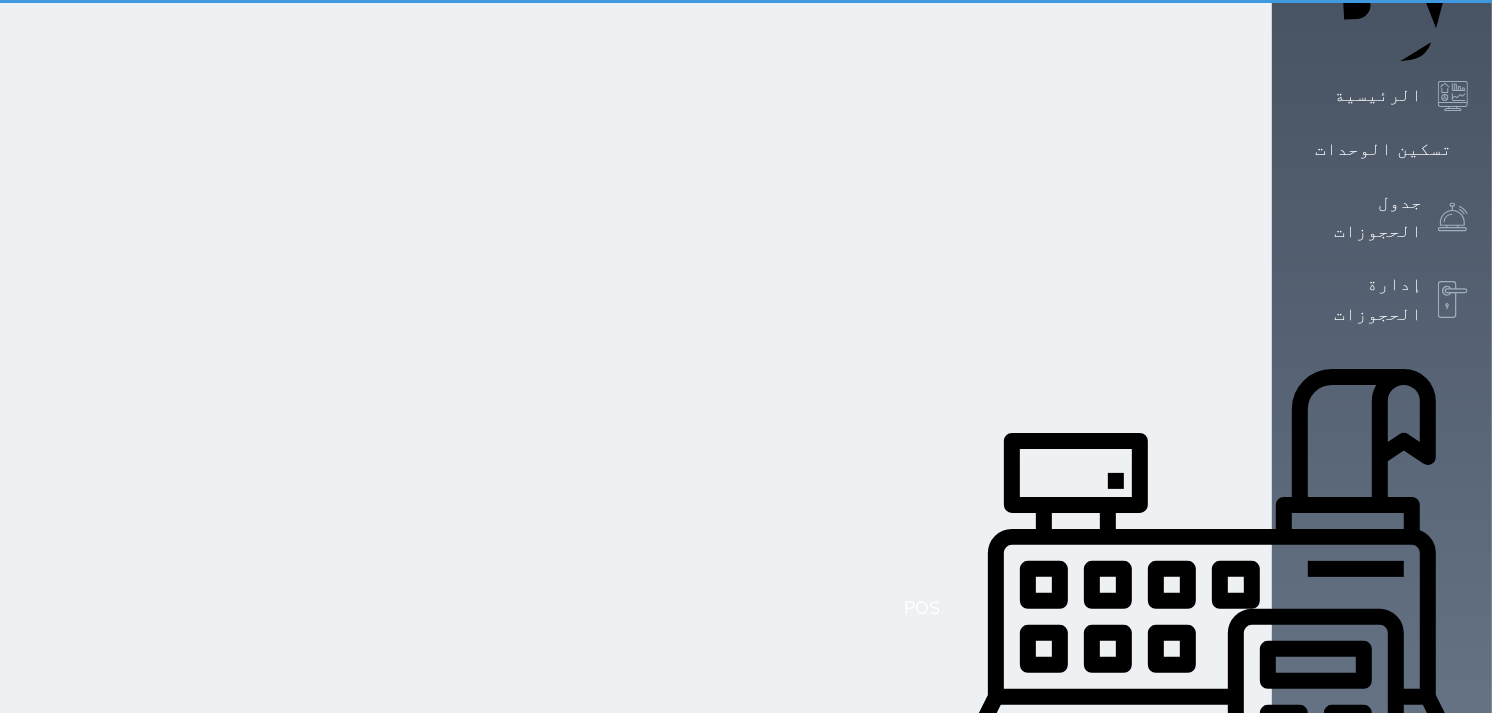 click on "تحويل لتحت الصيانة
تحويل لتحت التنظيف
205   غرفة وصالة
200.00
/ يوم       حجز" at bounding box center [537, 325] 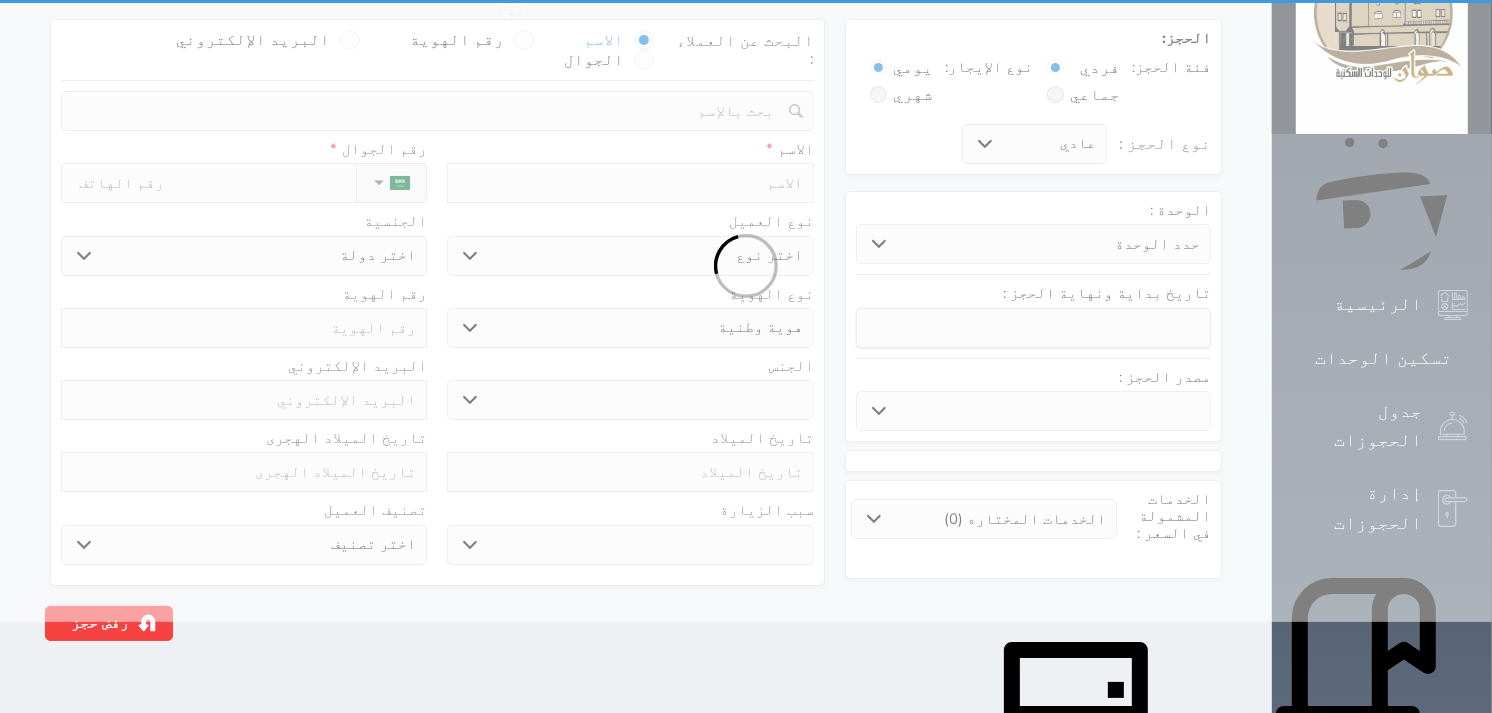 scroll, scrollTop: 0, scrollLeft: 0, axis: both 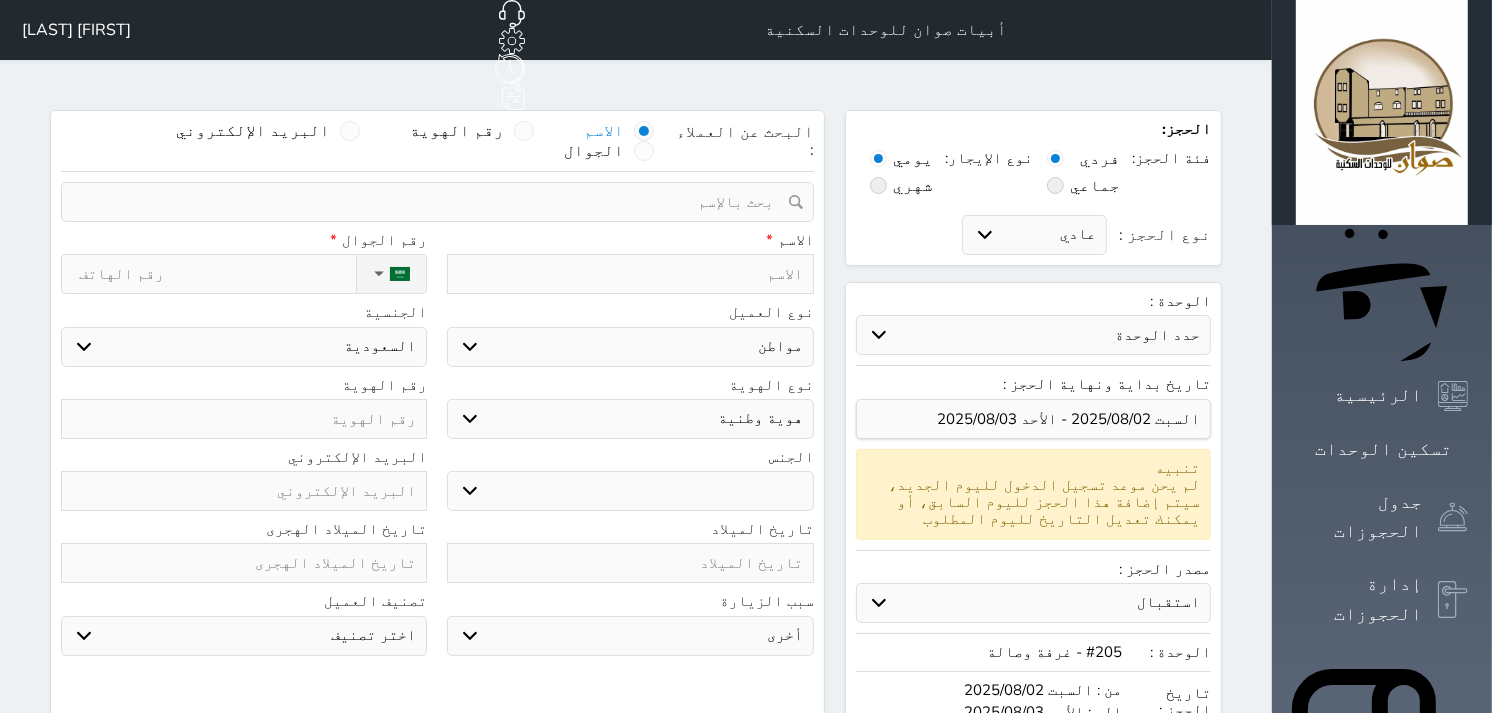 click at bounding box center [430, 202] 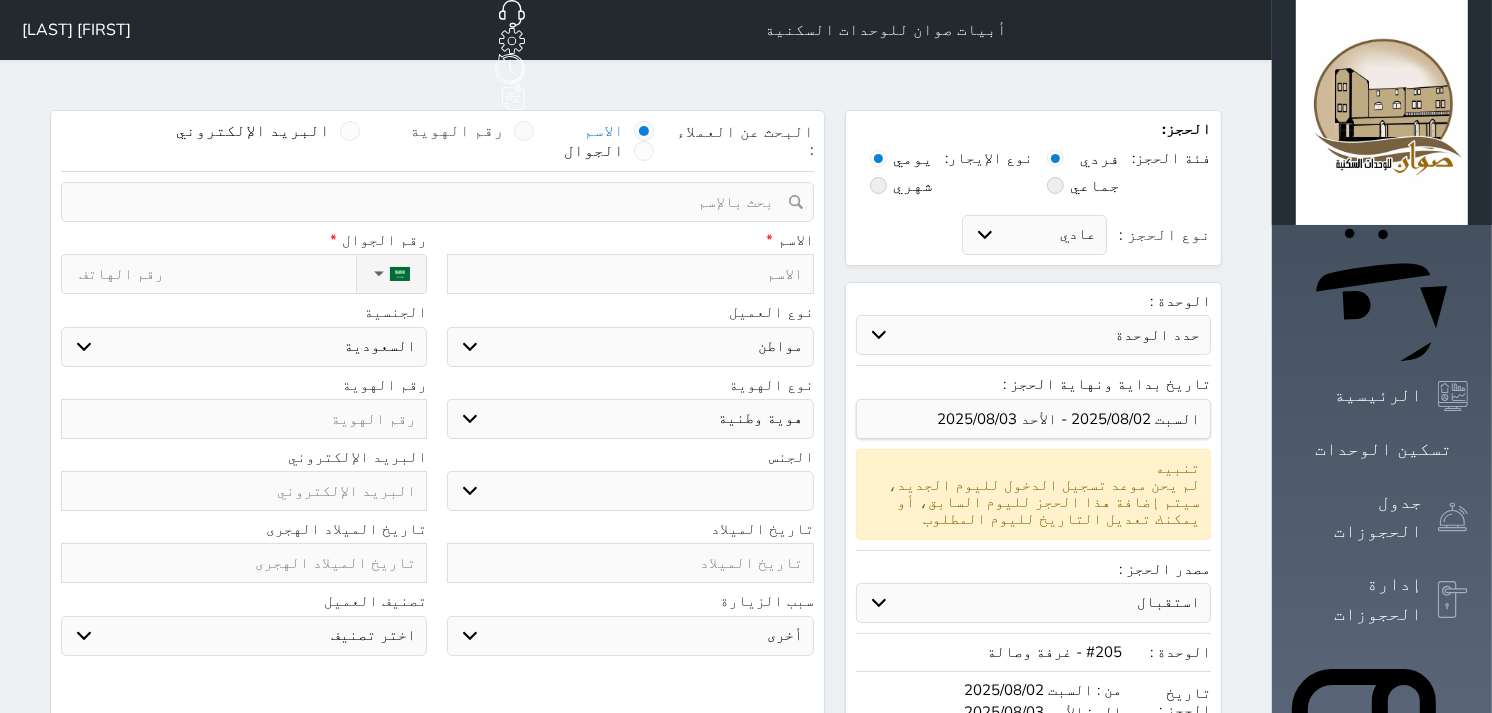 drag, startPoint x: 773, startPoint y: 145, endPoint x: 622, endPoint y: 98, distance: 158.14551 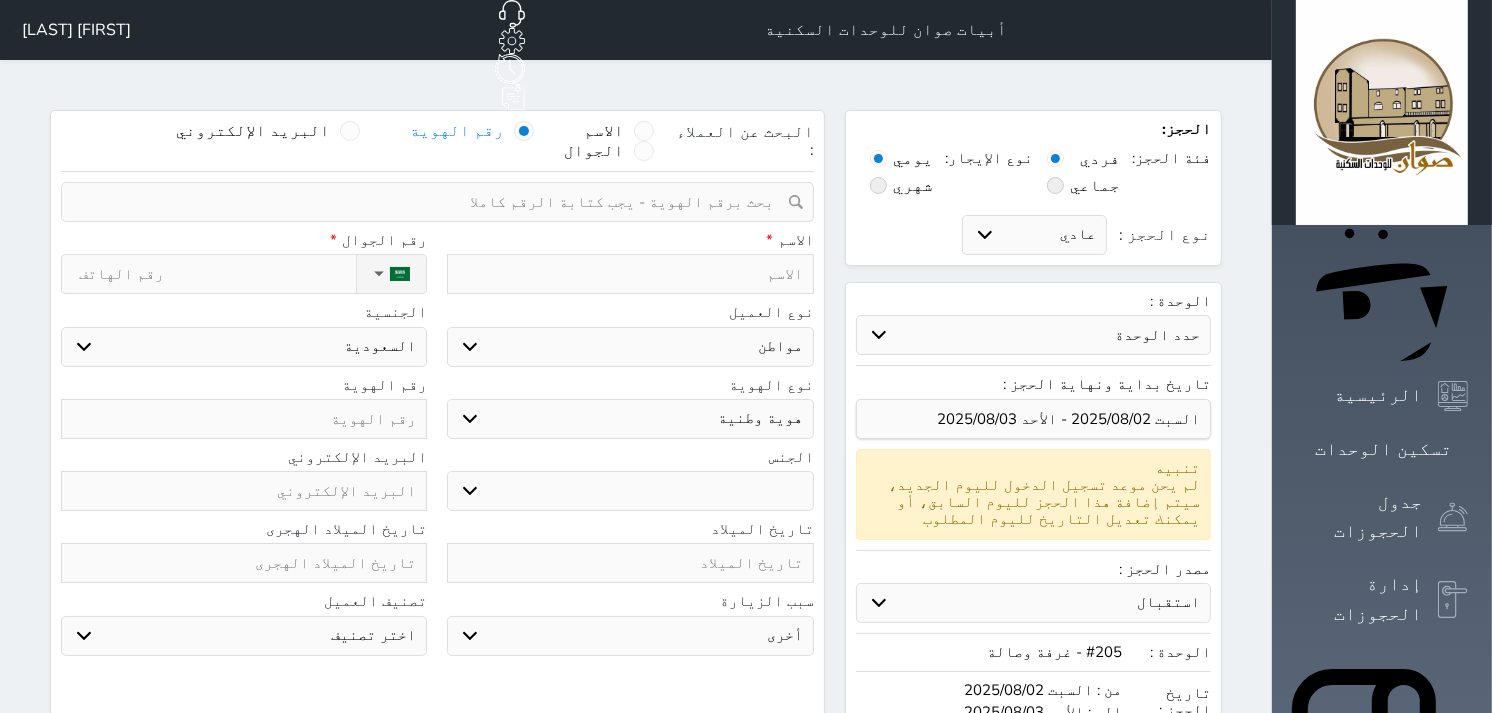 paste on "289062200067" 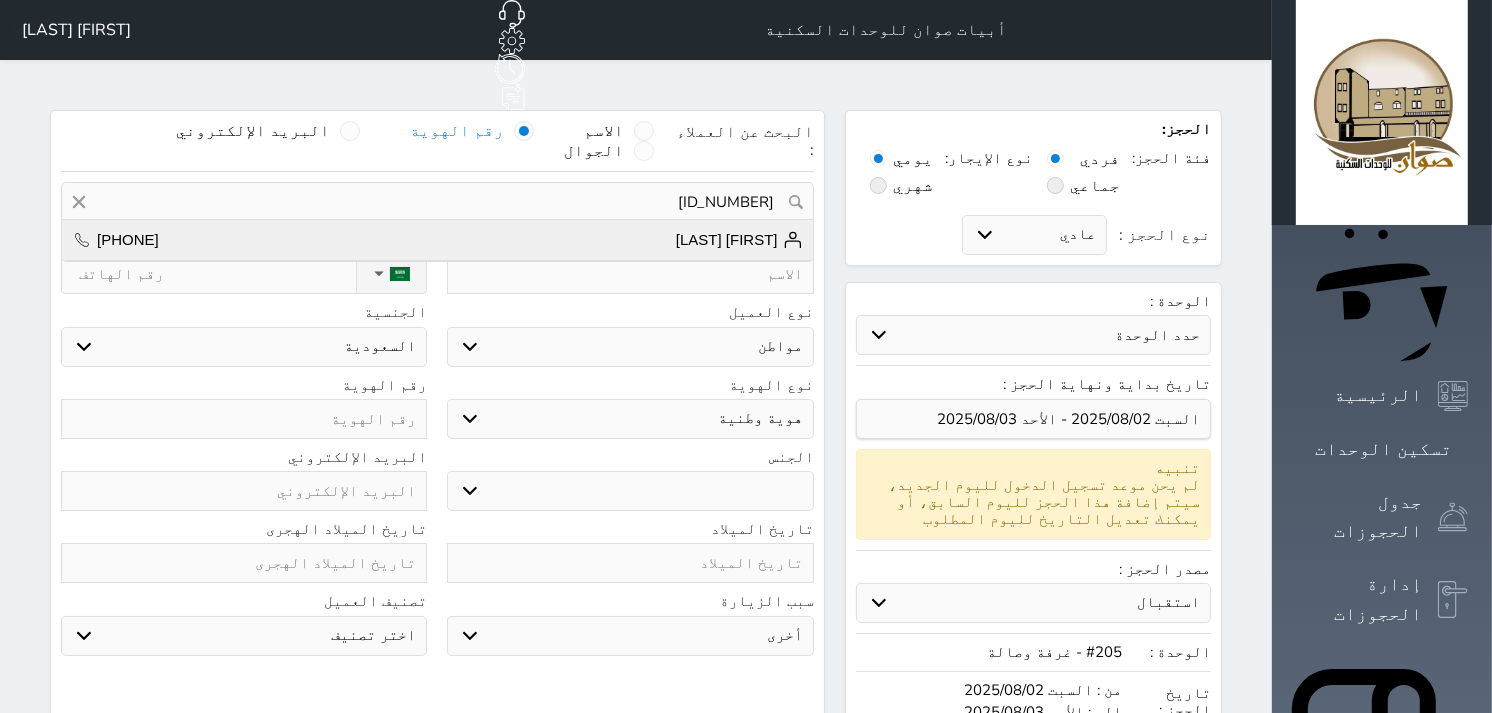 click on "منيف الحسيني   +966507165067" at bounding box center (437, 240) 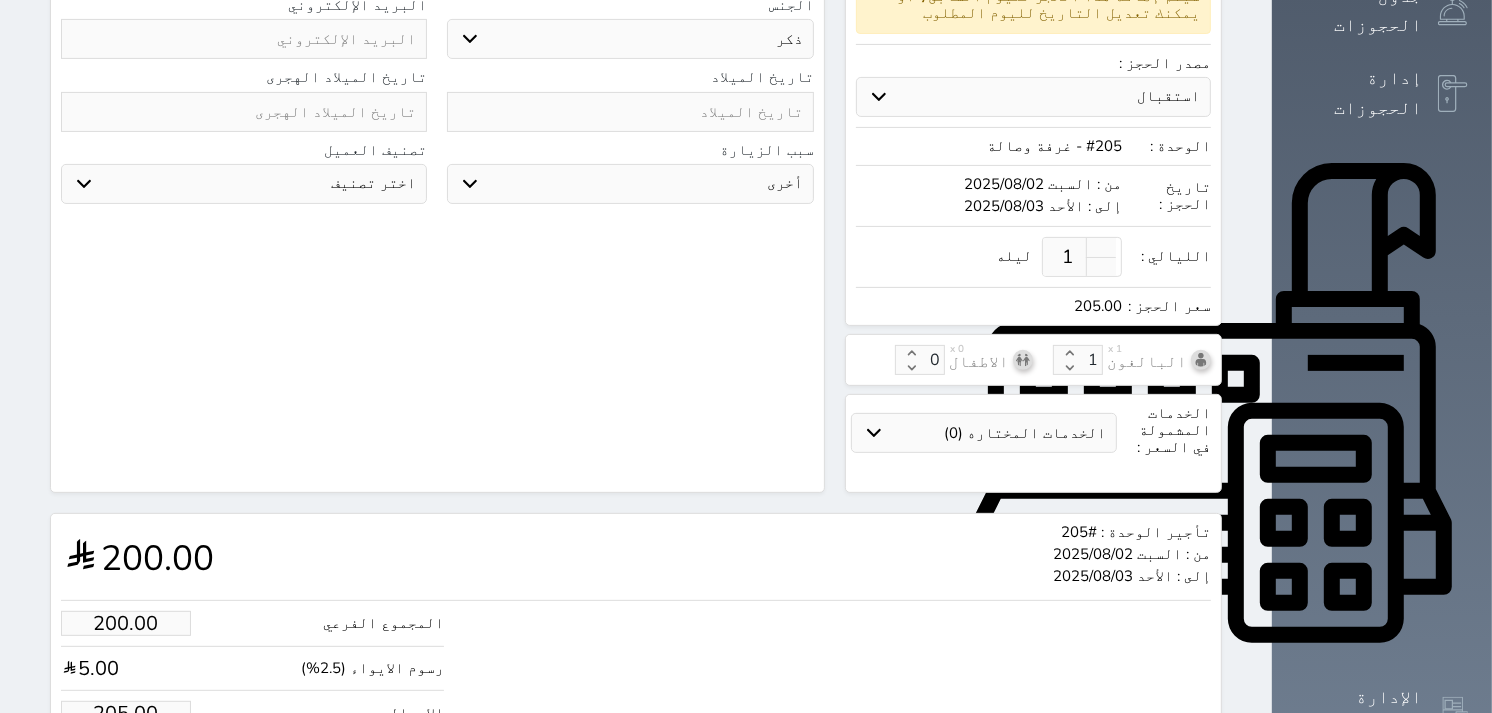 scroll, scrollTop: 556, scrollLeft: 0, axis: vertical 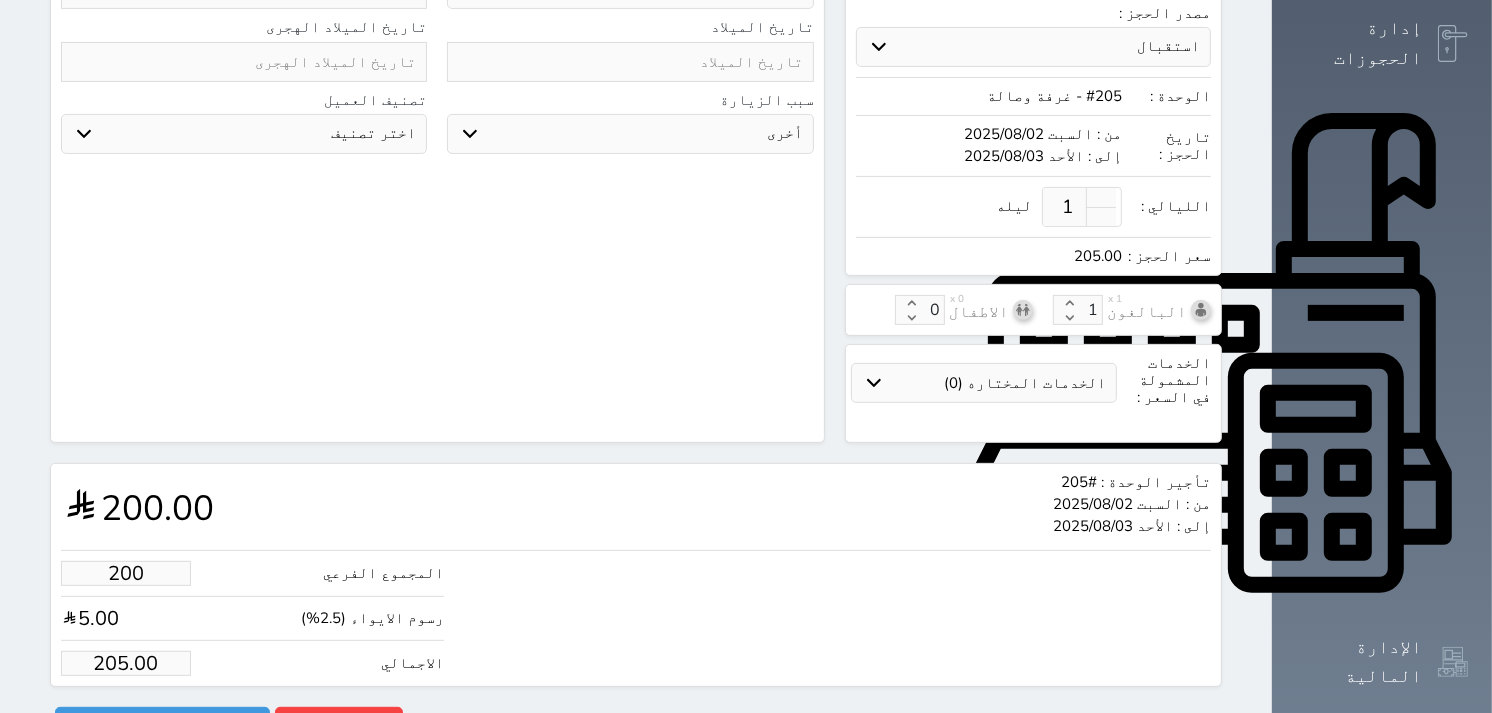 drag, startPoint x: 38, startPoint y: 517, endPoint x: 156, endPoint y: 487, distance: 121.75385 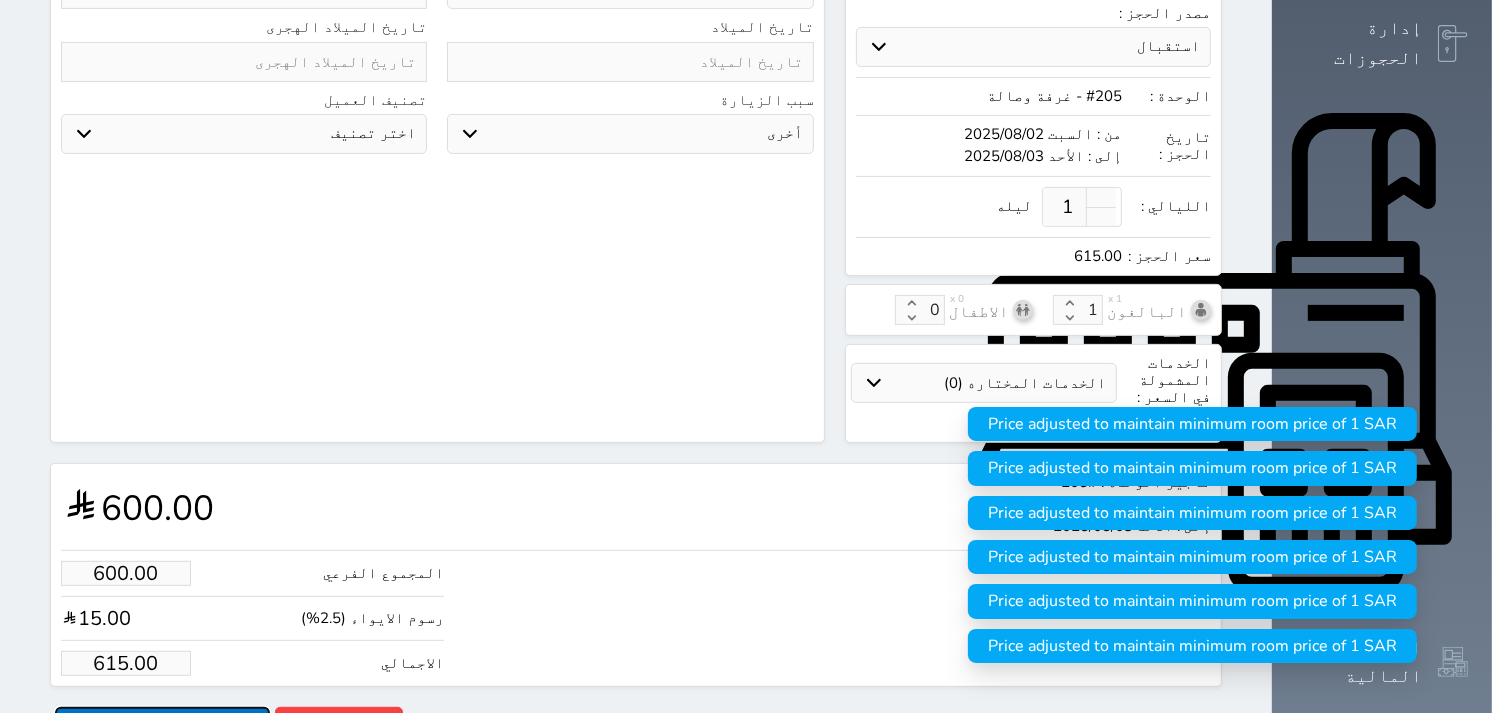 click on "حجز" at bounding box center (162, 724) 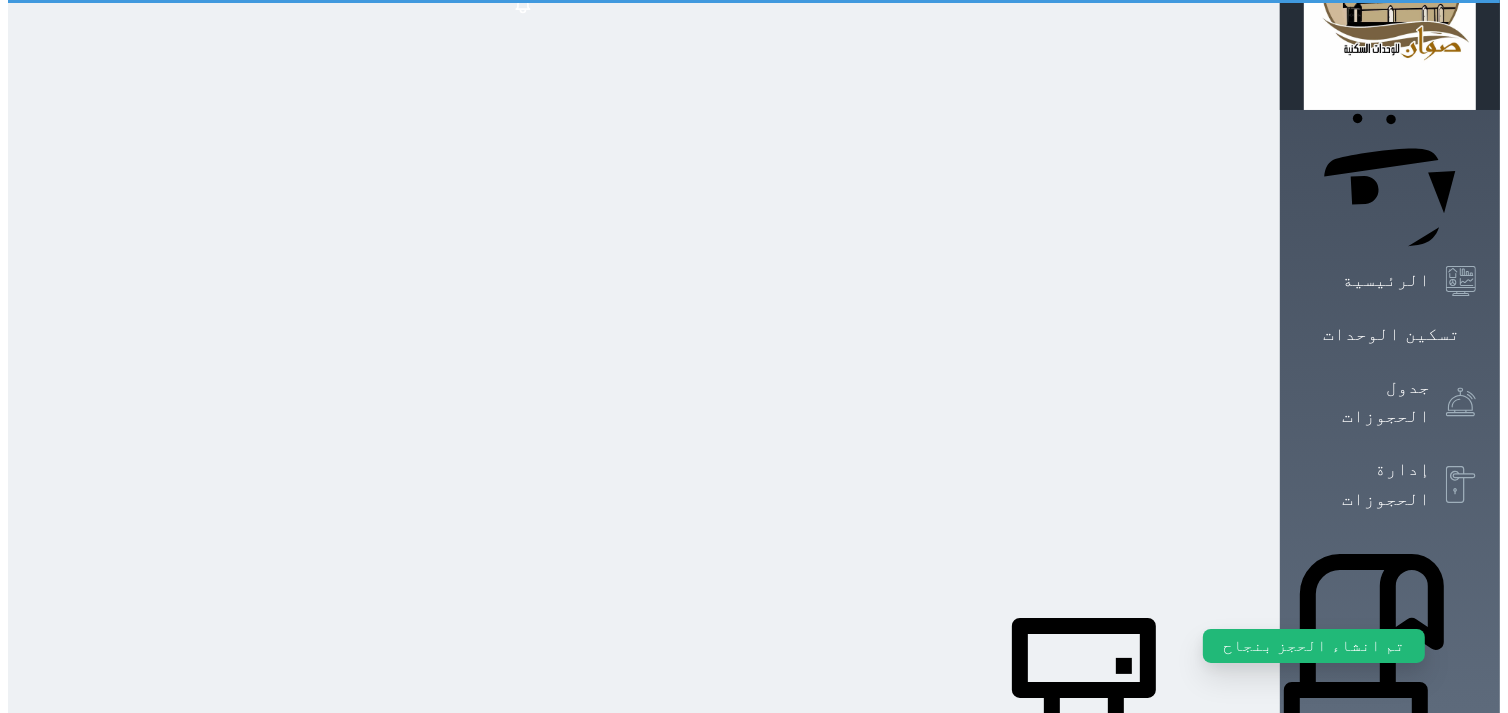 scroll, scrollTop: 0, scrollLeft: 0, axis: both 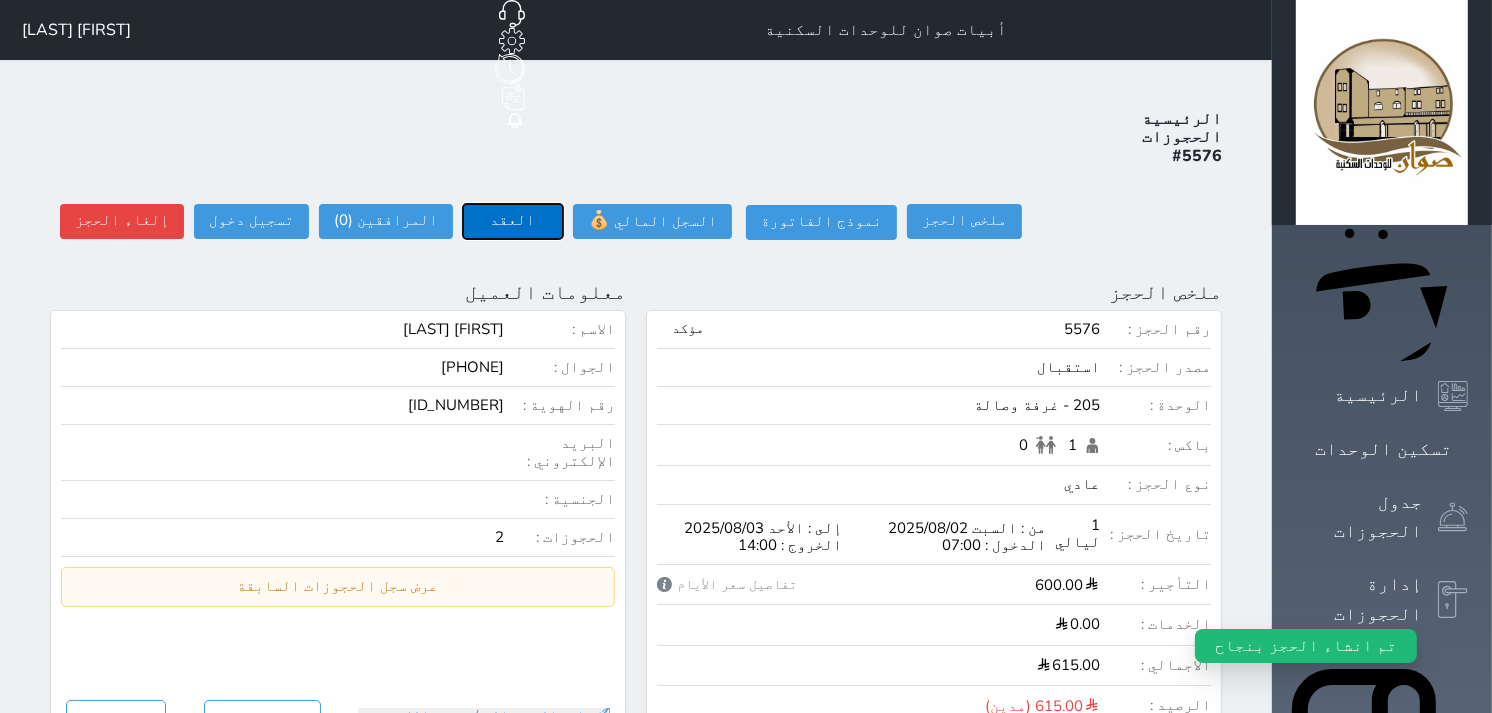 click on "العقد" at bounding box center (513, 221) 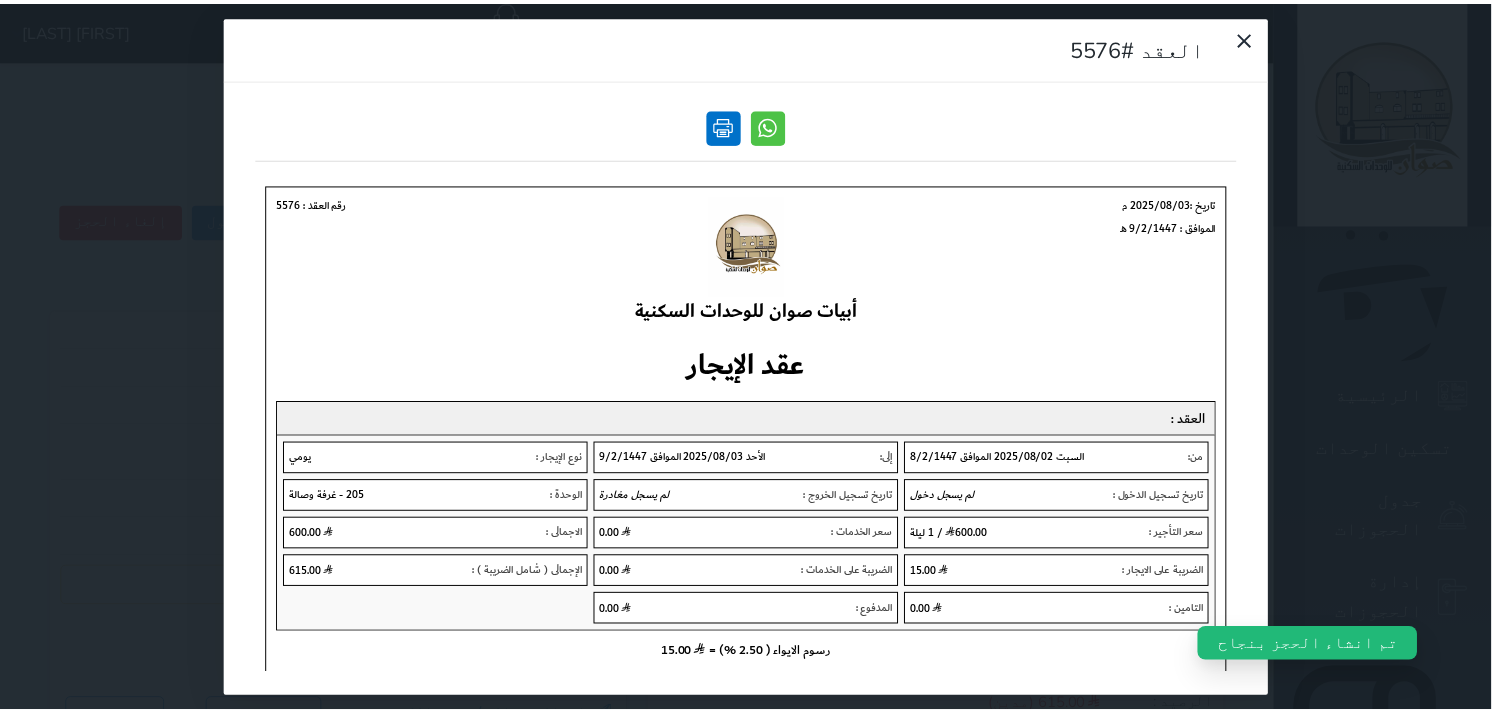 scroll, scrollTop: 0, scrollLeft: 0, axis: both 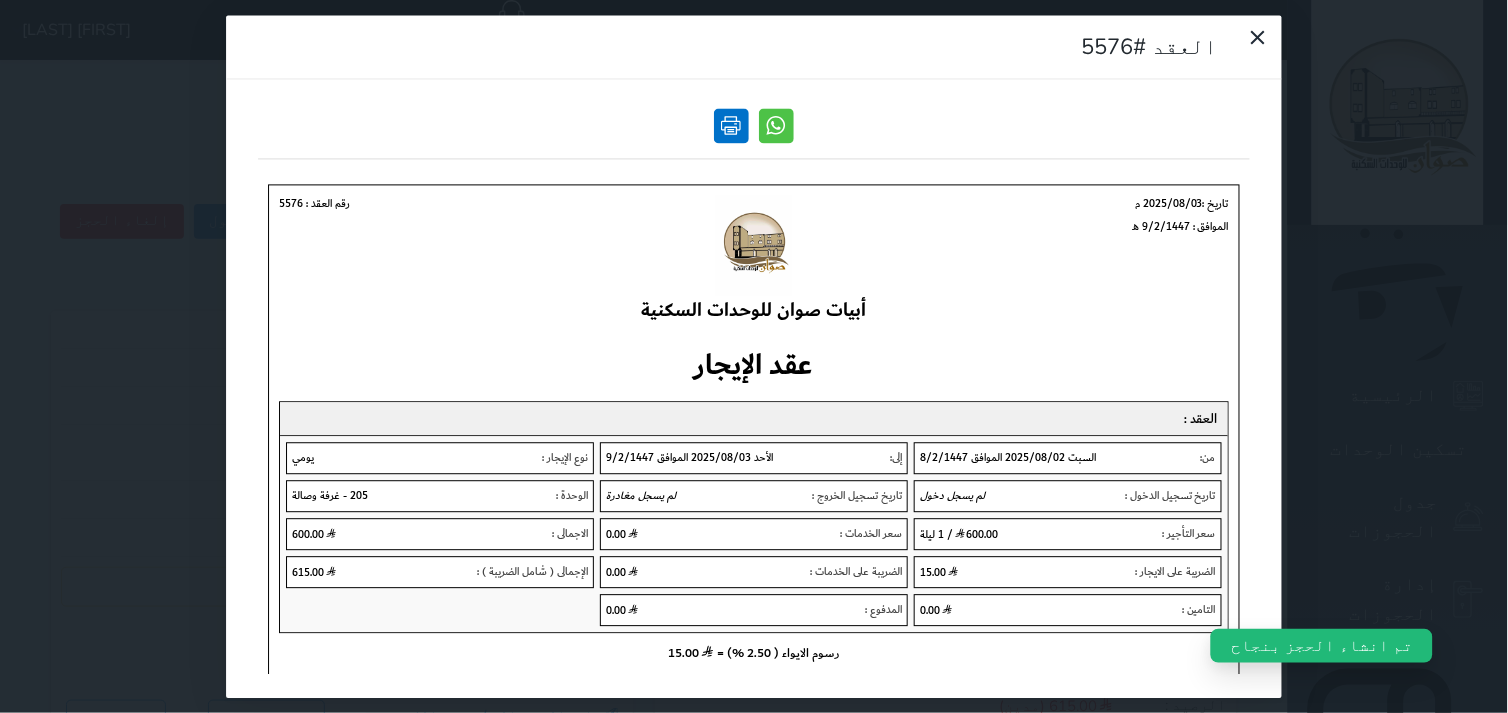 click at bounding box center (731, 125) 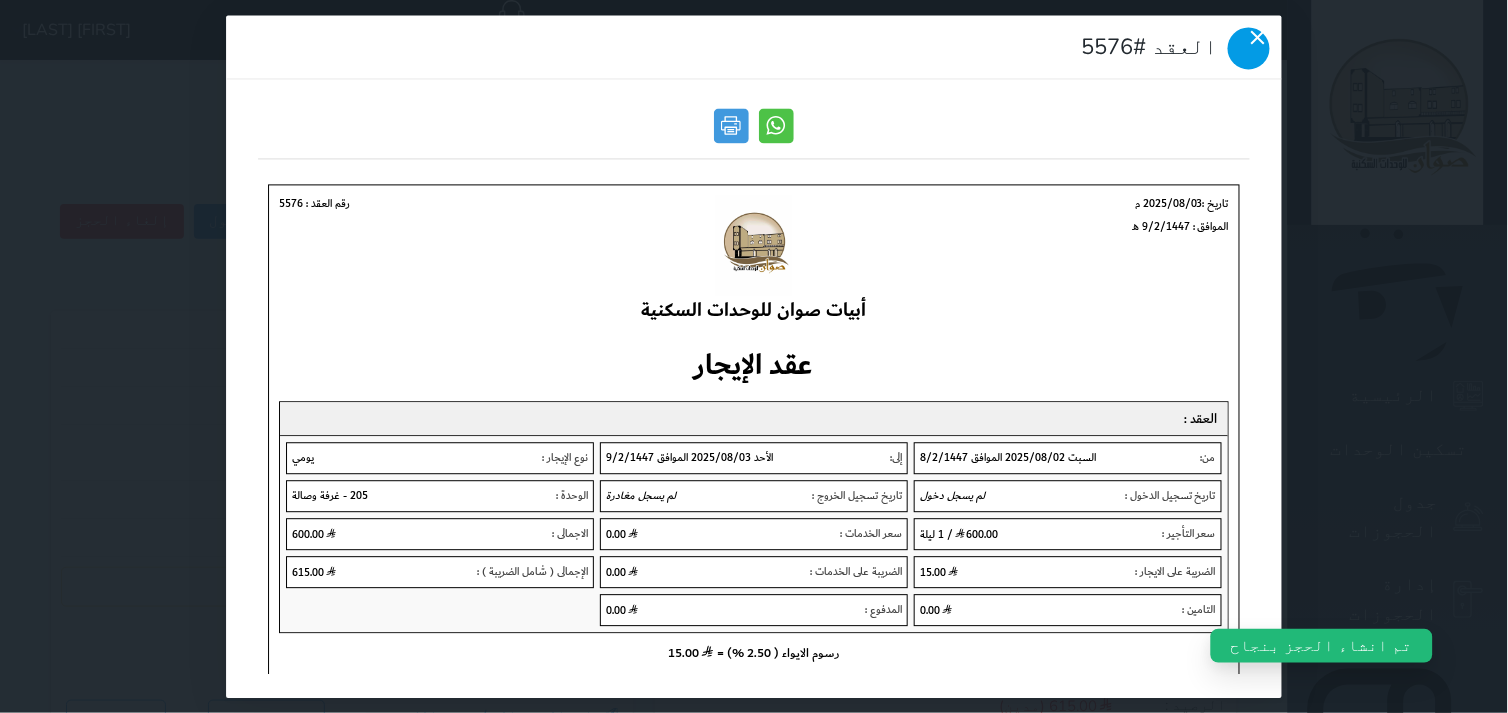 click at bounding box center [1249, 48] 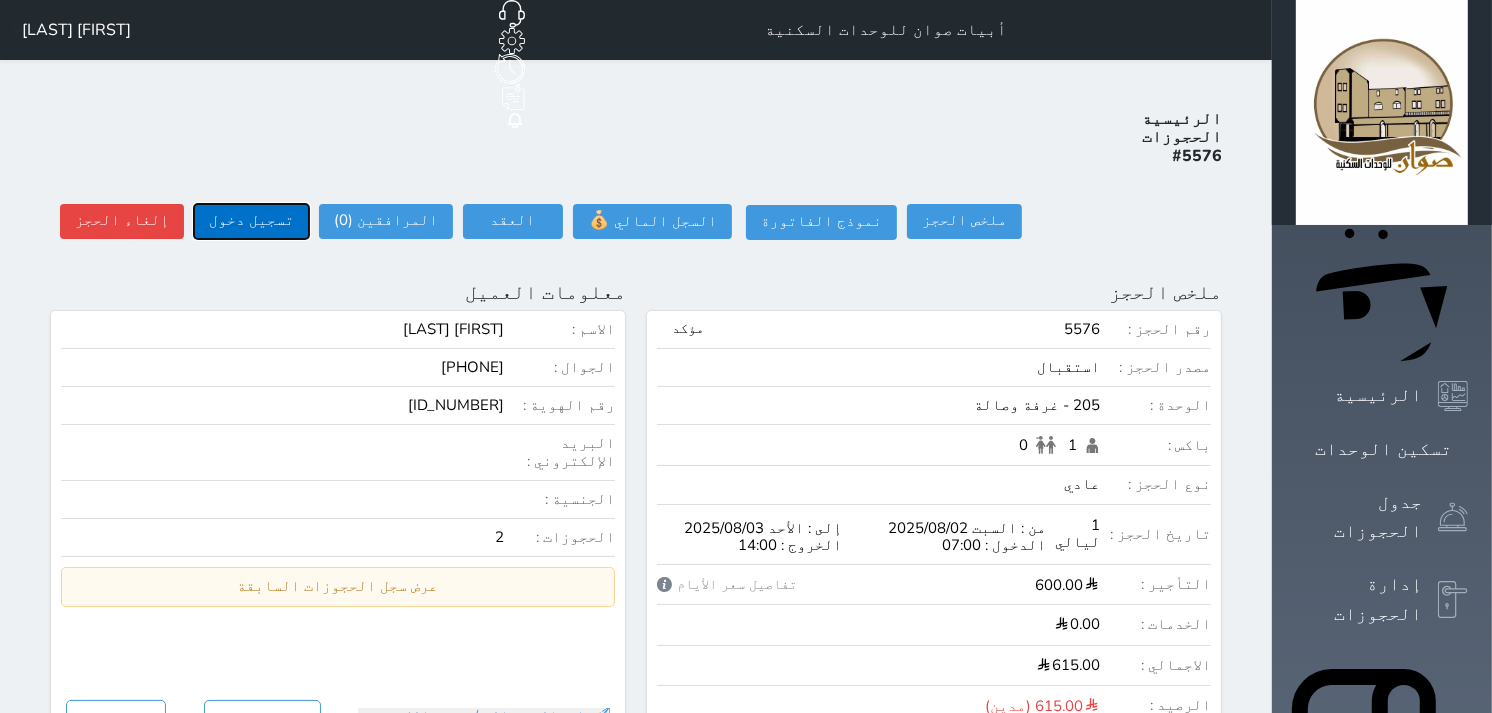 click on "تسجيل دخول" at bounding box center (251, 221) 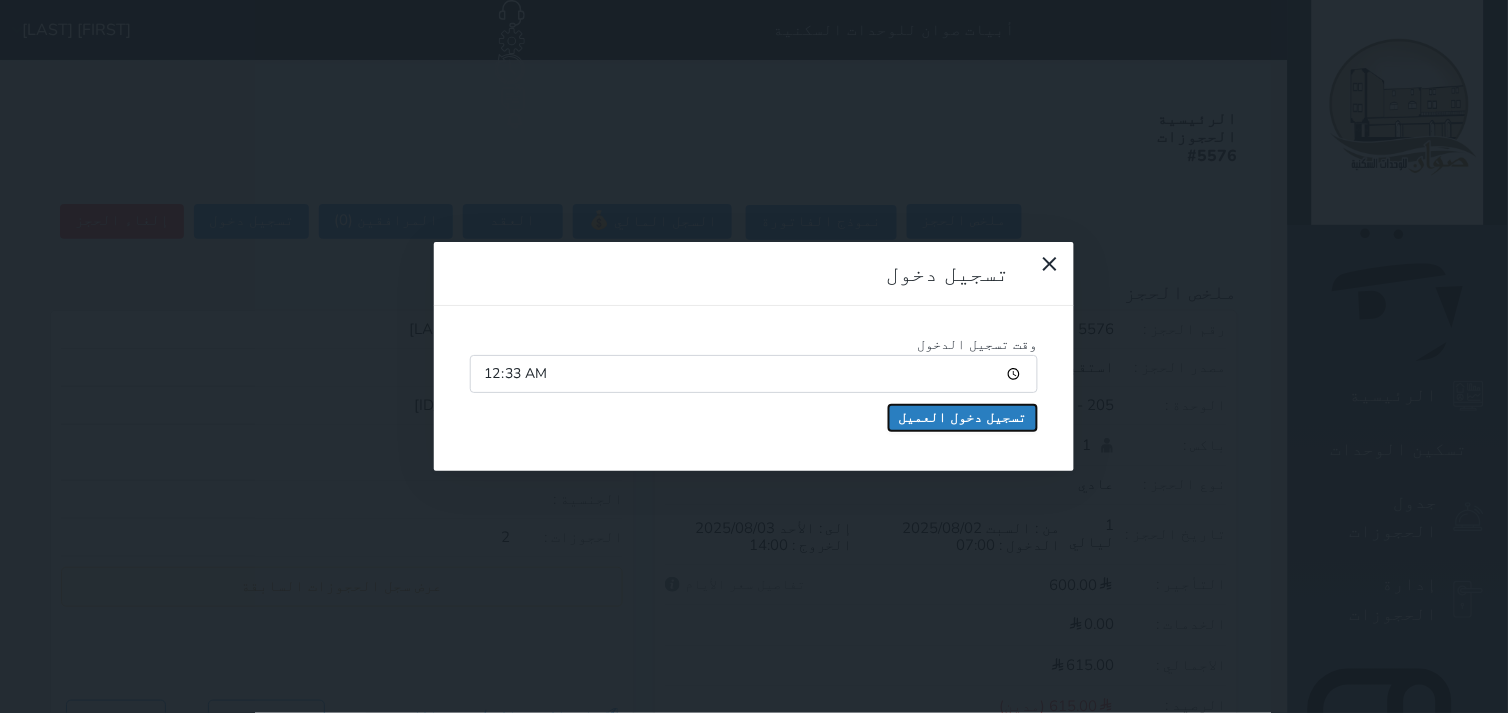 click on "تسجيل دخول العميل" at bounding box center (963, 418) 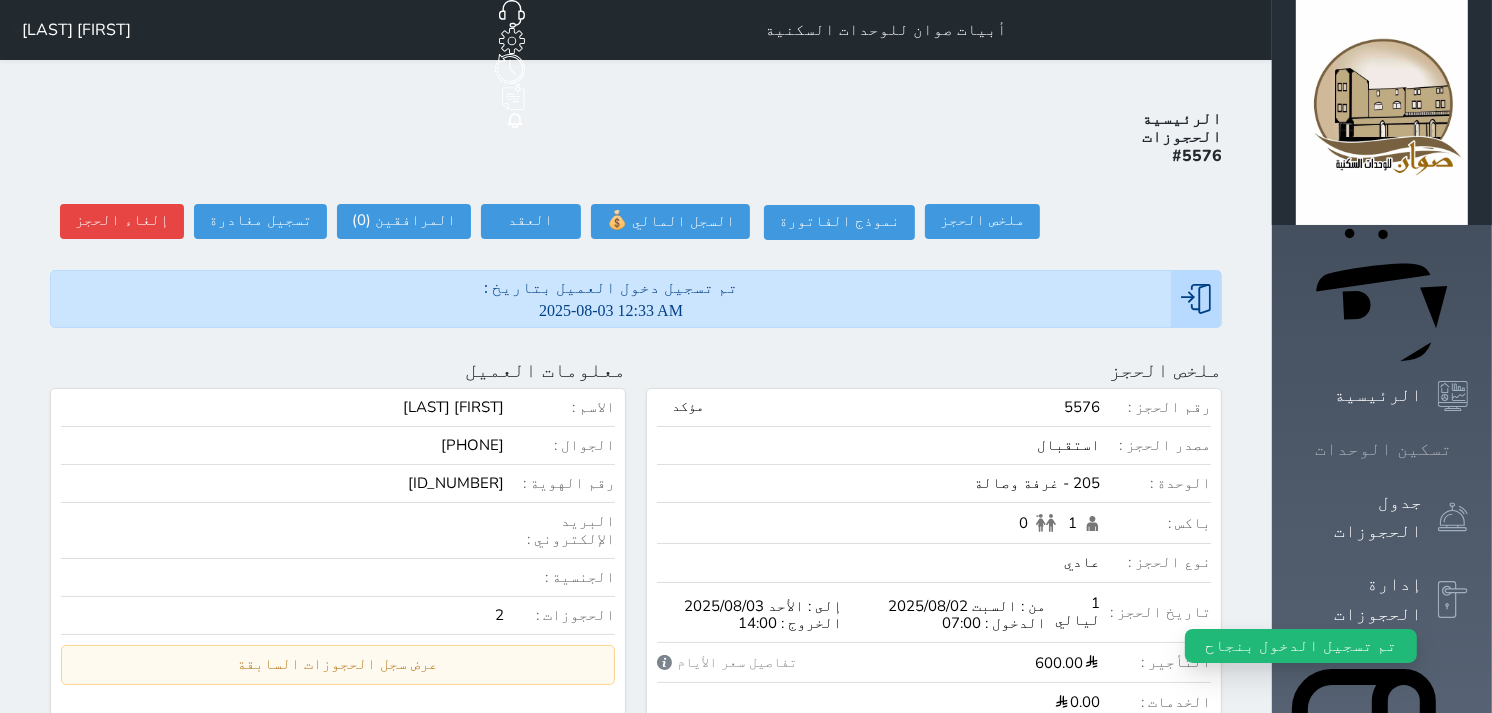 click on "تسكين الوحدات" at bounding box center [1383, 449] 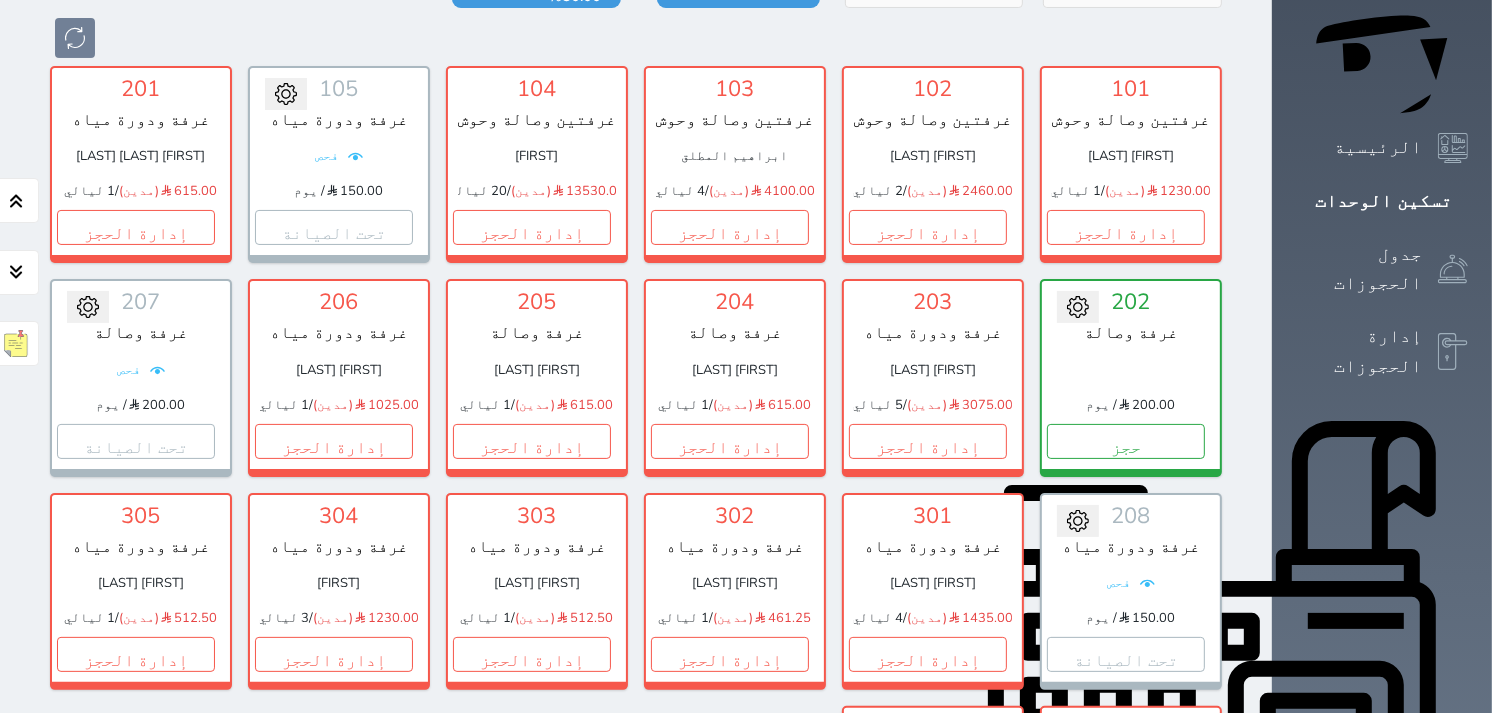 scroll, scrollTop: 300, scrollLeft: 0, axis: vertical 